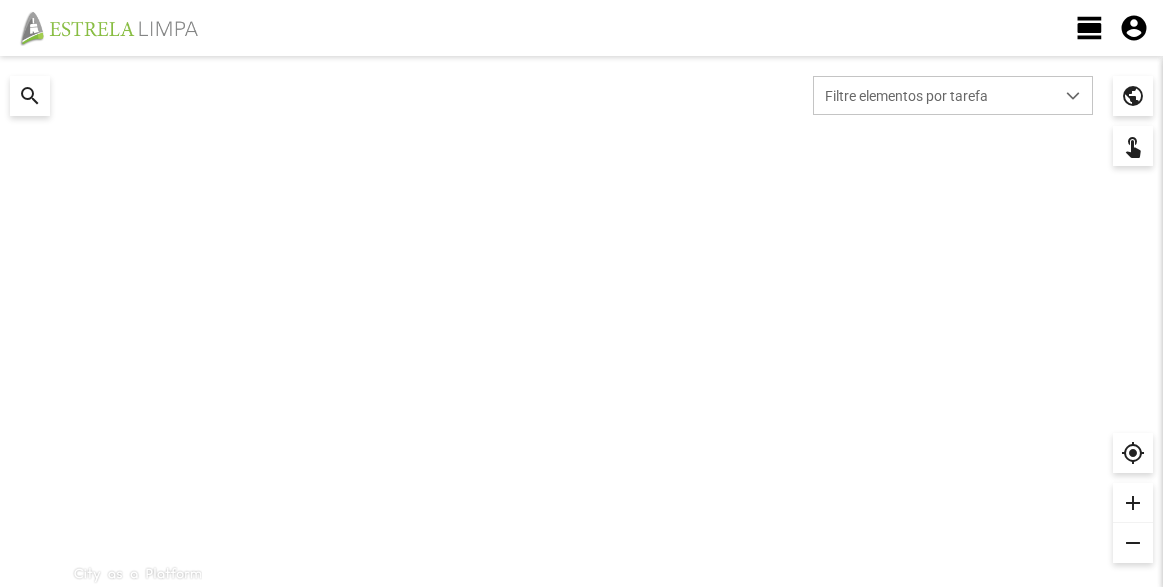 scroll, scrollTop: 0, scrollLeft: 0, axis: both 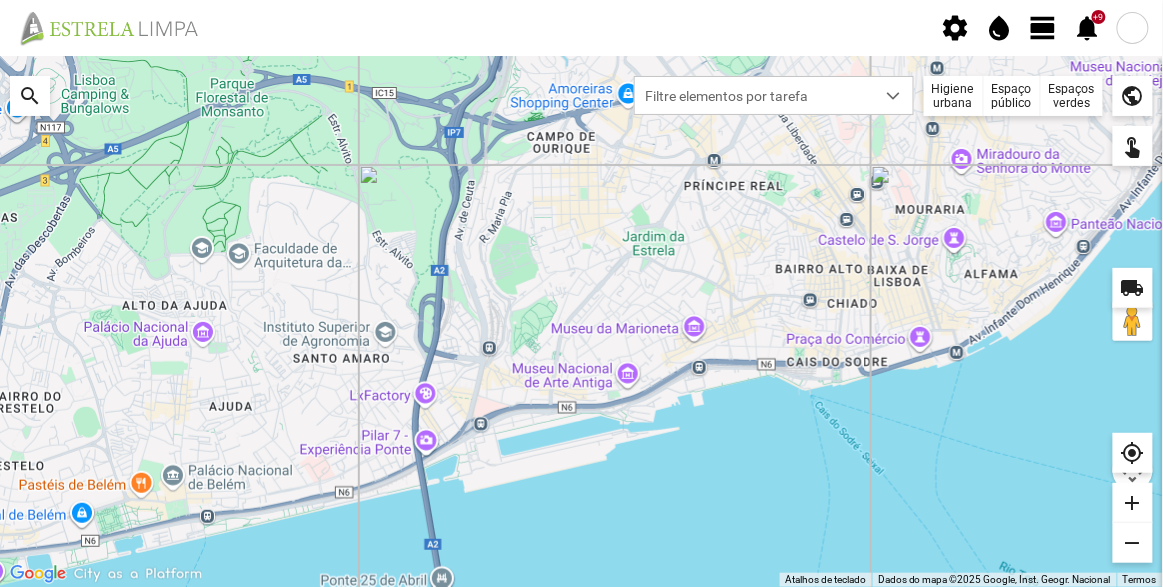 click 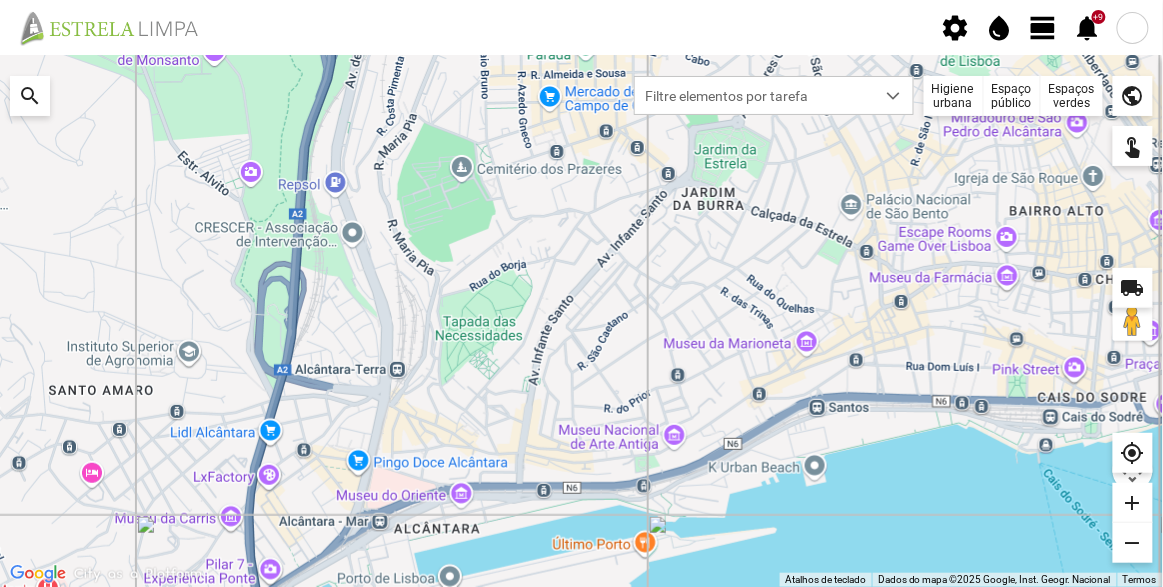 drag, startPoint x: 706, startPoint y: 270, endPoint x: 813, endPoint y: 195, distance: 130.66751 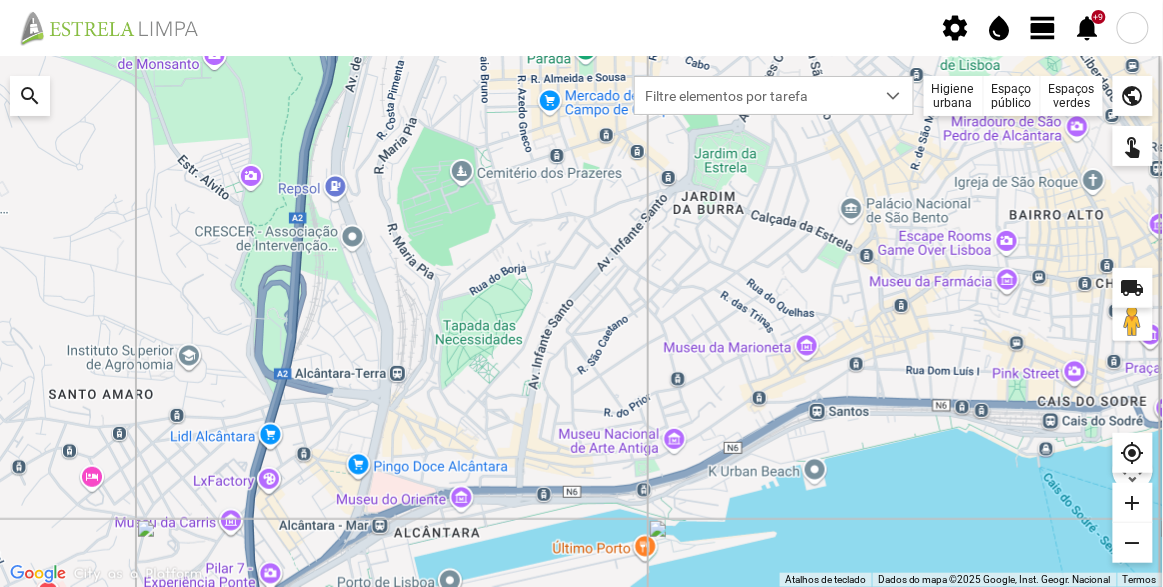 click on "Espaços verdes" 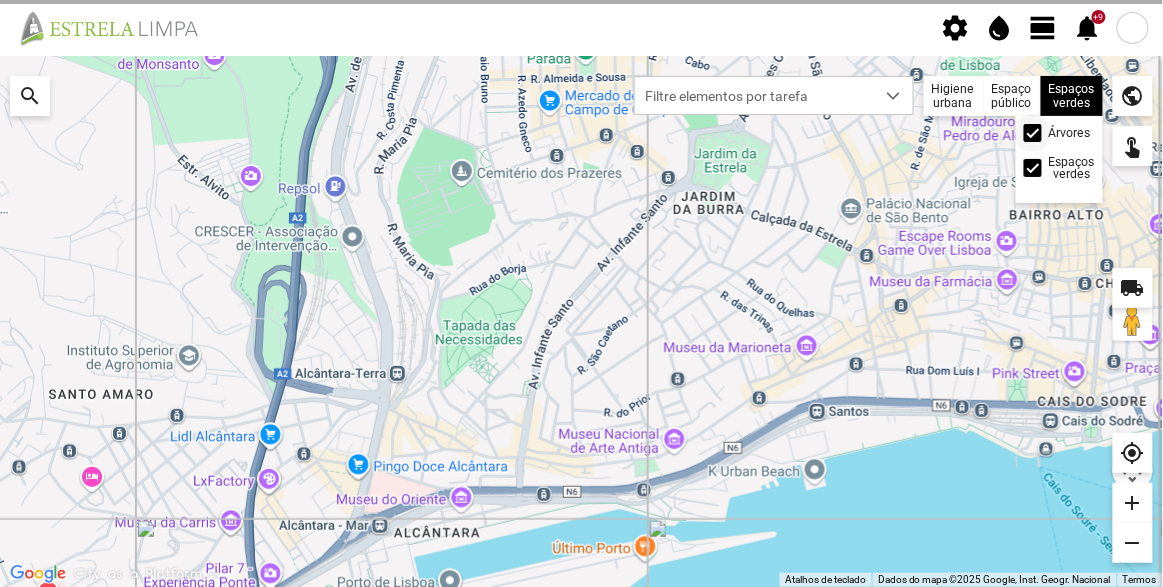 click 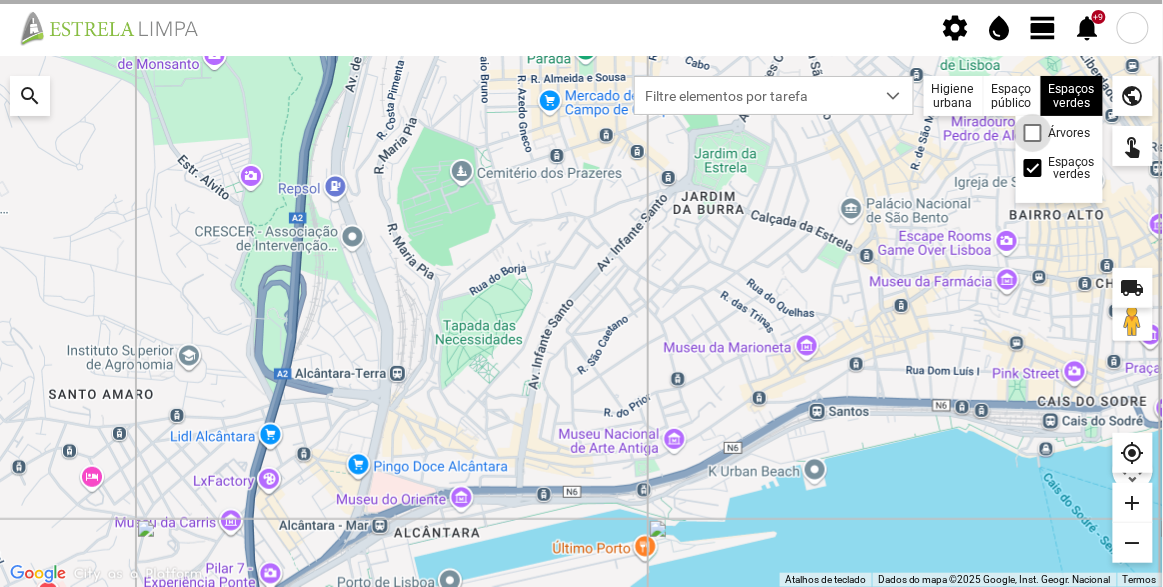 scroll, scrollTop: 9, scrollLeft: 10, axis: both 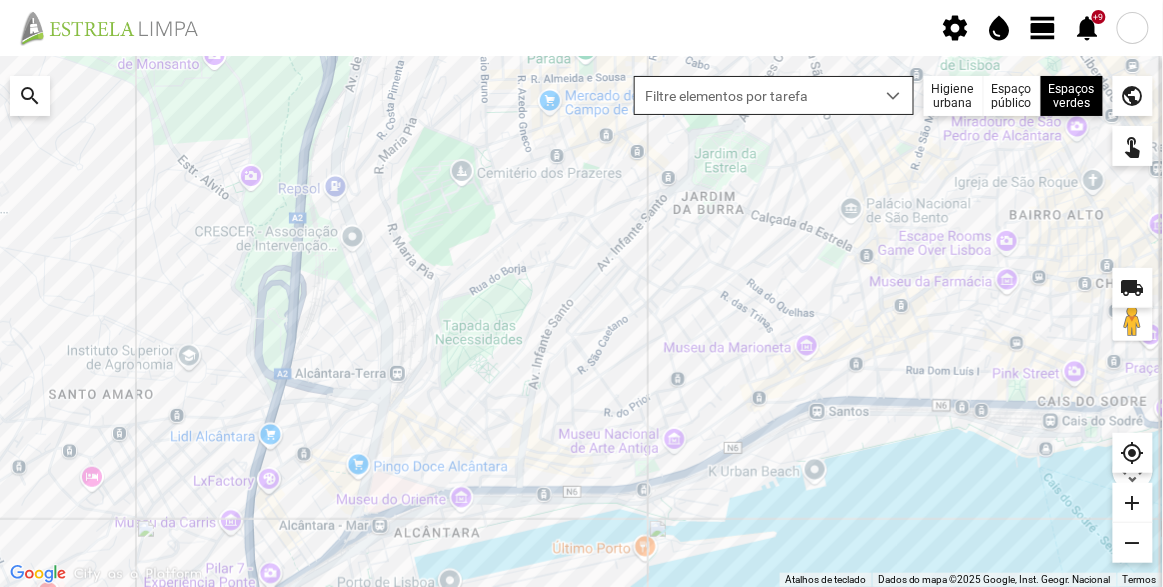click on "Filtre elementos por tarefa" at bounding box center (755, 95) 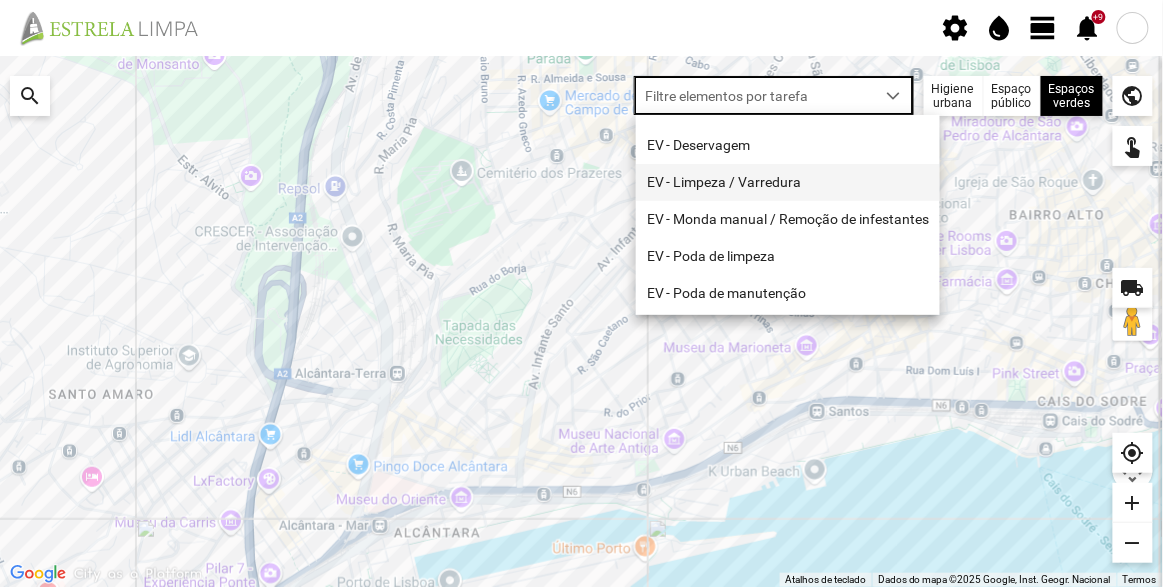 scroll, scrollTop: 0, scrollLeft: 0, axis: both 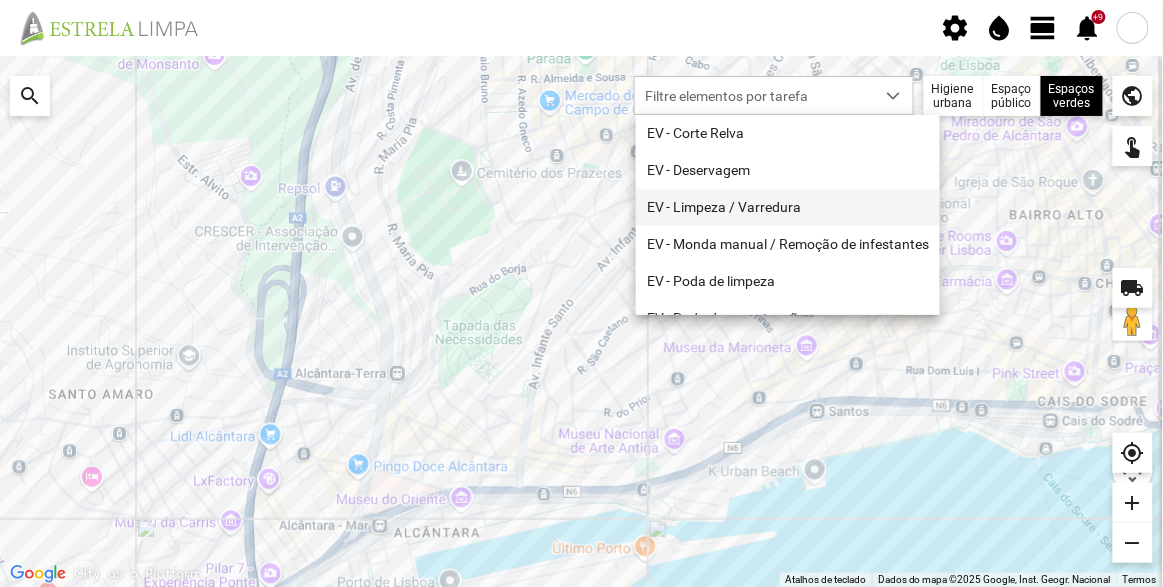 click on "EV - Limpeza / Varredura" at bounding box center (788, 207) 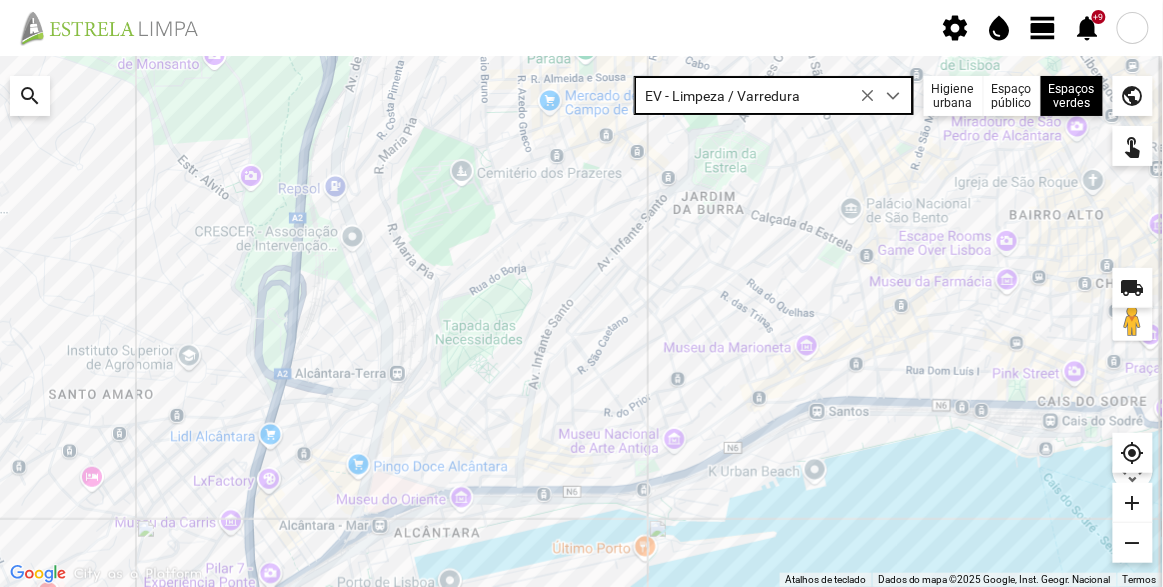 click on "view_day" 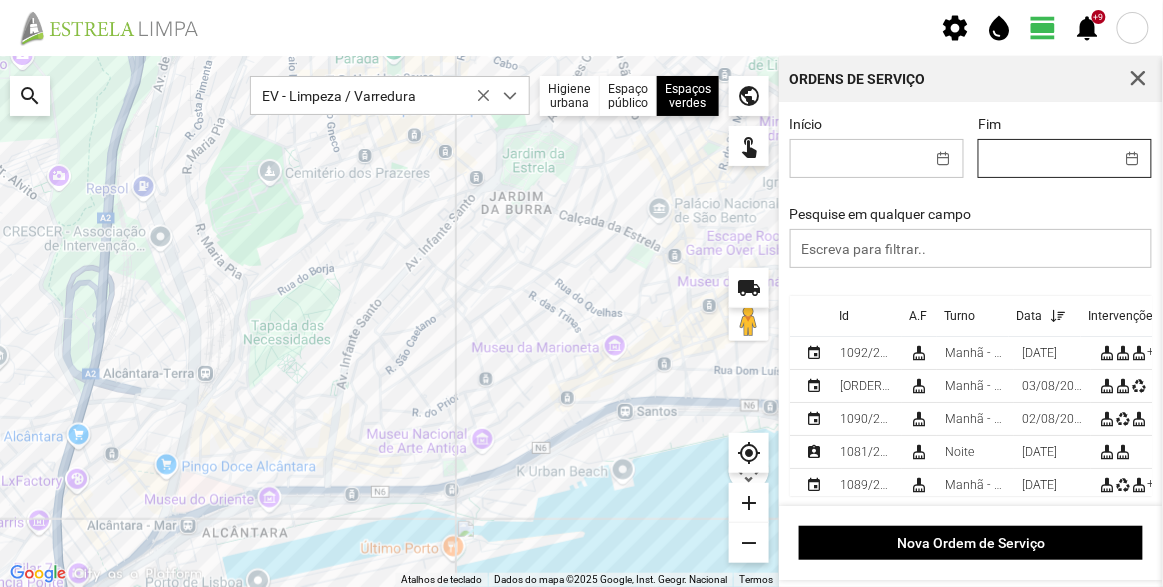 click on "settings  water_drop   view_day   +9   notifications
Para navegar no mapa com gestos de toque, toque duas vezes sem soltar no mapa e, em seguida, arraste-o. ← Mover para a esquerda → Mover para a direita ↑ Mover para cima ↓ Mover para baixo + Aumentar (zoom) - Diminuir (zoom) Casa Avançar 75% para a esquerda Fim Avançar 75% para a direita Página para cima Avançar 75% para cima Página para baixo Avançar 75% para baixo Atalhos de teclado Dados do mapa Dados do mapa ©2025 Google, Inst. Geogr. Nacional Dados do mapa ©2025 Google, Inst. Geogr. Nacional 200 m  Clique no botão para alternar entre as unidades métricas e imperiais Termos Comunicar um erro no mapa local_shipping  search
EV - Limpeza / Varredura  Higiene urbana   Espaço público   Espaços verdes  Árvores  Espaços verdes  public  touch_app  my_location add remove Ordens de Serviço Início   Fim   Pesquise em qualquer campo Id  A.F  Turno Data Intervenções  event   1092/2025   cleaning_services   Manhã - HU 1   +2" at bounding box center [581, 293] 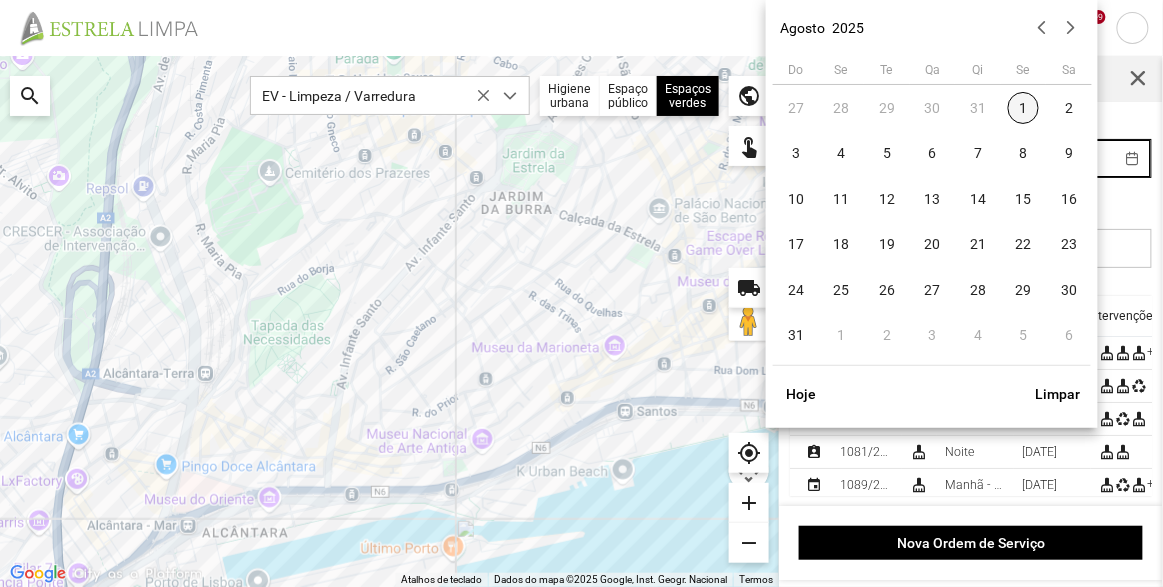 click on "1" at bounding box center (1024, 108) 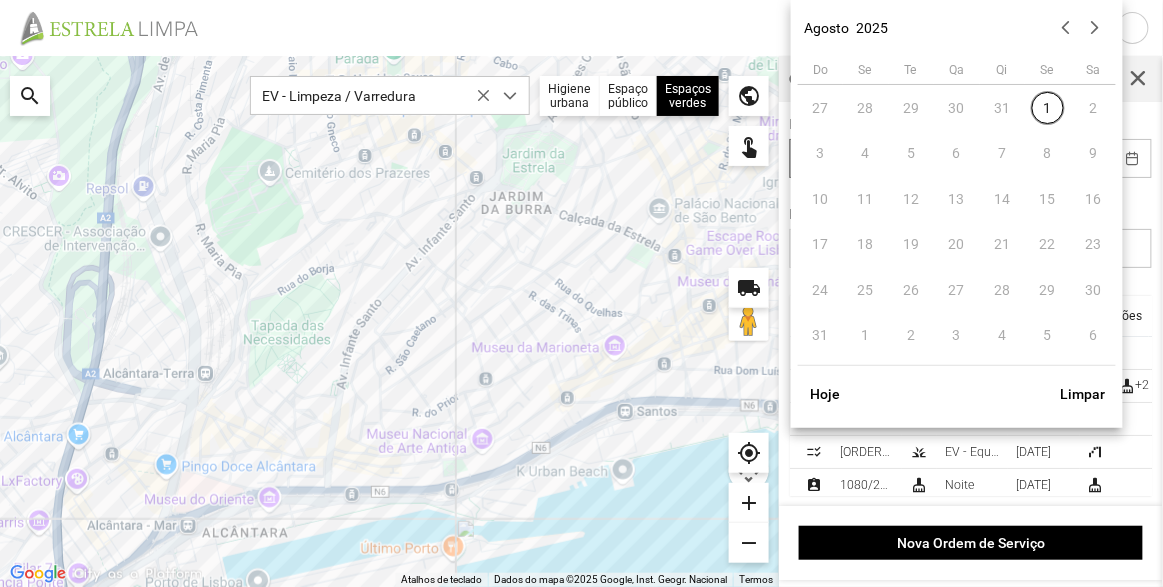 click on "EV - Limpeza / Varredura  Higiene urbana   Espaço público   Espaços verdes  Árvores  Espaços verdes  public  touch_app  my_location add remove Ordens de Serviço Início   Fim [DATE]   Pesquise em qualquer campo Id  A.F  Turno Data Intervenções  assignment_ind   [ORDER_ID]   cleaning_services    1" at bounding box center [581, 293] 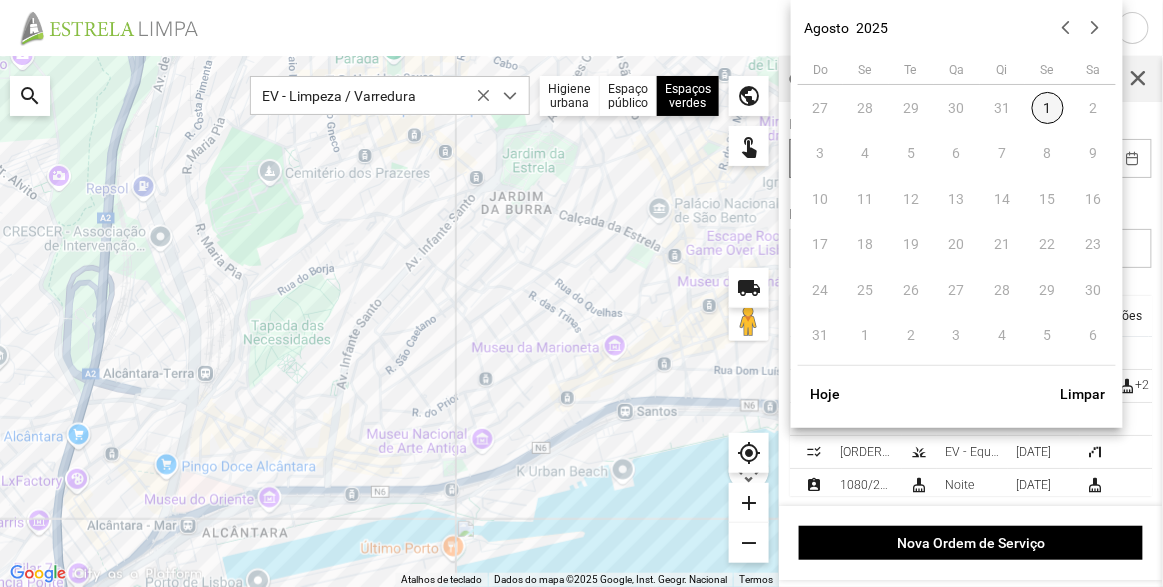 click on "1" at bounding box center (1048, 108) 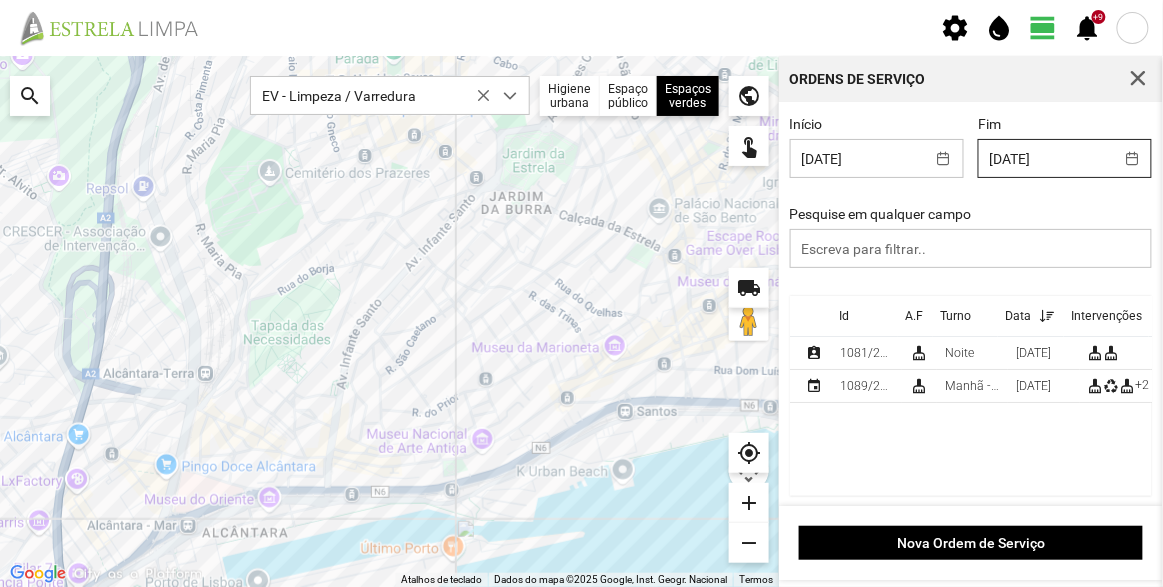 click on "settings  water_drop   view_day   +9   notifications
Para navegar no mapa com gestos de toque, toque duas vezes sem soltar no mapa e, em seguida, arraste-o. ← Mover para a esquerda → Mover para a direita ↑ Mover para cima ↓ Mover para baixo + Aumentar (zoom) - Diminuir (zoom) Casa Avançar 75% para a esquerda Fim Avançar 75% para a direita Página para cima Avançar 75% para cima Página para baixo Avançar 75% para baixo Atalhos de teclado Dados do mapa Dados do mapa ©2025 Google, Inst. Geogr. Nacional Dados do mapa ©2025 Google, Inst. Geogr. Nacional 200 m  Clique no botão para alternar entre as unidades métricas e imperiais Termos Comunicar um erro no mapa local_shipping  search
EV - Limpeza / Varredura  Higiene urbana   Espaço público   Espaços verdes  Árvores  Espaços verdes  public  touch_app  my_location add remove Ordens de Serviço Início 01/08/2025   Fim 01/08/2025   Pesquise em qualquer campo Id  A.F  Turno Data Intervenções  assignment_ind   1081/2025   Noite" at bounding box center (581, 293) 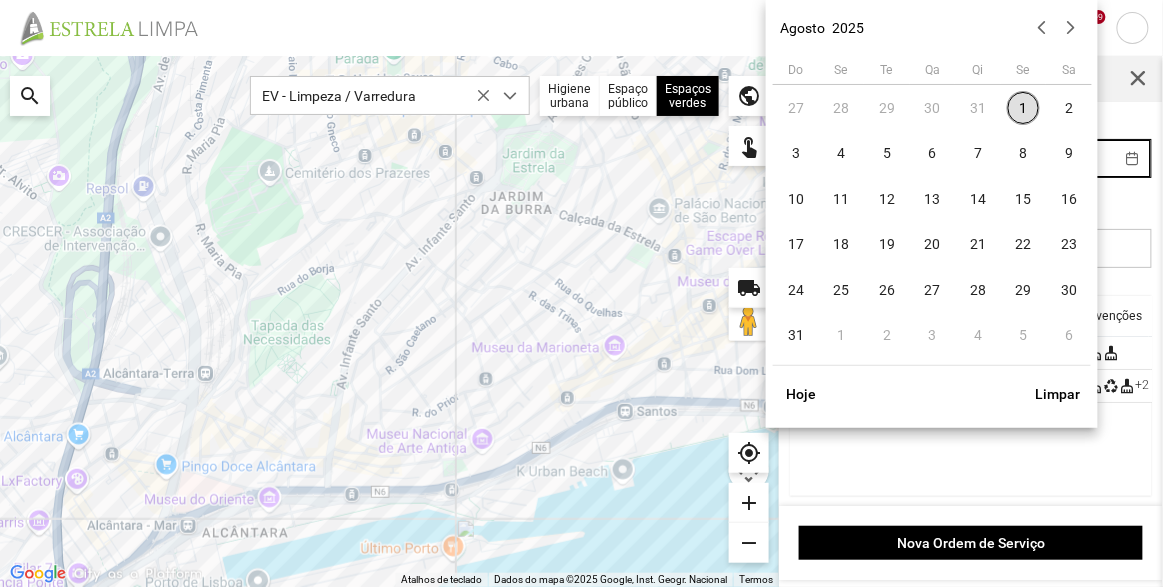 click on "31" at bounding box center [978, 108] 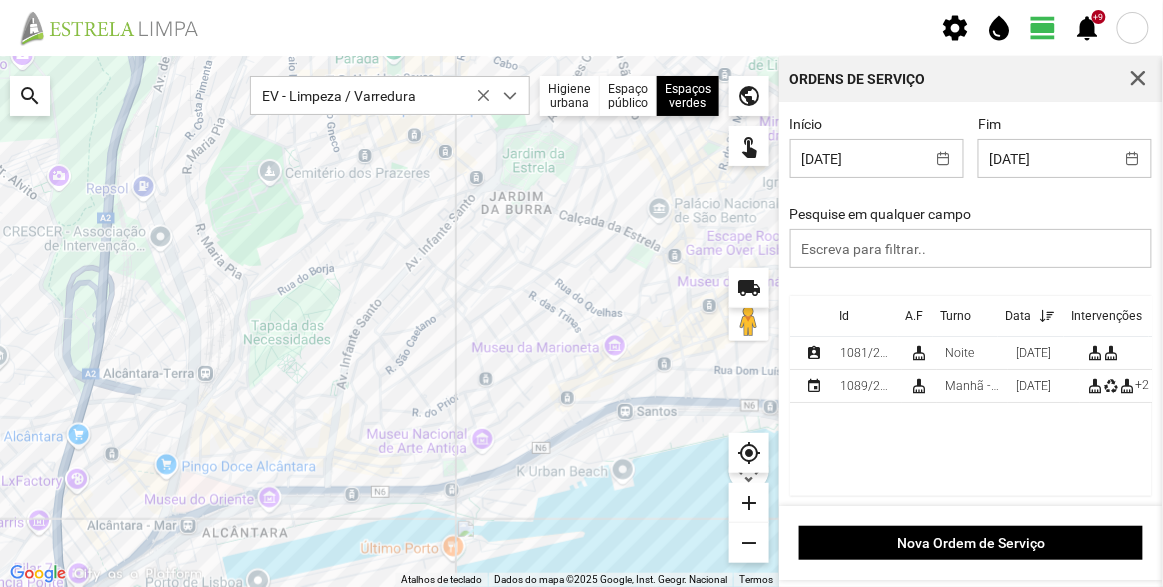 click on "Id  A.F  Turno Data Intervenções  assignment_ind   1081/2025   cleaning_services   Noite   01/08/2025   cleaning_services   cleaning_services  content_copy    delete_outline     event   1089/2025   cleaning_services   Manhã - HU 1   01/08/2025   cleaning_services   recycling   cleaning_services   +2  content_copy    delete_outline" at bounding box center (971, 396) 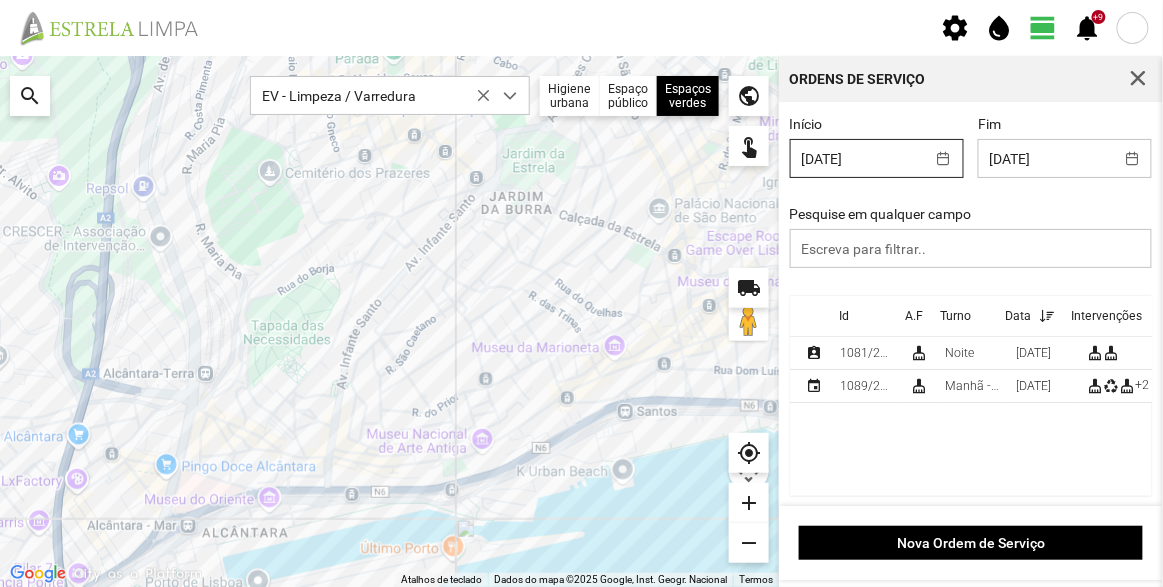 click on "settings  water_drop   view_day   +9   notifications
Para navegar no mapa com gestos de toque, toque duas vezes sem soltar no mapa e, em seguida, arraste-o. ← Mover para a esquerda → Mover para a direita ↑ Mover para cima ↓ Mover para baixo + Aumentar (zoom) - Diminuir (zoom) Casa Avançar 75% para a esquerda Fim Avançar 75% para a direita Página para cima Avançar 75% para cima Página para baixo Avançar 75% para baixo Atalhos de teclado Dados do mapa Dados do mapa ©2025 Google, Inst. Geogr. Nacional Dados do mapa ©2025 Google, Inst. Geogr. Nacional 200 m  Clique no botão para alternar entre as unidades métricas e imperiais Termos Comunicar um erro no mapa local_shipping  search
EV - Limpeza / Varredura  Higiene urbana   Espaço público   Espaços verdes  Árvores  Espaços verdes  public  touch_app  my_location add remove Ordens de Serviço Início 01/08/2025   Fim 01/08/2025   Pesquise em qualquer campo Id  A.F  Turno Data Intervenções  assignment_ind   1081/2025   Noite" at bounding box center (581, 293) 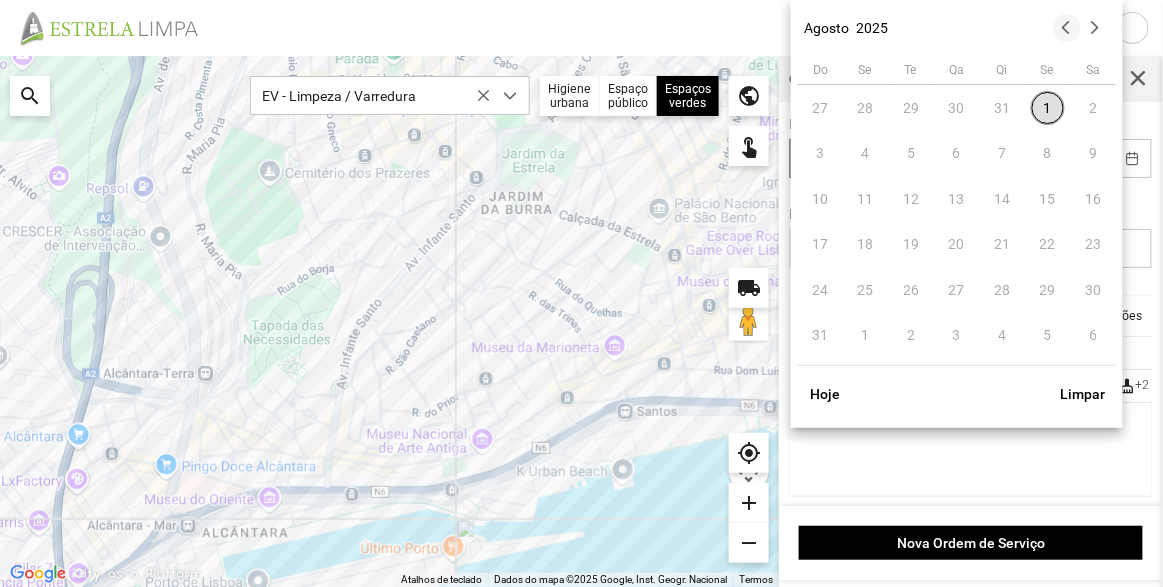 click at bounding box center [1067, 28] 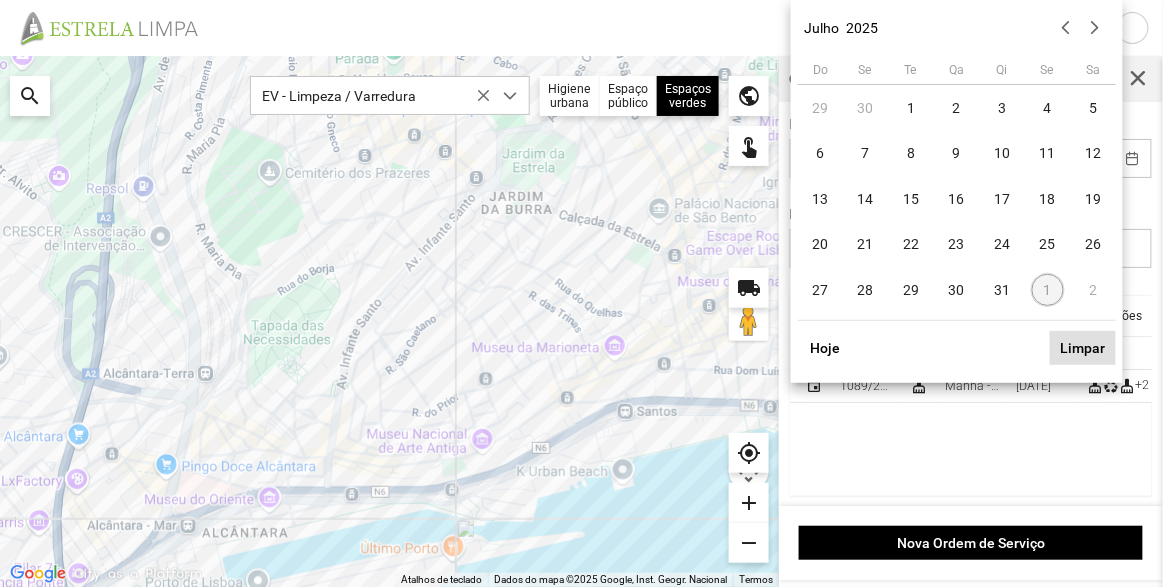 click on "Limpar" at bounding box center [1083, 348] 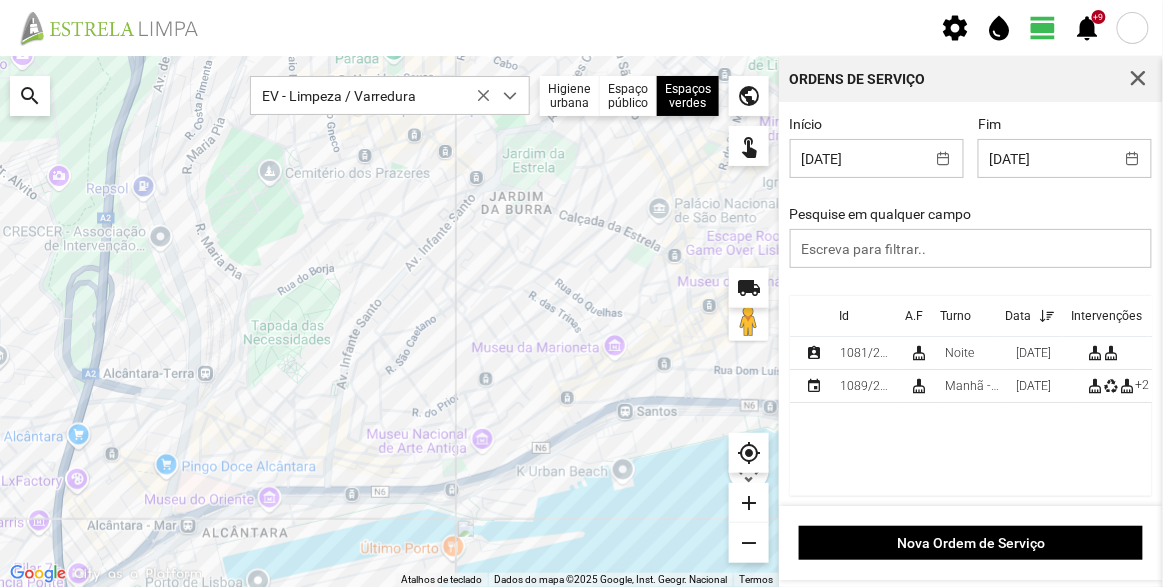type 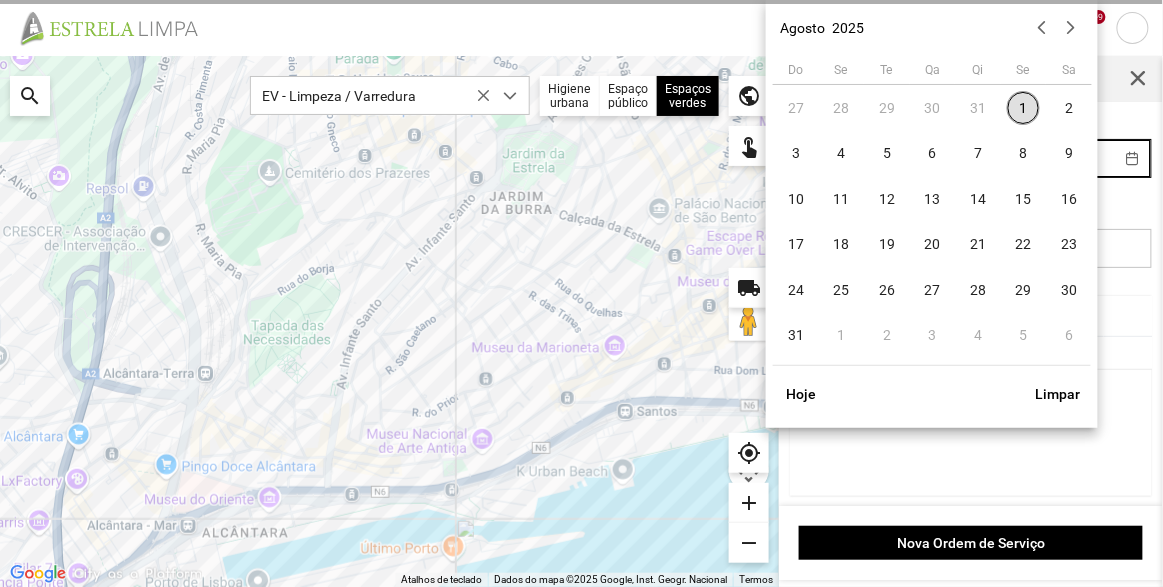 click on "settings  water_drop   view_day   +9   notifications
Para navegar no mapa com gestos de toque, toque duas vezes sem soltar no mapa e, em seguida, arraste-o. ← Mover para a esquerda → Mover para a direita ↑ Mover para cima ↓ Mover para baixo + Aumentar (zoom) - Diminuir (zoom) Casa Avançar 75% para a esquerda Fim Avançar 75% para a direita Página para cima Avançar 75% para cima Página para baixo Avançar 75% para baixo Atalhos de teclado Dados do mapa Dados do mapa ©2025 Google, Inst. Geogr. Nacional Dados do mapa ©2025 Google, Inst. Geogr. Nacional 200 m  Clique no botão para alternar entre as unidades métricas e imperiais Termos Comunicar um erro no mapa local_shipping  search
EV - Limpeza / Varredura  Higiene urbana   Espaço público   Espaços verdes  Árvores  Espaços verdes  public  touch_app  my_location add remove Ordens de Serviço Início   Fim 01/08/2025   Pesquise em qualquer campo Id  A.F  Turno Data Intervenções A carregar... Nova Ordem de Serviço
Do" at bounding box center [581, 293] 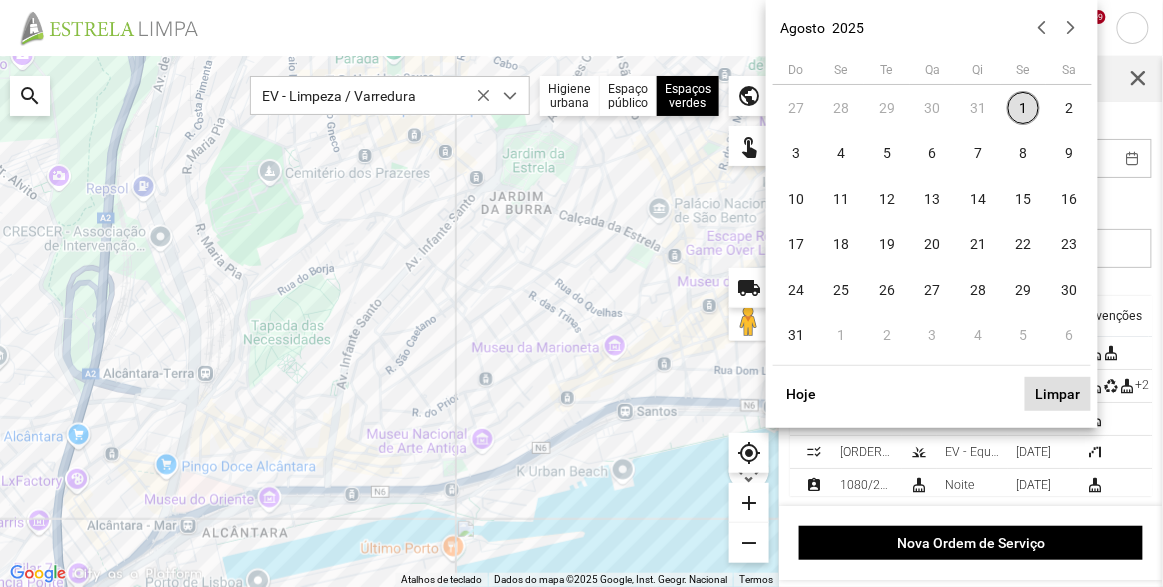 drag, startPoint x: 1071, startPoint y: 394, endPoint x: 1031, endPoint y: 298, distance: 104 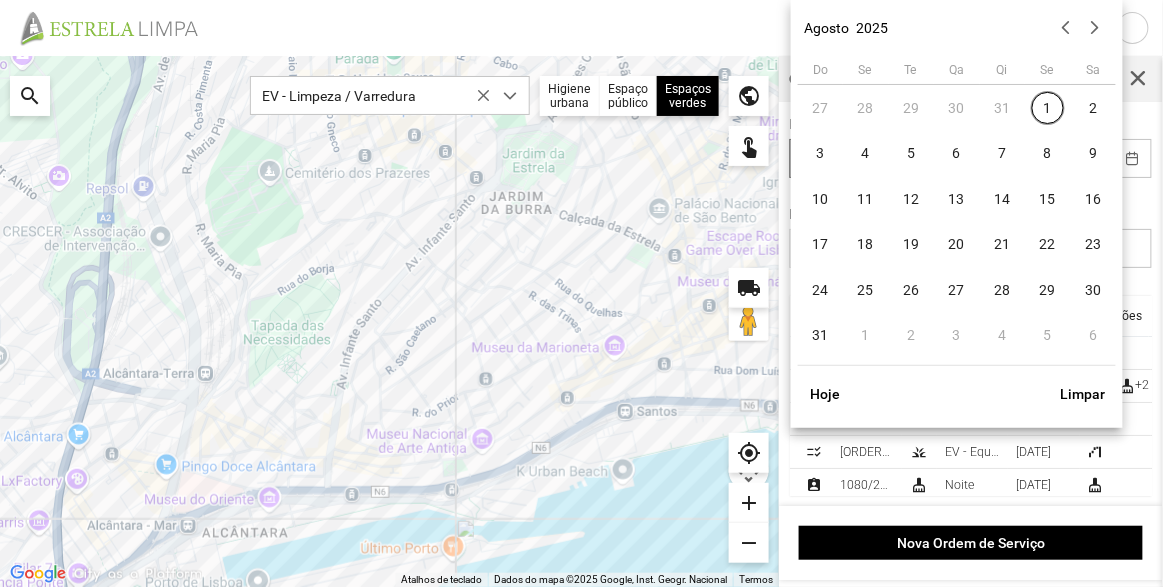 click on "EV - Limpeza / Varredura  Higiene urbana   Espaço público   Espaços verdes  Árvores  Espaços verdes  public  touch_app  my_location add remove Ordens de Serviço Início   Fim [ORDER_ID]   cleaning_services    1" at bounding box center [581, 293] 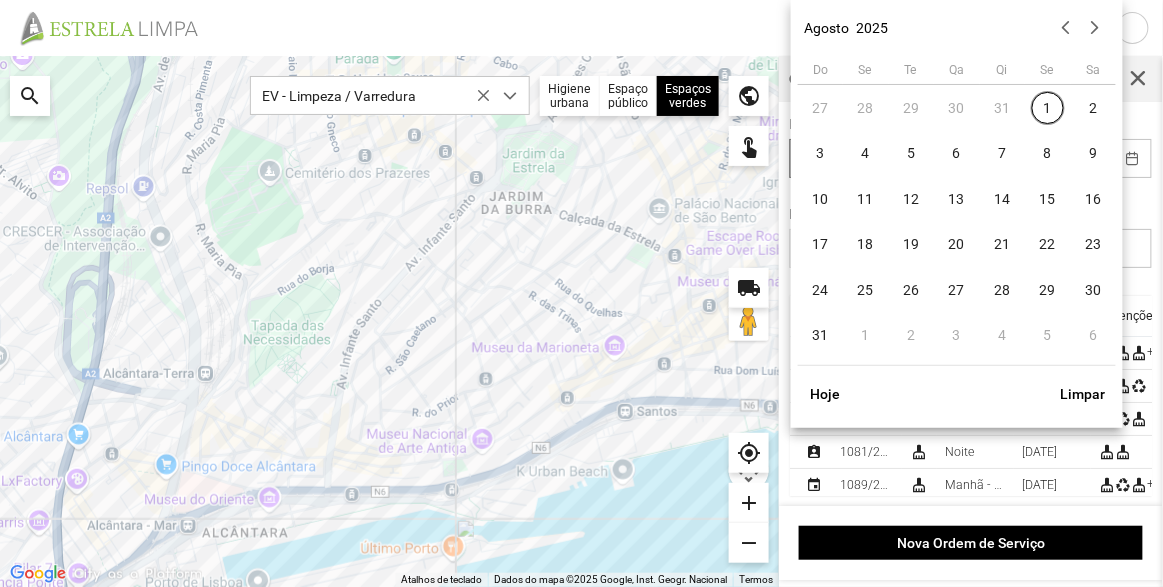 click on "31" at bounding box center [1003, 108] 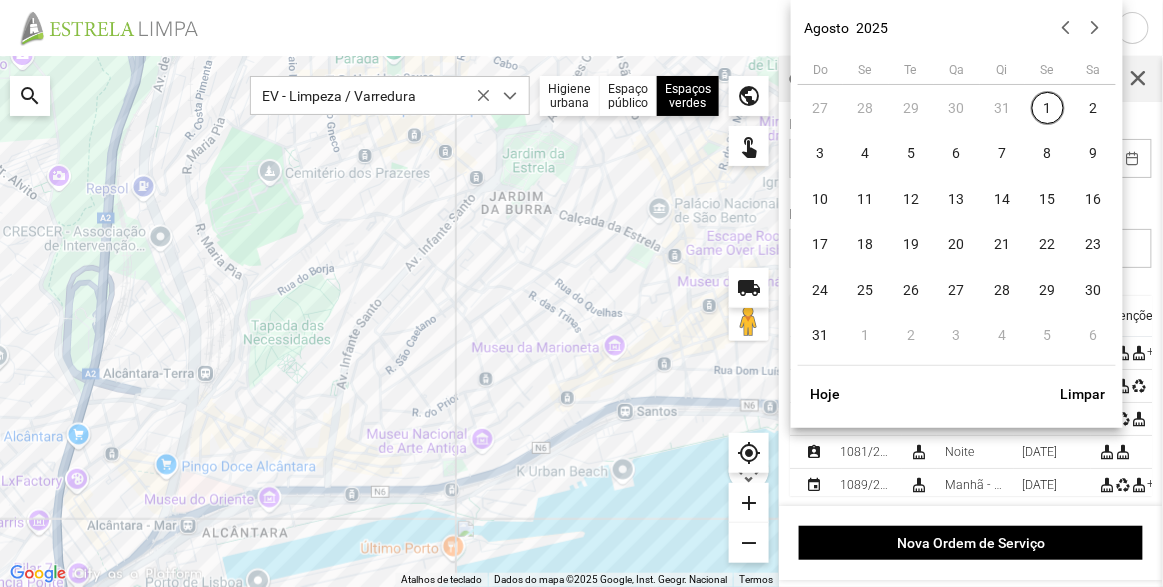 click on "31" at bounding box center (1003, 108) 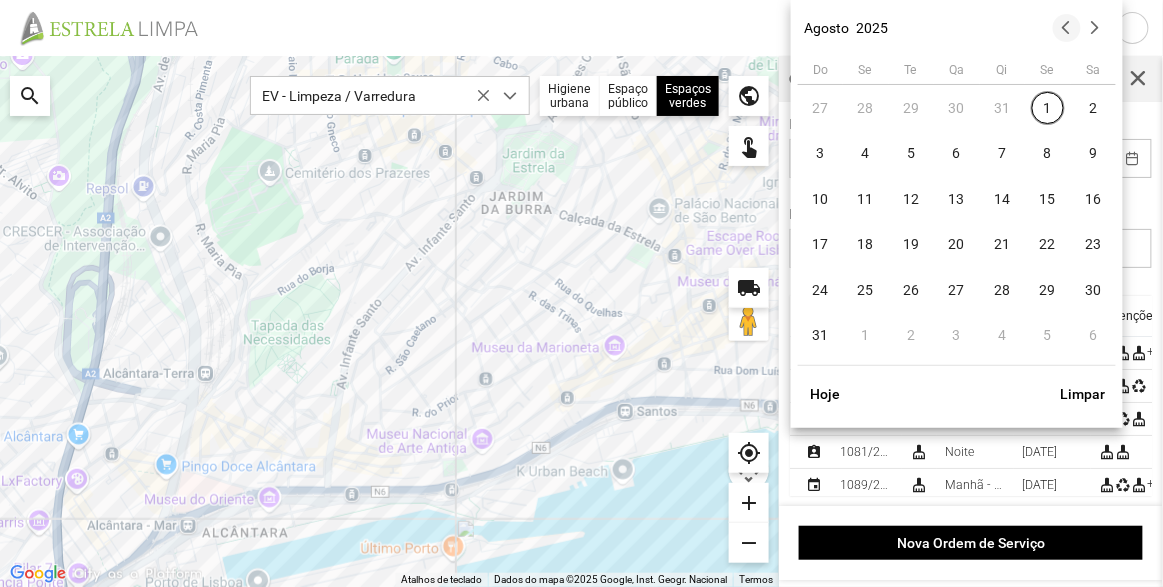 click at bounding box center [1067, 28] 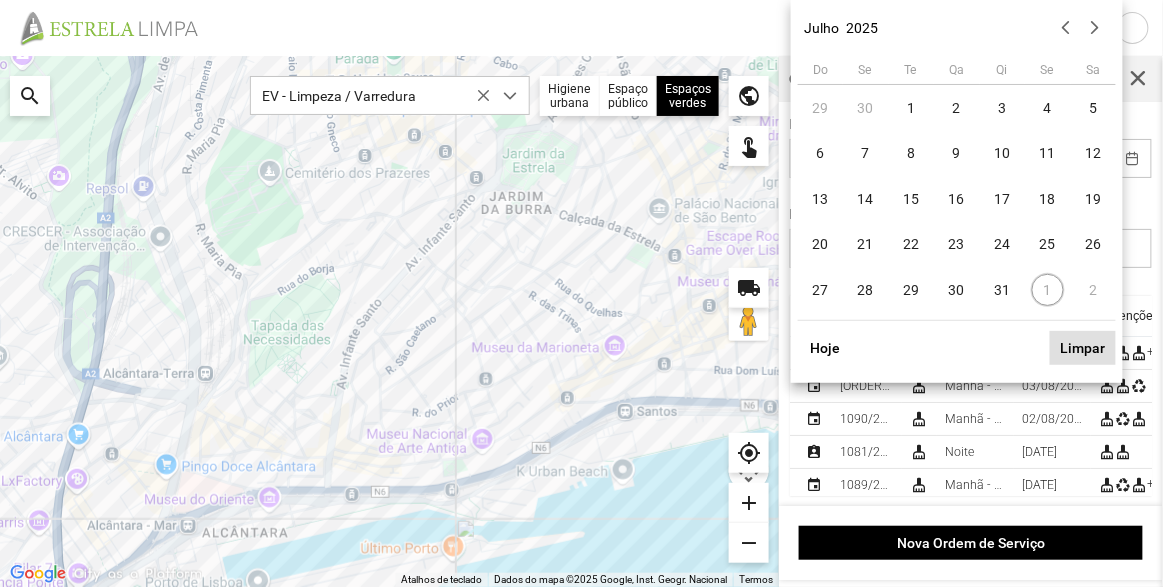 click on "Limpar" at bounding box center [1083, 348] 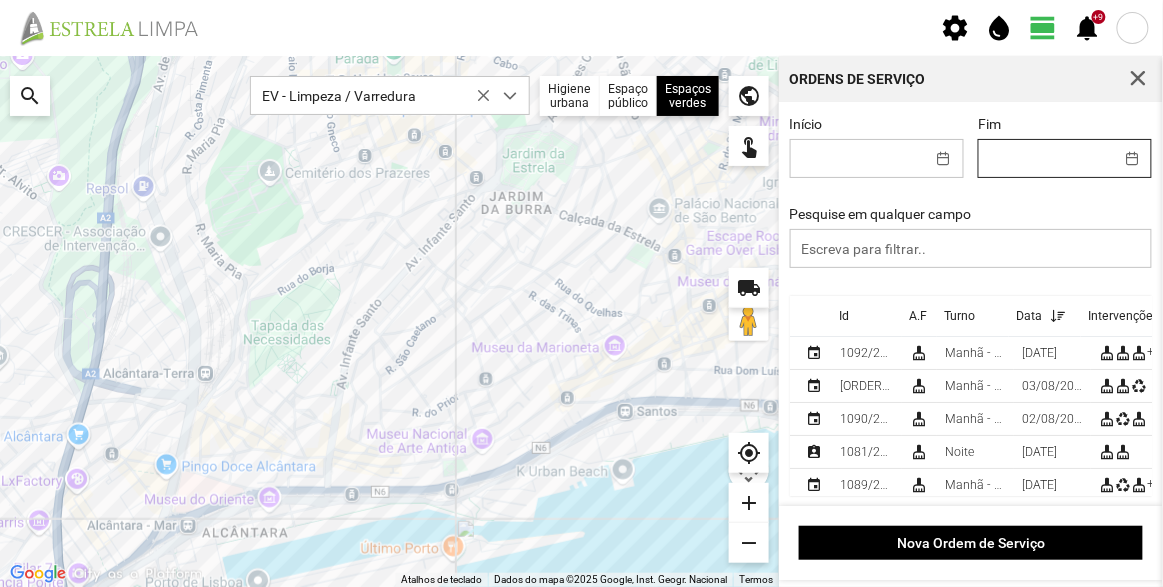 click on "settings  water_drop   view_day   +9   notifications
Para navegar no mapa com gestos de toque, toque duas vezes sem soltar no mapa e, em seguida, arraste-o. ← Mover para a esquerda → Mover para a direita ↑ Mover para cima ↓ Mover para baixo + Aumentar (zoom) - Diminuir (zoom) Casa Avançar 75% para a esquerda Fim Avançar 75% para a direita Página para cima Avançar 75% para cima Página para baixo Avançar 75% para baixo Atalhos de teclado Dados do mapa Dados do mapa ©2025 Google, Inst. Geogr. Nacional Dados do mapa ©2025 Google, Inst. Geogr. Nacional 200 m  Clique no botão para alternar entre as unidades métricas e imperiais Termos Comunicar um erro no mapa local_shipping  search
EV - Limpeza / Varredura  Higiene urbana   Espaço público   Espaços verdes  Árvores  Espaços verdes  public  touch_app  my_location add remove Ordens de Serviço Início   Fim   Pesquise em qualquer campo Id  A.F  Turno Data Intervenções  event   1092/2025   cleaning_services   Manhã - HU 1   +2" at bounding box center (581, 293) 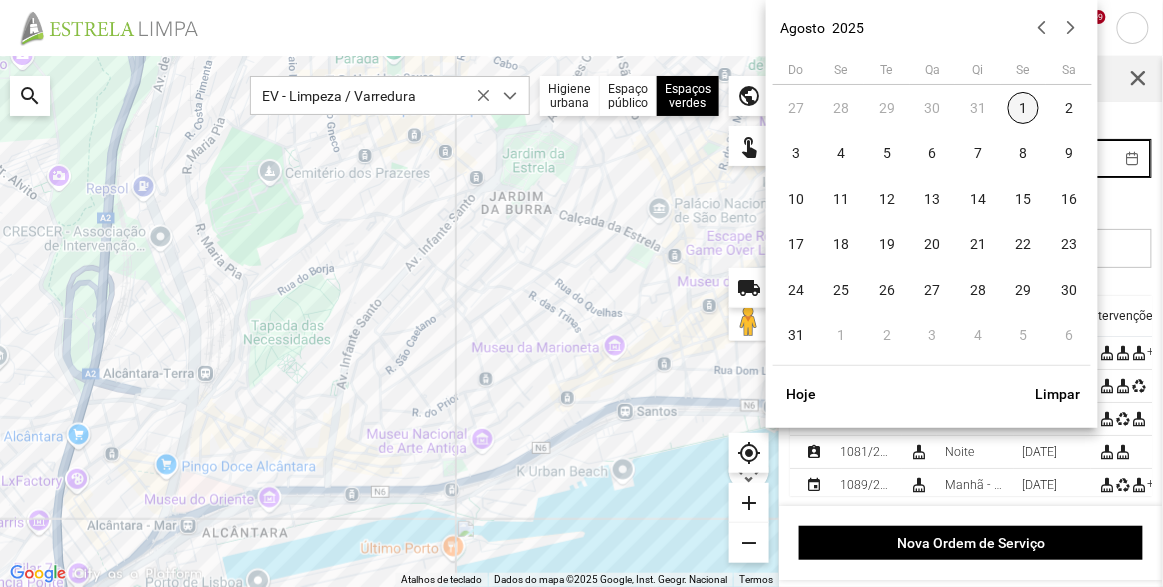 click on "1" at bounding box center (1024, 108) 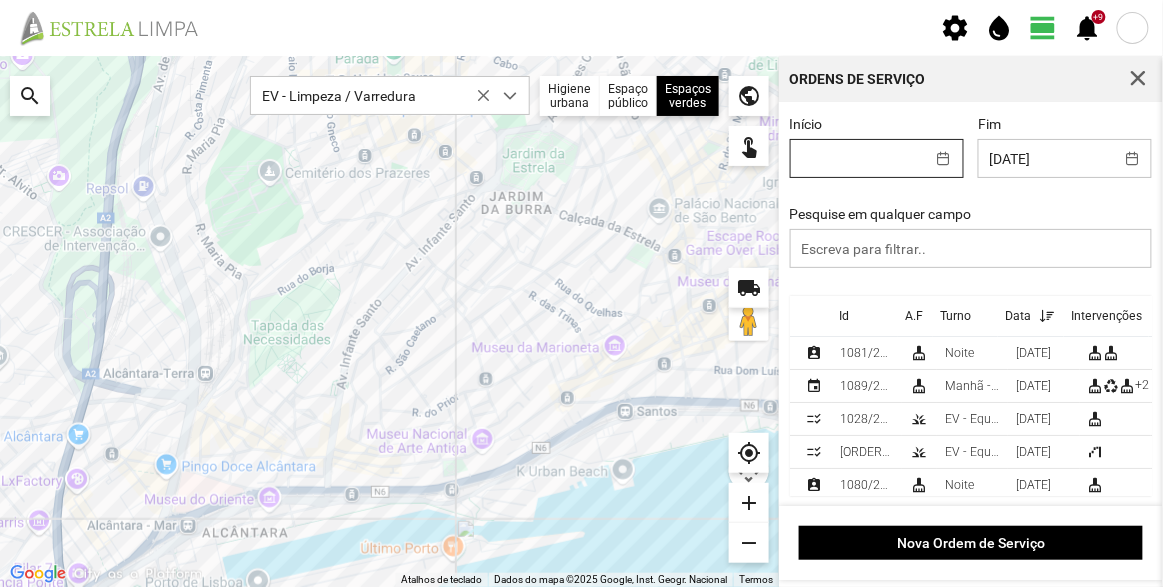 click on "settings  water_drop   view_day   +9   notifications
Para navegar no mapa com gestos de toque, toque duas vezes sem soltar no mapa e, em seguida, arraste-o. ← Mover para a esquerda → Mover para a direita ↑ Mover para cima ↓ Mover para baixo + Aumentar (zoom) - Diminuir (zoom) Casa Avançar 75% para a esquerda Fim Avançar 75% para a direita Página para cima Avançar 75% para cima Página para baixo Avançar 75% para baixo Atalhos de teclado Dados do mapa Dados do mapa ©2025 Google, Inst. Geogr. Nacional Dados do mapa ©2025 Google, Inst. Geogr. Nacional 200 m  Clique no botão para alternar entre as unidades métricas e imperiais Termos Comunicar um erro no mapa local_shipping  search
EV - Limpeza / Varredura  Higiene urbana   Espaço público   Espaços verdes  Árvores  Espaços verdes  public  touch_app  my_location add remove Ordens de Serviço Início   Fim 01/08/2025   Pesquise em qualquer campo Id  A.F  Turno Data Intervenções  assignment_ind   1081/2025   cleaning_services" at bounding box center (581, 293) 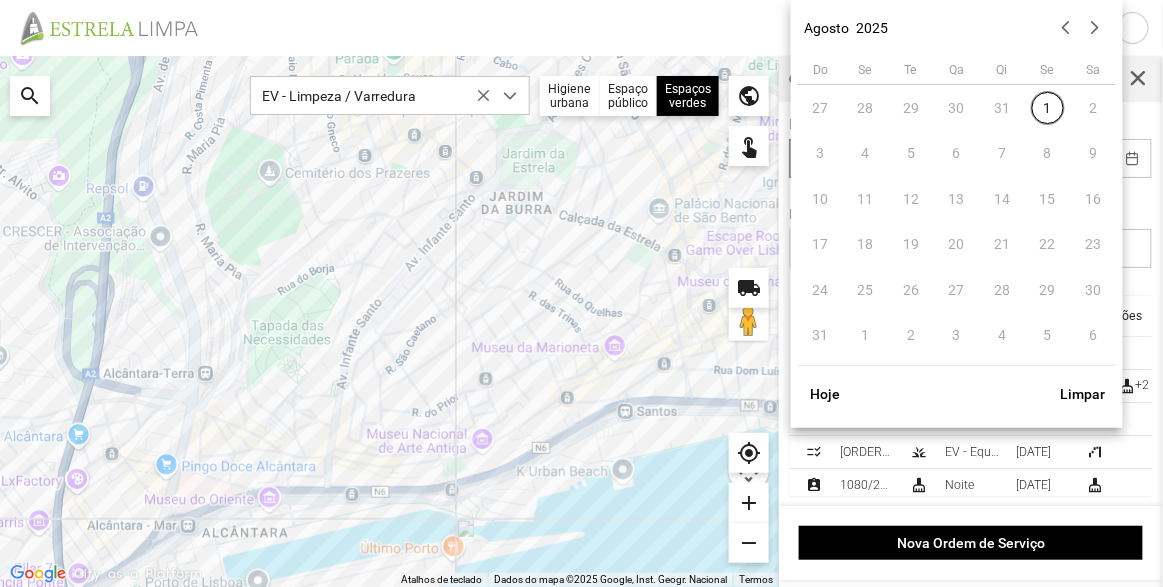 click on "31" at bounding box center [1003, 108] 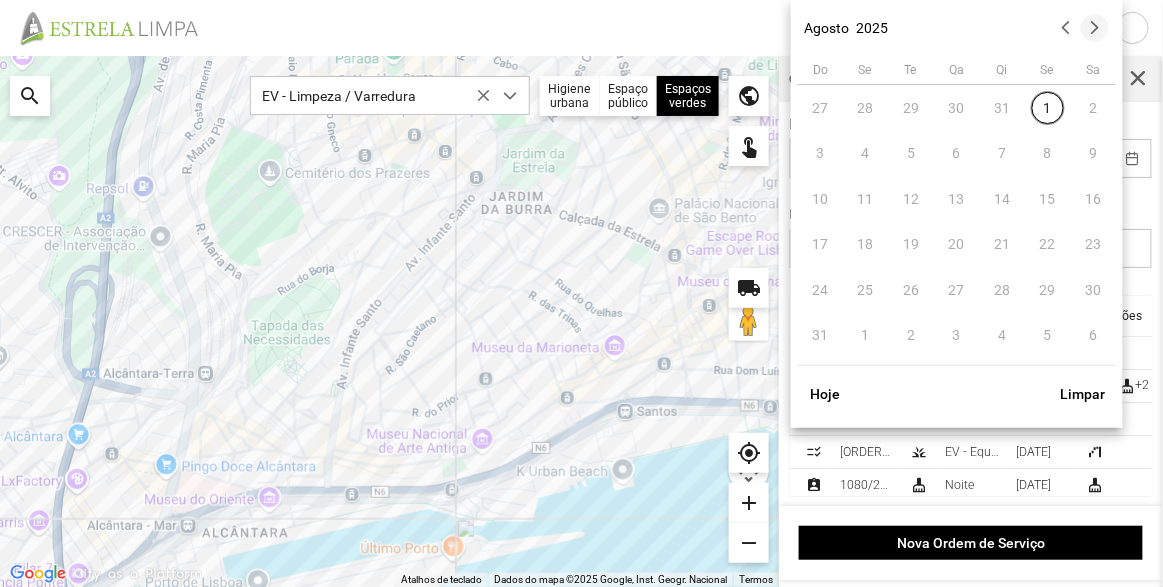 click at bounding box center (1095, 28) 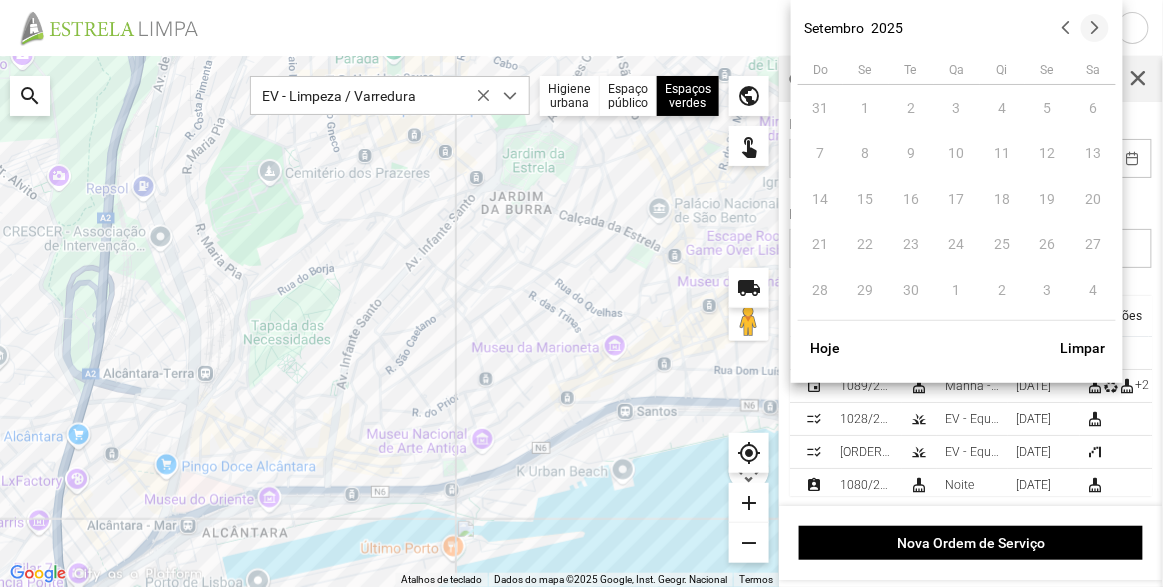 click at bounding box center [1095, 28] 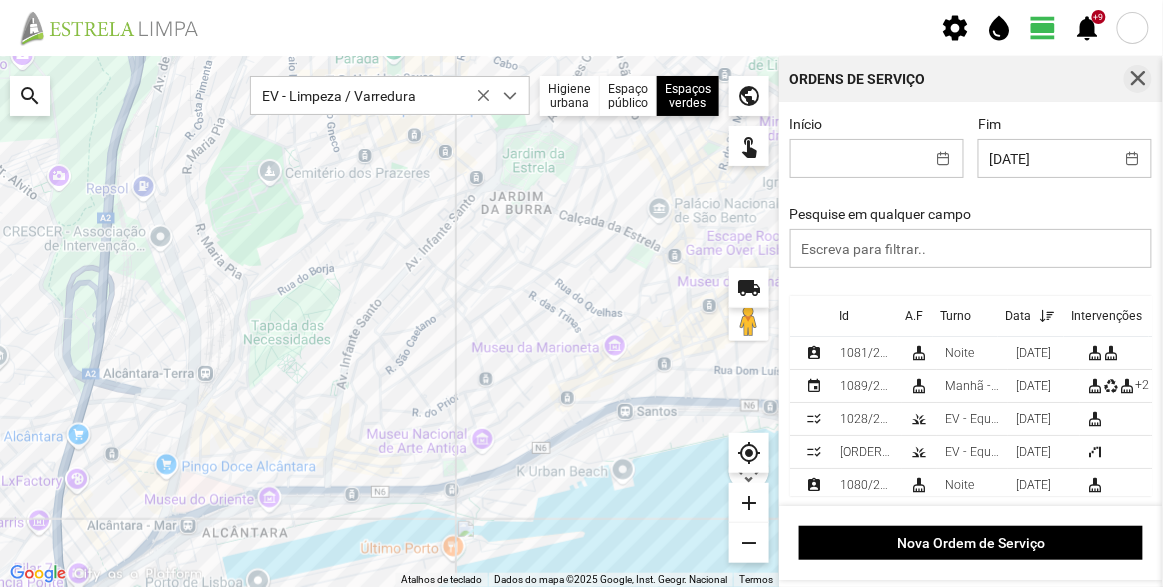 click at bounding box center [1138, 79] 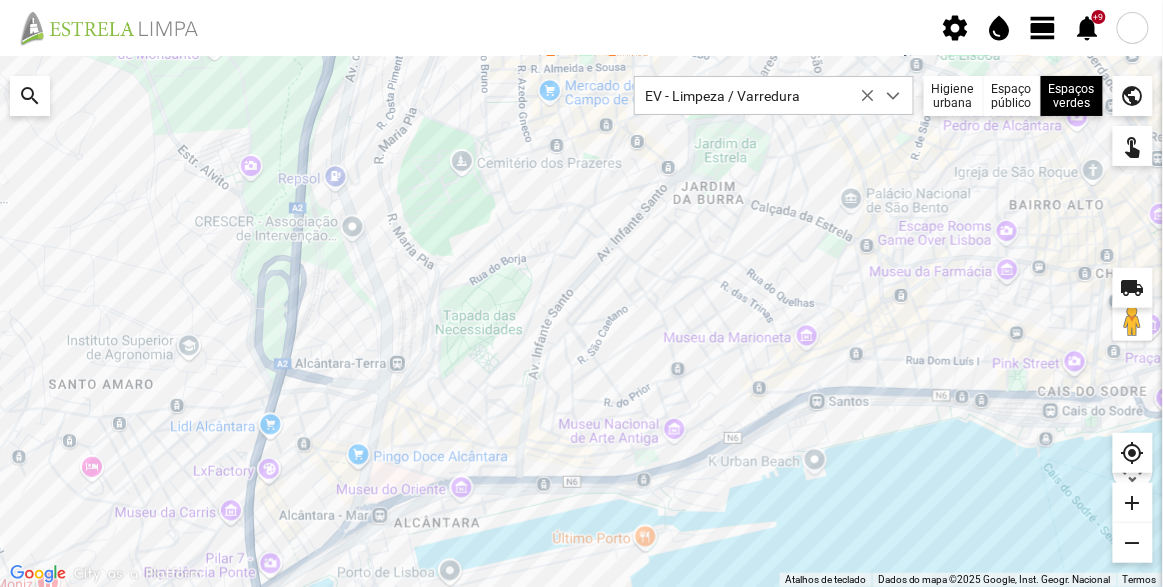 click on "view_day" 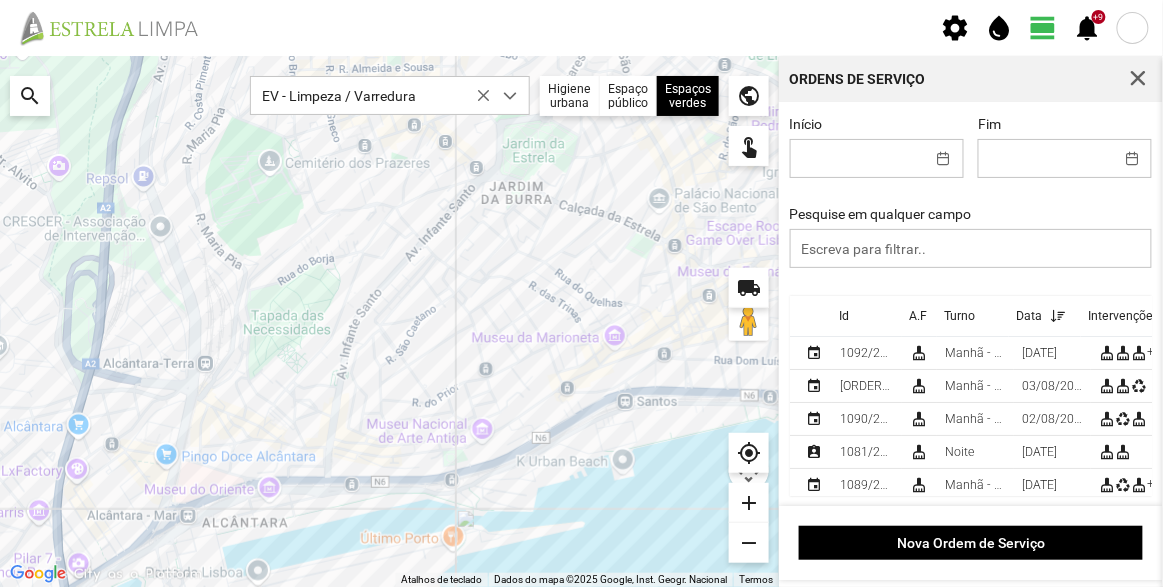 scroll, scrollTop: 2, scrollLeft: 0, axis: vertical 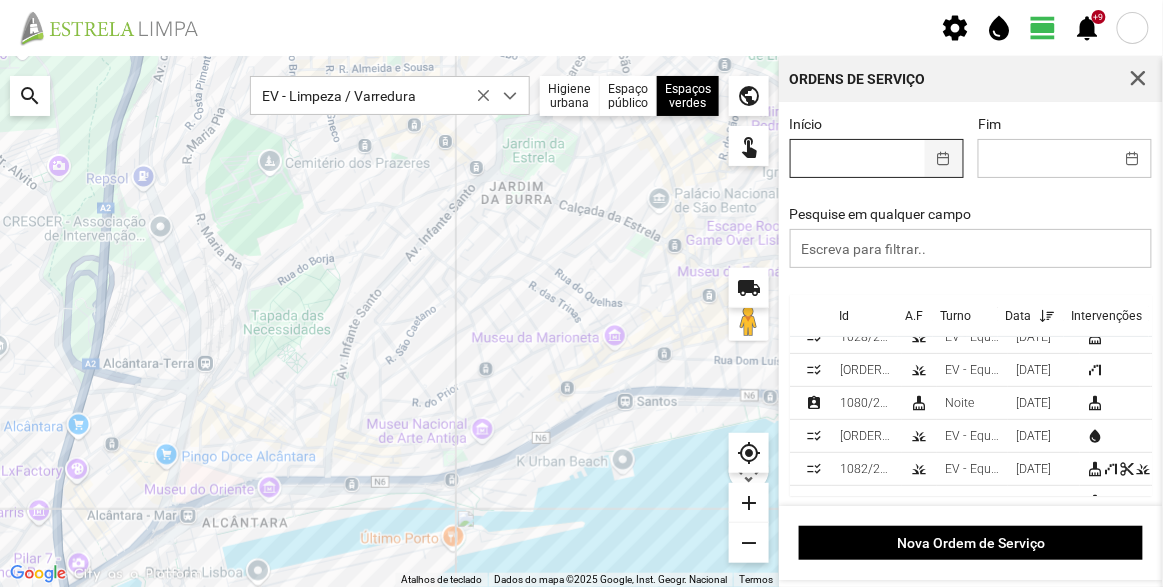 click at bounding box center [944, 158] 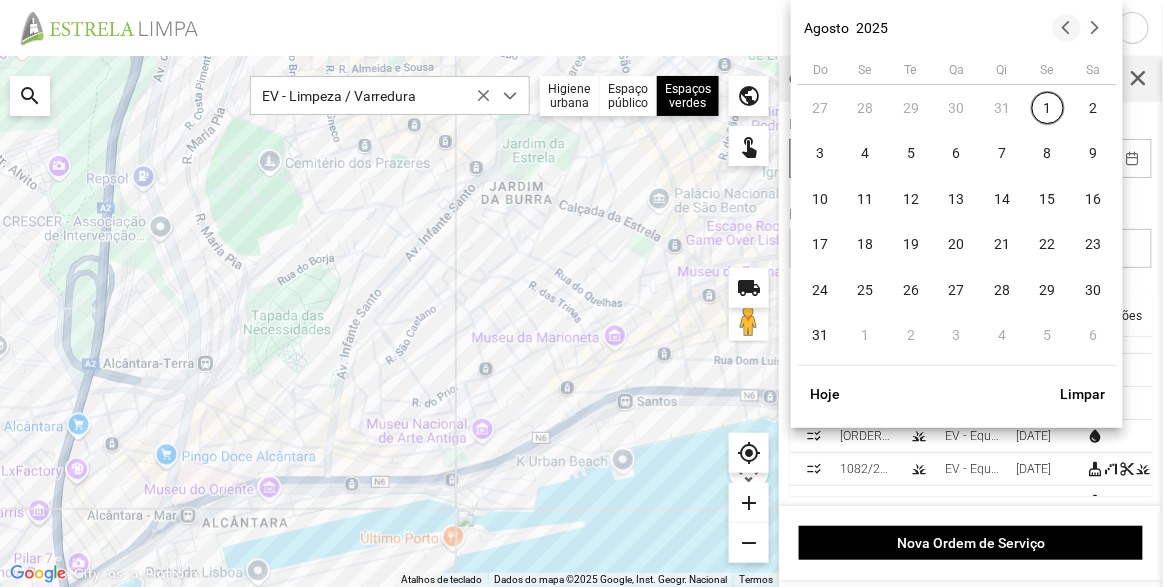 click at bounding box center [1067, 28] 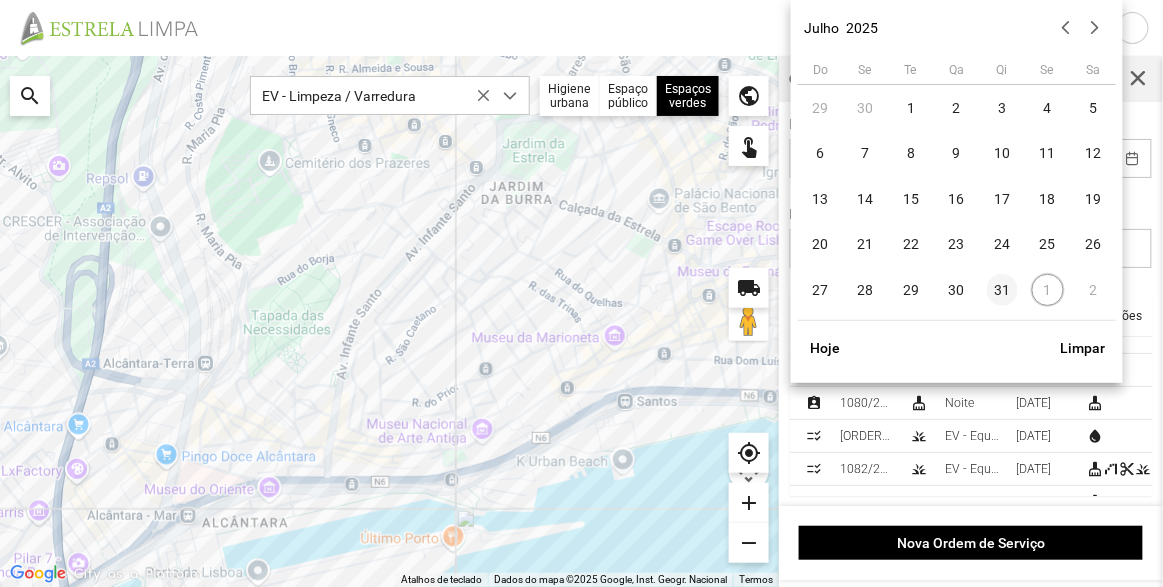 click on "31" at bounding box center [1003, 290] 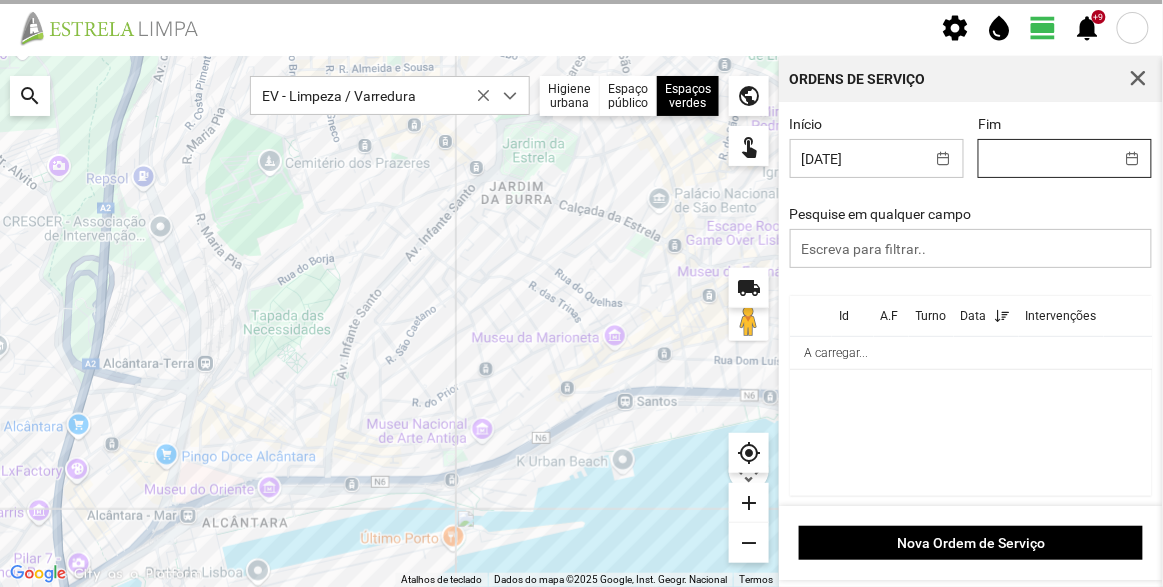 scroll, scrollTop: 0, scrollLeft: 0, axis: both 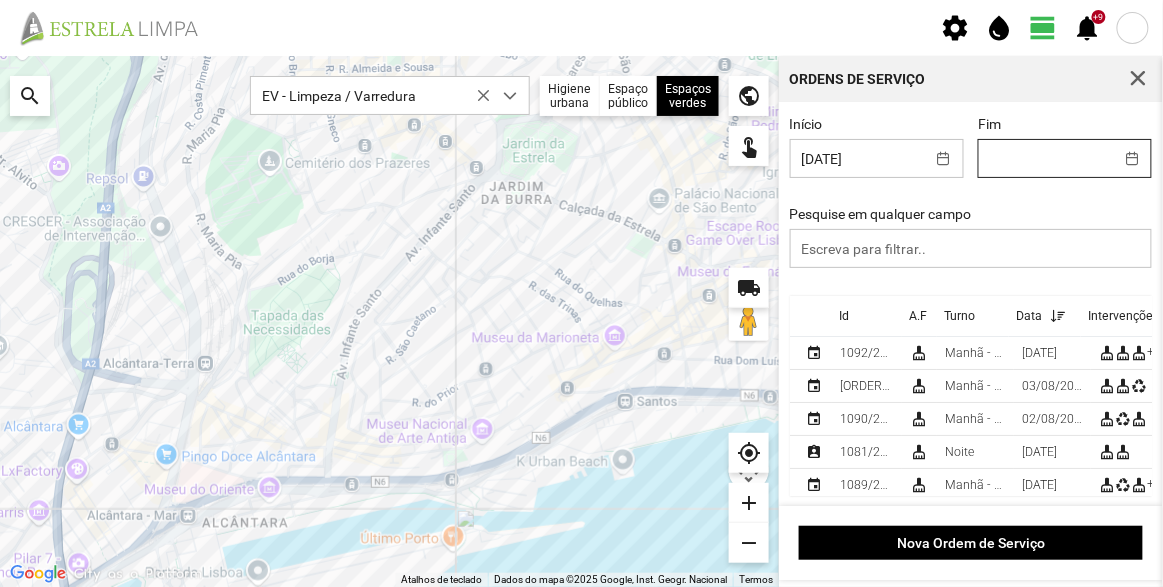 click on "settings  water_drop   view_day   +9   notifications
Para navegar no mapa com gestos de toque, toque duas vezes sem soltar no mapa e, em seguida, arraste-o. ← Mover para a esquerda → Mover para a direita ↑ Mover para cima ↓ Mover para baixo + Aumentar (zoom) - Diminuir (zoom) Casa Avançar 75% para a esquerda Fim Avançar 75% para a direita Página para cima Avançar 75% para cima Página para baixo Avançar 75% para baixo Atalhos de teclado Dados do mapa Dados do mapa ©2025 Google, Inst. Geogr. Nacional Dados do mapa ©2025 Google, Inst. Geogr. Nacional 200 m  Clique no botão para alternar entre as unidades métricas e imperiais Termos Comunicar um erro no mapa local_shipping  search
EV - Limpeza / Varredura  Higiene urbana   Espaço público   Espaços verdes  Árvores  Espaços verdes  public  touch_app  my_location add remove Ordens de Serviço Início 31/07/2025   Fim   Pesquise em qualquer campo Id  A.F  Turno Data Intervenções  event   1092/2025   cleaning_services   04/08/2025" at bounding box center (581, 293) 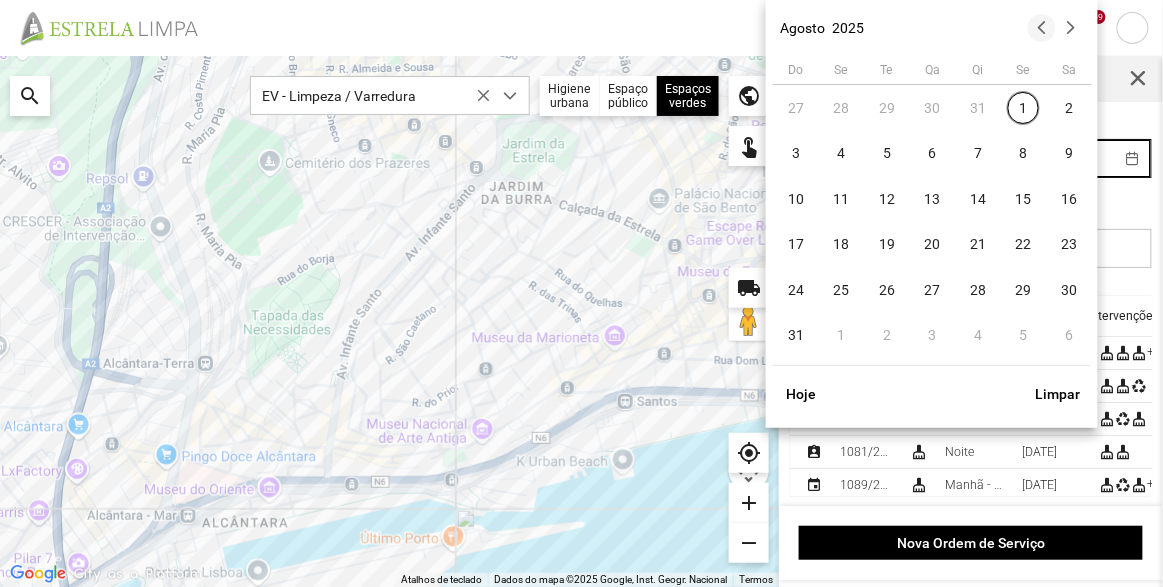 click at bounding box center [1042, 28] 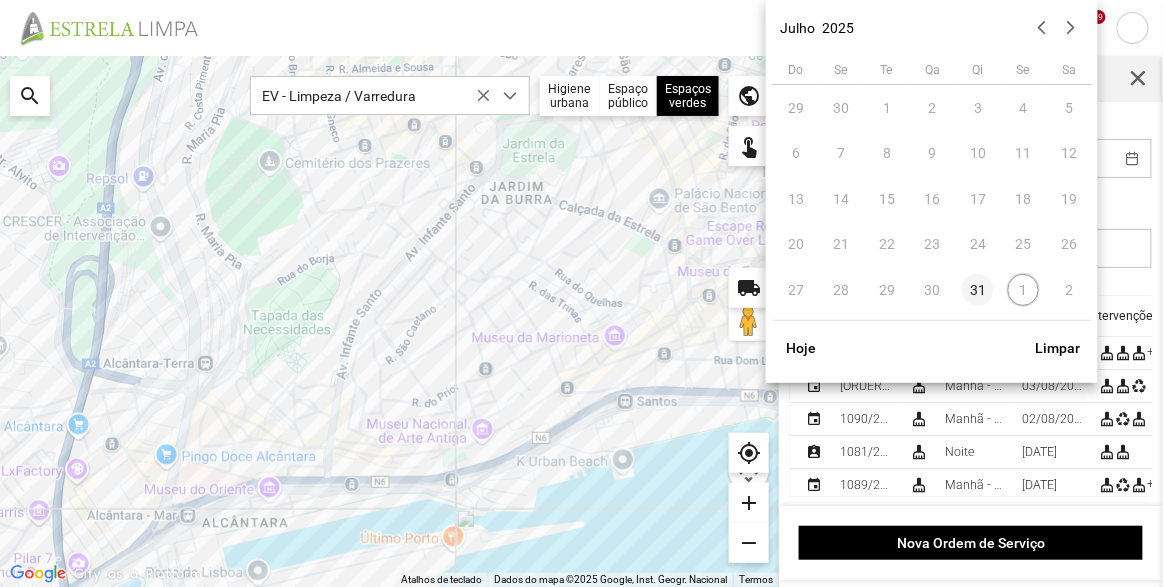 click on "31" at bounding box center (978, 290) 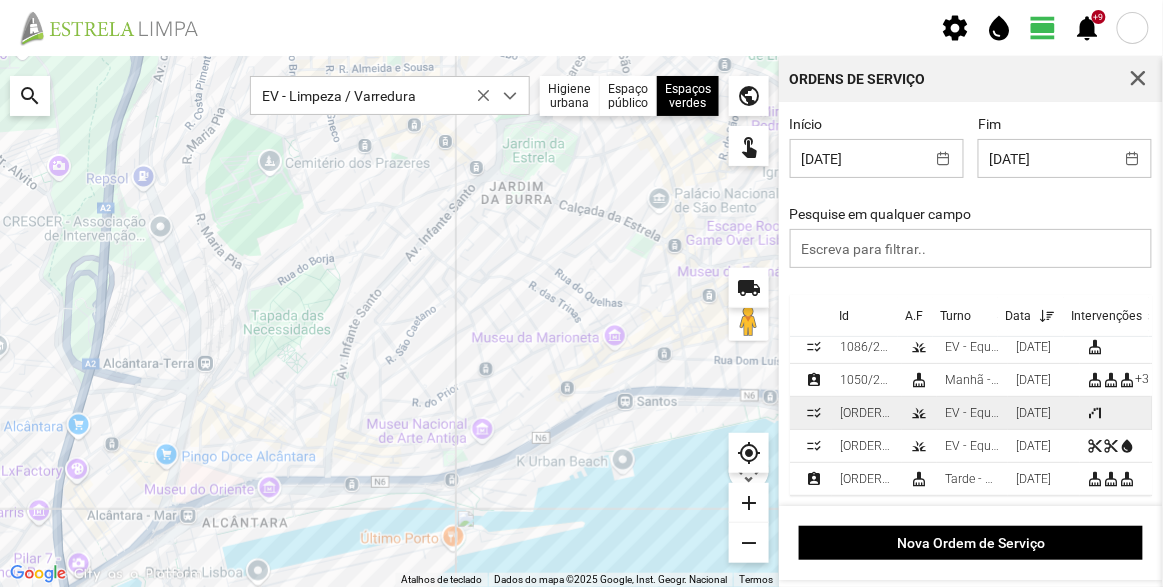 scroll, scrollTop: 184, scrollLeft: 0, axis: vertical 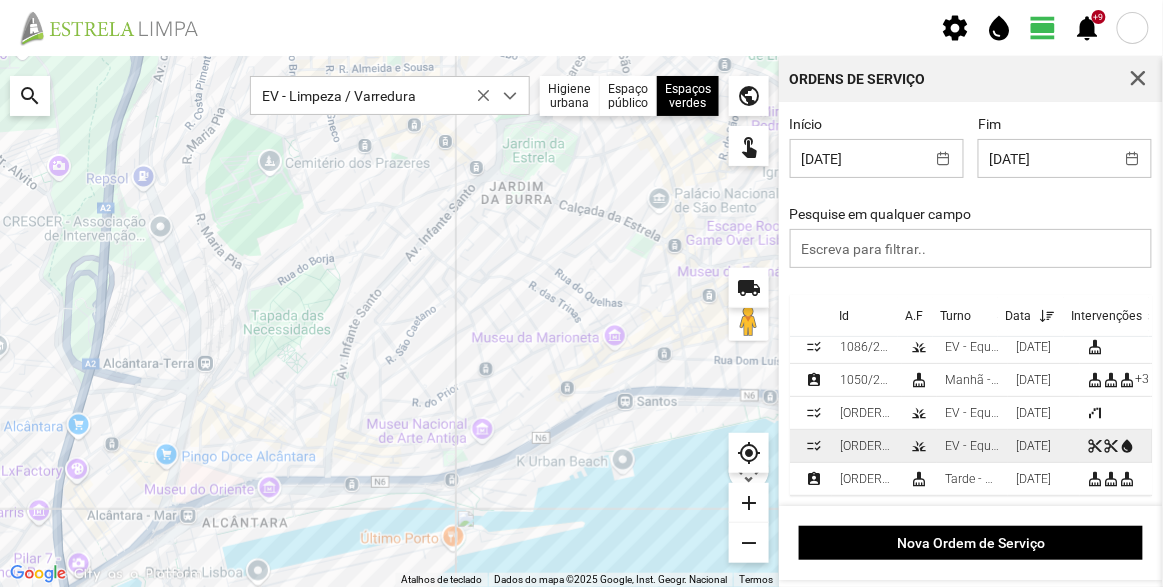 click on "EV - Equipa B" at bounding box center (972, 446) 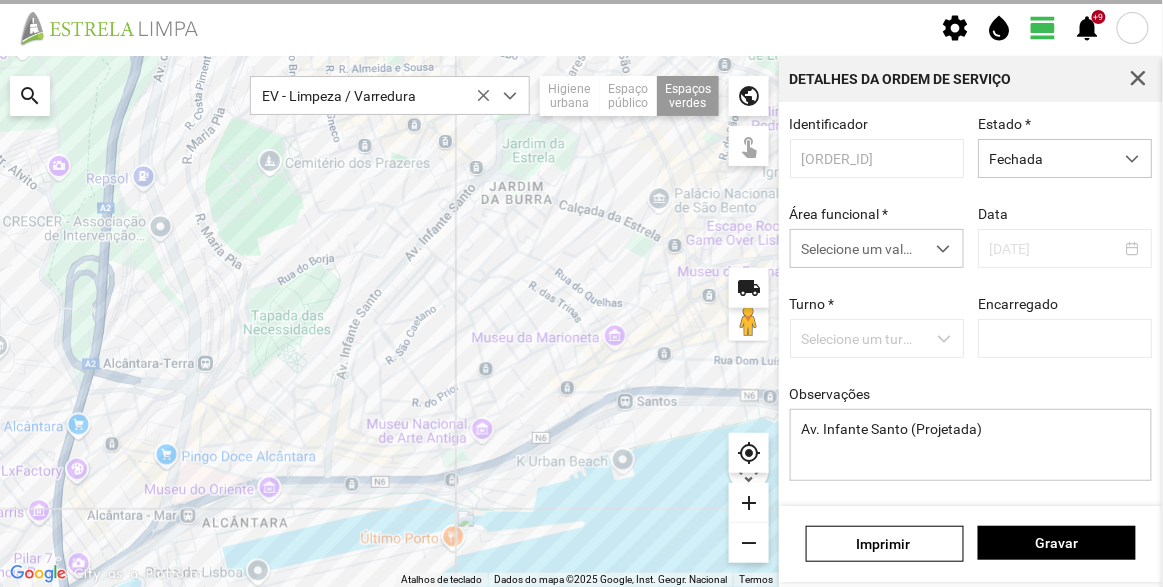 type on "[FIRST] [LAST]" 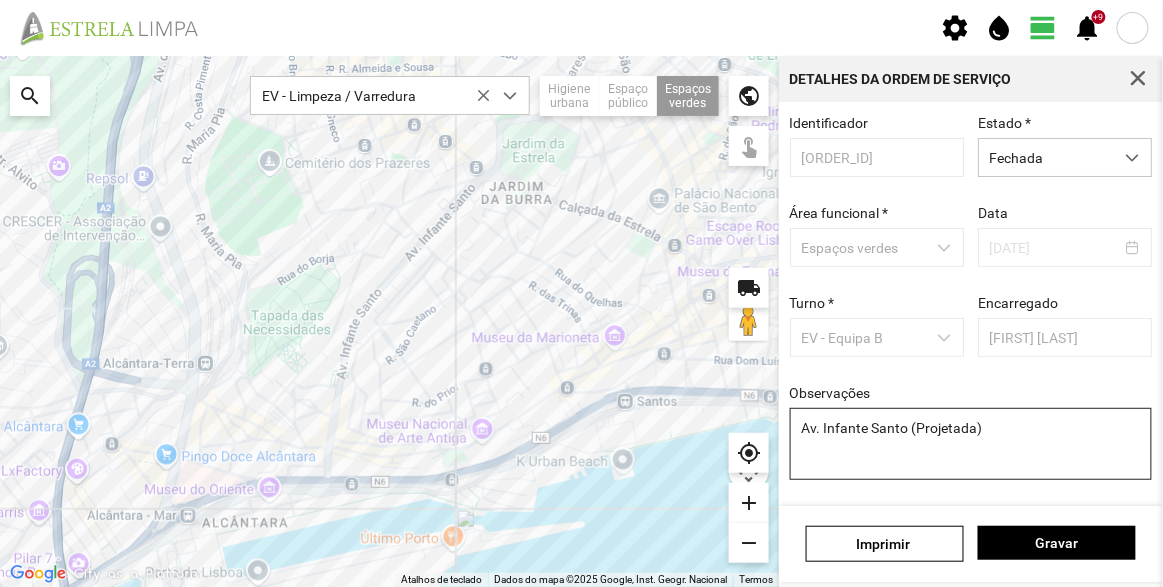 scroll, scrollTop: 0, scrollLeft: 0, axis: both 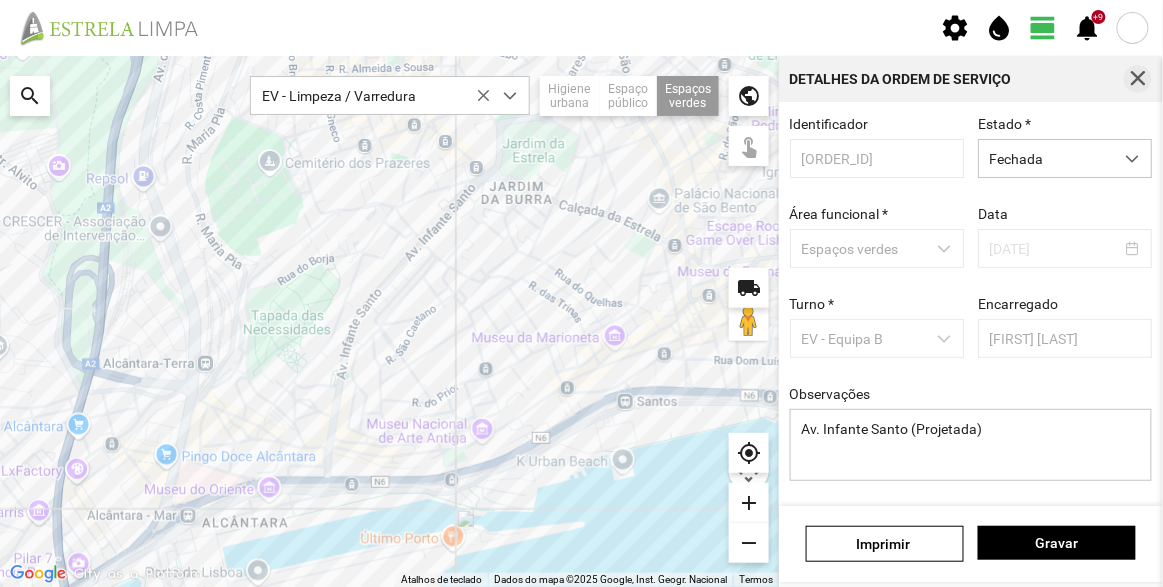 click at bounding box center (1138, 79) 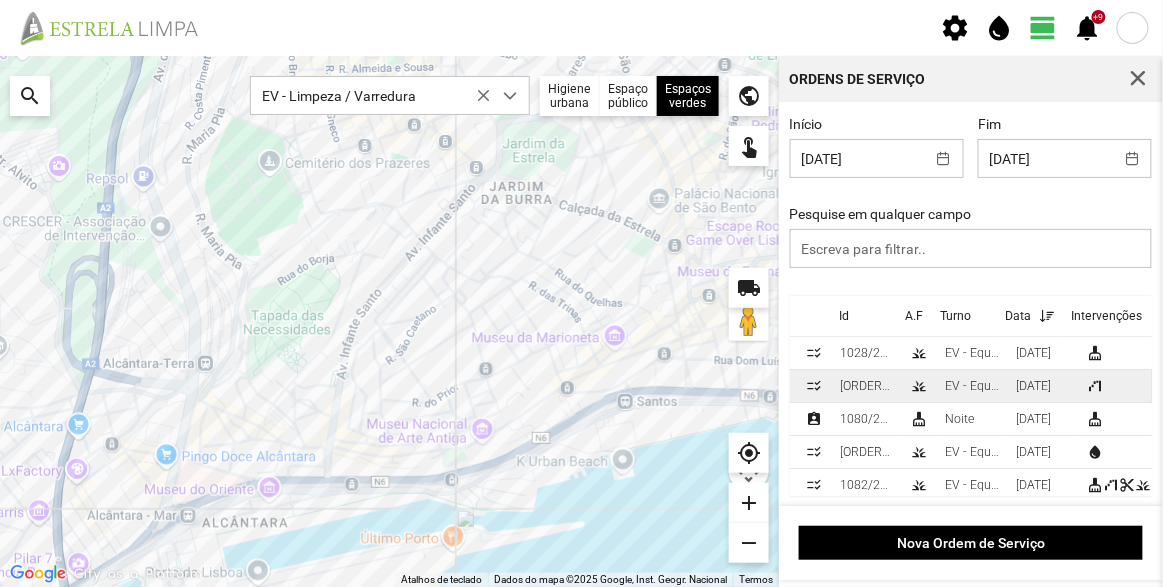 click on "EV - Equipa B" at bounding box center [972, 386] 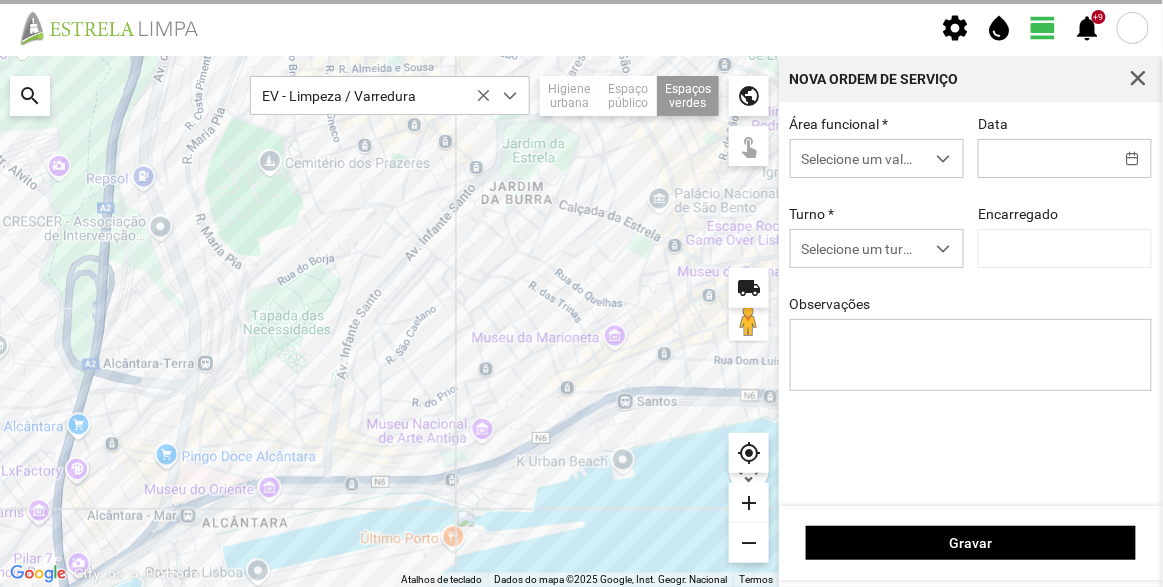 type on "[DATE]" 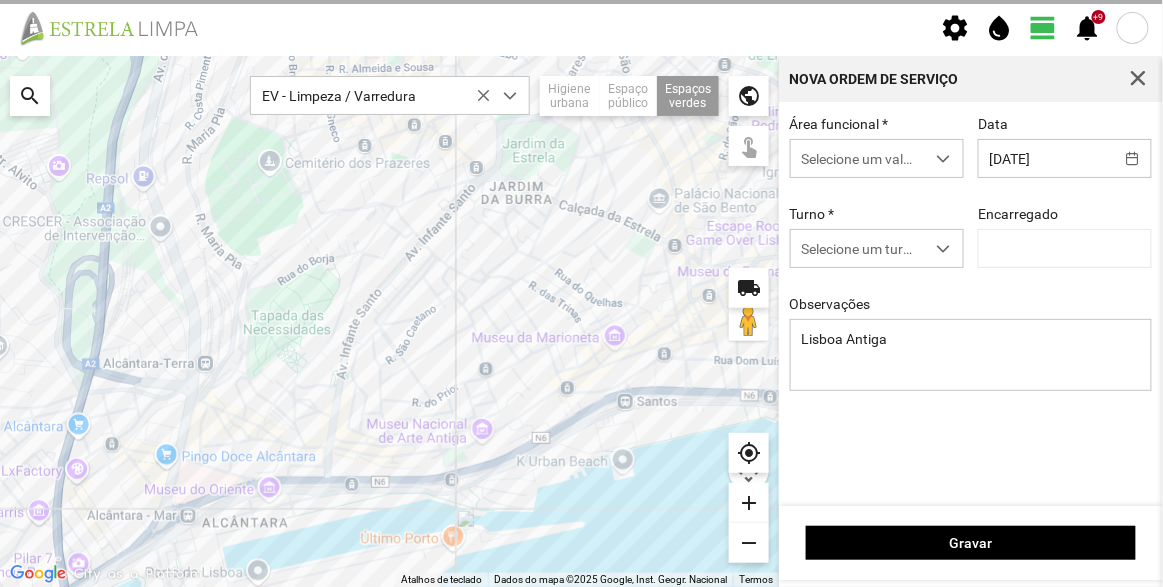 type on "[FIRST] [LAST]" 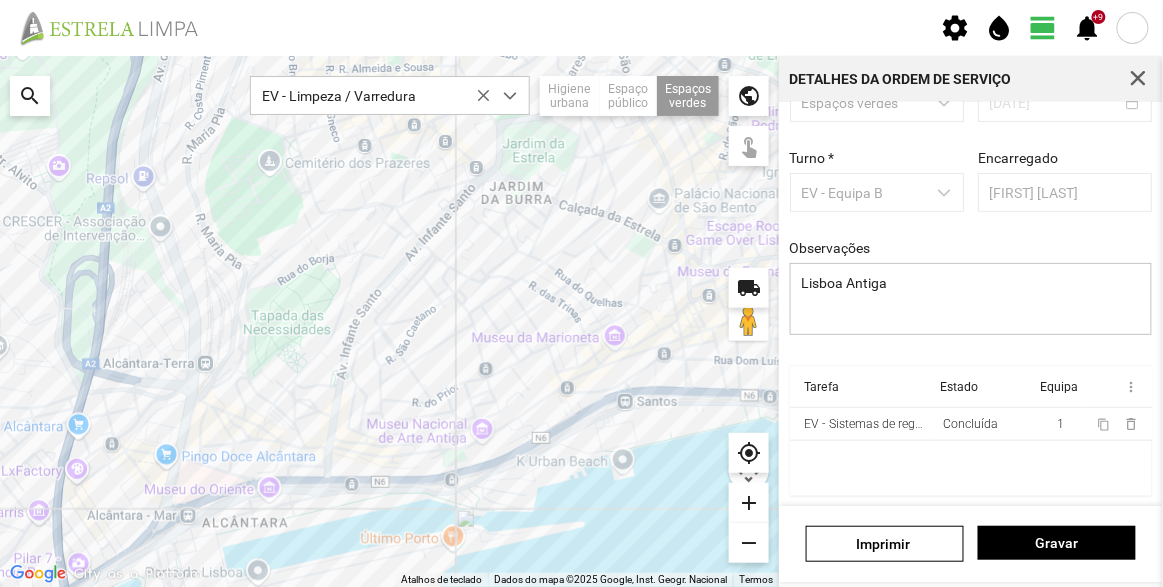 scroll, scrollTop: 0, scrollLeft: 0, axis: both 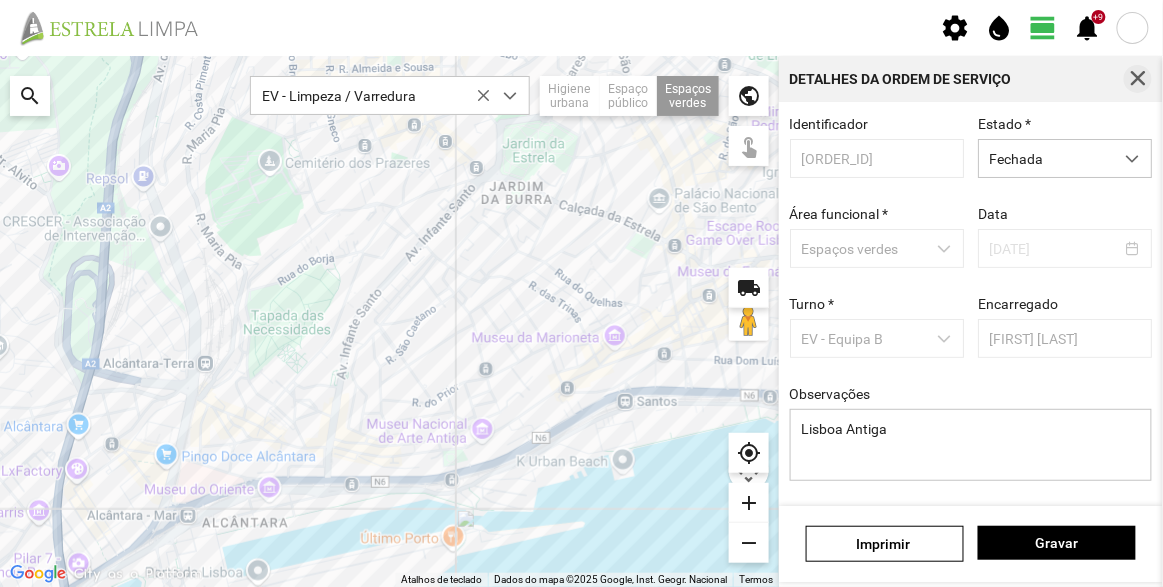 click at bounding box center (1138, 79) 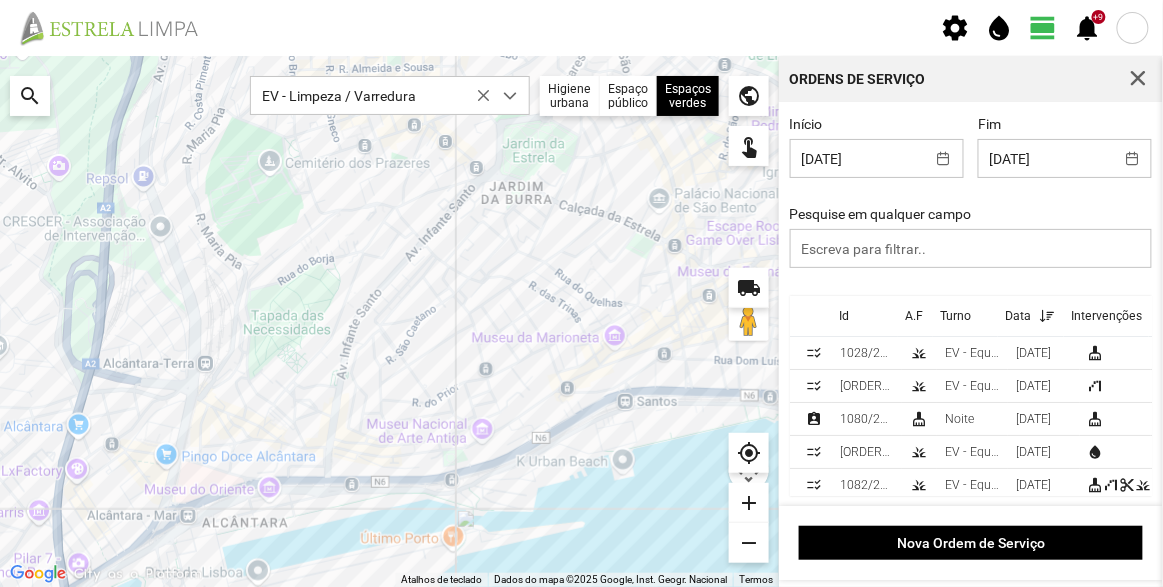click on "Início [DATE]   Fim [DATE]   Pesquise em qualquer campo" at bounding box center (971, 206) 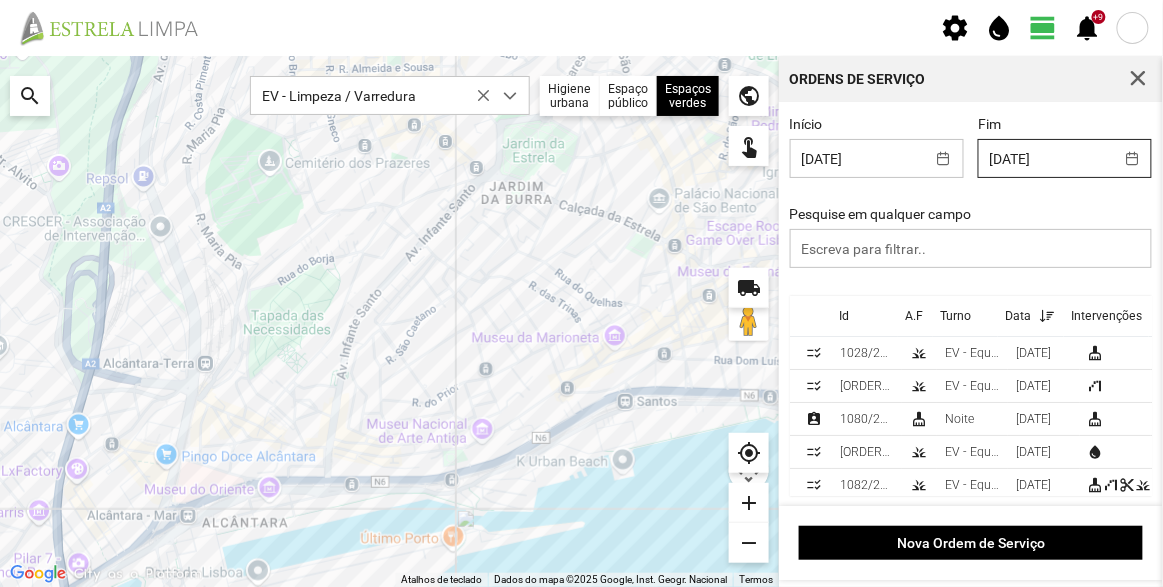 click on "[DATE]" at bounding box center (1046, 158) 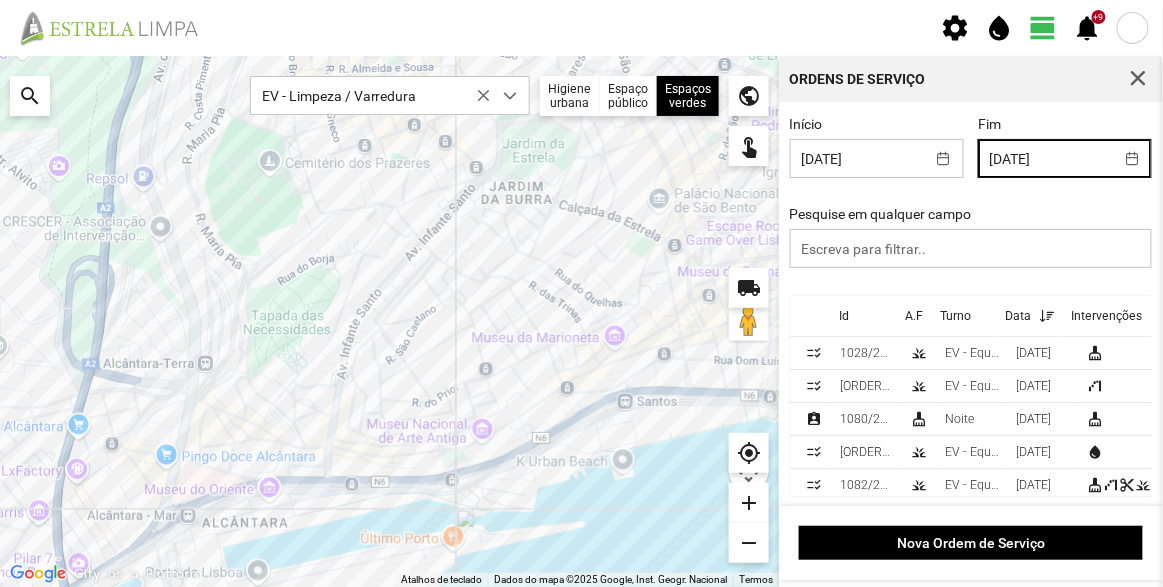 click on "Fim 31/07/2025" at bounding box center (1065, 147) 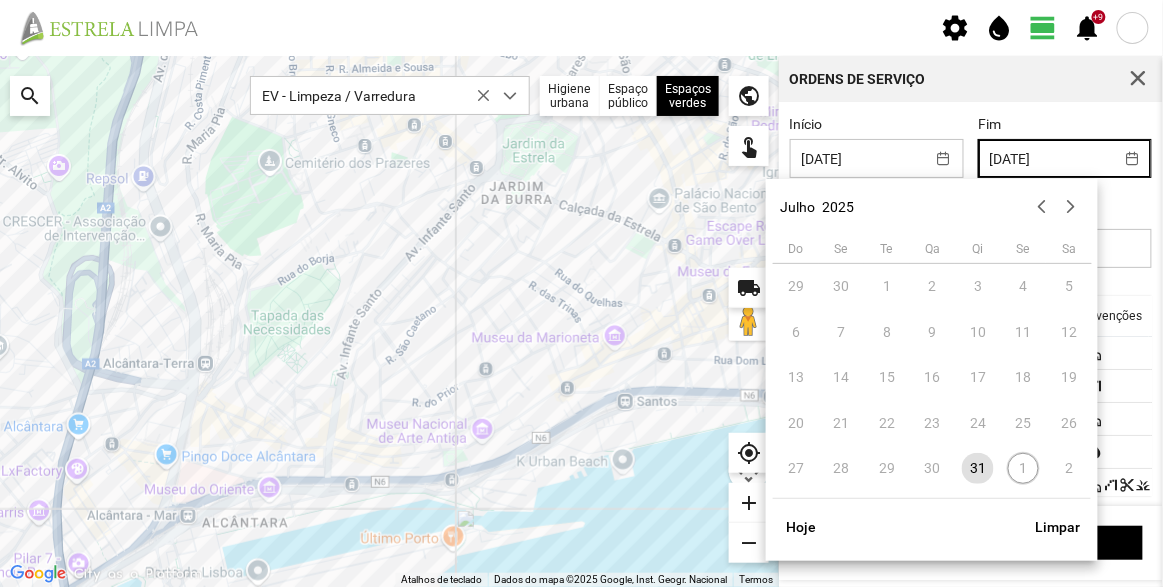 click on "[DATE]" at bounding box center [1046, 158] 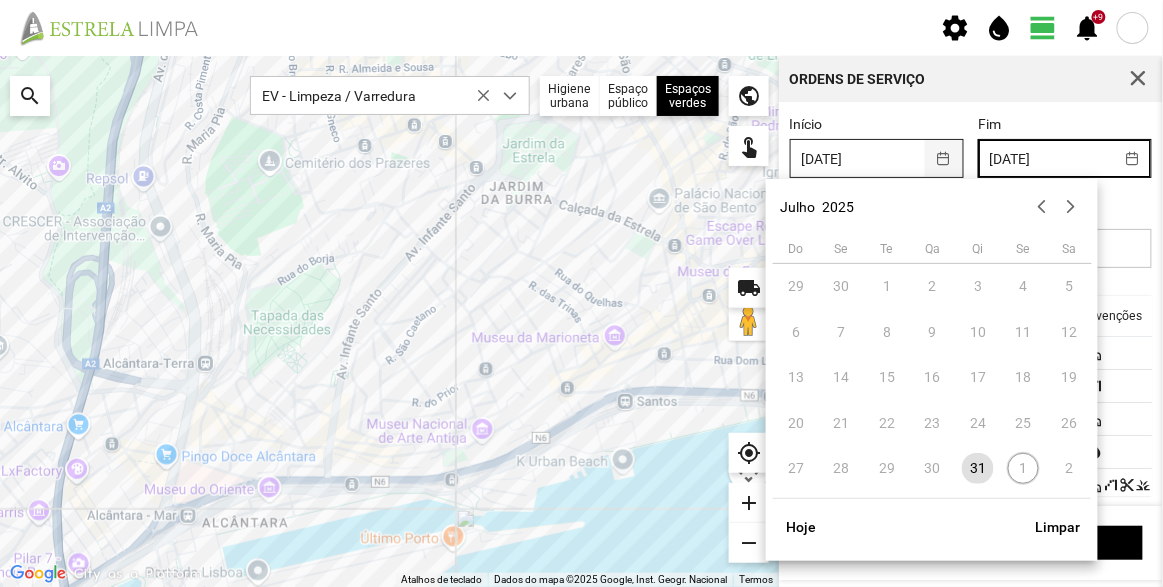 drag, startPoint x: 1083, startPoint y: 155, endPoint x: 953, endPoint y: 153, distance: 130.01538 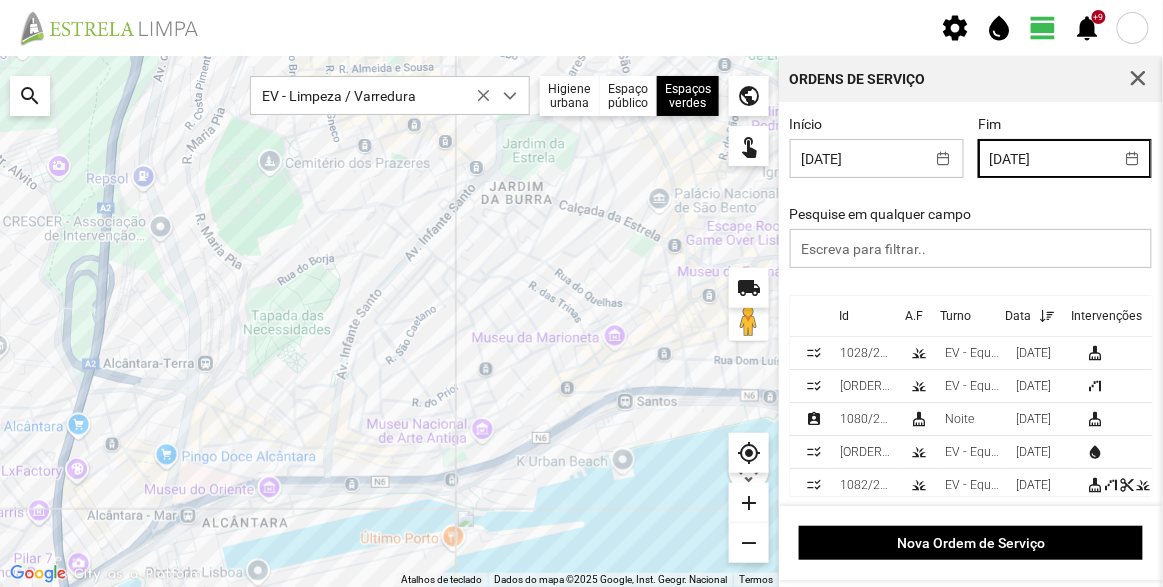 click on "settings  water_drop   view_day   +9   notifications" 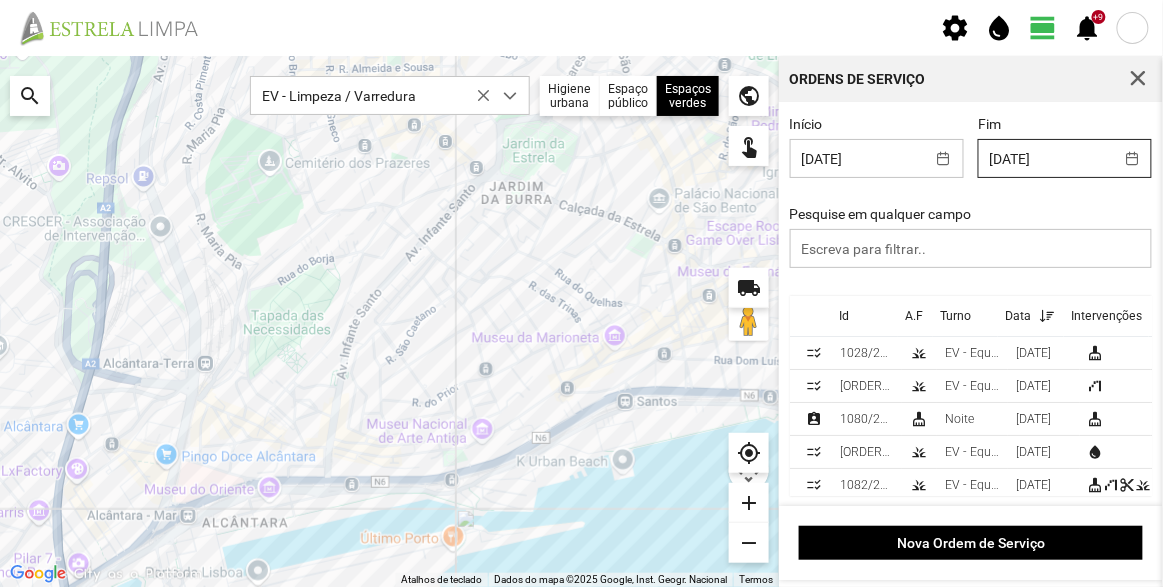 click on "[DATE]" at bounding box center (1046, 158) 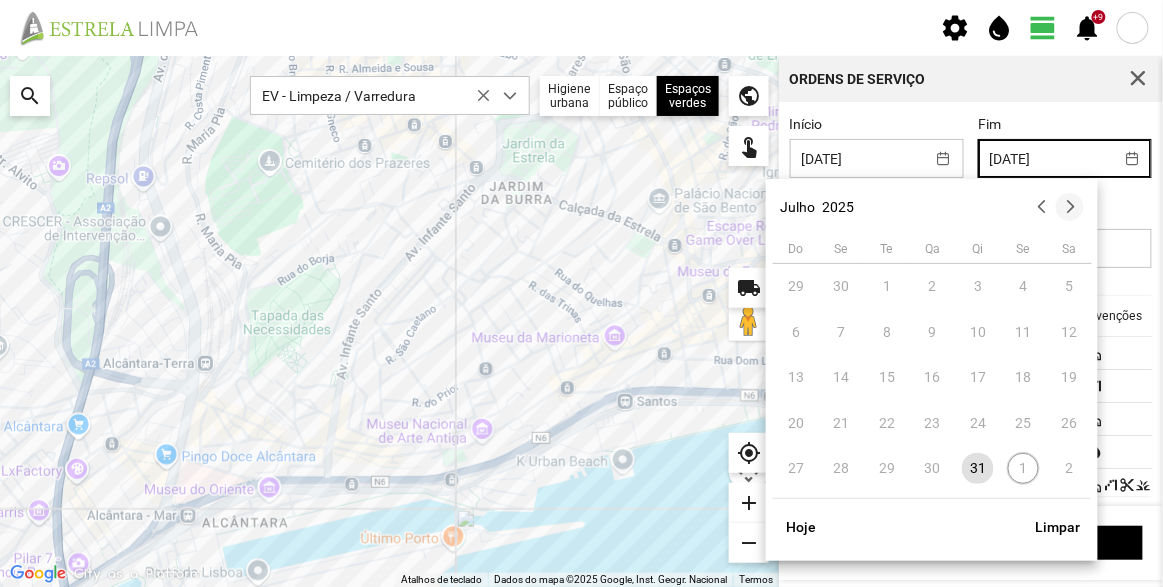 click at bounding box center (1070, 207) 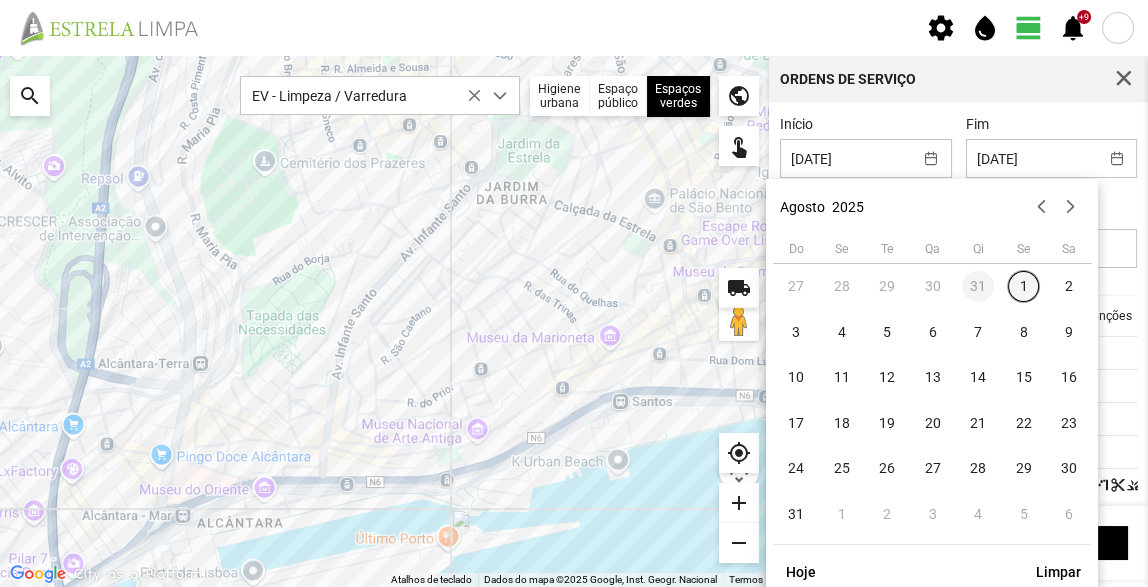 click on "1" at bounding box center [1024, 287] 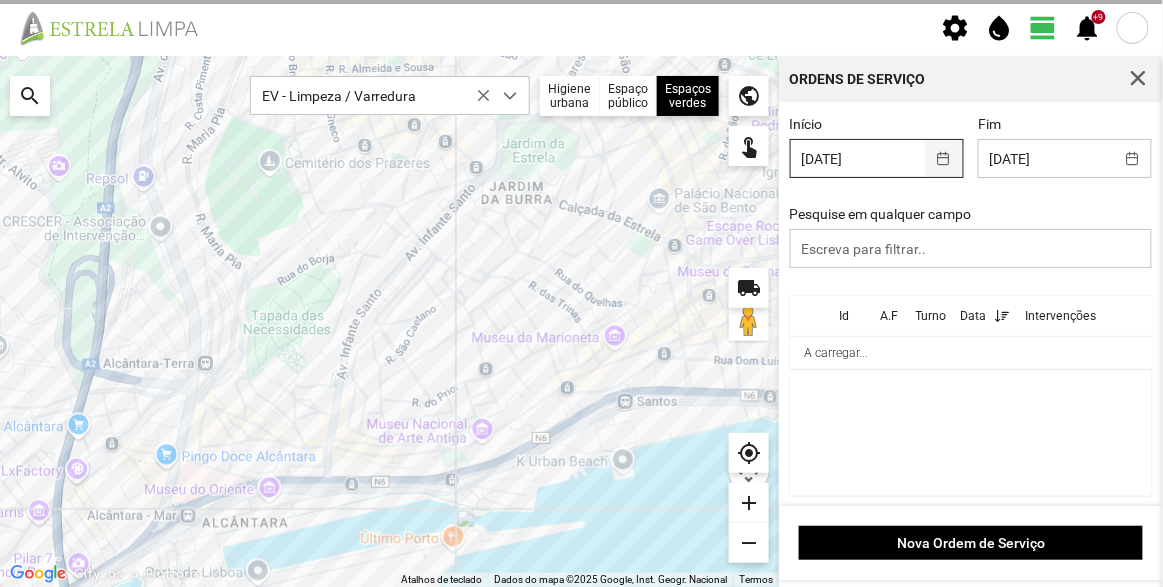 click at bounding box center [944, 158] 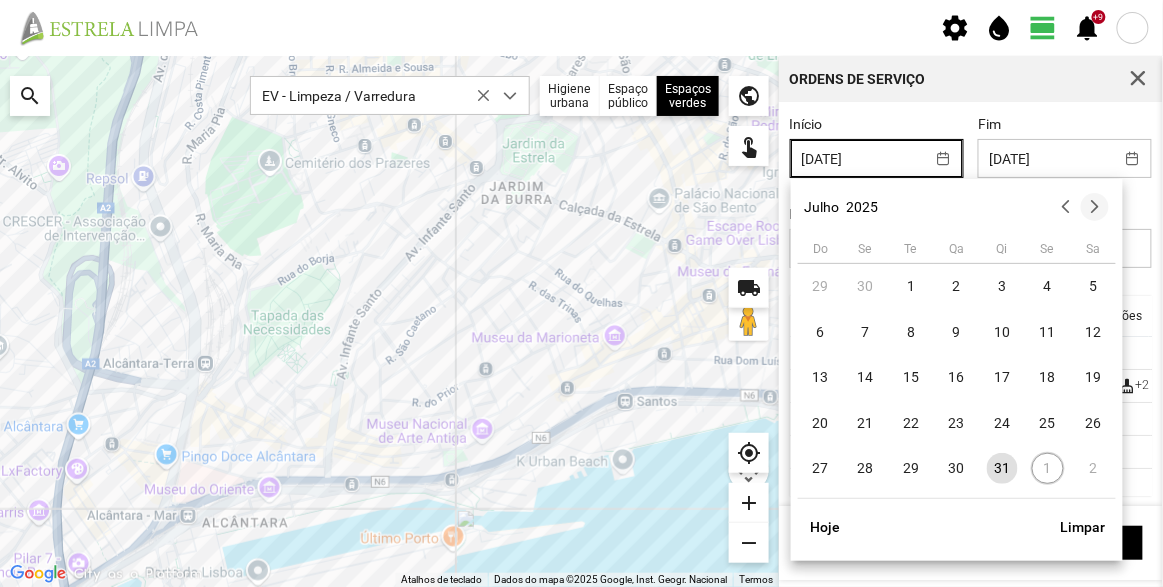 click at bounding box center [1095, 207] 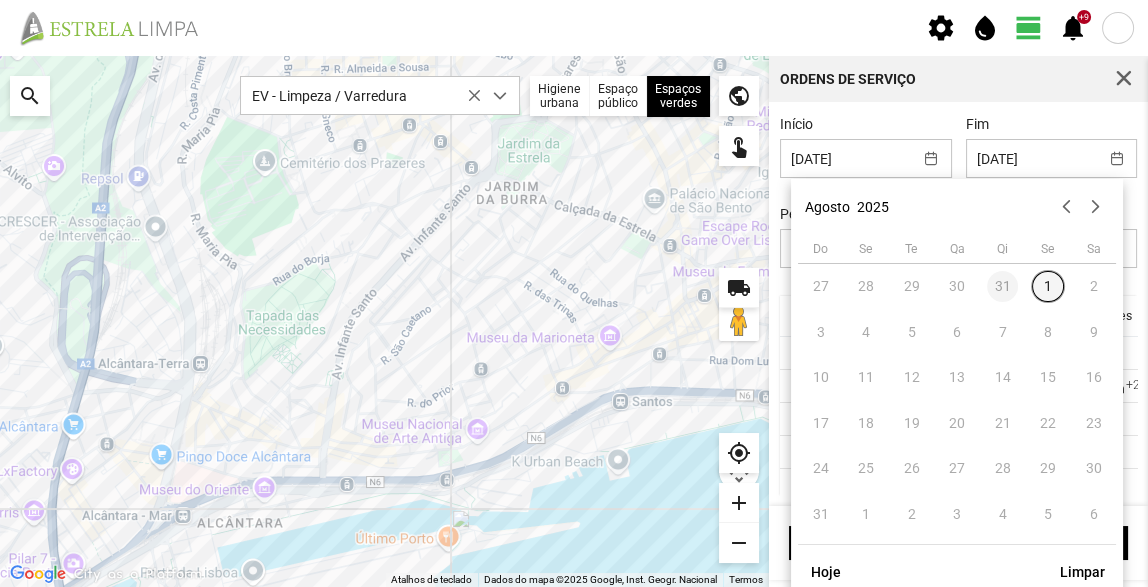 click on "1" at bounding box center (1048, 287) 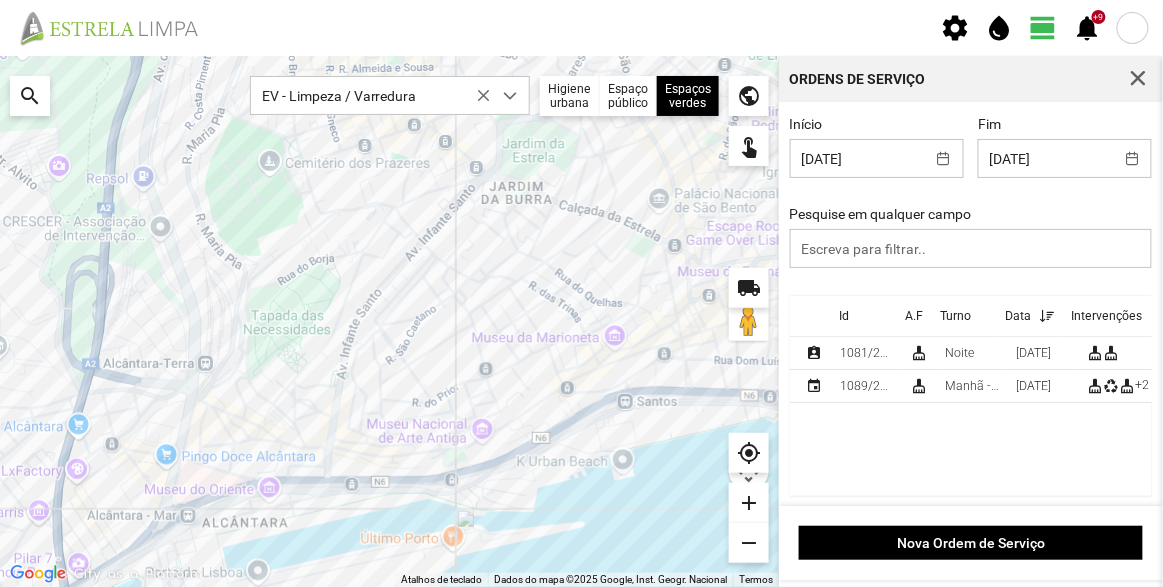 click on "Início [DATE]   Fim [DATE]   Pesquise em qualquer campo" at bounding box center (971, 206) 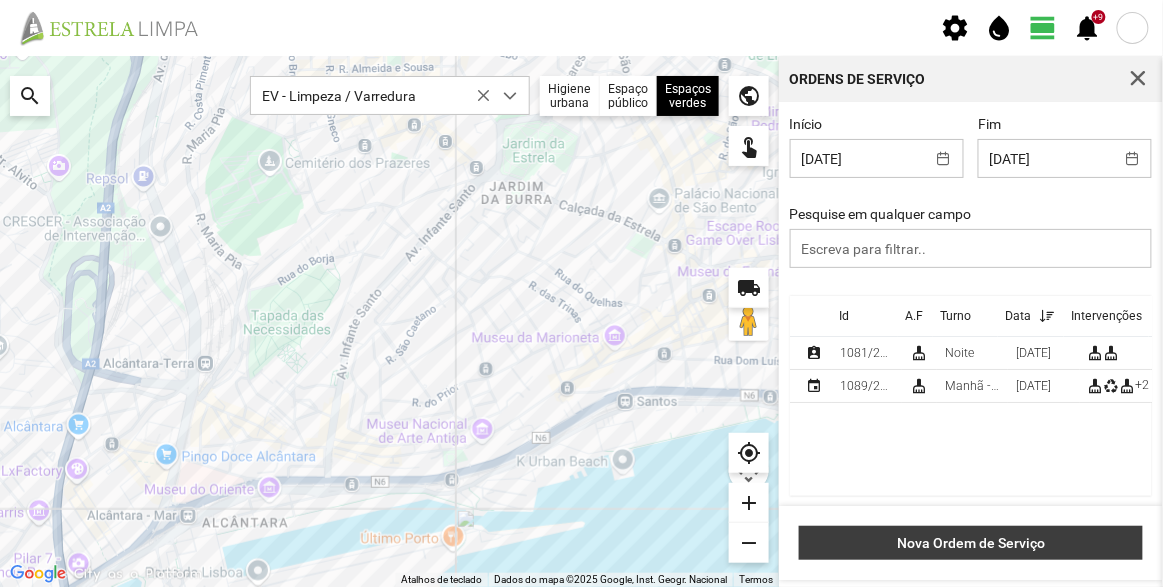 click on "Nova Ordem de Serviço" at bounding box center [971, 543] 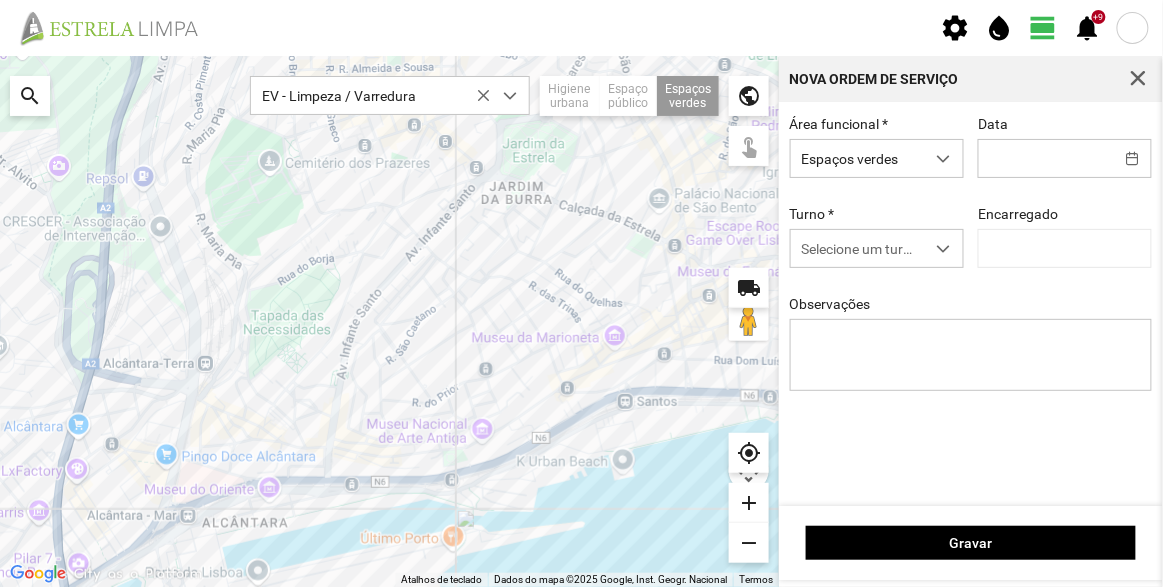 click on "Espaços verdes" at bounding box center [858, 158] 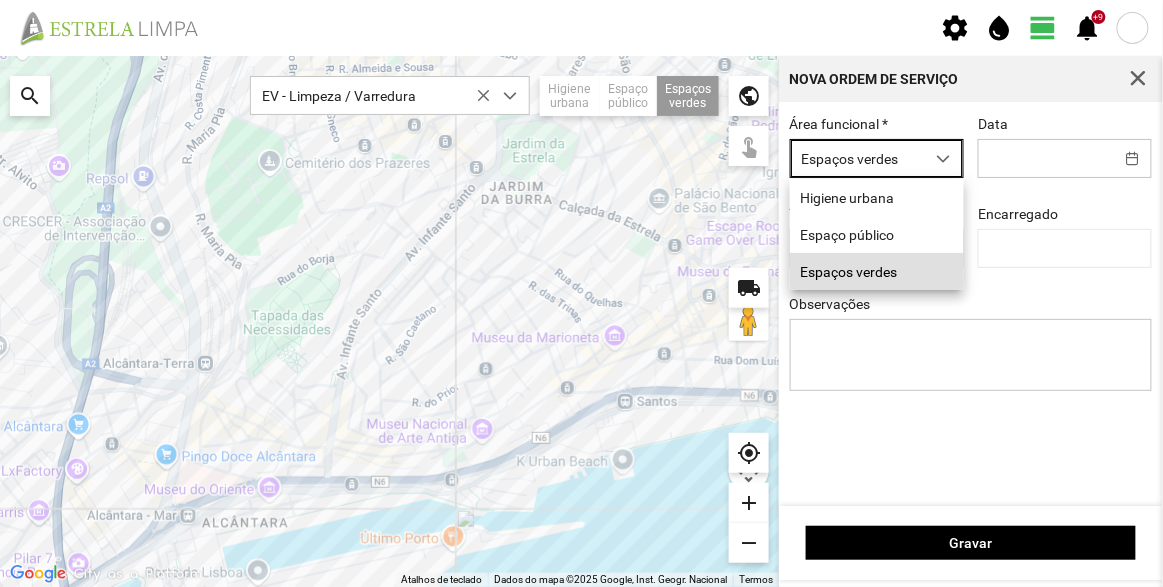 scroll, scrollTop: 10, scrollLeft: 84, axis: both 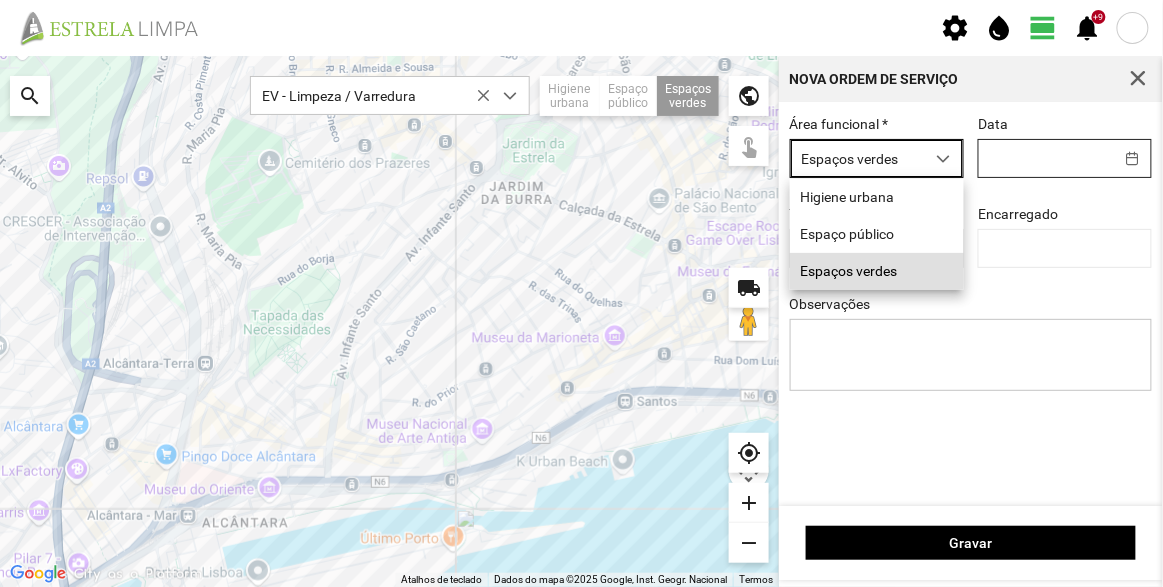 click on "settings  water_drop   view_day   +9   notifications
Para navegar no mapa com gestos de toque, toque duas vezes sem soltar no mapa e, em seguida, arraste-o. ← Mover para a esquerda → Mover para a direita ↑ Mover para cima ↓ Mover para baixo + Aumentar (zoom) - Diminuir (zoom) Casa Avançar 75% para a esquerda Fim Avançar 75% para a direita Página para cima Avançar 75% para cima Página para baixo Avançar 75% para baixo Atalhos de teclado Dados do mapa Dados do mapa ©2025 Google, Inst. Geogr. Nacional Dados do mapa ©2025 Google, Inst. Geogr. Nacional 200 m  Clique no botão para alternar entre as unidades métricas e imperiais Termos Comunicar um erro no mapa local_shipping  search
EV - Limpeza / Varredura  Higiene urbana   Espaço público   Espaços verdes  Árvores  Espaços verdes  public  touch_app  my_location add remove Nova Ordem de Serviço Área funcional * Espaços verdes Data   Turno * Selecione um turno Encarregado Observações Gravar
Higiene urbana" at bounding box center (581, 293) 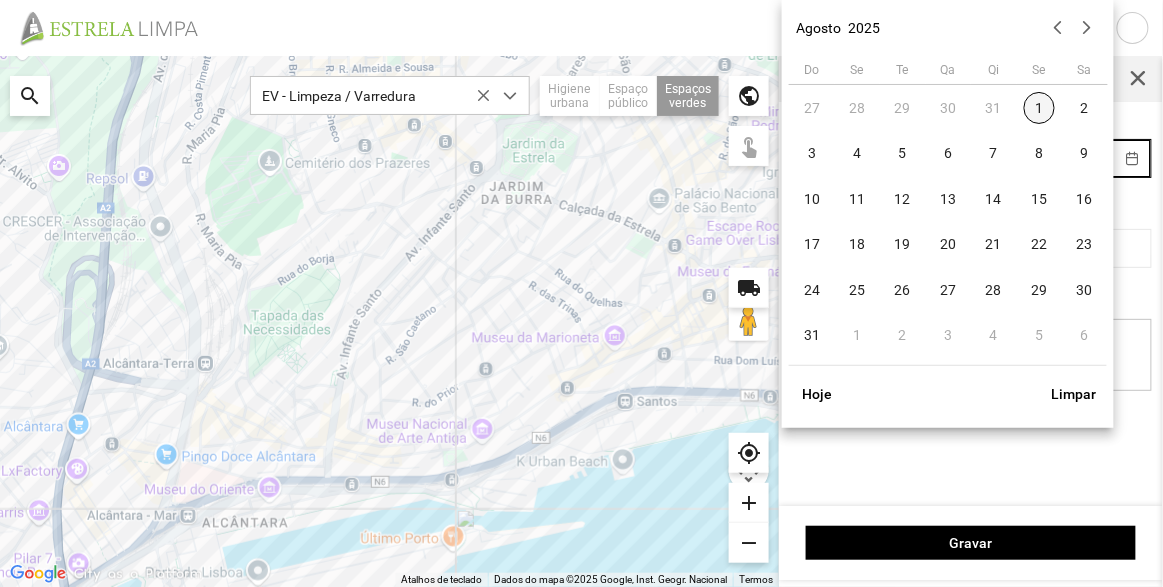 click on "1" at bounding box center [1040, 108] 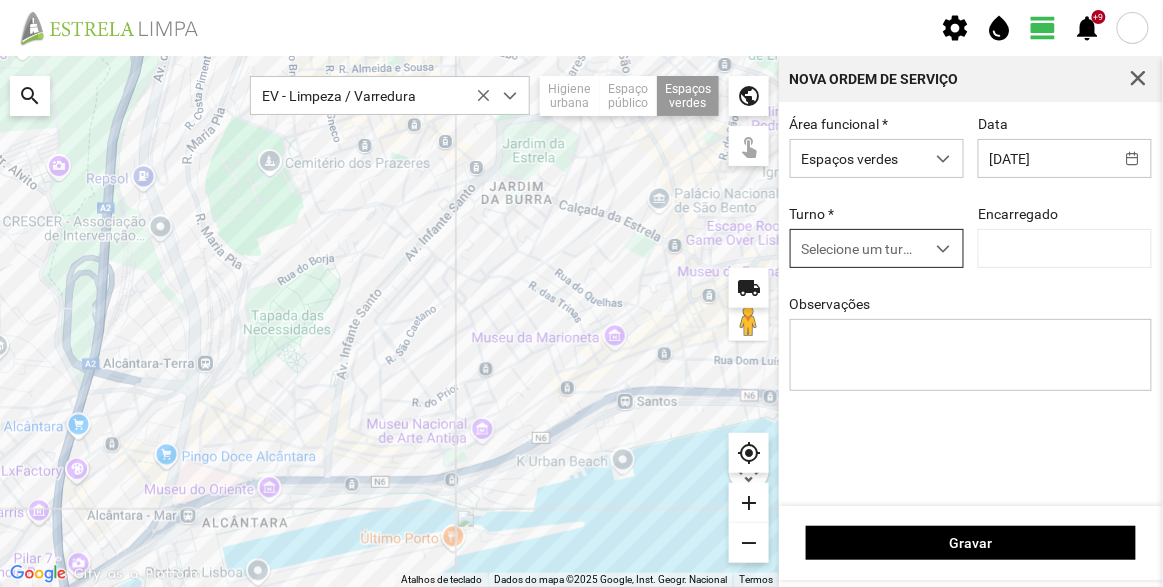click on "Selecione um turno" at bounding box center (858, 248) 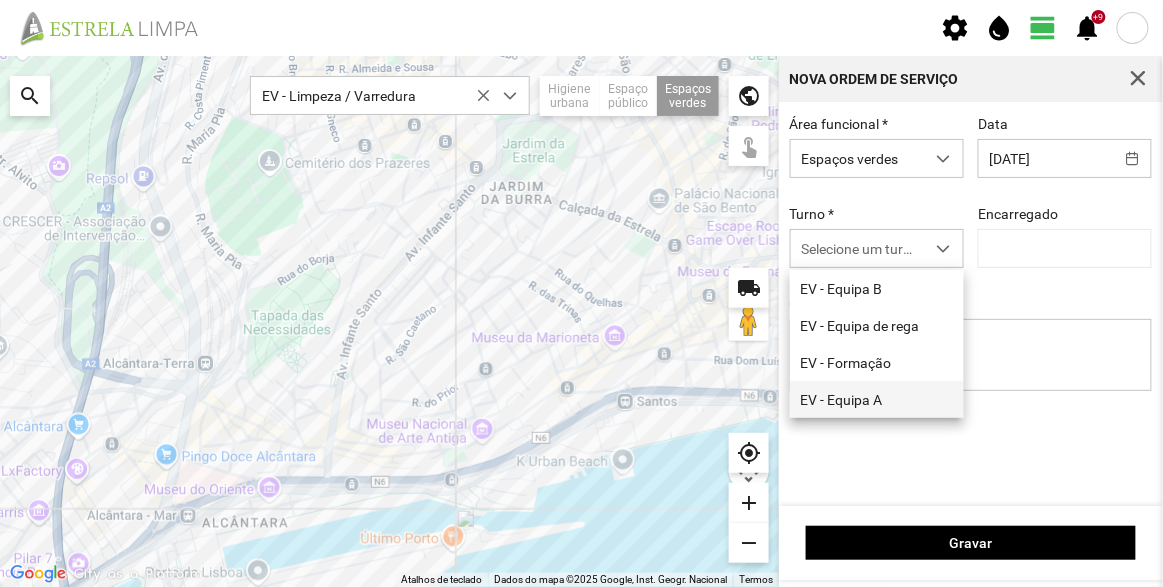 click on "EV - Equipa A" at bounding box center (877, 399) 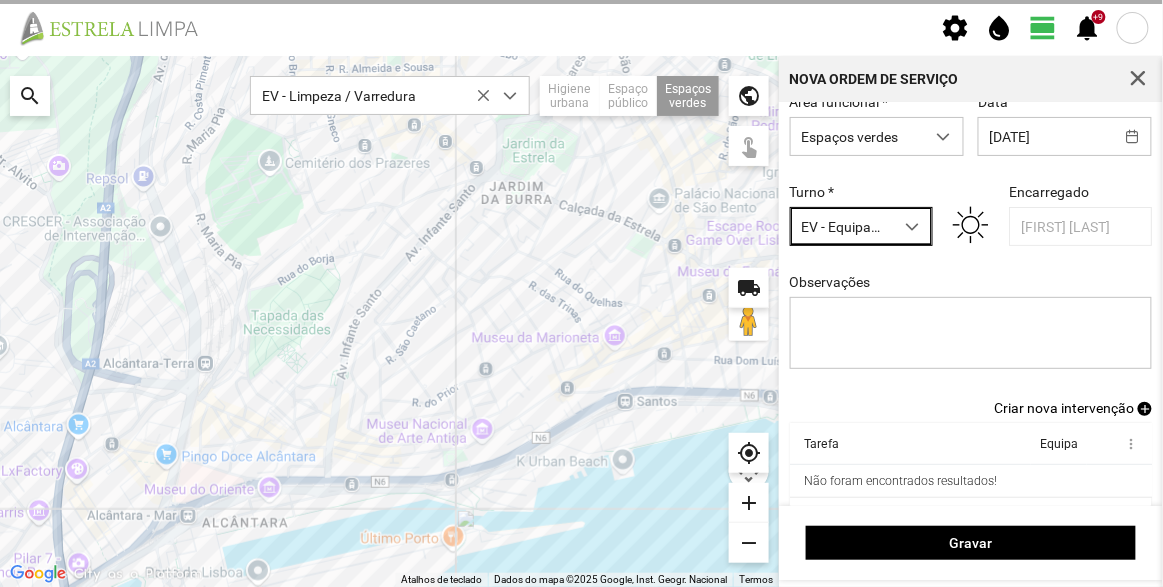 scroll, scrollTop: 0, scrollLeft: 0, axis: both 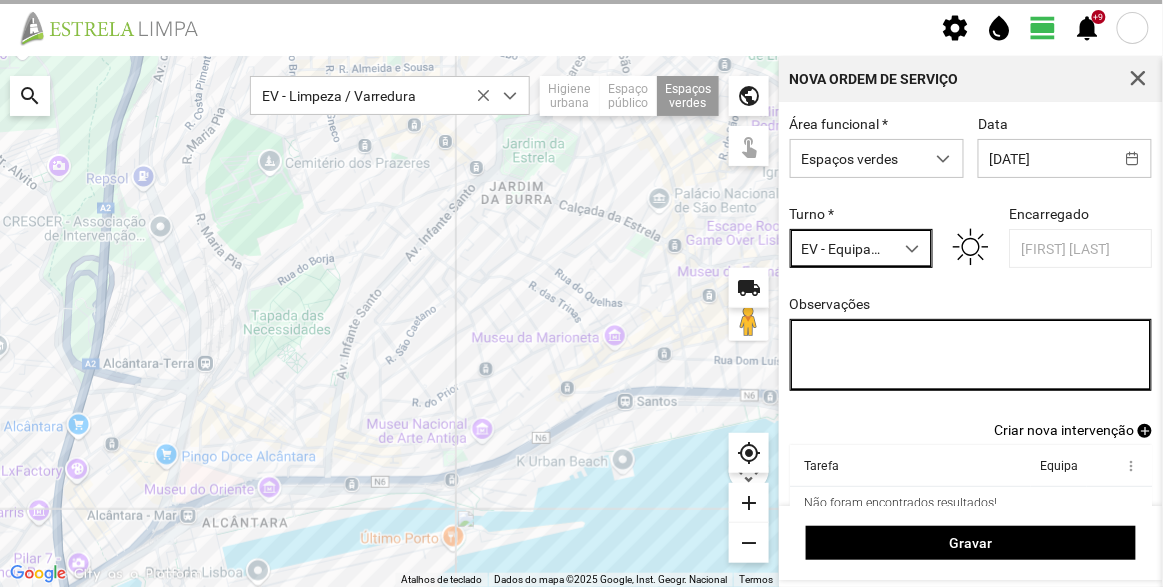 click on "Observações" at bounding box center (971, 355) 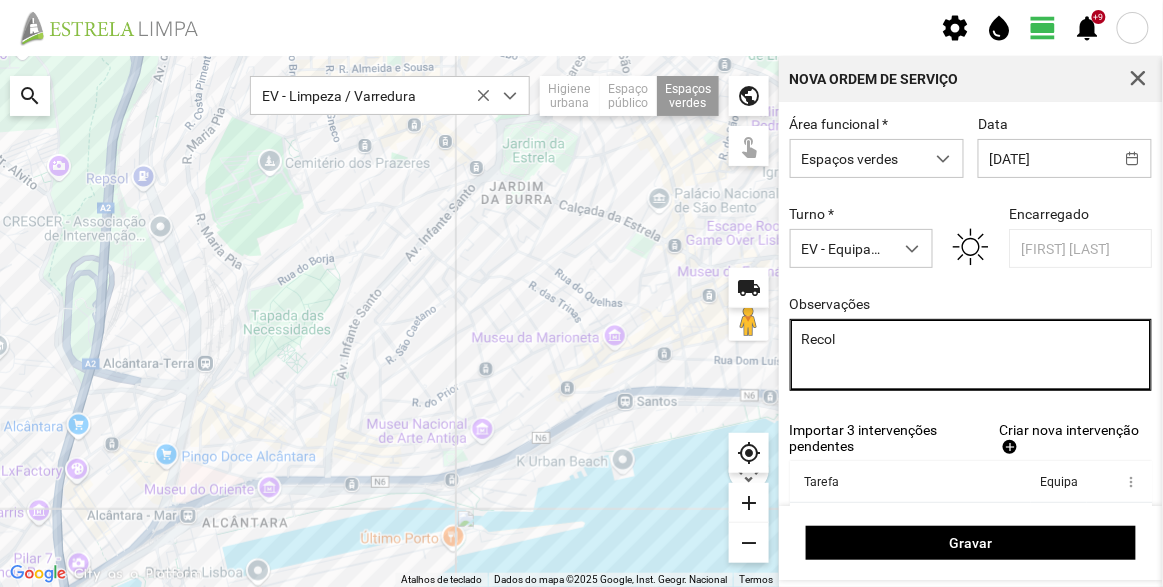 type on "Recol" 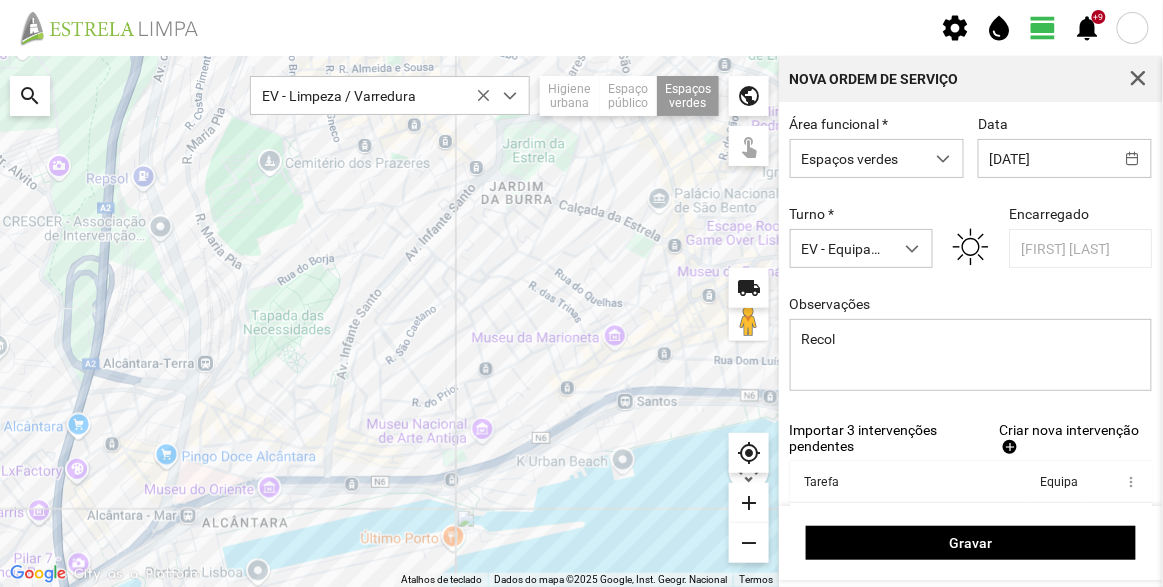 click on "Importar 3 intervenções pendentes" at bounding box center [864, 438] 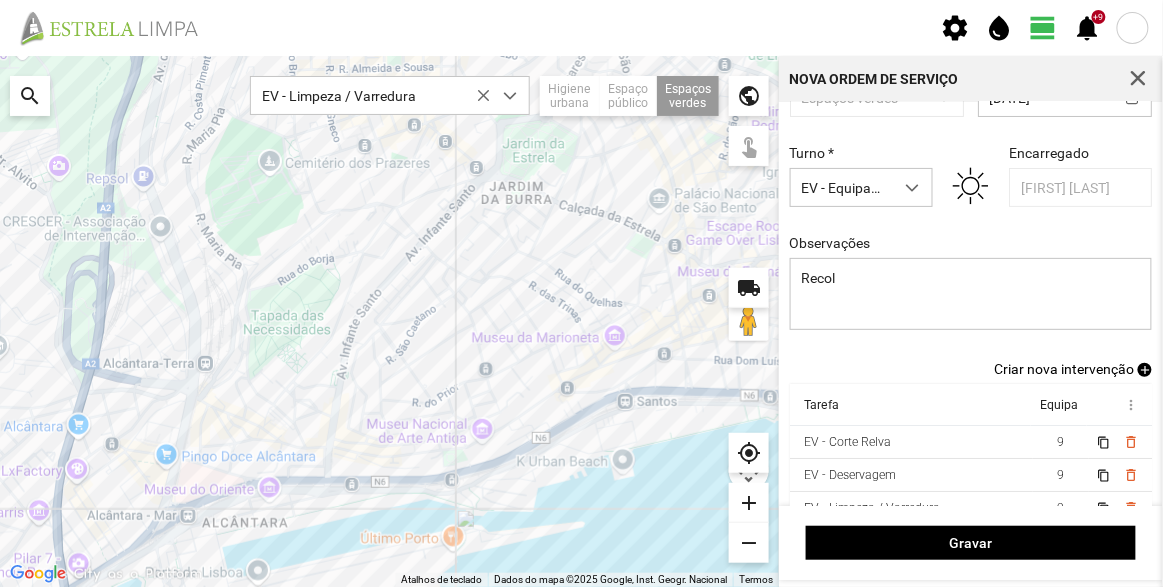 scroll, scrollTop: 83, scrollLeft: 0, axis: vertical 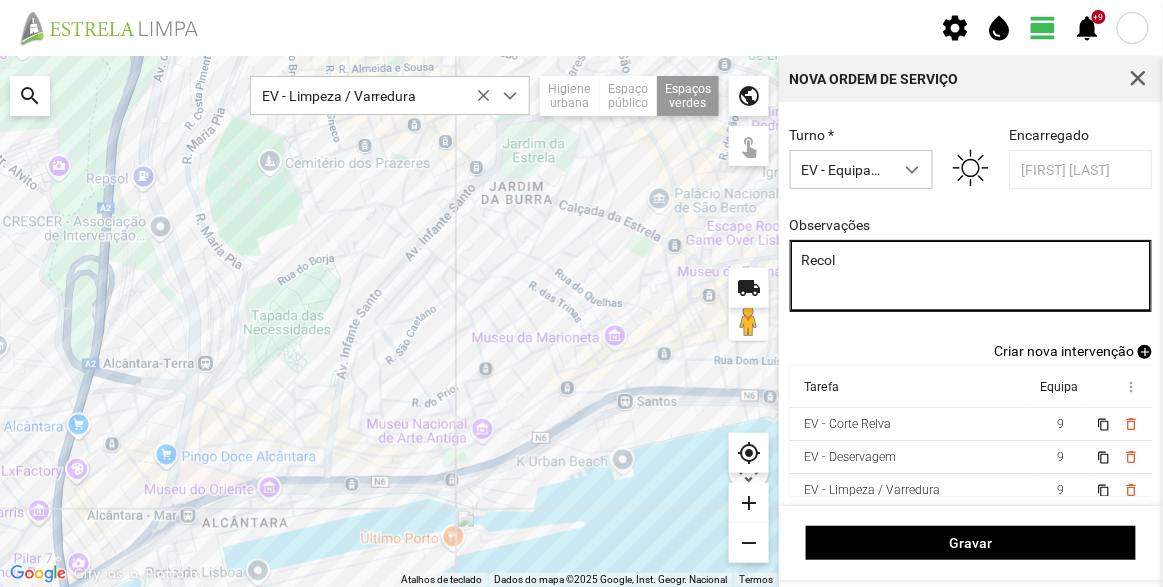 click on "Recol" at bounding box center (971, 276) 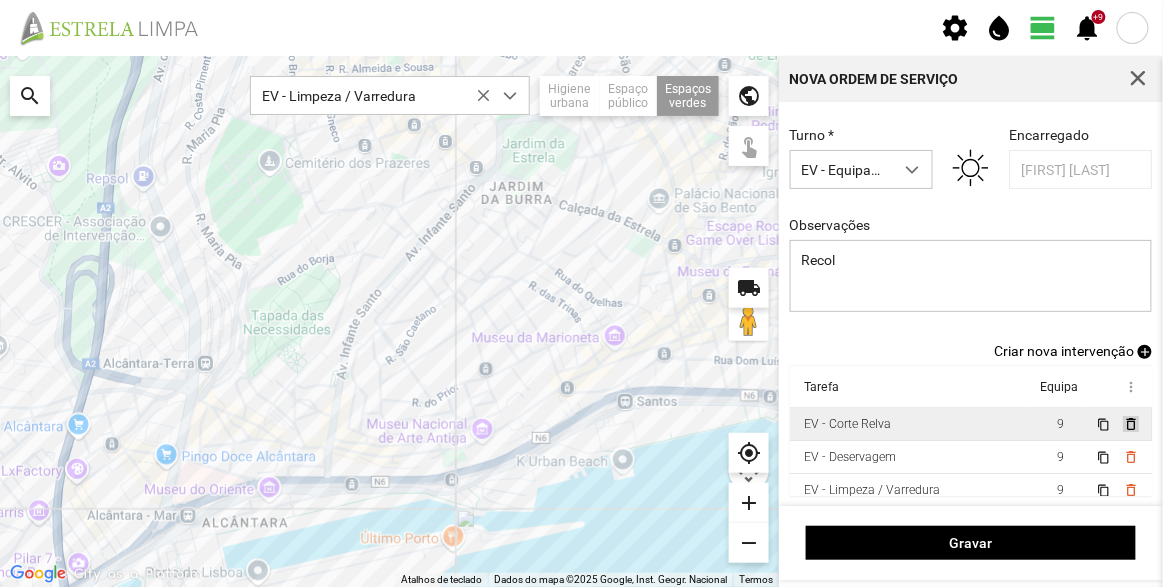 click on "delete_outline" at bounding box center (1130, 424) 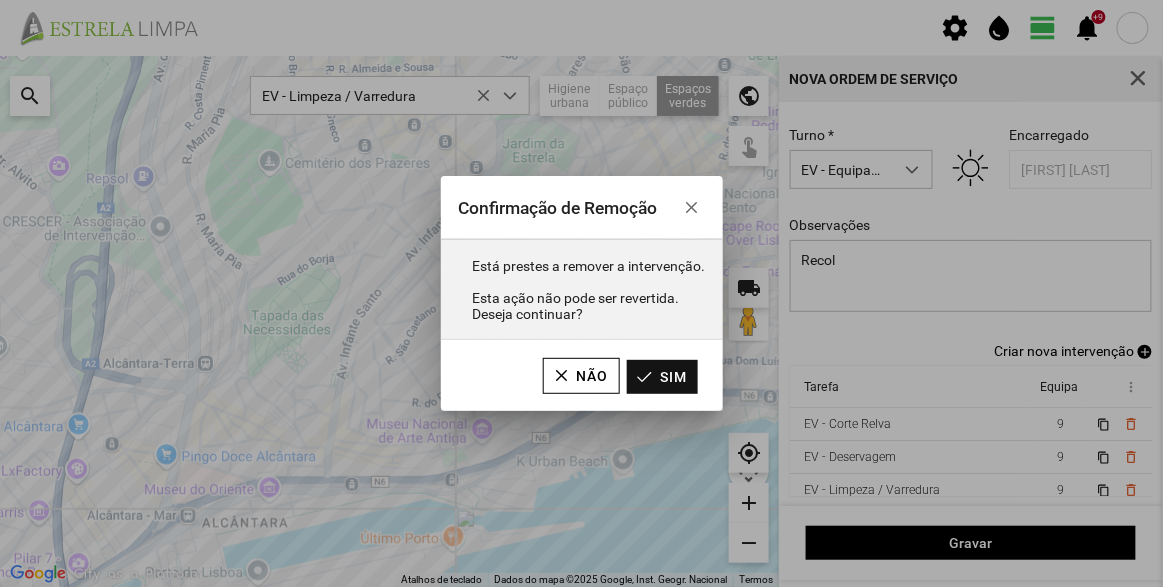 click on "Sim" 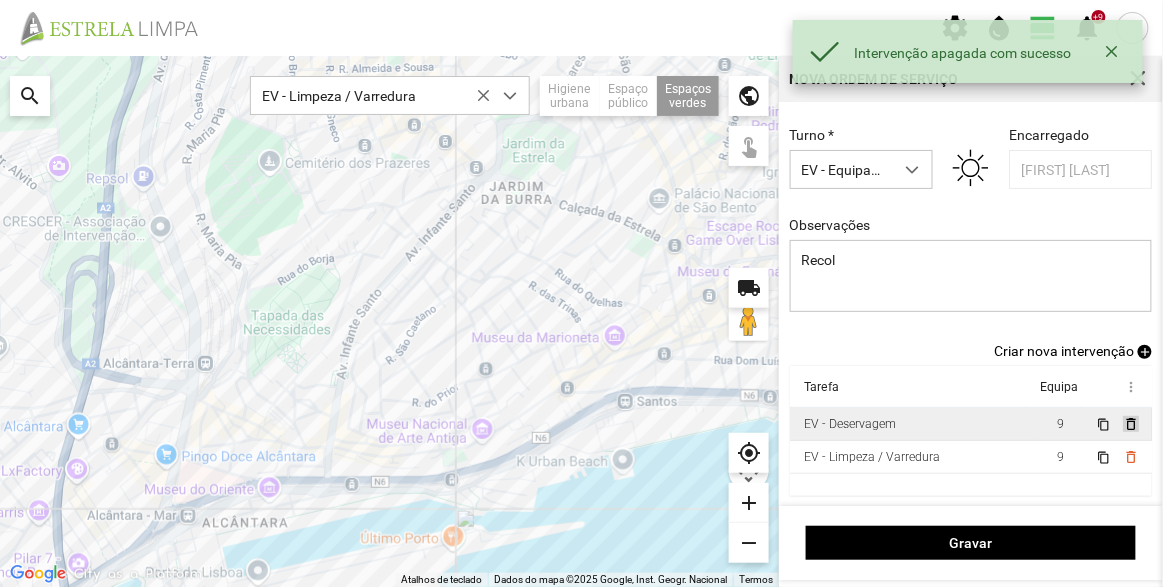 click on "delete_outline" at bounding box center [1130, 424] 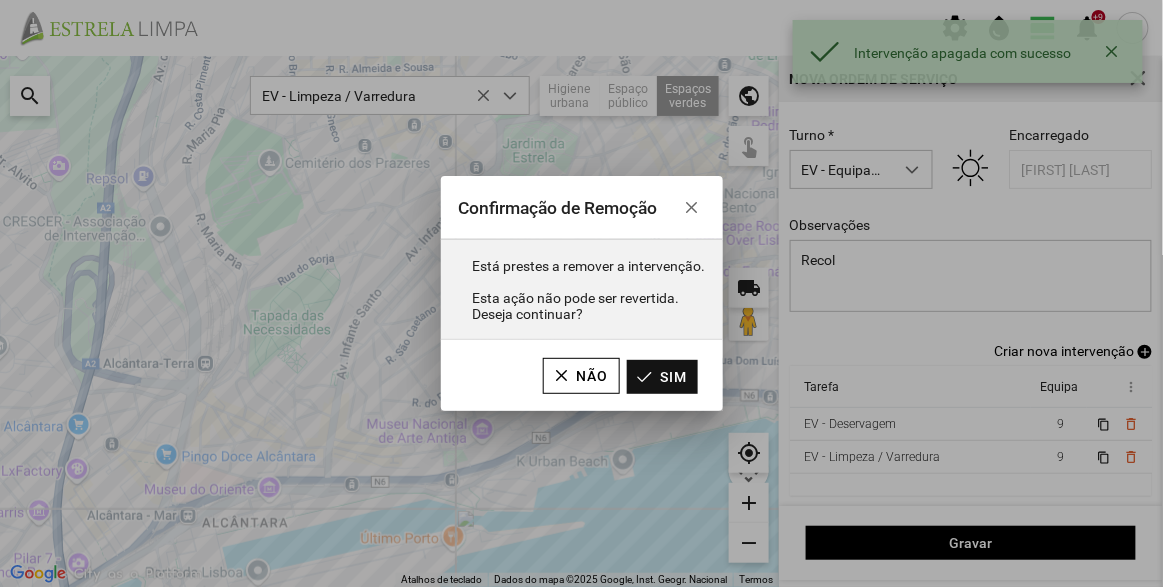 click on "Sim" 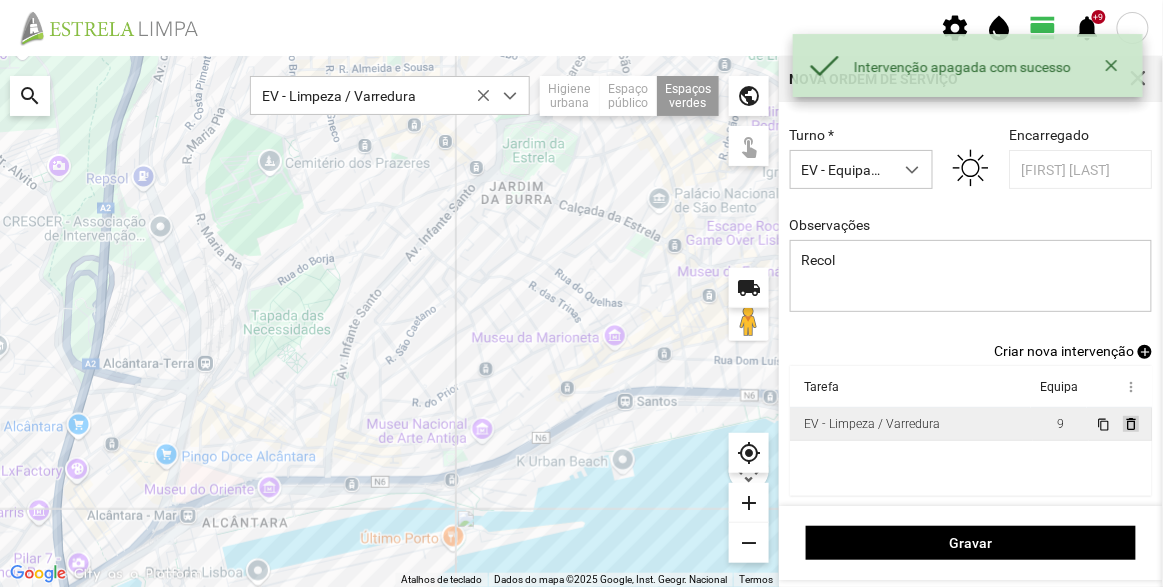 click on "delete_outline" at bounding box center (1130, 424) 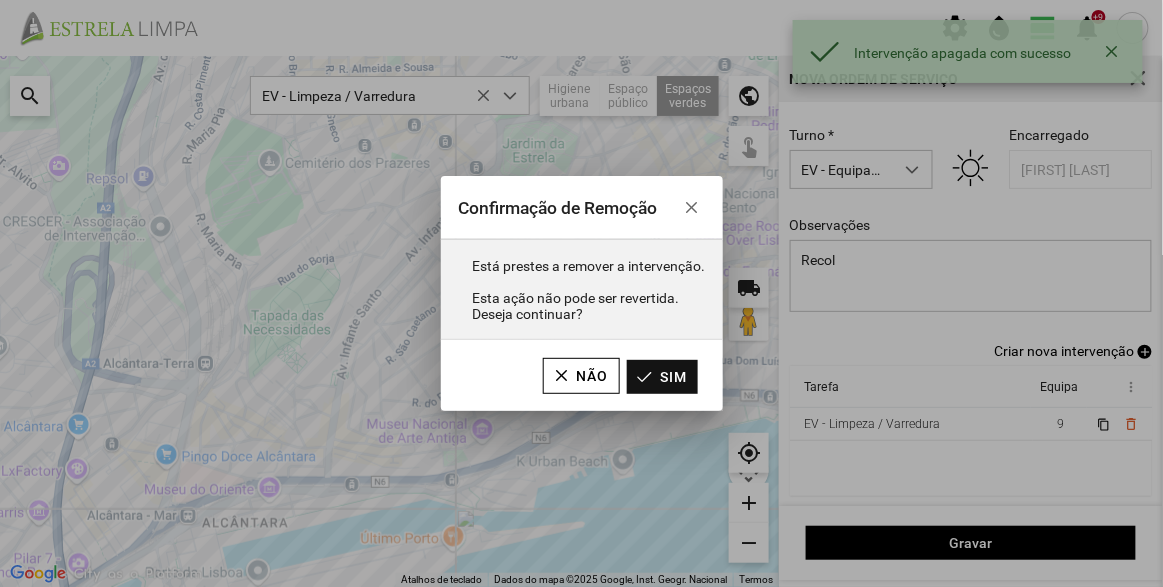 click on "Sim" 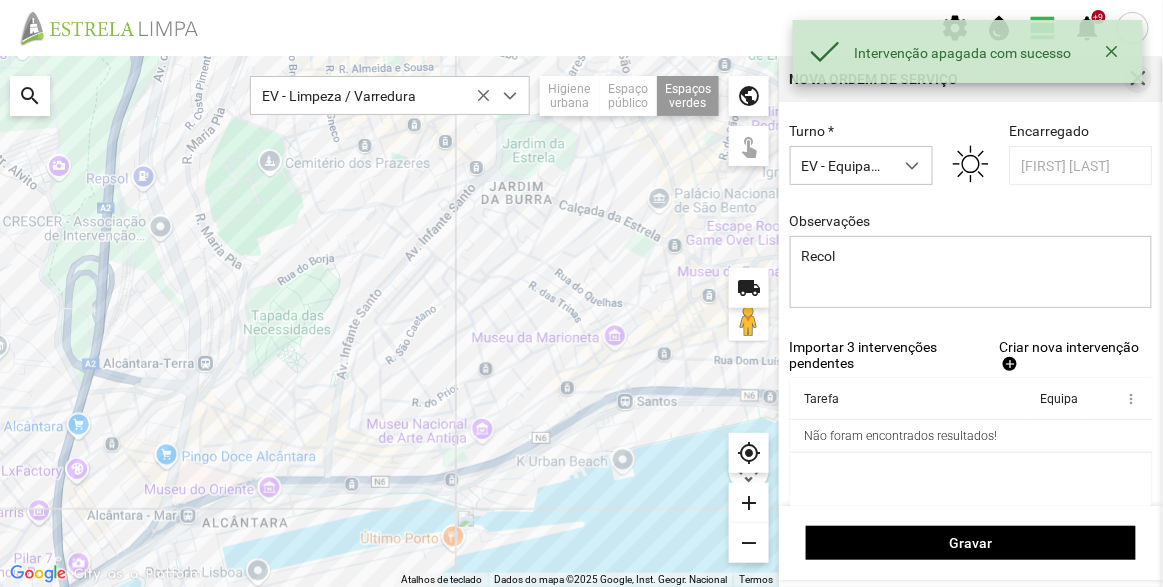 click at bounding box center [1138, 79] 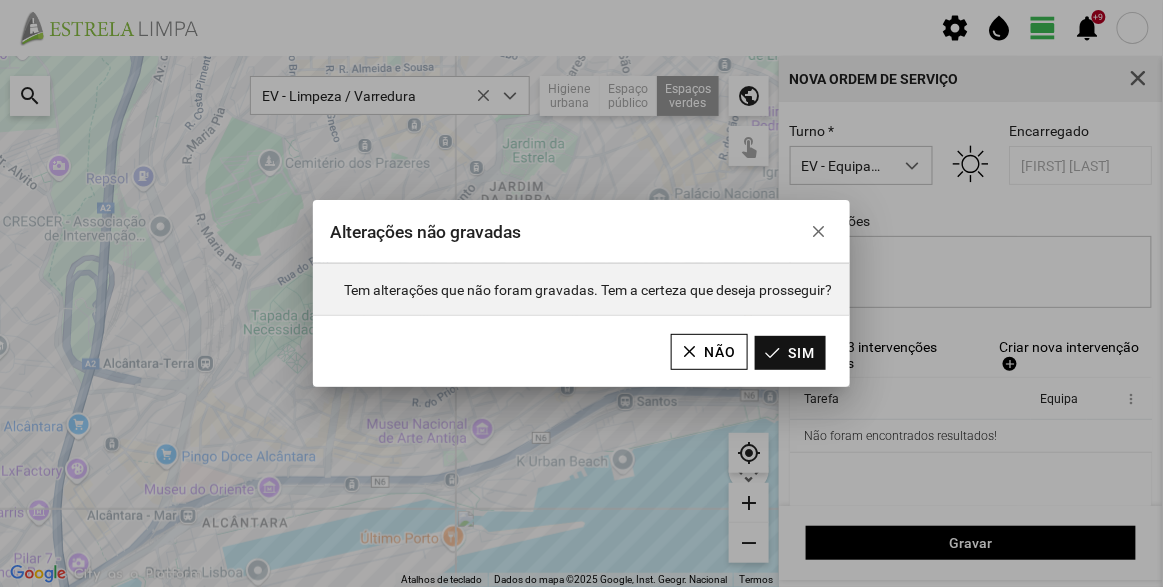 click on "Sim" 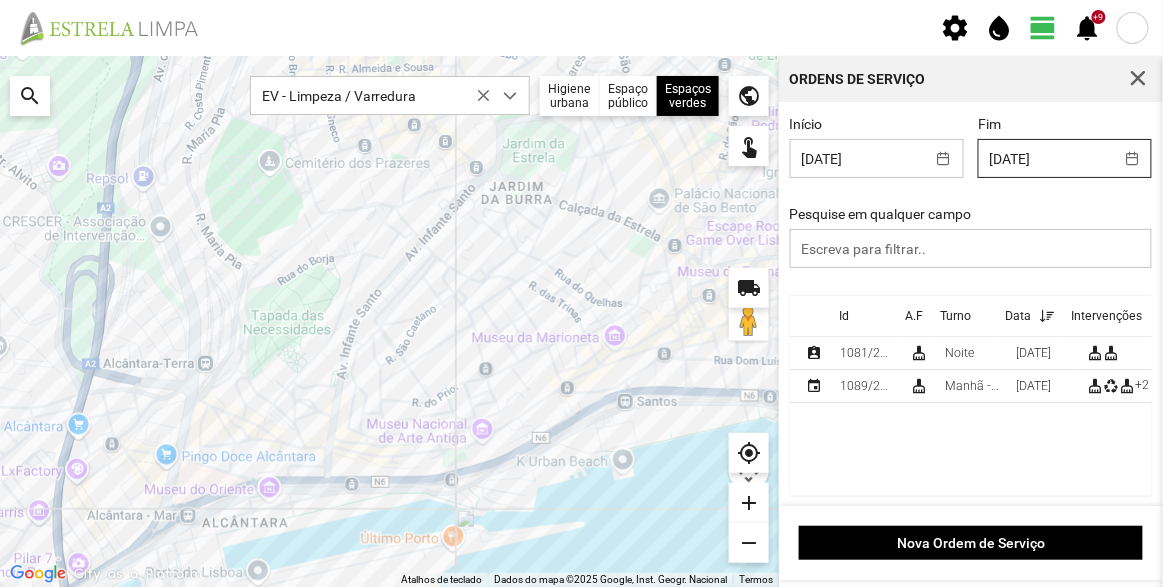 click on "settings  water_drop   view_day   +9   notifications
Para navegar no mapa com gestos de toque, toque duas vezes sem soltar no mapa e, em seguida, arraste-o. ← Mover para a esquerda → Mover para a direita ↑ Mover para cima ↓ Mover para baixo + Aumentar (zoom) - Diminuir (zoom) Casa Avançar 75% para a esquerda Fim Avançar 75% para a direita Página para cima Avançar 75% para cima Página para baixo Avançar 75% para baixo Atalhos de teclado Dados do mapa Dados do mapa ©2025 Google, Inst. Geogr. Nacional Dados do mapa ©2025 Google, Inst. Geogr. Nacional 200 m  Clique no botão para alternar entre as unidades métricas e imperiais Termos Comunicar um erro no mapa local_shipping  search
EV - Limpeza / Varredura  Higiene urbana   Espaço público   Espaços verdes  Árvores  Espaços verdes  public  touch_app  my_location add remove Ordens de Serviço Início 01/08/2025   Fim 01/08/2025   Pesquise em qualquer campo Id  A.F  Turno Data Intervenções  assignment_ind   1081/2025   Noite" at bounding box center [581, 293] 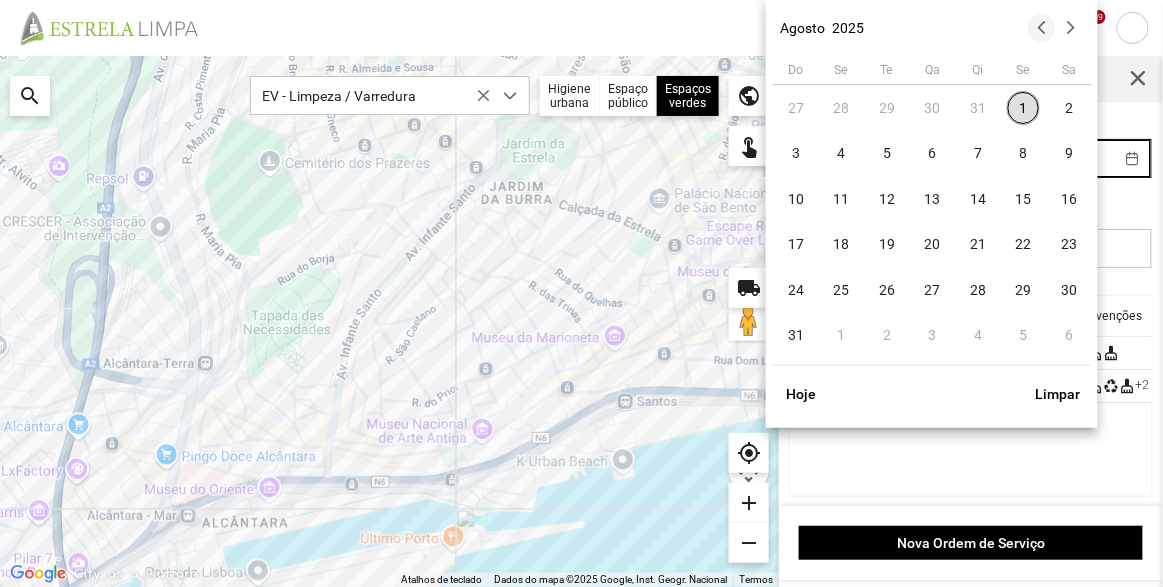 click at bounding box center (1042, 28) 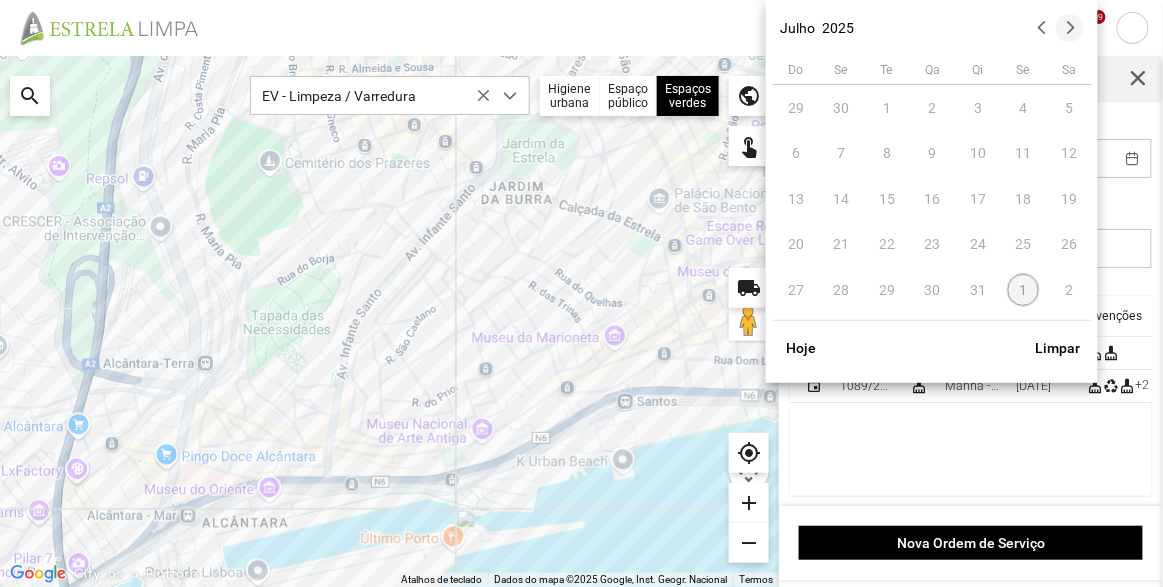 click at bounding box center (1070, 28) 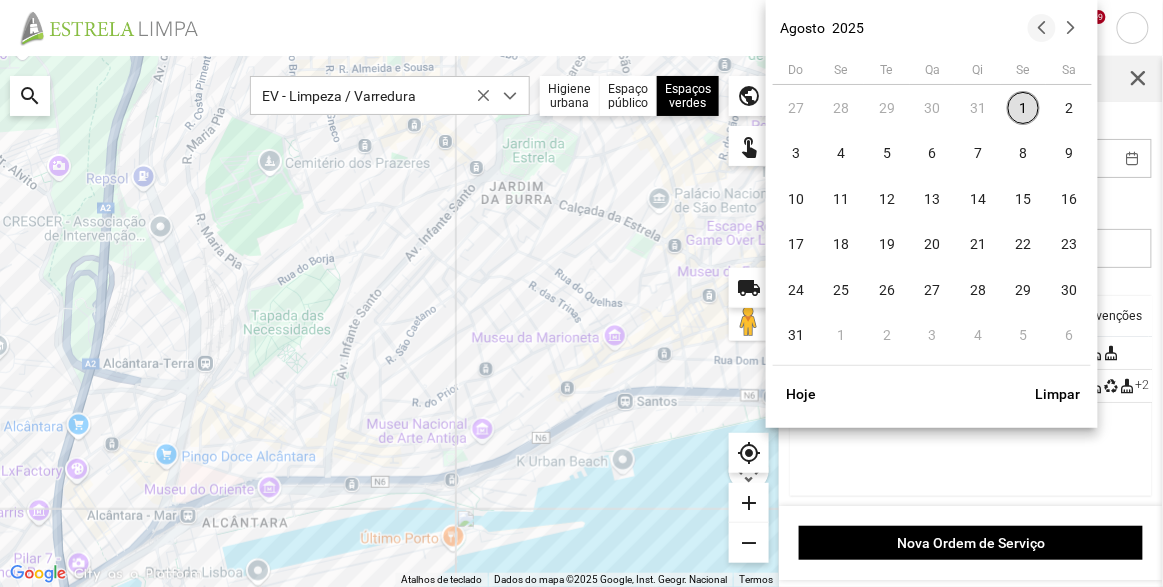 click at bounding box center [1042, 28] 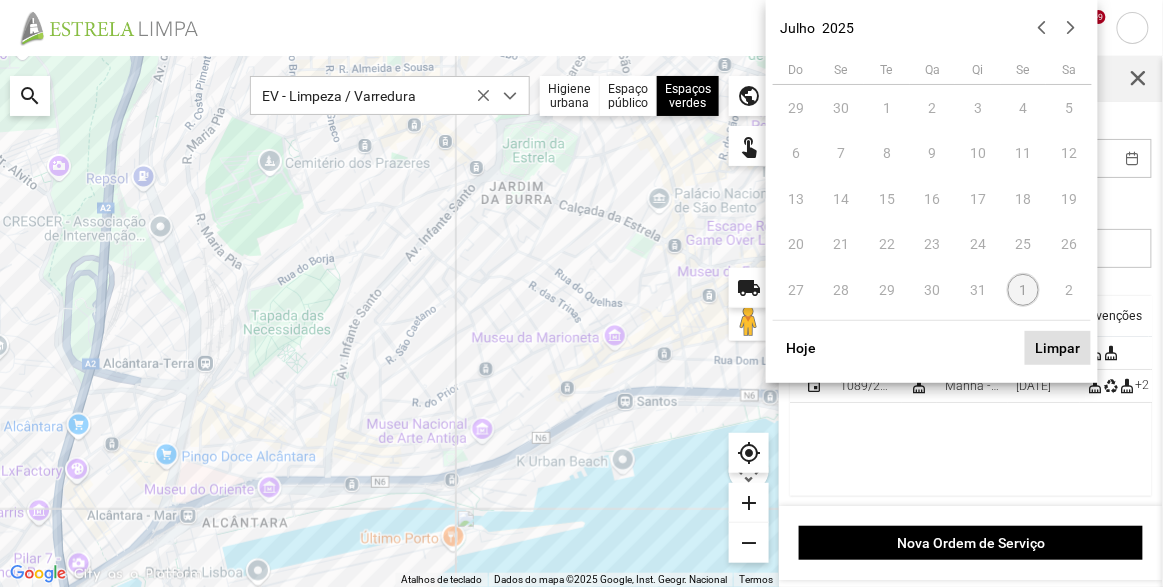 click on "Limpar" at bounding box center (1058, 348) 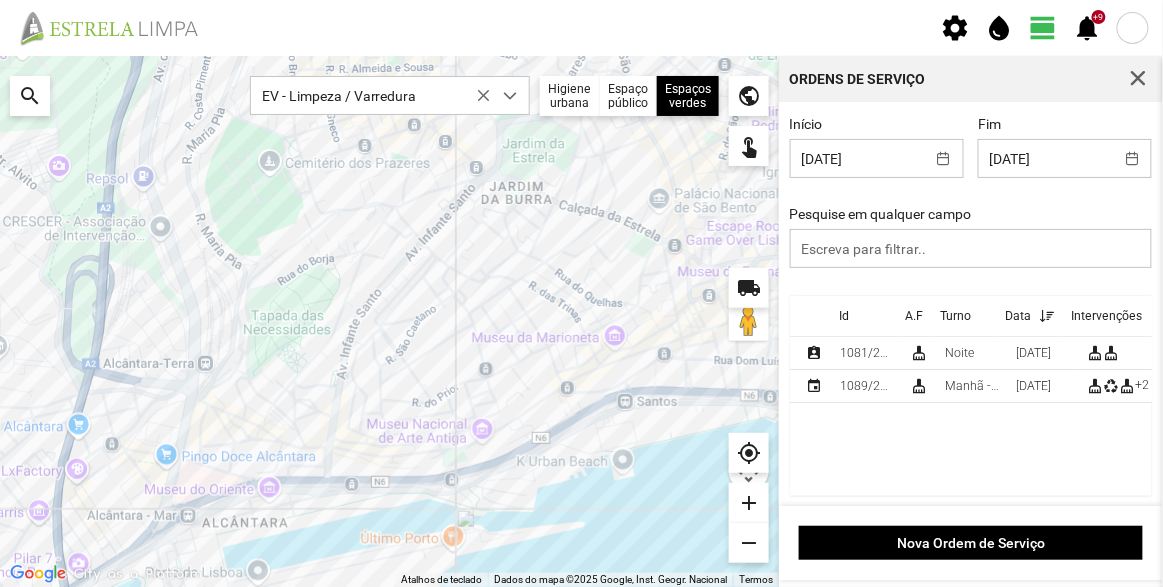 type 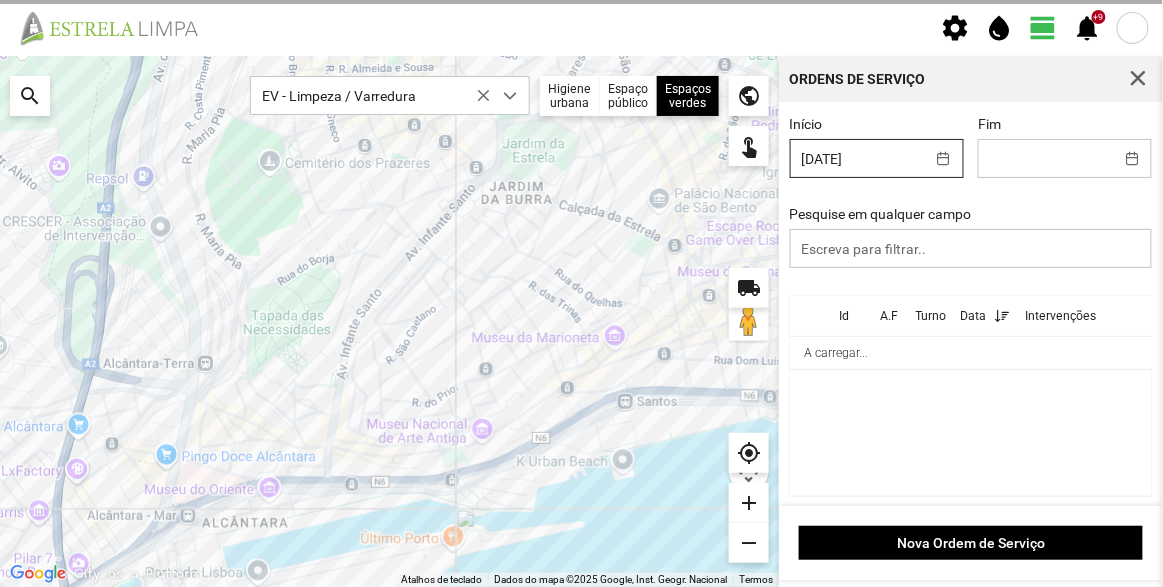 click on "settings  water_drop   view_day   +9   notifications
Para navegar no mapa com gestos de toque, toque duas vezes sem soltar no mapa e, em seguida, arraste-o. ← Mover para a esquerda → Mover para a direita ↑ Mover para cima ↓ Mover para baixo + Aumentar (zoom) - Diminuir (zoom) Casa Avançar 75% para a esquerda Fim Avançar 75% para a direita Página para cima Avançar 75% para cima Página para baixo Avançar 75% para baixo Atalhos de teclado Dados do mapa Dados do mapa ©2025 Google, Inst. Geogr. Nacional Dados do mapa ©2025 Google, Inst. Geogr. Nacional 200 m  Clique no botão para alternar entre as unidades métricas e imperiais Termos Comunicar um erro no mapa local_shipping  search
EV - Limpeza / Varredura  Higiene urbana   Espaço público   Espaços verdes  Árvores  Espaços verdes  public  touch_app  my_location add remove Ordens de Serviço Início 01/08/2025   Fim   Pesquise em qualquer campo Id  A.F  Turno Data Intervenções A carregar... Nova Ordem de Serviço" at bounding box center (581, 293) 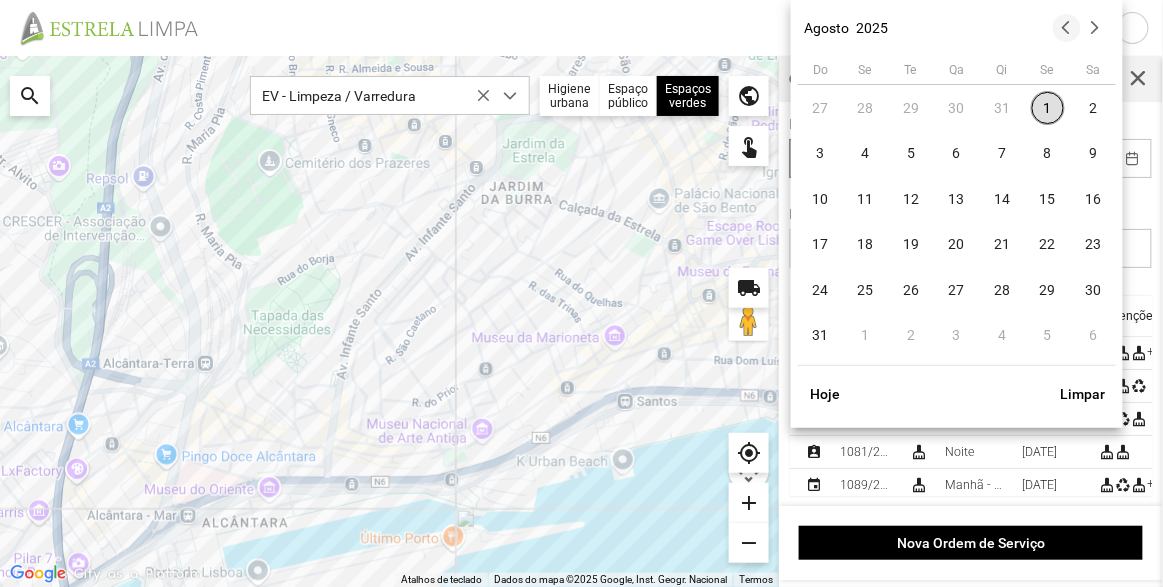 click at bounding box center (1067, 28) 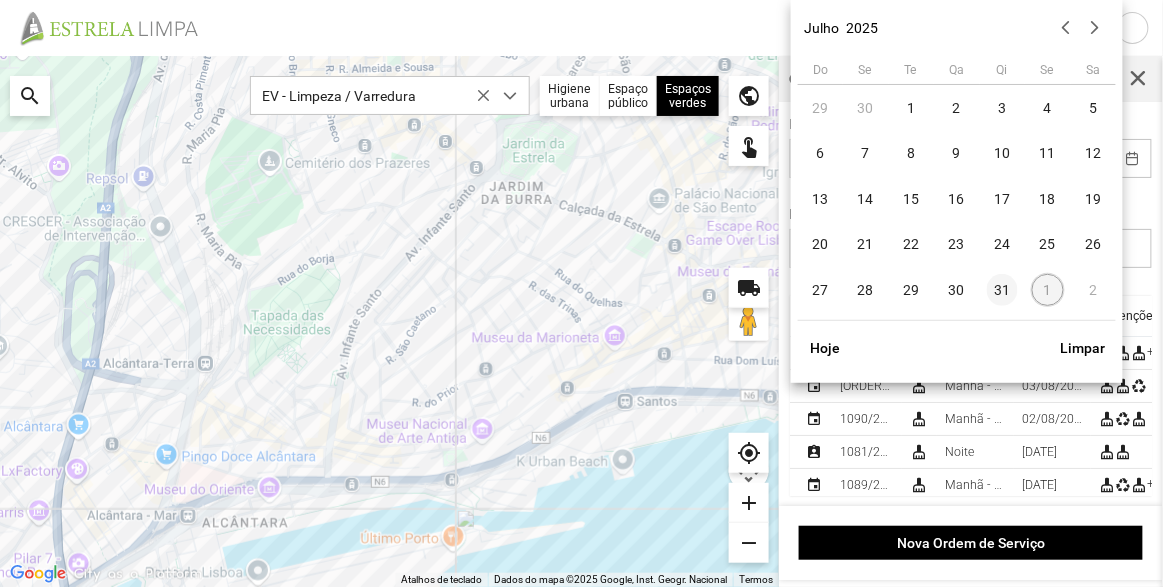 click on "31" at bounding box center (1003, 290) 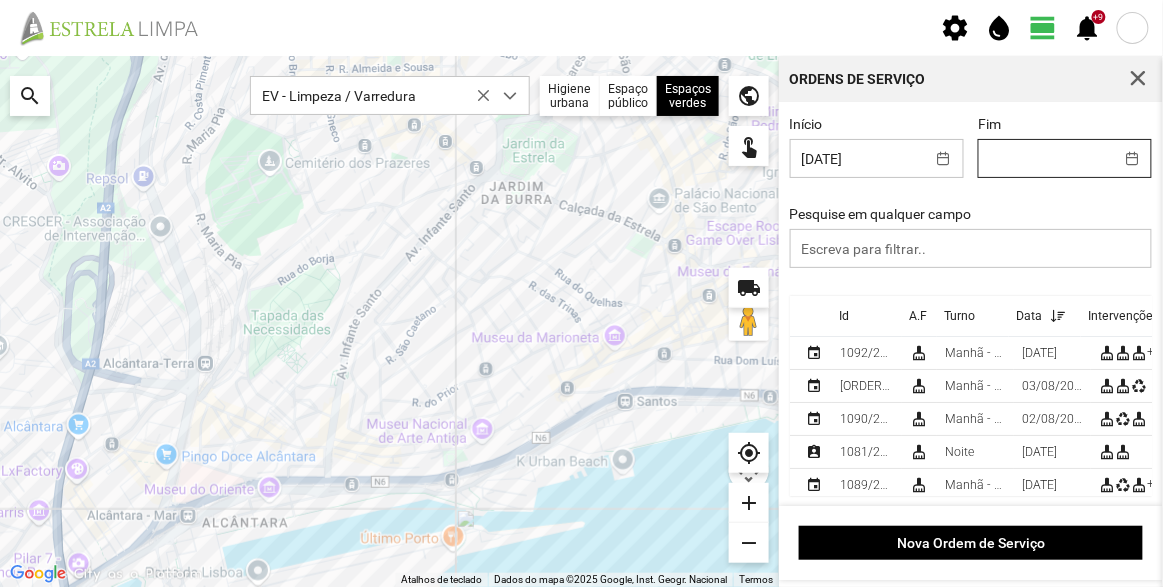 click on "settings  water_drop   view_day   +9   notifications
Para navegar no mapa com gestos de toque, toque duas vezes sem soltar no mapa e, em seguida, arraste-o. ← Mover para a esquerda → Mover para a direita ↑ Mover para cima ↓ Mover para baixo + Aumentar (zoom) - Diminuir (zoom) Casa Avançar 75% para a esquerda Fim Avançar 75% para a direita Página para cima Avançar 75% para cima Página para baixo Avançar 75% para baixo Atalhos de teclado Dados do mapa Dados do mapa ©2025 Google, Inst. Geogr. Nacional Dados do mapa ©2025 Google, Inst. Geogr. Nacional 200 m  Clique no botão para alternar entre as unidades métricas e imperiais Termos Comunicar um erro no mapa local_shipping  search
EV - Limpeza / Varredura  Higiene urbana   Espaço público   Espaços verdes  Árvores  Espaços verdes  public  touch_app  my_location add remove Ordens de Serviço Início 31/07/2025   Fim   Pesquise em qualquer campo Id  A.F  Turno Data Intervenções  event   1092/2025   cleaning_services   04/08/2025" at bounding box center [581, 293] 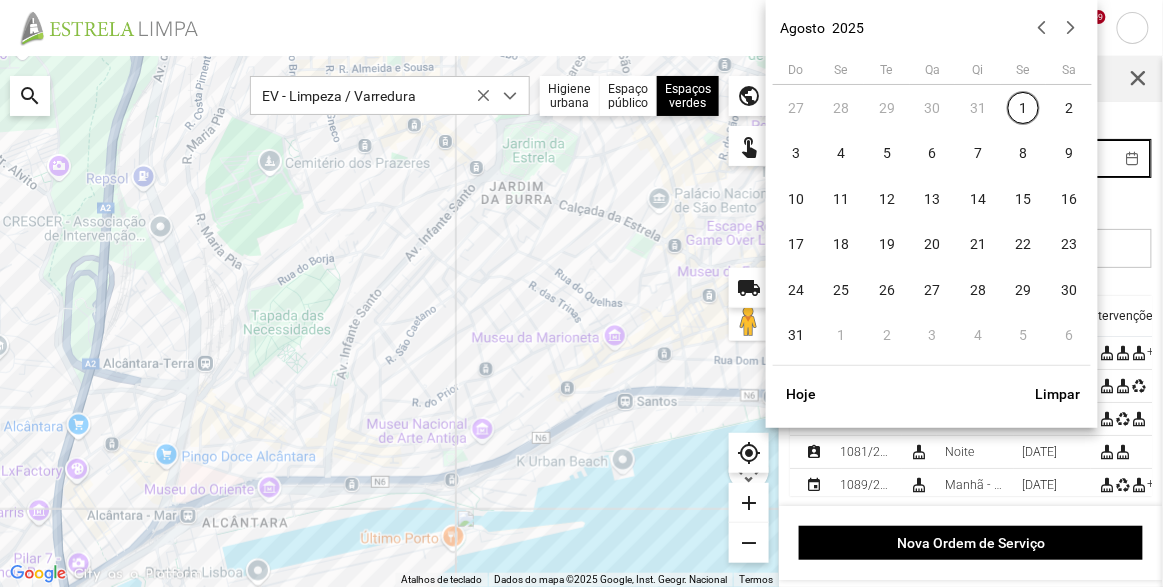 click on "Agosto   2025  Do Se Te Qa Qi Se Sa 27 28 29 30 31 1 2 3 4 5 6 7 8 9 10 11 12 13 14 15 16 17 18 19 20 21 22 23 24 25 26 27 28 29 30 31 1 2 3 4 5 6 Hoje Limpar" at bounding box center [932, 214] 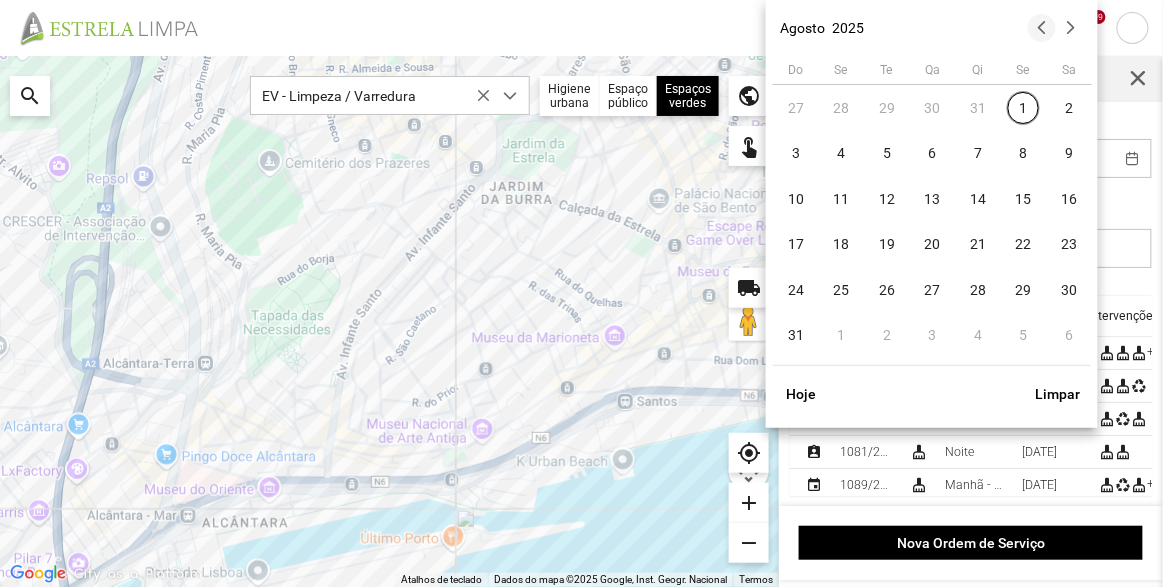 click at bounding box center (1042, 28) 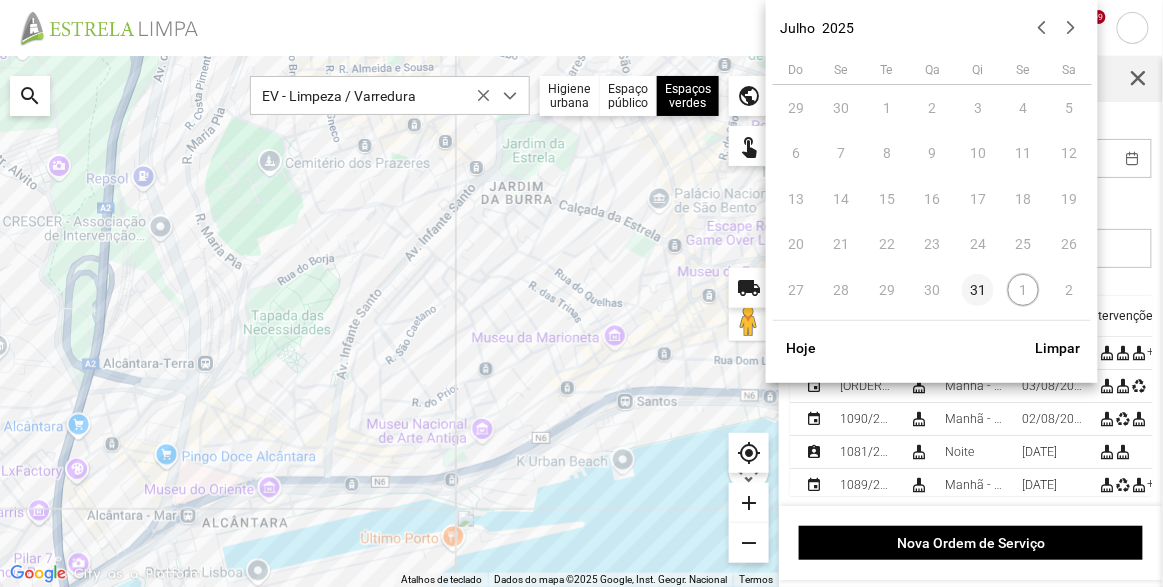 click on "31" at bounding box center (978, 290) 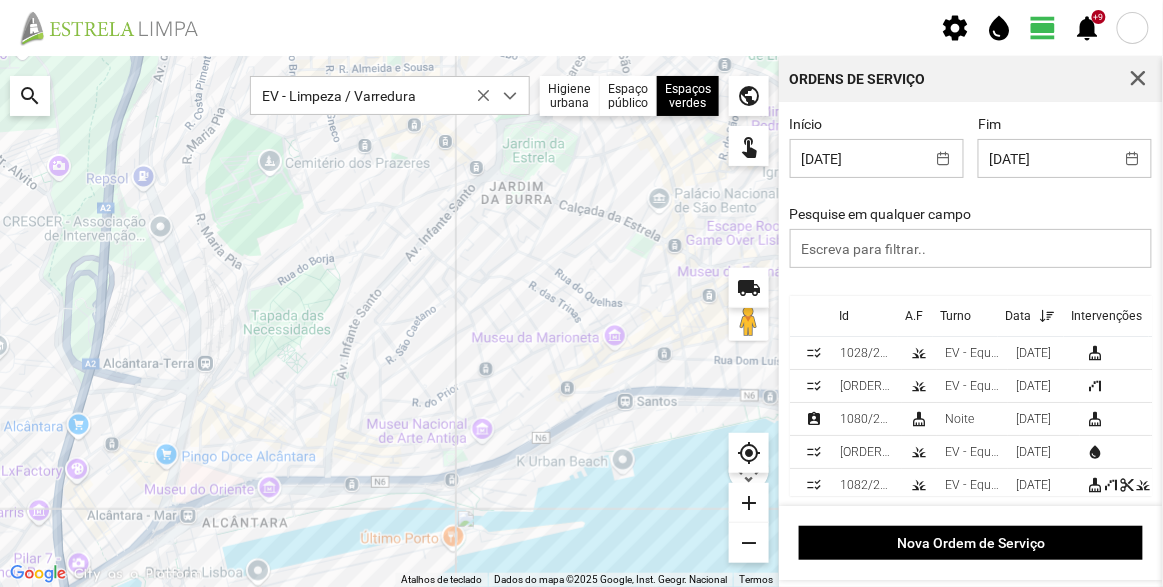 scroll, scrollTop: 2, scrollLeft: 0, axis: vertical 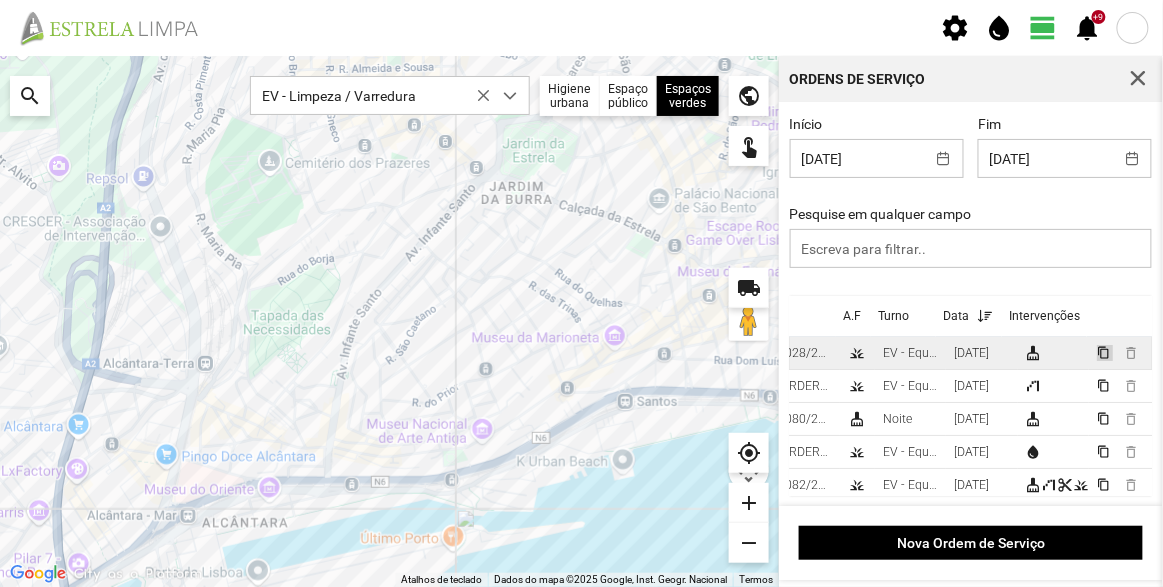 click on "content_copy" at bounding box center [1103, 352] 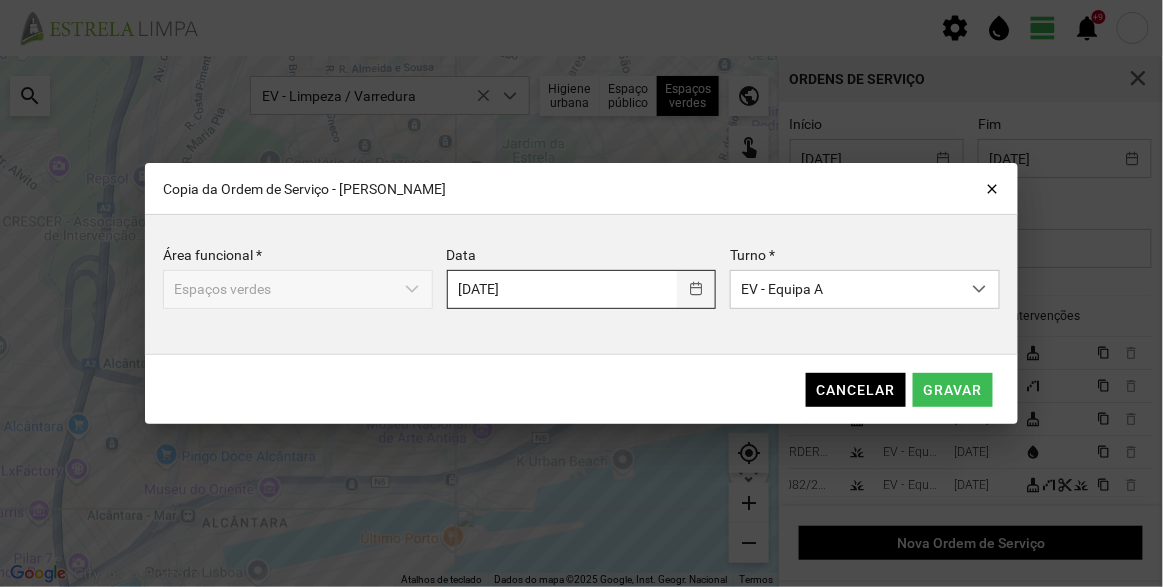 click 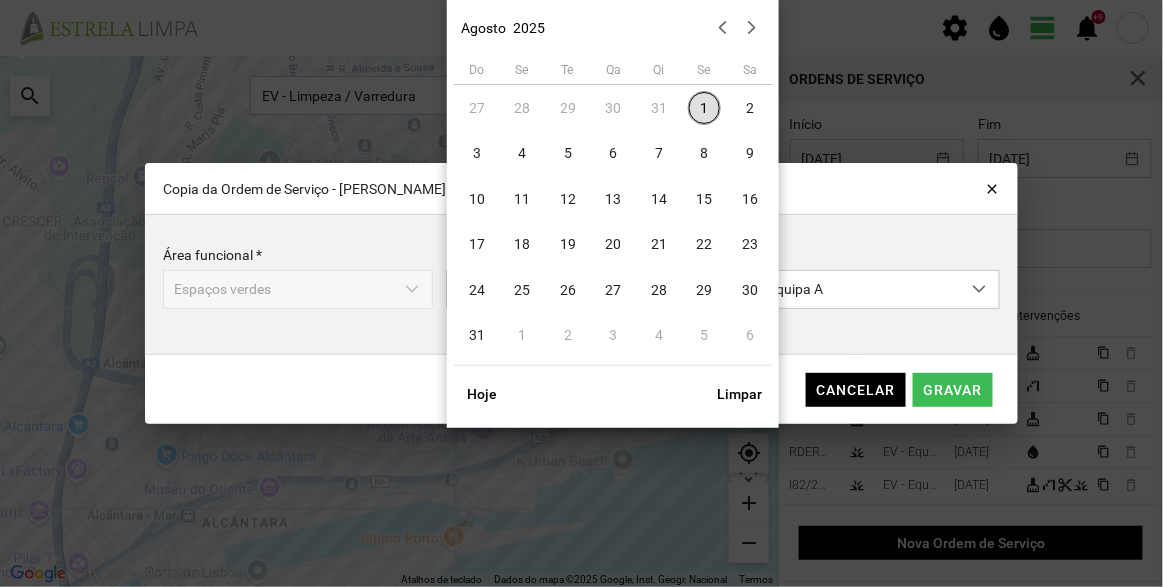 click on "1" at bounding box center (705, 108) 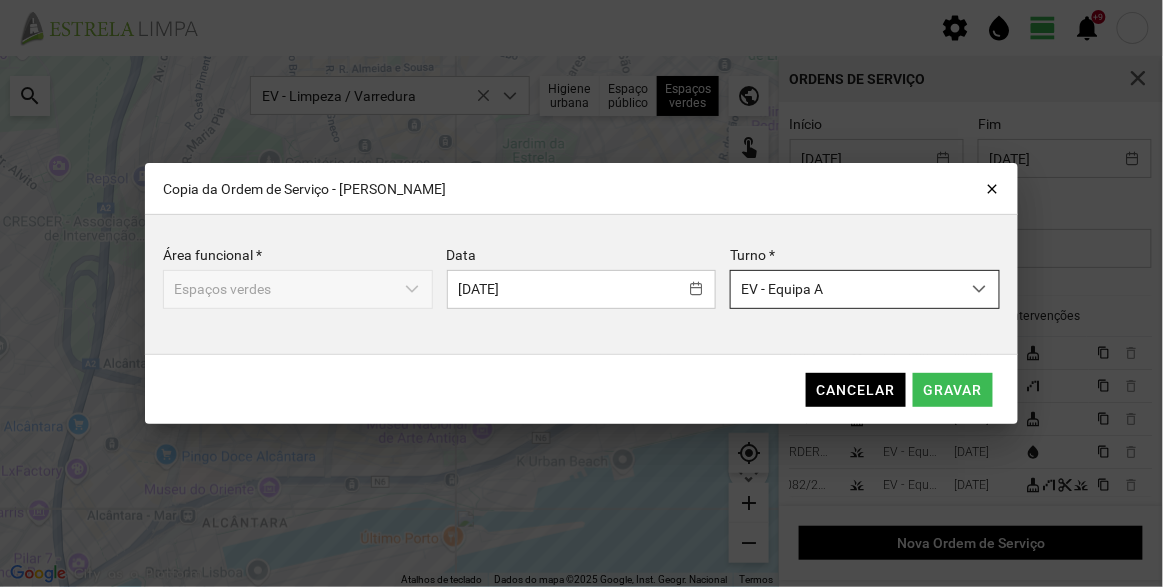 click on "EV - Equipa A" at bounding box center [845, 289] 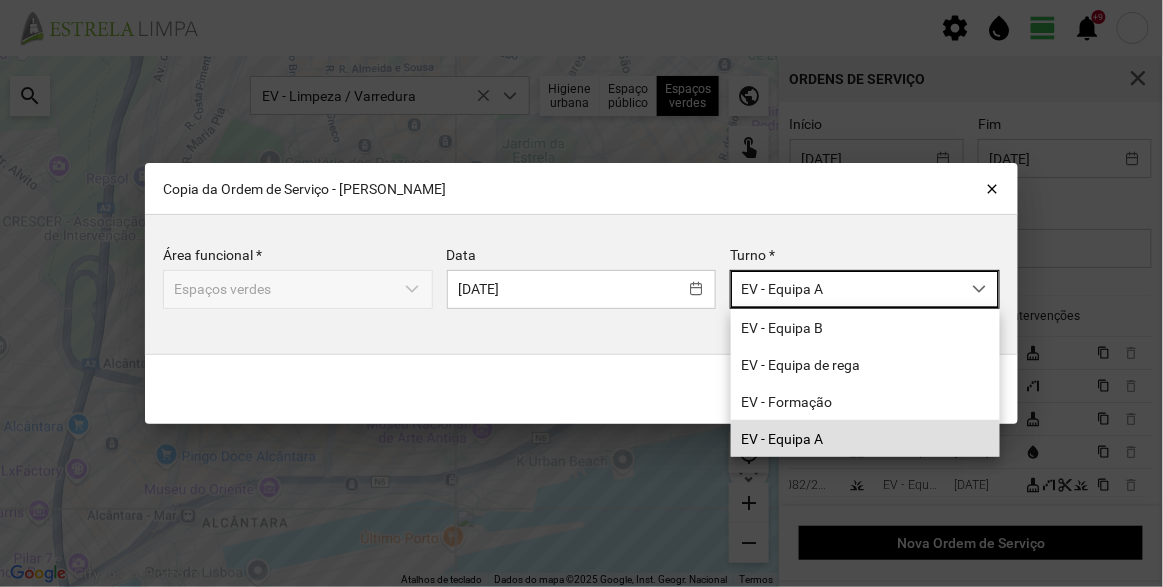 scroll, scrollTop: 10, scrollLeft: 84, axis: both 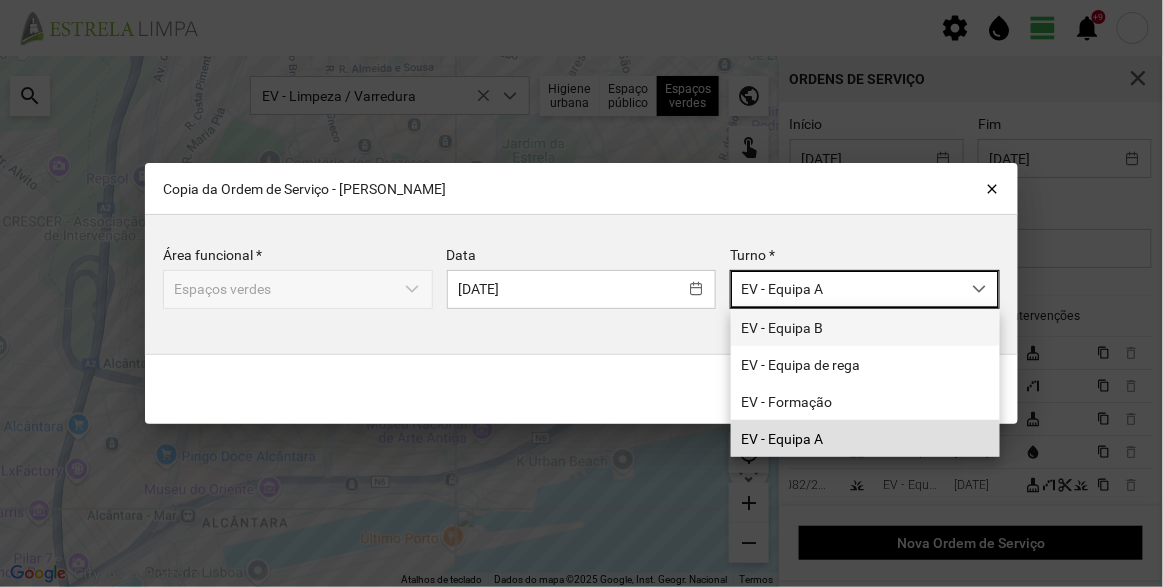 click on "EV - Equipa B" at bounding box center (865, 327) 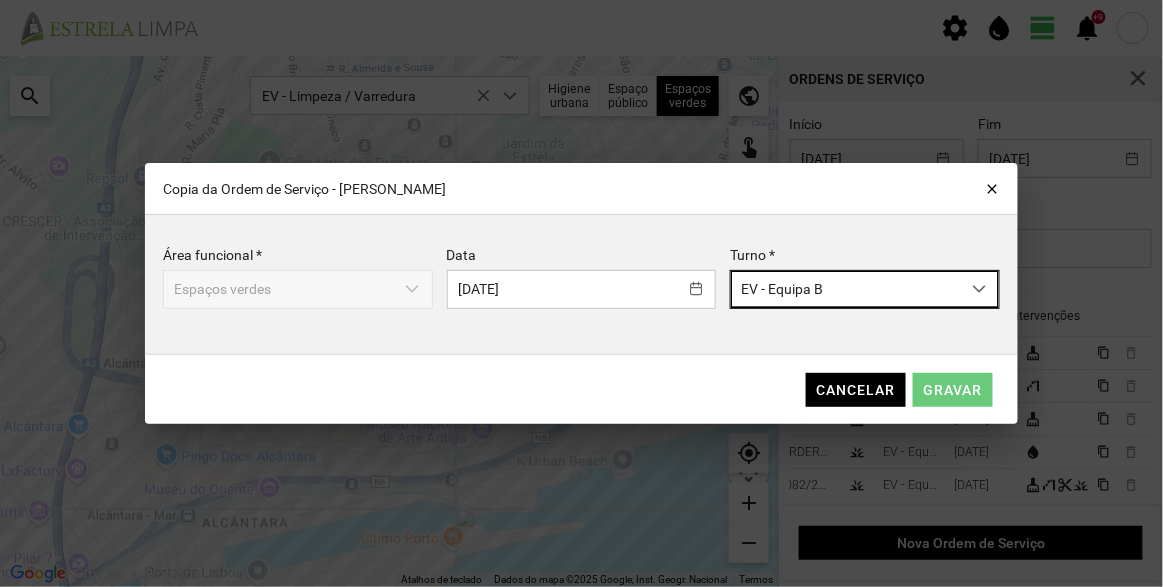 click on "Gravar" 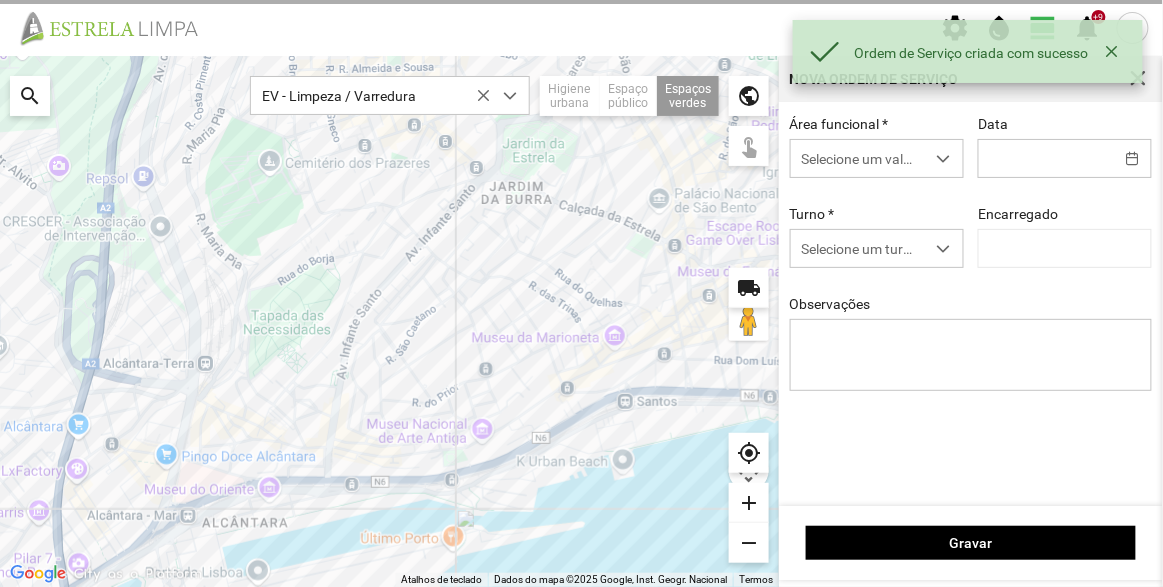 type on "[DATE]" 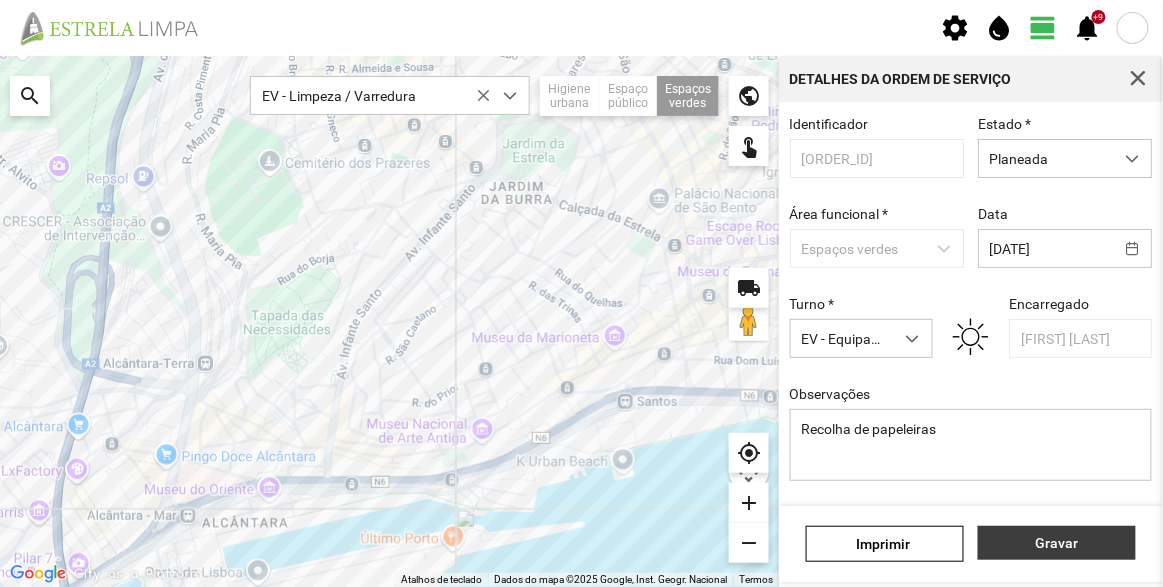 click on "Gravar" at bounding box center [1057, 543] 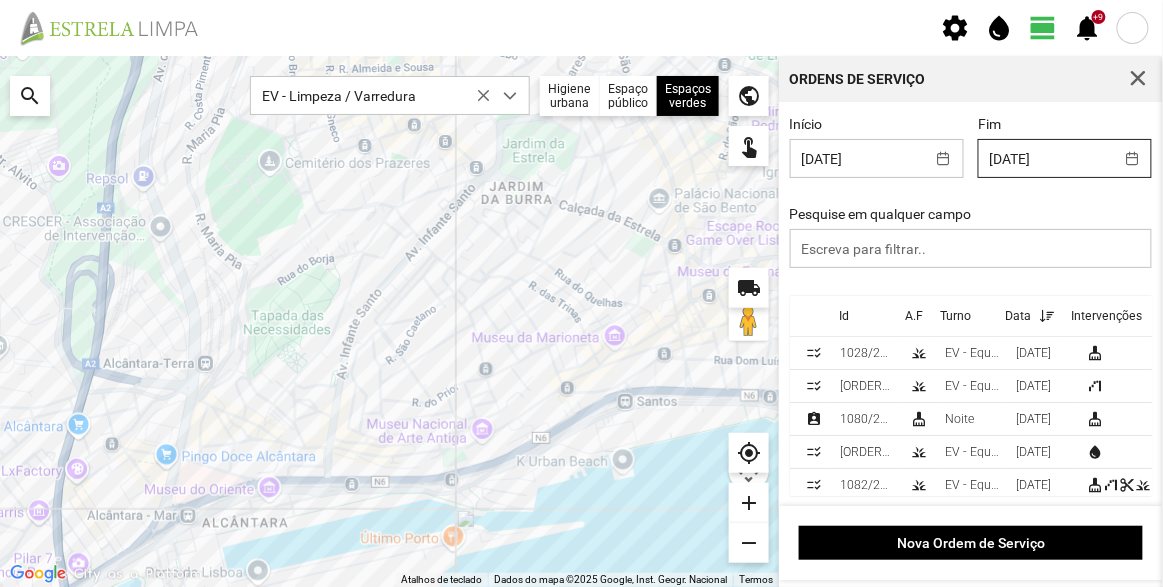click on "[DATE]" at bounding box center (1046, 158) 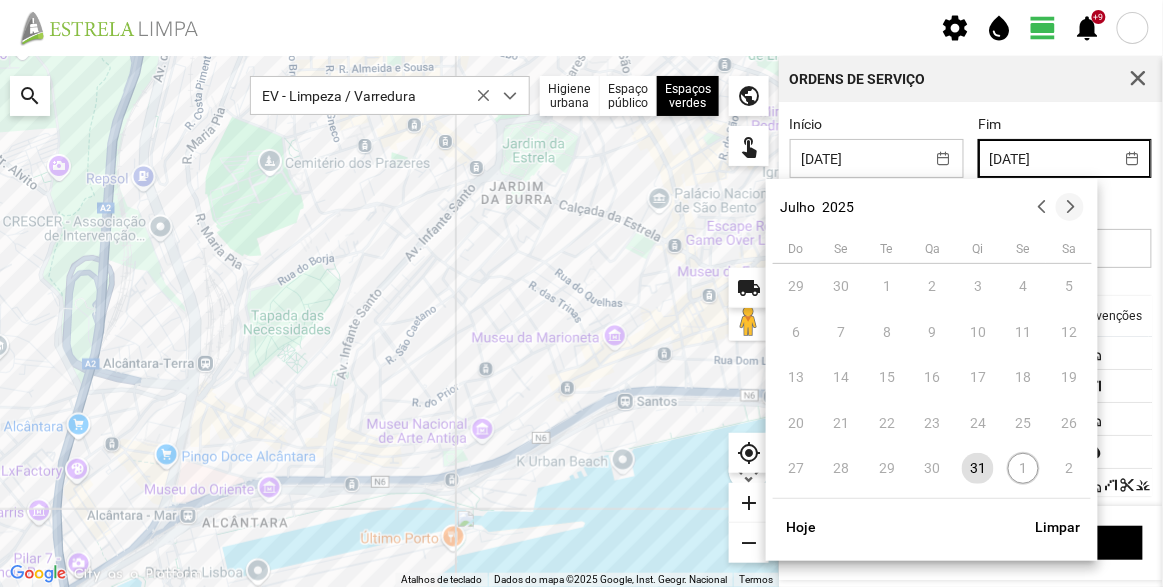click at bounding box center (1070, 207) 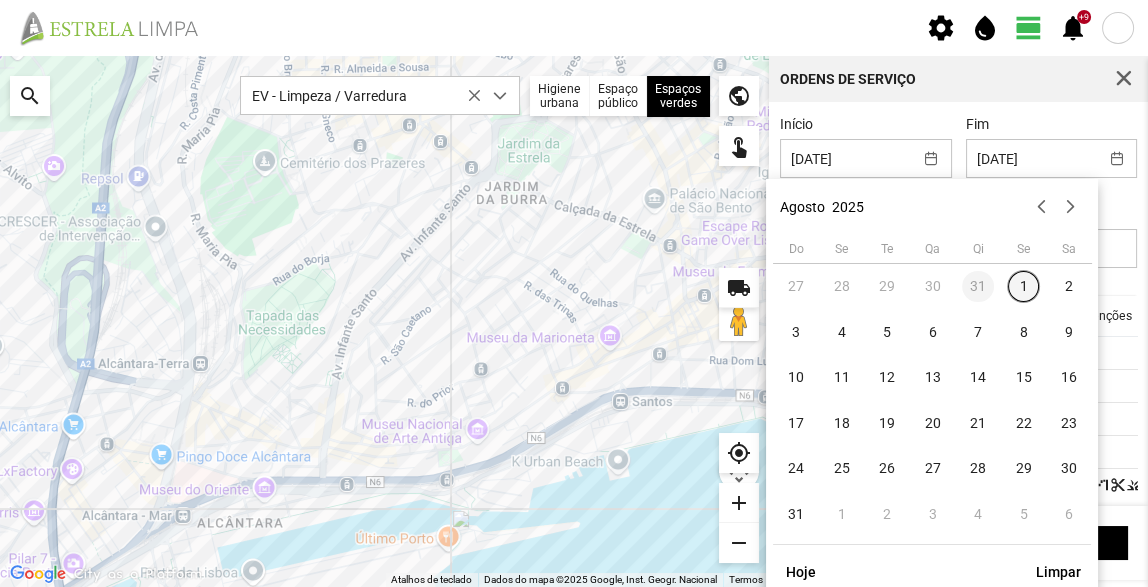 click on "1" at bounding box center (1024, 287) 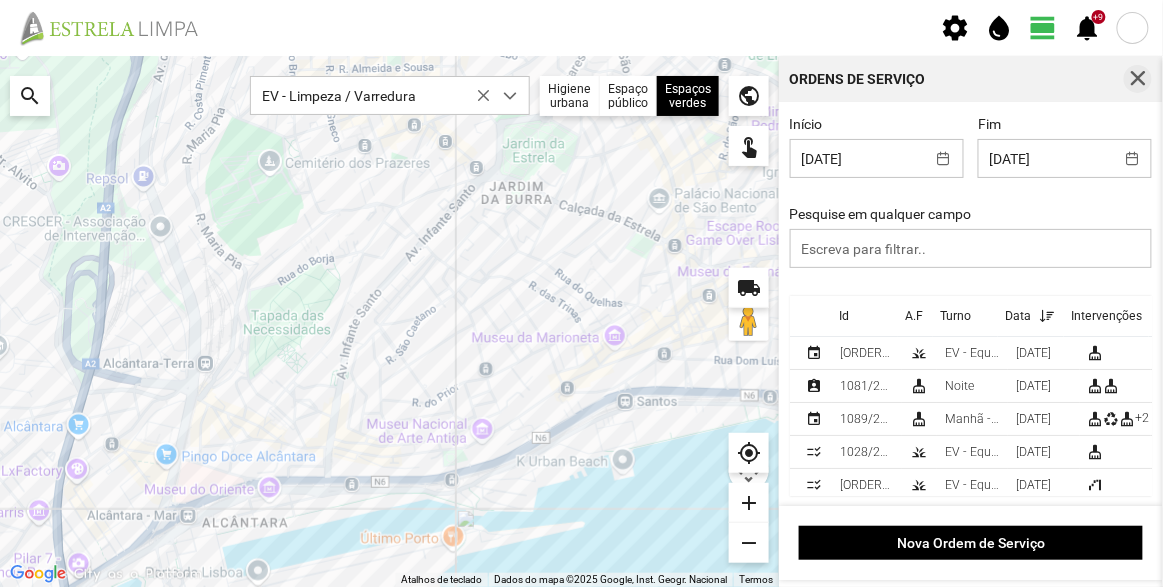 click at bounding box center (1138, 79) 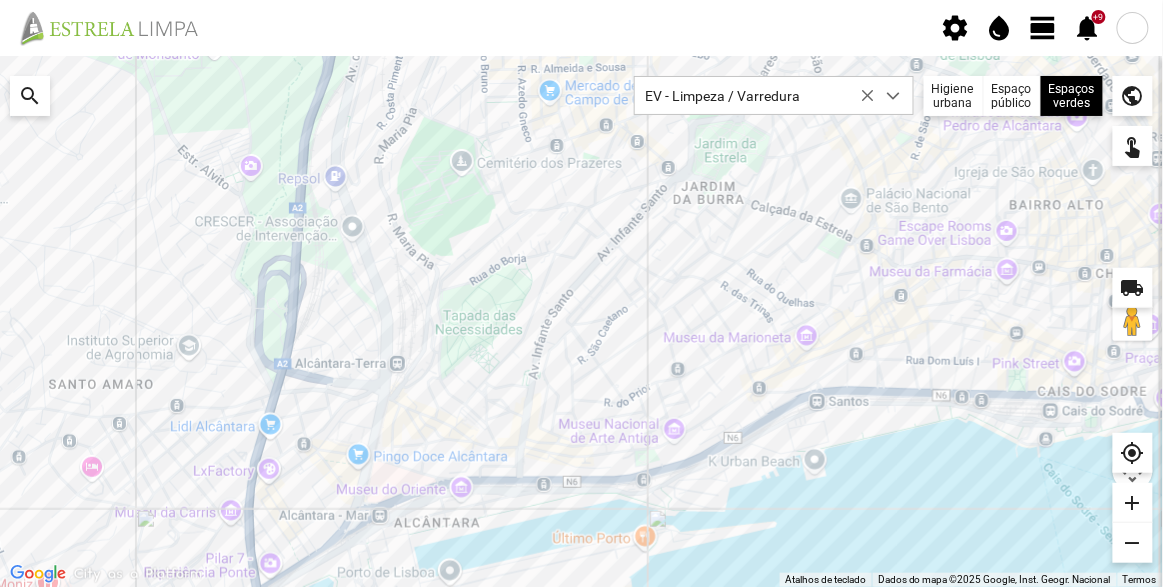drag, startPoint x: 966, startPoint y: 310, endPoint x: 883, endPoint y: 313, distance: 83.0542 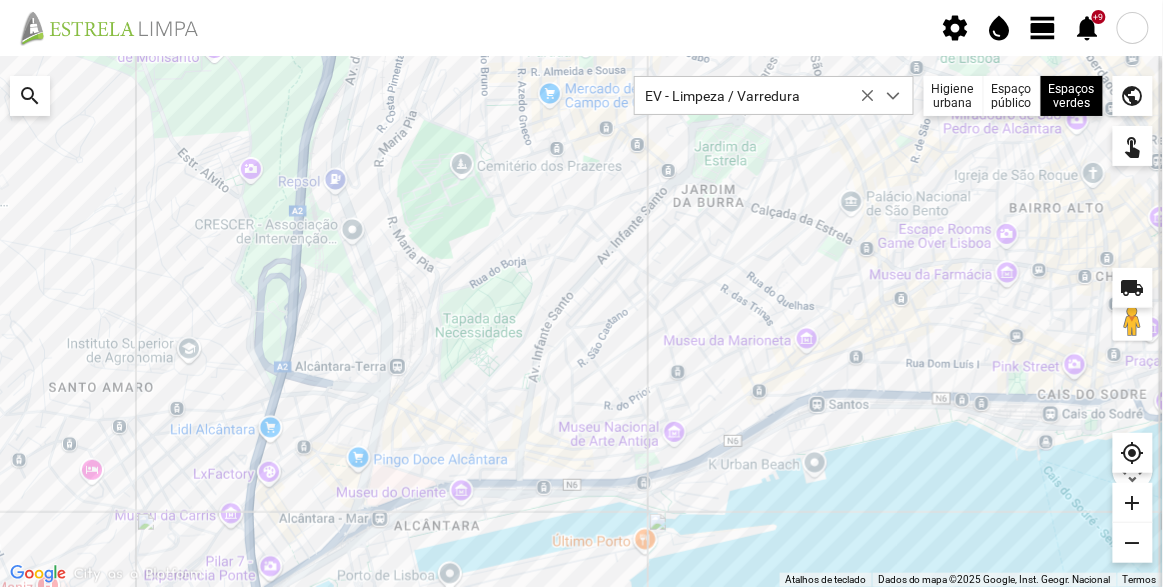 click on "view_day" 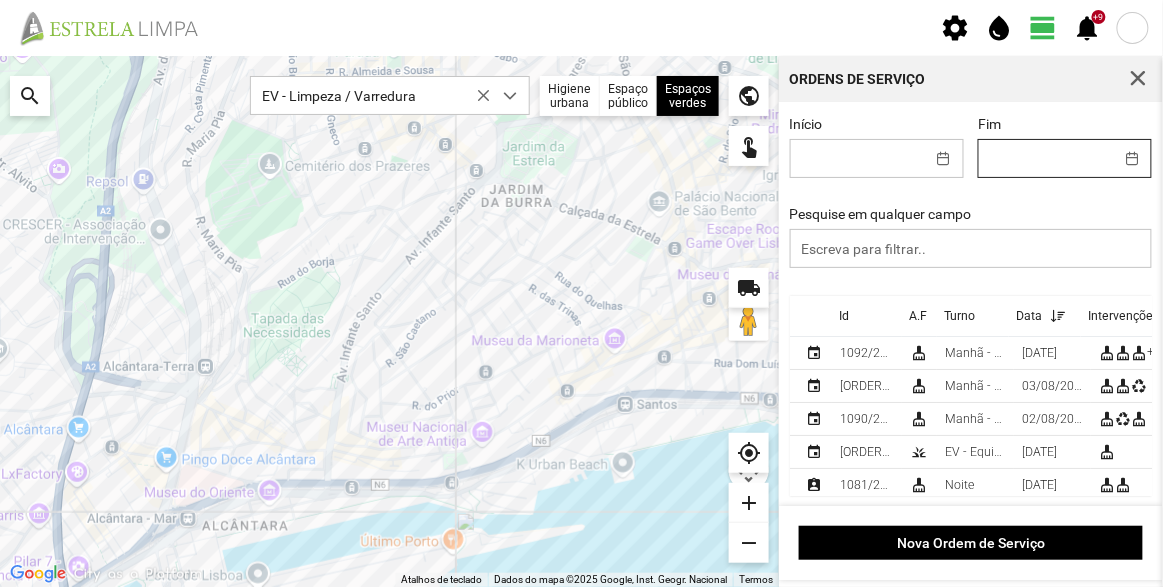 click on "settings  water_drop   view_day   +9   notifications
Para navegar no mapa com gestos de toque, toque duas vezes sem soltar no mapa e, em seguida, arraste-o. ← Mover para a esquerda → Mover para a direita ↑ Mover para cima ↓ Mover para baixo + Aumentar (zoom) - Diminuir (zoom) Casa Avançar 75% para a esquerda Fim Avançar 75% para a direita Página para cima Avançar 75% para cima Página para baixo Avançar 75% para baixo Atalhos de teclado Dados do mapa Dados do mapa ©2025 Google, Inst. Geogr. Nacional Dados do mapa ©2025 Google, Inst. Geogr. Nacional 200 m  Clique no botão para alternar entre as unidades métricas e imperiais Termos Comunicar um erro no mapa local_shipping  search
EV - Limpeza / Varredura  Higiene urbana   Espaço público   Espaços verdes  Árvores  Espaços verdes  public  touch_app  my_location add remove Ordens de Serviço Início   Fim   Pesquise em qualquer campo Id  A.F  Turno Data Intervenções  event   1092/2025   cleaning_services   Manhã - HU 1   +2" at bounding box center (581, 293) 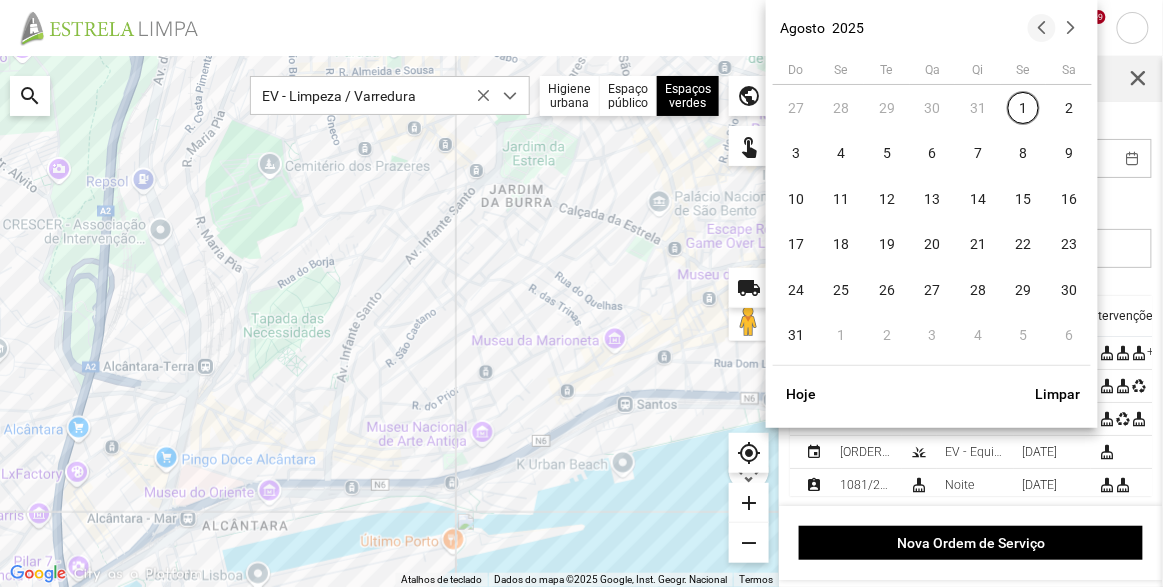click at bounding box center [1042, 28] 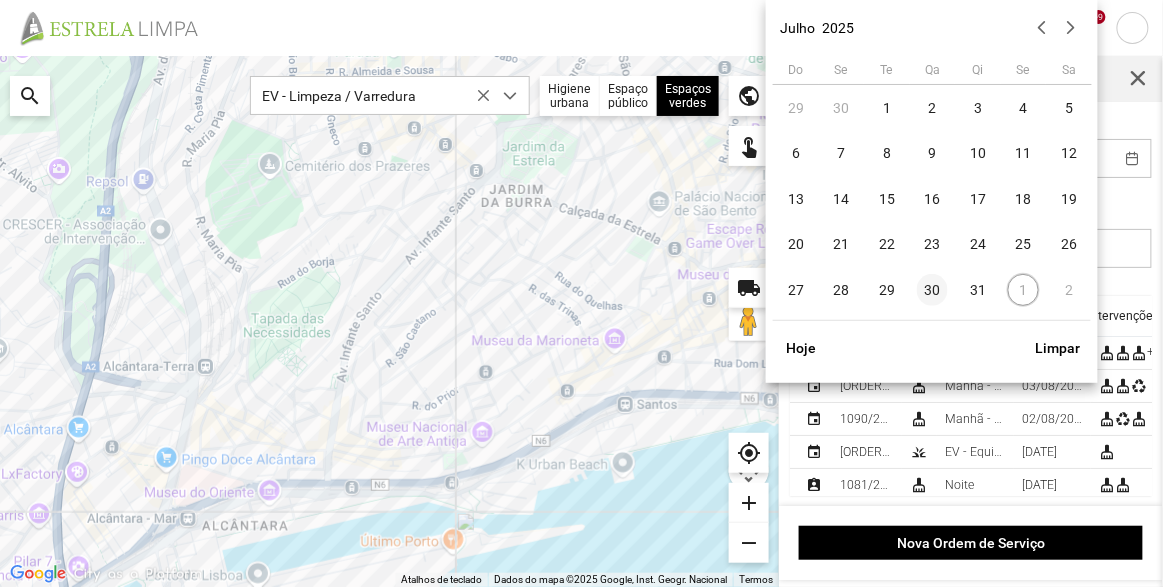 click on "30" at bounding box center (933, 290) 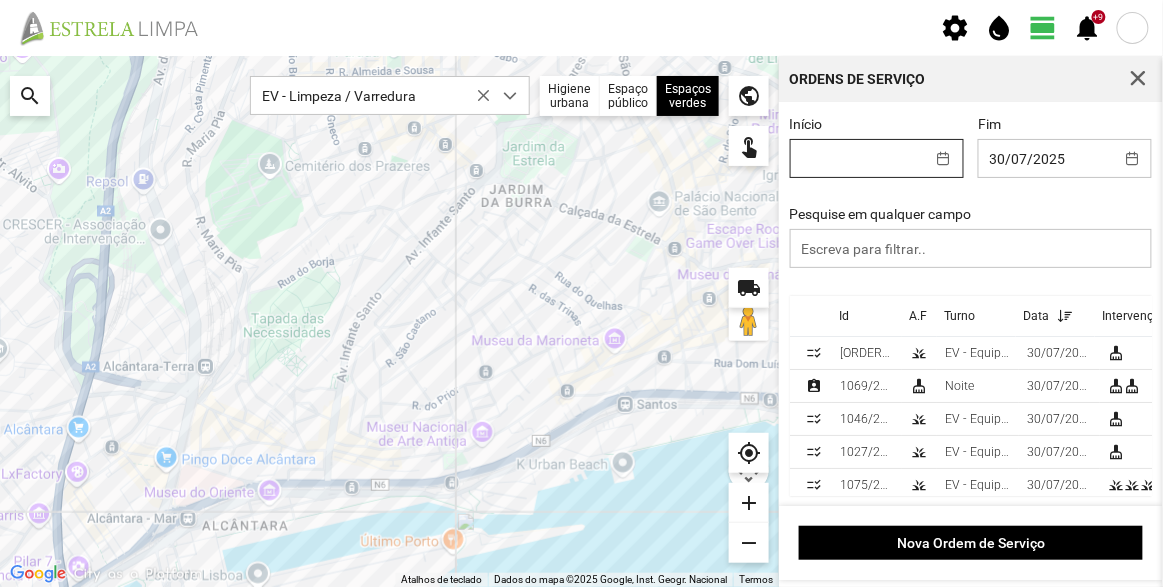 click on "settings  water_drop   view_day   +9   notifications
Para navegar no mapa com gestos de toque, toque duas vezes sem soltar no mapa e, em seguida, arraste-o. ← Mover para a esquerda → Mover para a direita ↑ Mover para cima ↓ Mover para baixo + Aumentar (zoom) - Diminuir (zoom) Casa Avançar 75% para a esquerda Fim Avançar 75% para a direita Página para cima Avançar 75% para cima Página para baixo Avançar 75% para baixo Atalhos de teclado Dados do mapa Dados do mapa ©2025 Google, Inst. Geogr. Nacional Dados do mapa ©2025 Google, Inst. Geogr. Nacional 200 m  Clique no botão para alternar entre as unidades métricas e imperiais Termos Comunicar um erro no mapa local_shipping  search
EV - Limpeza / Varredura  Higiene urbana   Espaço público   Espaços verdes  Árvores  Espaços verdes  public  touch_app  my_location add remove Ordens de Serviço Início   Fim 30/07/2025   Pesquise em qualquer campo Id  A.F  Turno Data Intervenções  checklist_rtl   1076/2025   grass   EV - Equipa B" at bounding box center [581, 293] 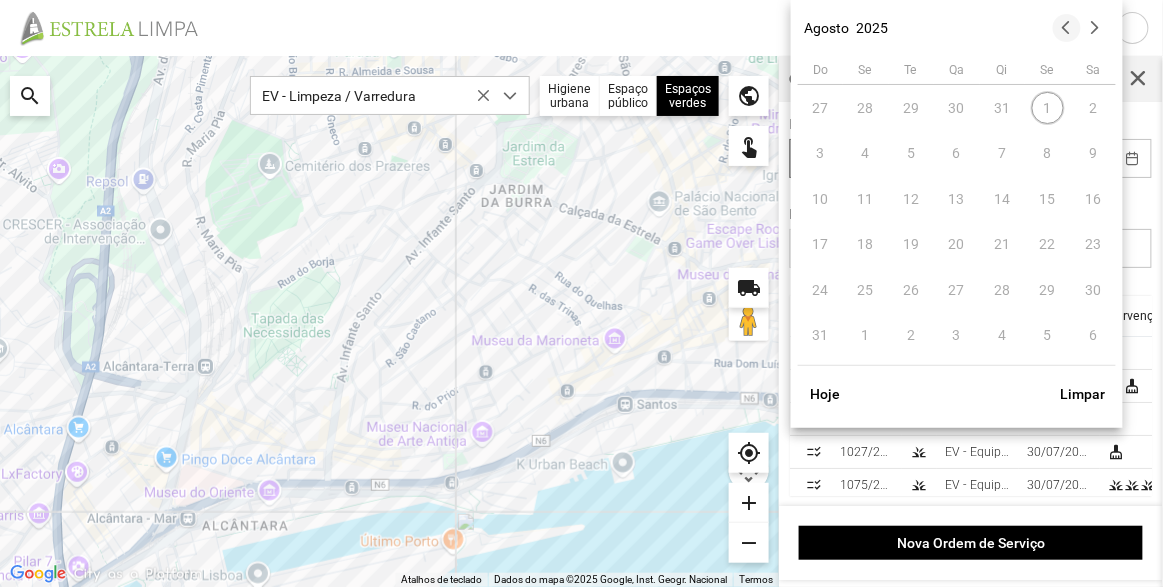 click at bounding box center (1067, 28) 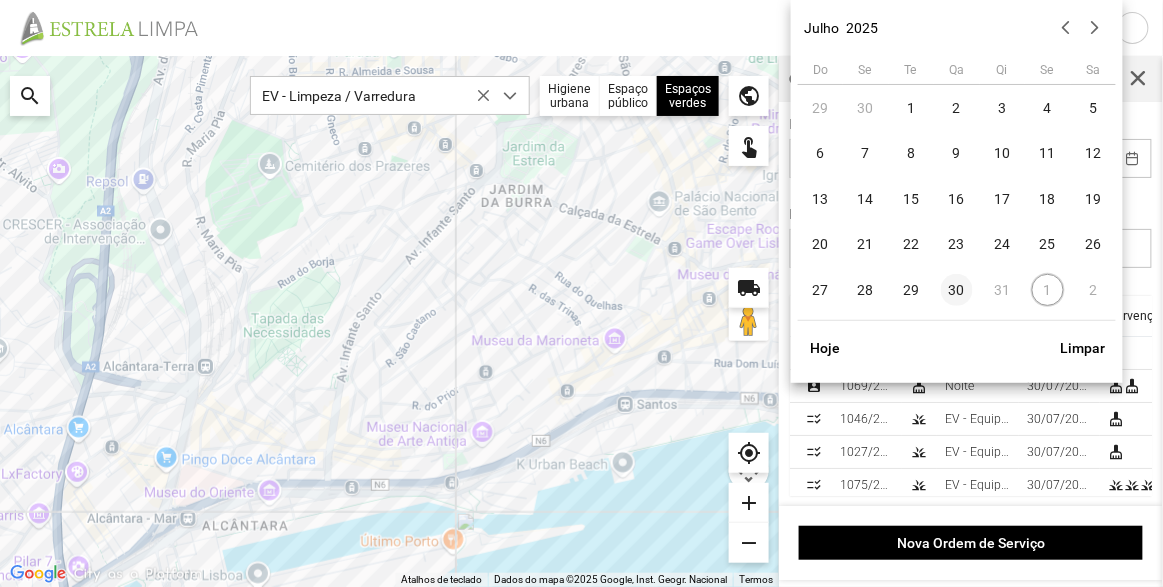 click on "30" at bounding box center [957, 290] 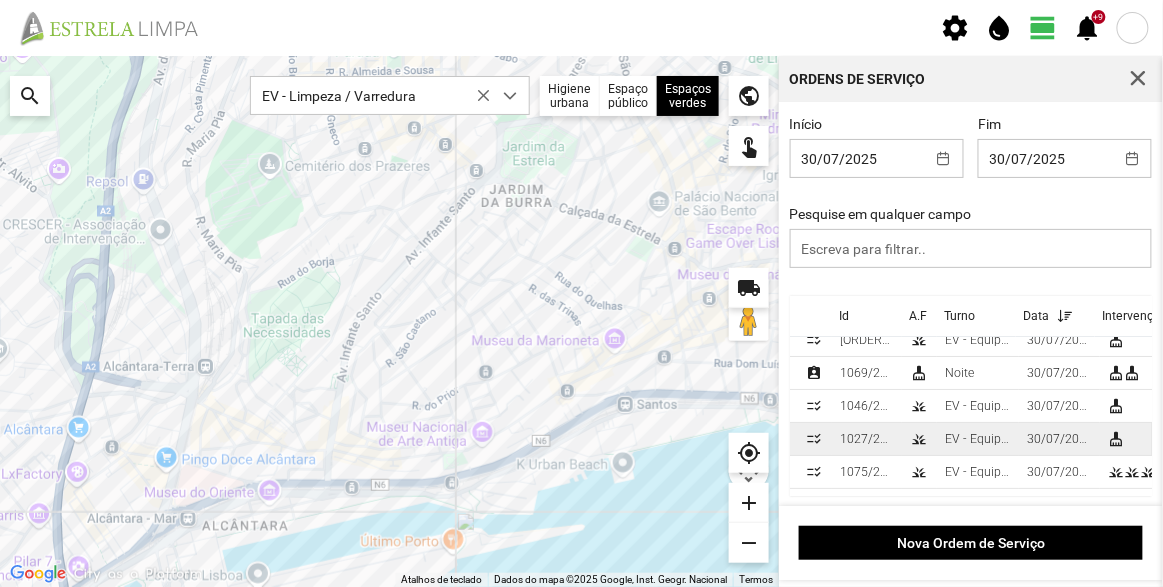 scroll, scrollTop: 0, scrollLeft: 0, axis: both 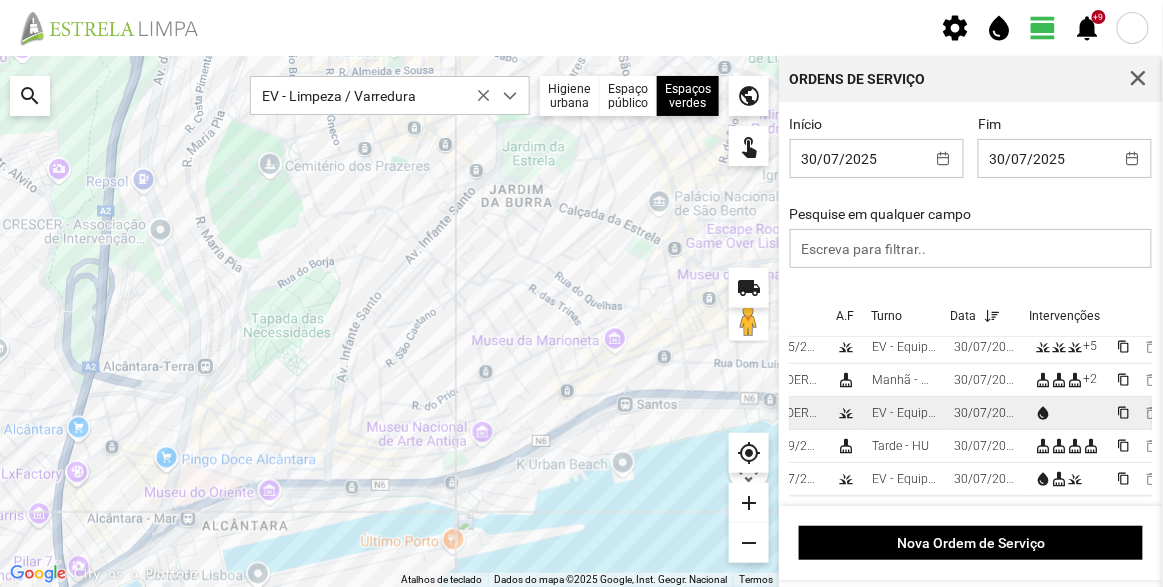 click on "EV - Equipa A" at bounding box center [905, 413] 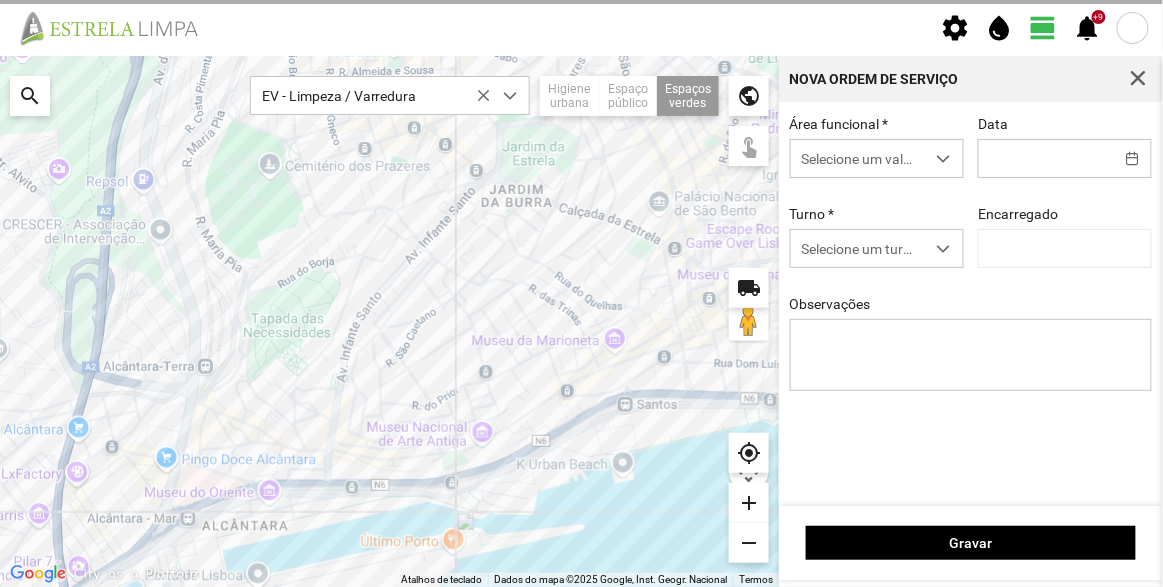 type on "30/07/2025" 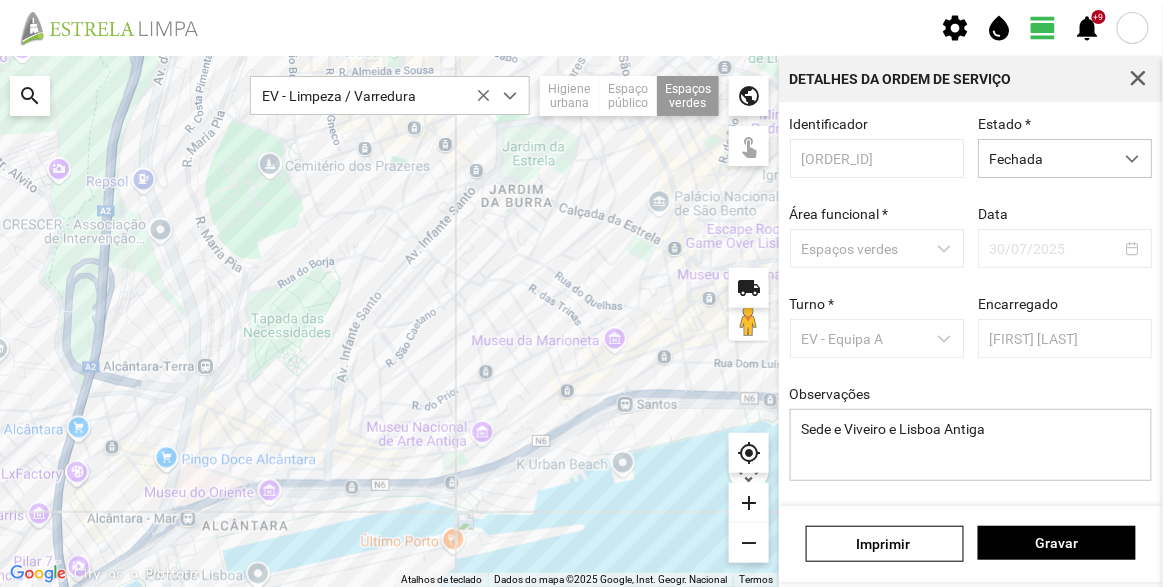 scroll, scrollTop: 150, scrollLeft: 0, axis: vertical 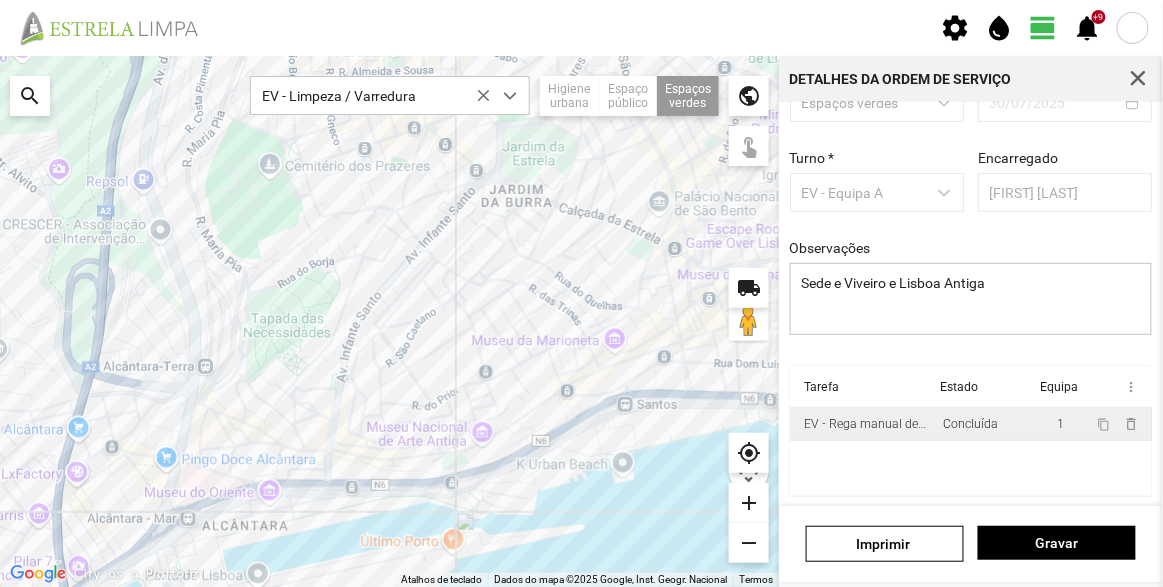 click on "EV - Rega manual de canteiros" at bounding box center (865, 424) 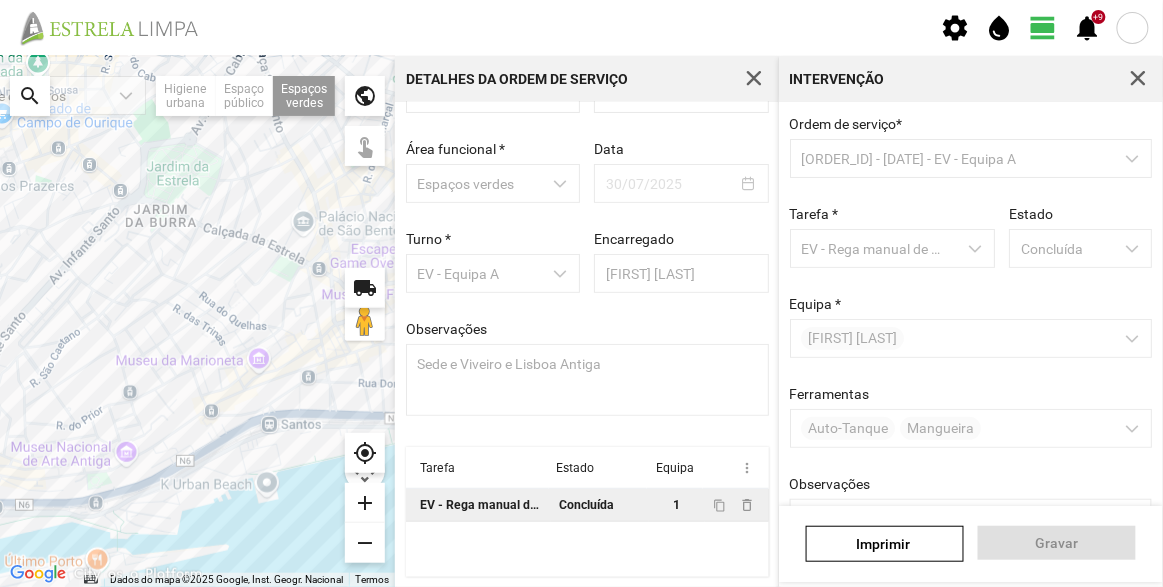 drag, startPoint x: 296, startPoint y: 329, endPoint x: 198, endPoint y: 351, distance: 100.43903 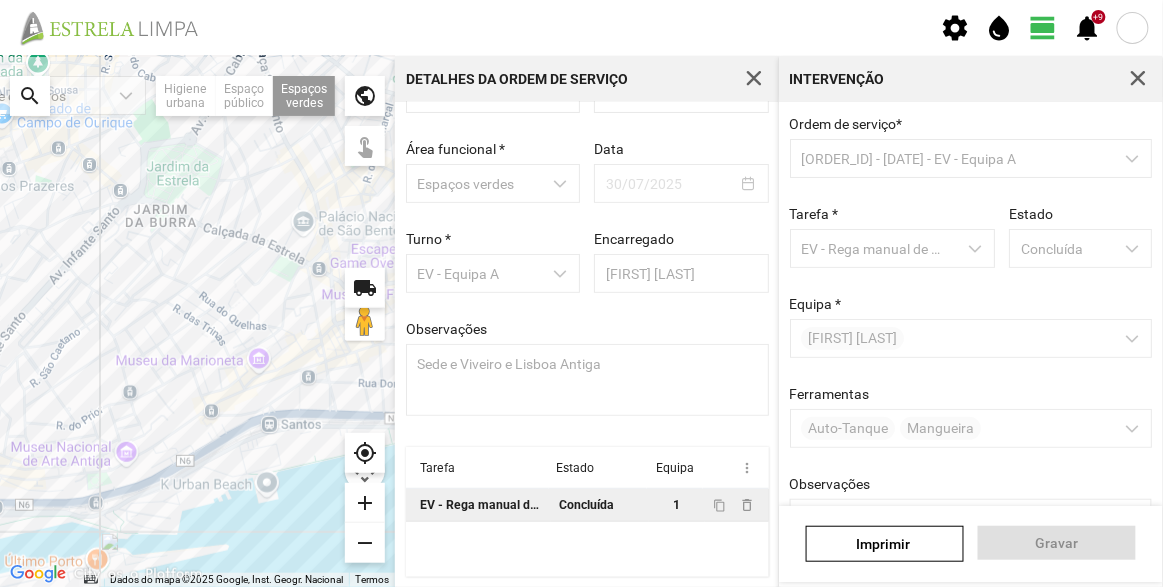 click 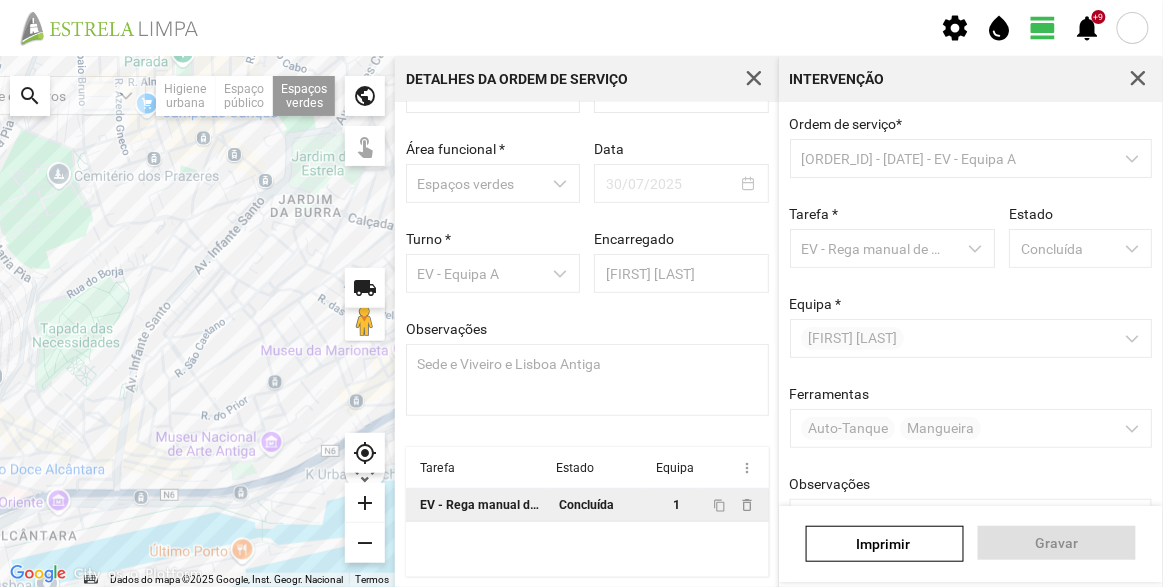 drag, startPoint x: 113, startPoint y: 329, endPoint x: 289, endPoint y: 304, distance: 177.76671 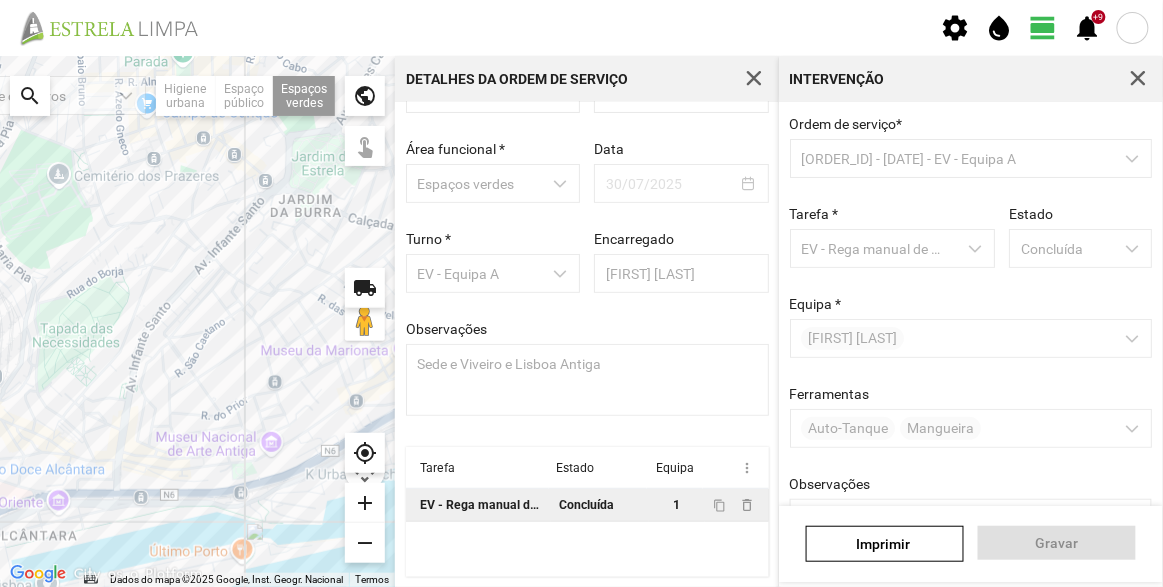 click 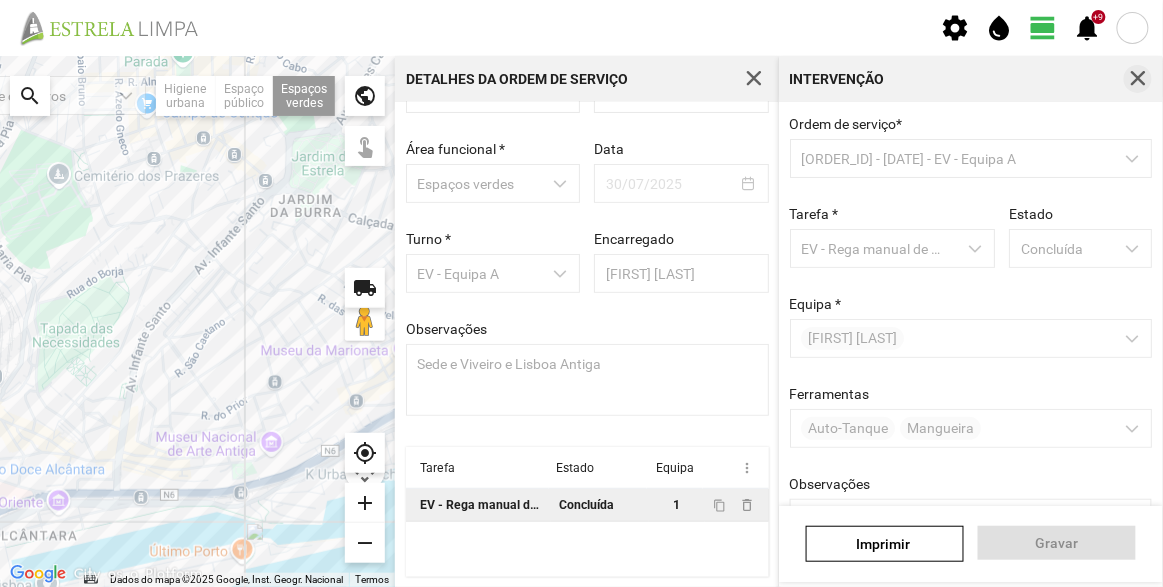 click at bounding box center [1138, 79] 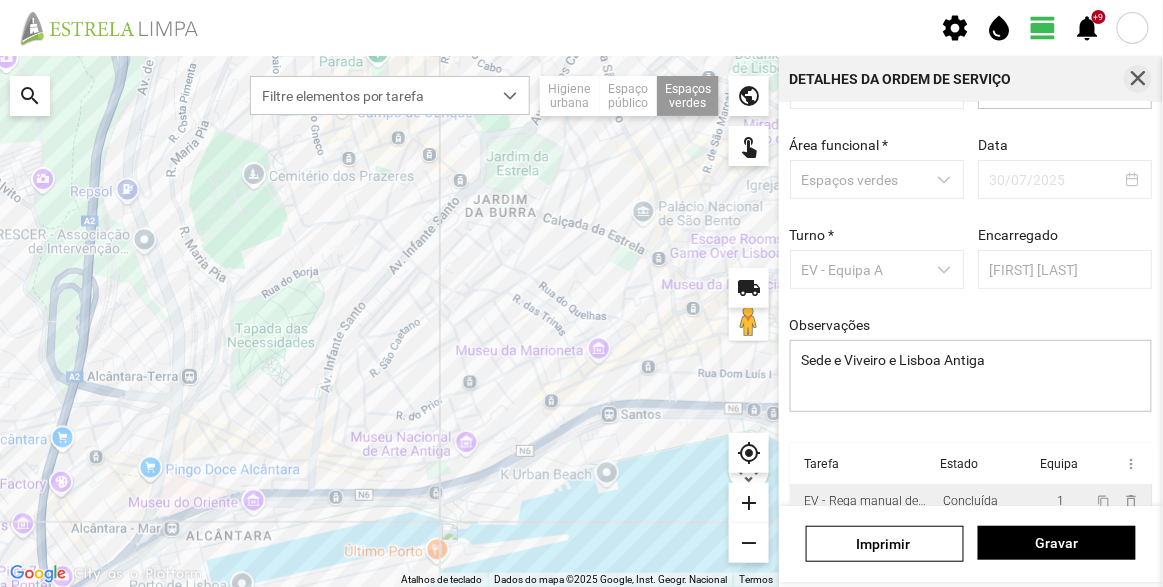 click at bounding box center (1138, 79) 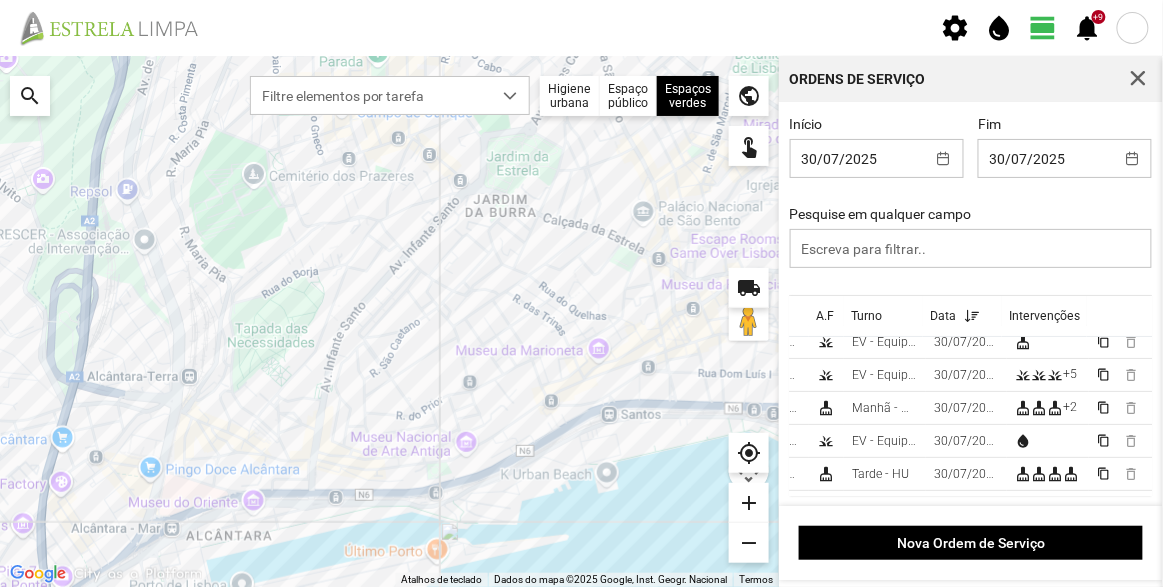 scroll, scrollTop: 110, scrollLeft: 119, axis: both 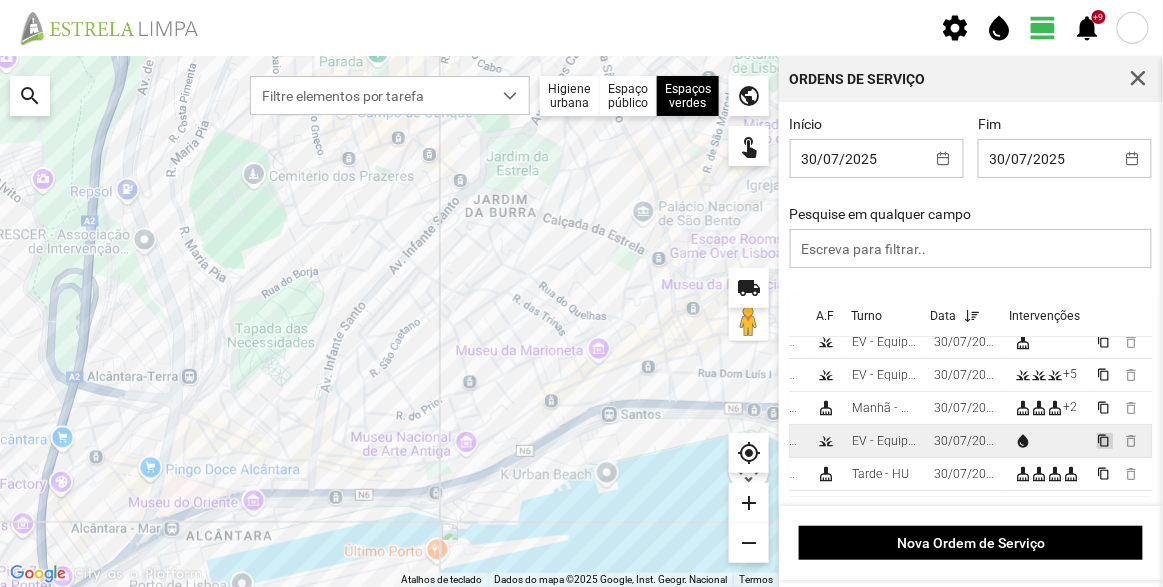 click on "content_copy" at bounding box center [1103, 440] 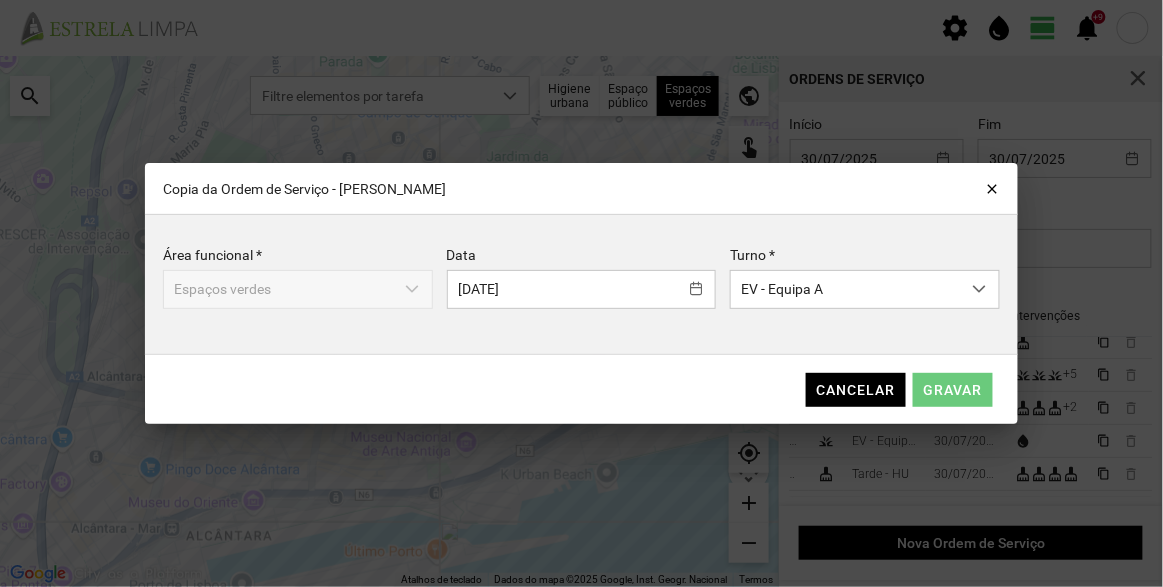 click on "Gravar" 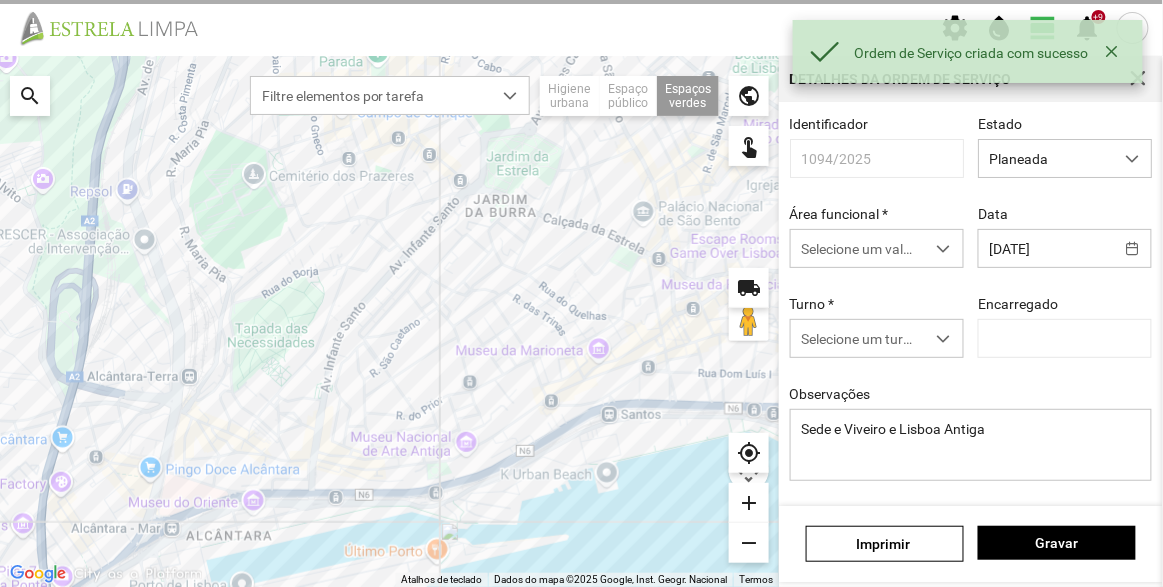 type on "[FIRST] [LAST]" 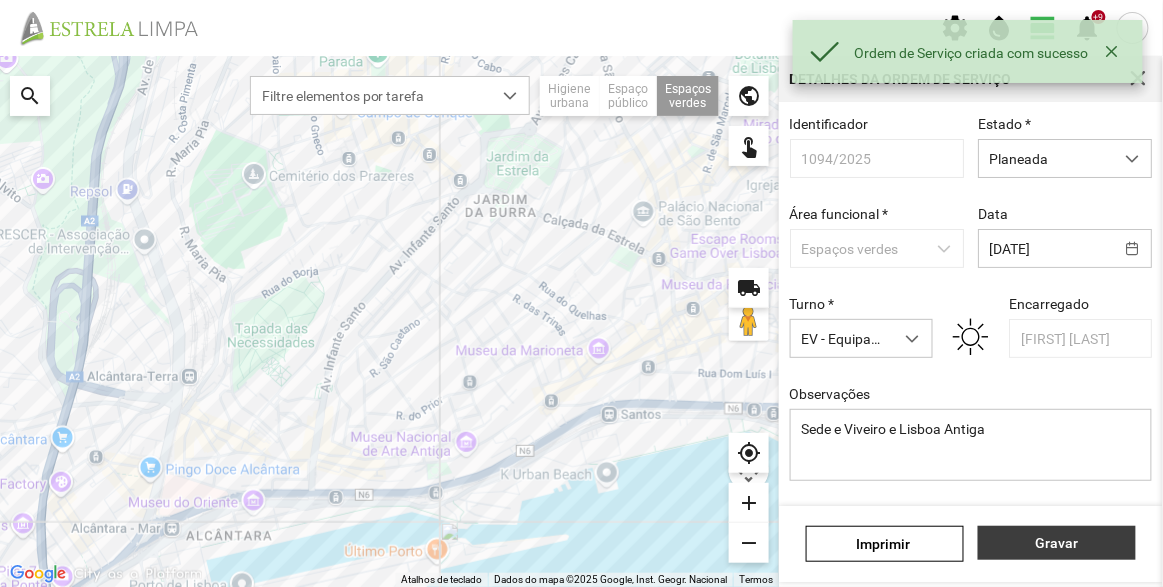 click on "Gravar" at bounding box center (1057, 543) 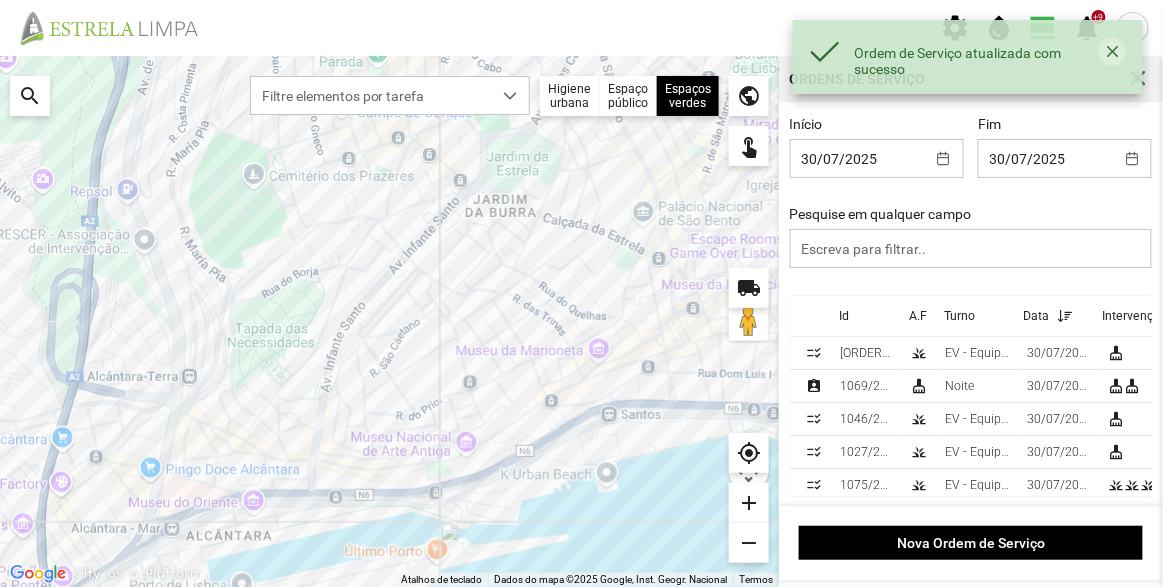 click at bounding box center [1112, 52] 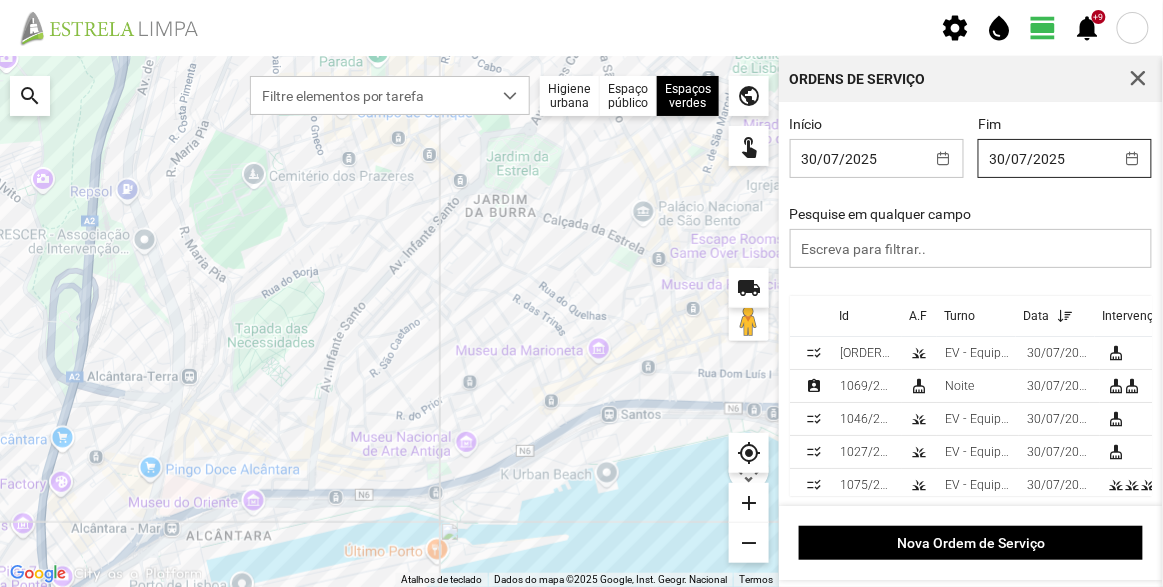 click on "30/07/2025" at bounding box center [1046, 158] 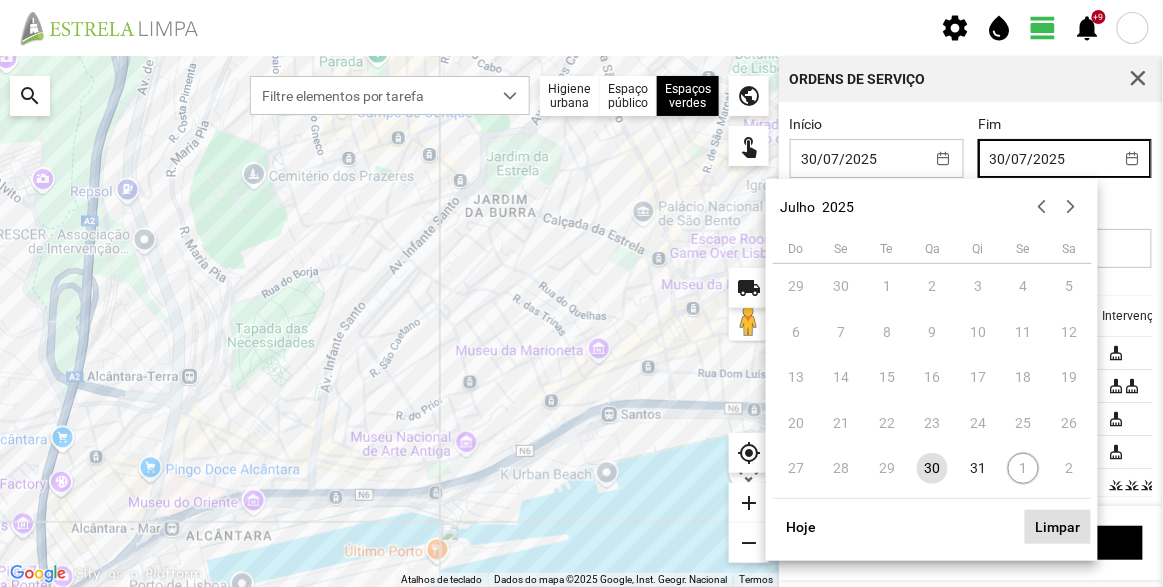 click on "Limpar" at bounding box center (1058, 527) 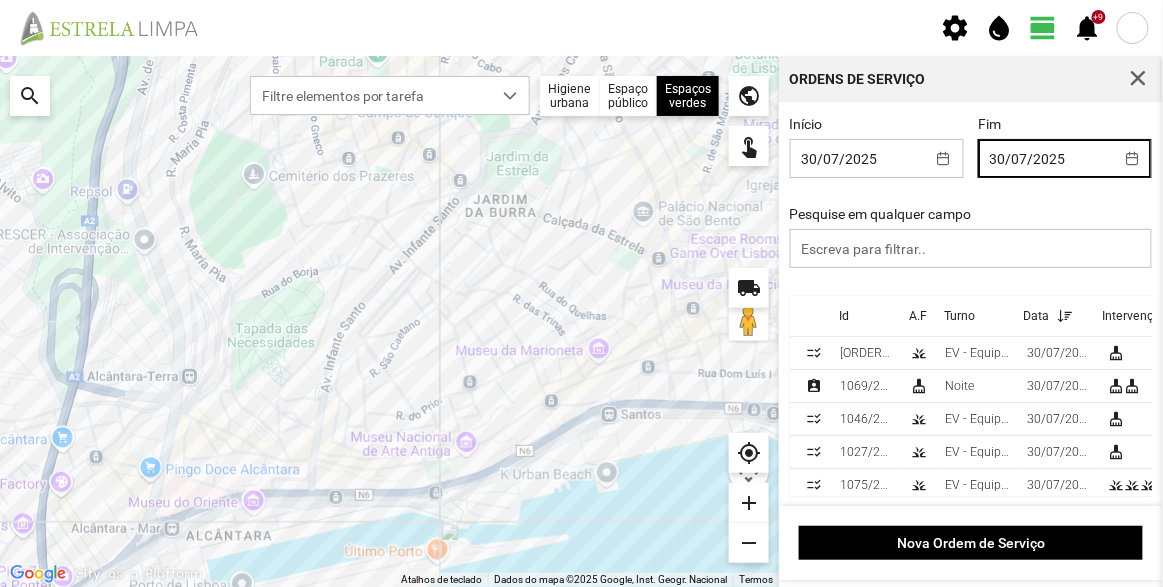 type 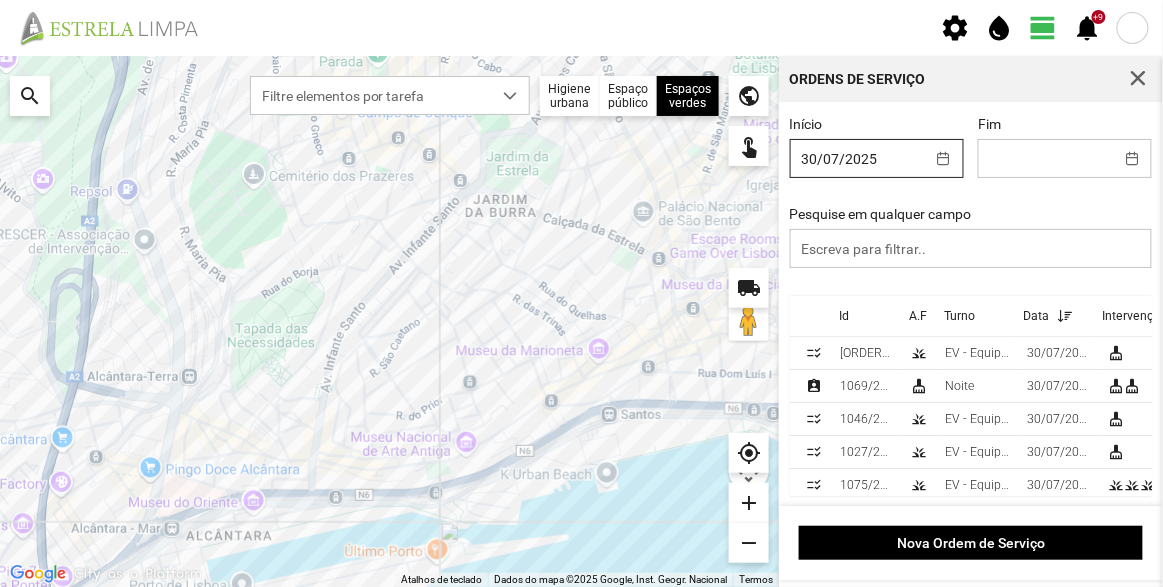 click on "30/07/2025" at bounding box center [858, 158] 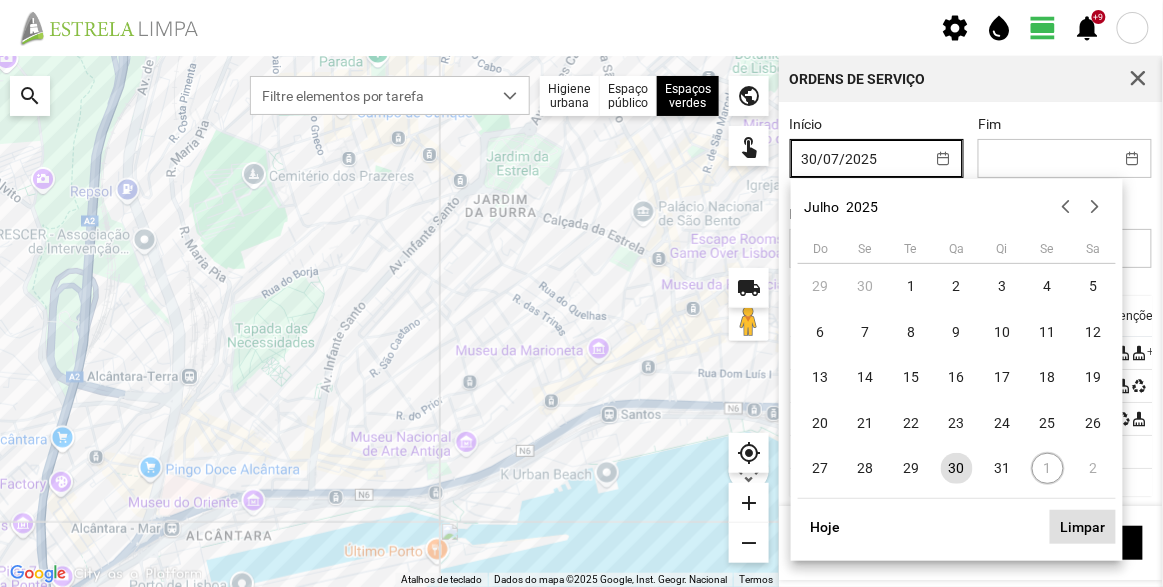 click on "Limpar" at bounding box center (1083, 527) 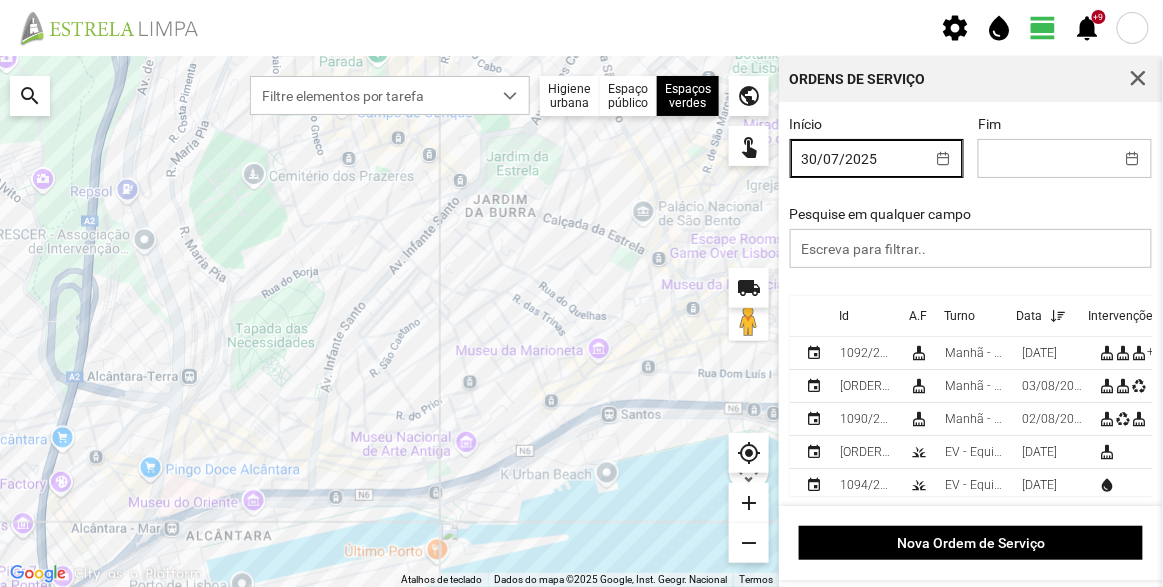 type 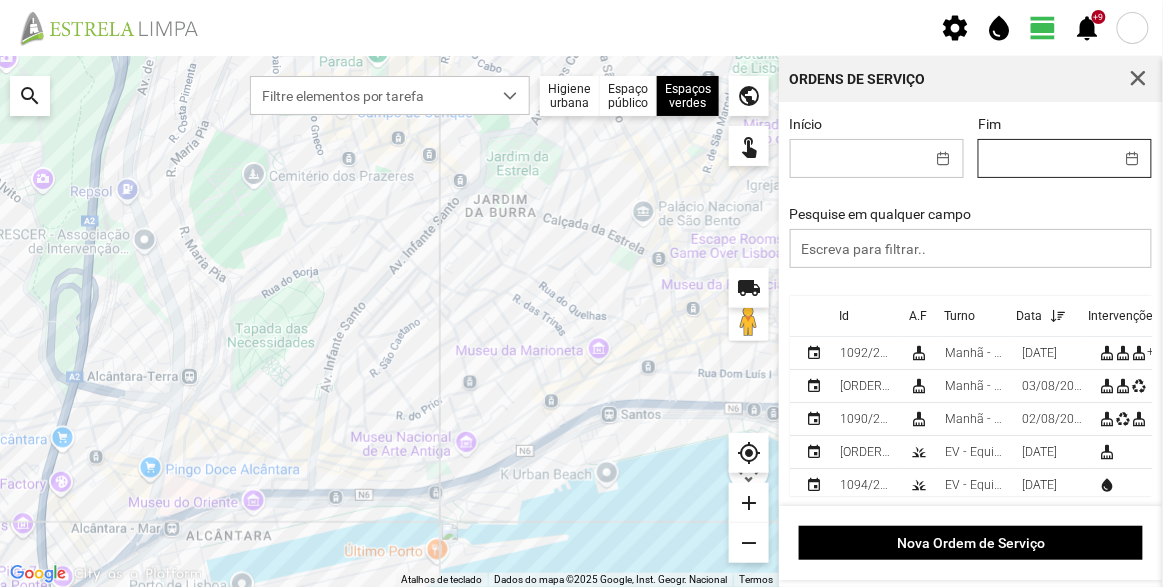 click on "settings  water_drop   view_day   +9   notifications
Para navegar no mapa com gestos de toque, toque duas vezes sem soltar no mapa e, em seguida, arraste-o. ← Mover para a esquerda → Mover para a direita ↑ Mover para cima ↓ Mover para baixo + Aumentar (zoom) - Diminuir (zoom) Casa Avançar 75% para a esquerda Fim Avançar 75% para a direita Página para cima Avançar 75% para cima Página para baixo Avançar 75% para baixo Atalhos de teclado Dados do mapa Dados do mapa ©2025 Google, Inst. Geogr. Nacional Dados do mapa ©2025 Google, Inst. Geogr. Nacional 200 m  Clique no botão para alternar entre as unidades métricas e imperiais Termos Comunicar um erro no mapa local_shipping  search
Filtre elementos por tarefa  Higiene urbana   Espaço público   Espaços verdes  Árvores  Espaços verdes  public  touch_app  my_location add remove Ordens de Serviço Início   Fim   Pesquise em qualquer campo Id  A.F  Turno Data Intervenções  event   1092/2025   cleaning_services   Manhã - HU 1   +2" at bounding box center (581, 293) 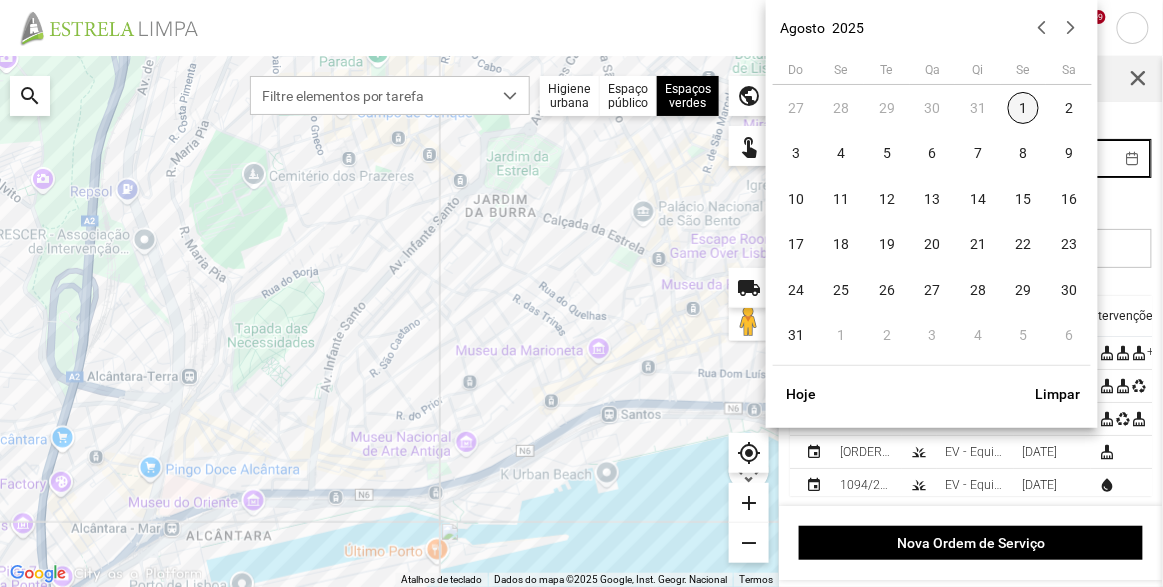 click on "1" at bounding box center [1024, 108] 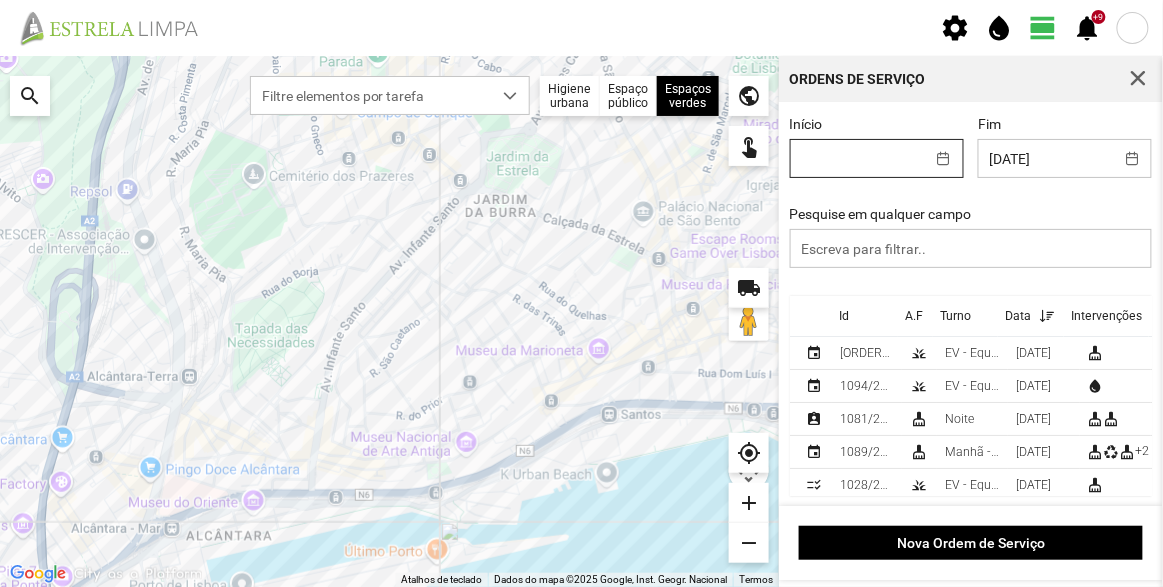 click on "Filtre elementos por tarefa  Higiene urbana   Espaço público   Espaços verdes  Árvores  Espaços verdes  public  touch_app  my_location add remove Ordens de Serviço Início   Fim [DATE]   Pesquise em qualquer campo Id  A.F  Turno Data Intervenções  event   [ORDER_ID]   grass   EV - Equipa B" at bounding box center (581, 293) 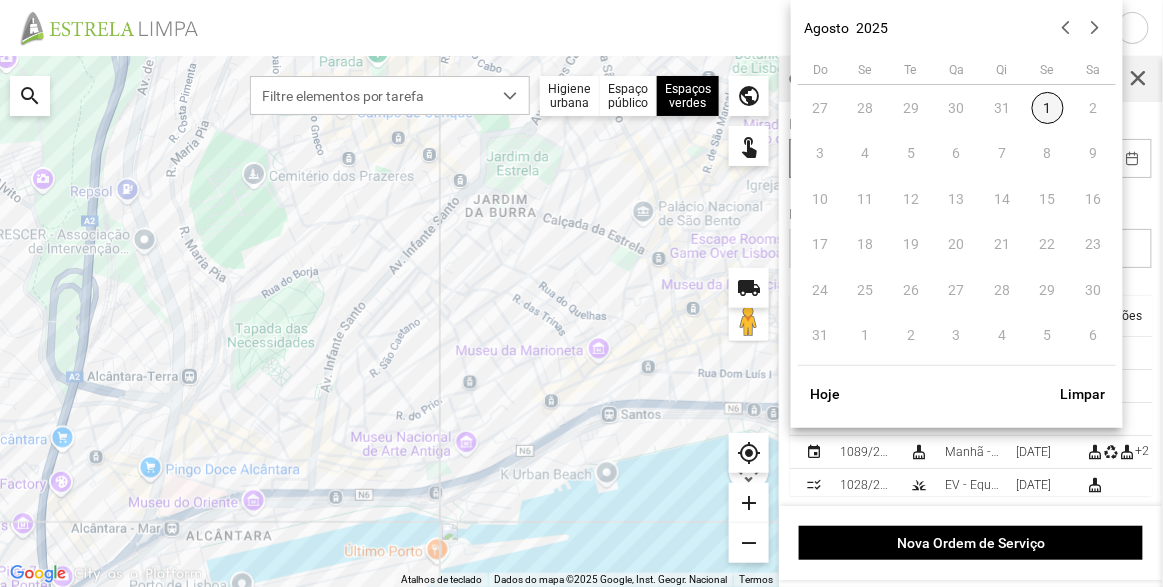 click on "1" at bounding box center (1048, 108) 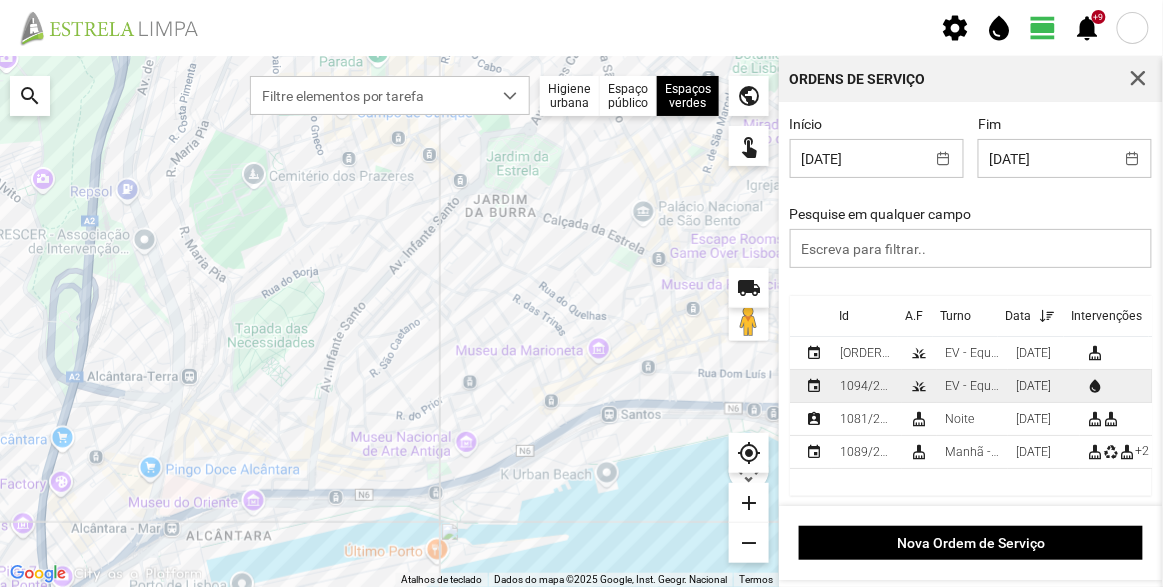 scroll, scrollTop: 2, scrollLeft: 0, axis: vertical 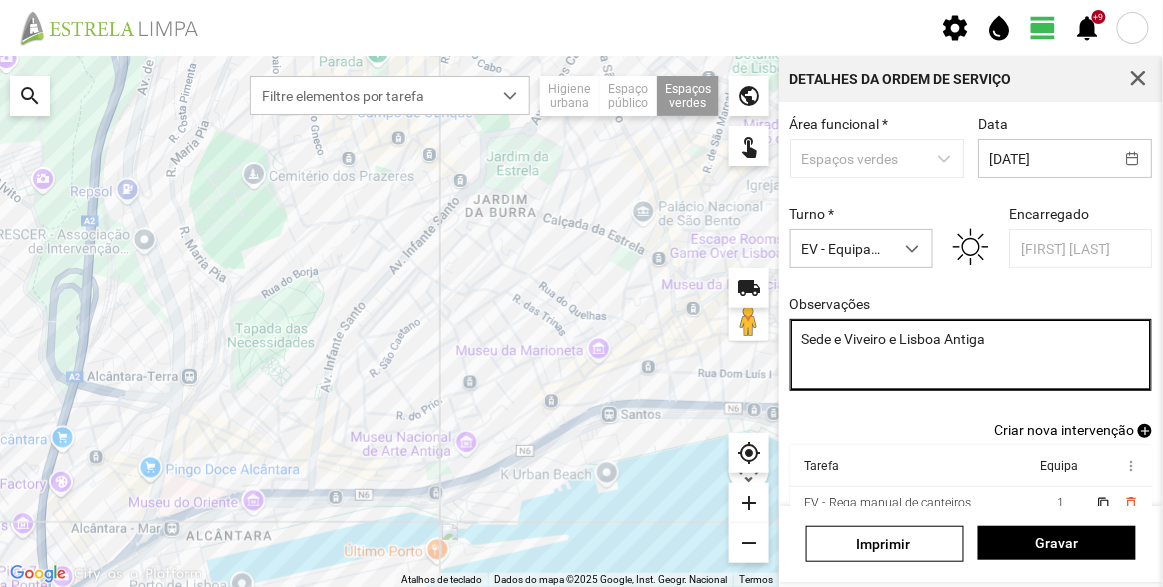 drag, startPoint x: 904, startPoint y: 347, endPoint x: 926, endPoint y: 346, distance: 22.022715 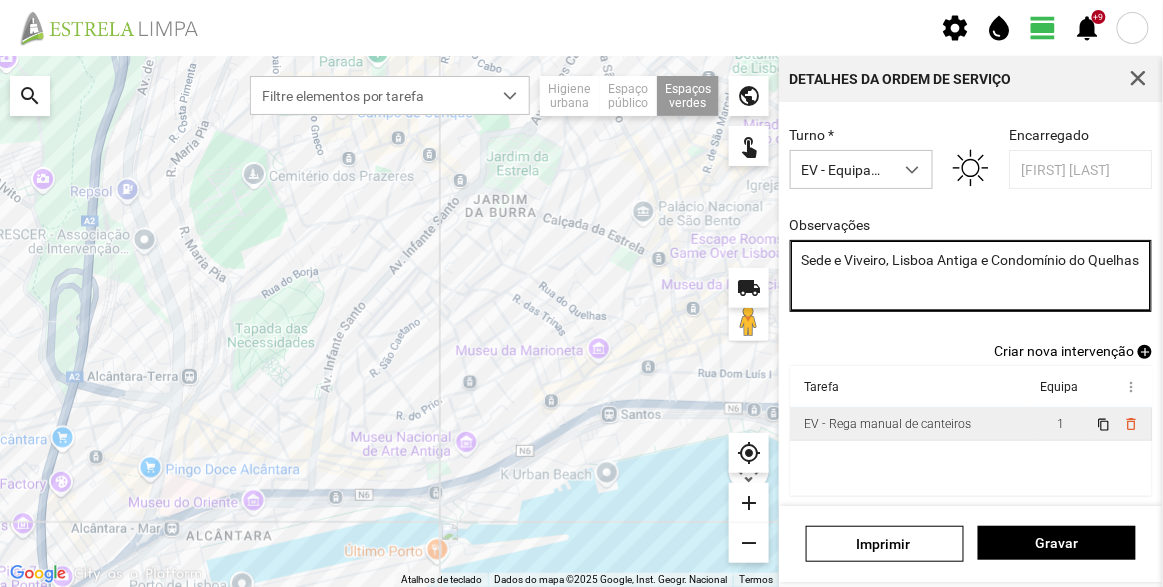 type on "Sede e Viveiro, Lisboa Antiga e Condomínio do Quelhas" 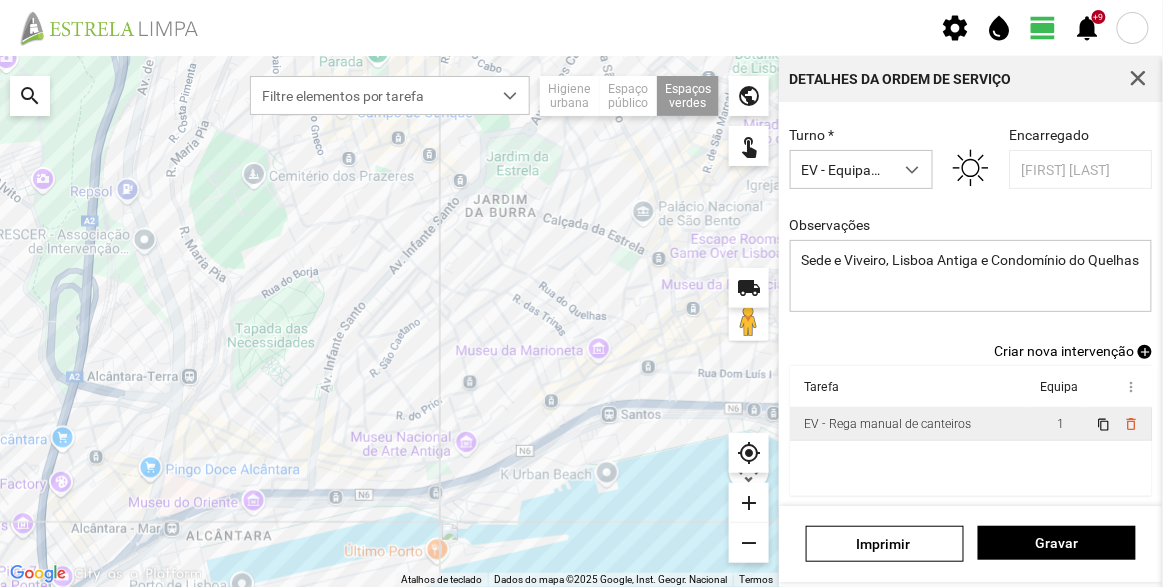 click on "EV - Rega manual de canteiros" at bounding box center [887, 424] 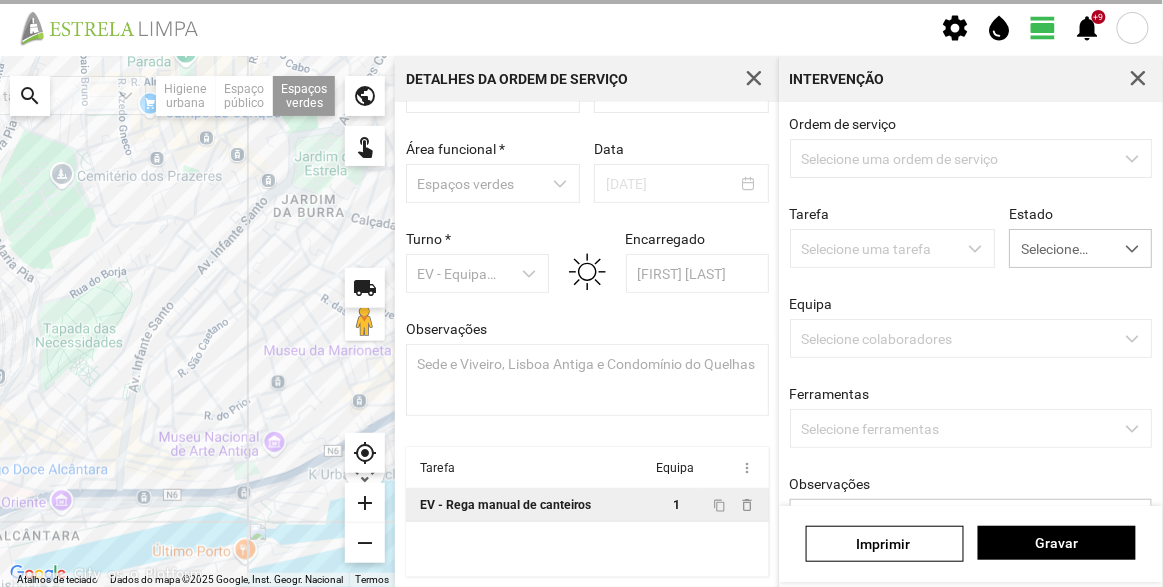 scroll, scrollTop: 69, scrollLeft: 0, axis: vertical 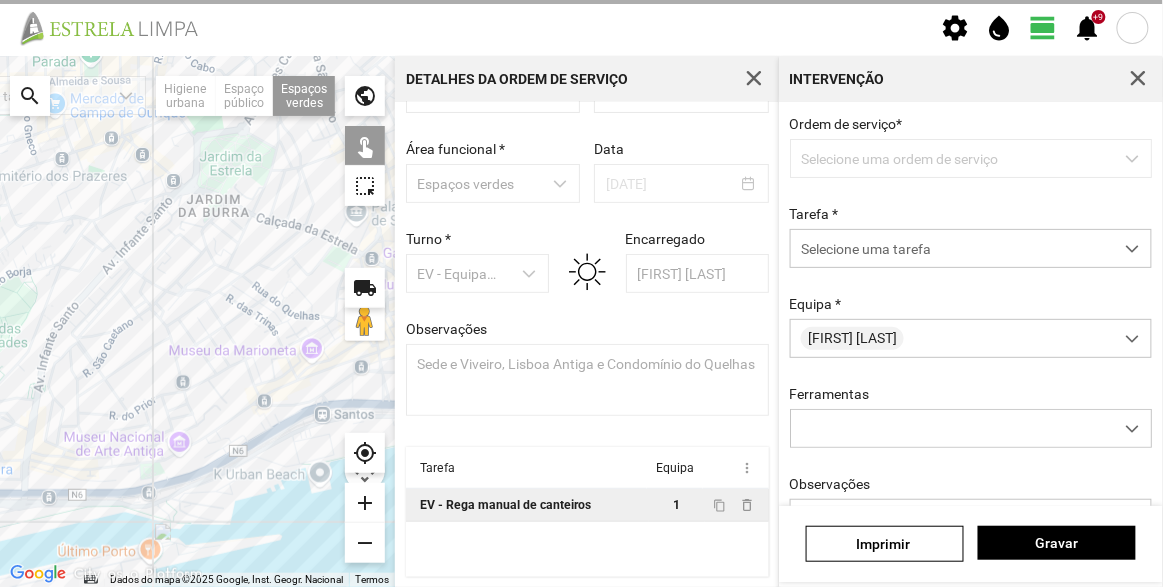 drag, startPoint x: 247, startPoint y: 328, endPoint x: 123, endPoint y: 329, distance: 124.004036 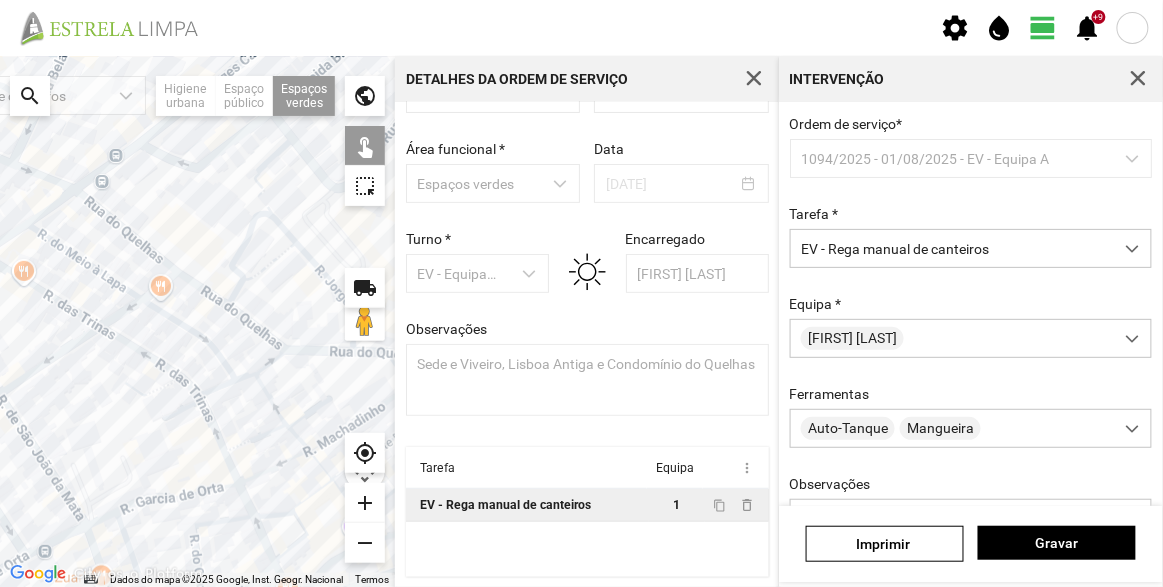click 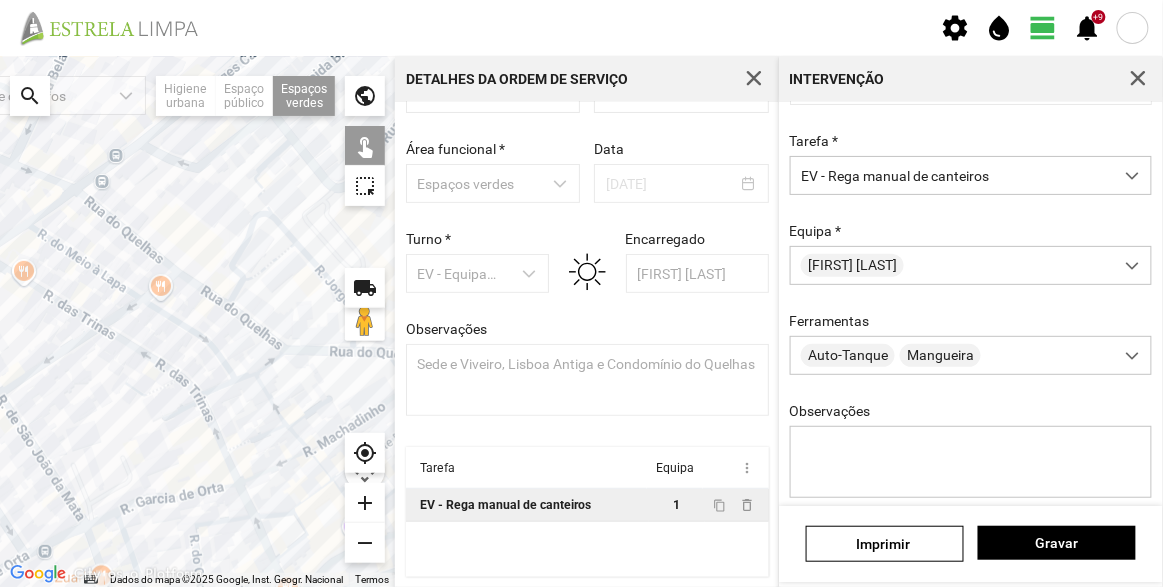 scroll, scrollTop: 0, scrollLeft: 0, axis: both 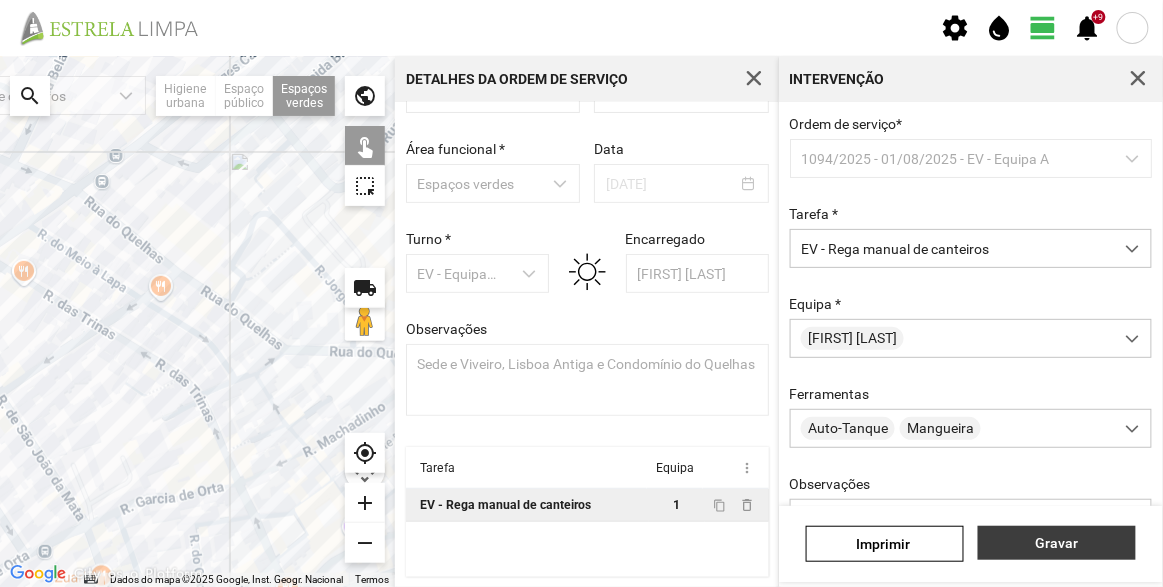 click on "Gravar" at bounding box center [1057, 543] 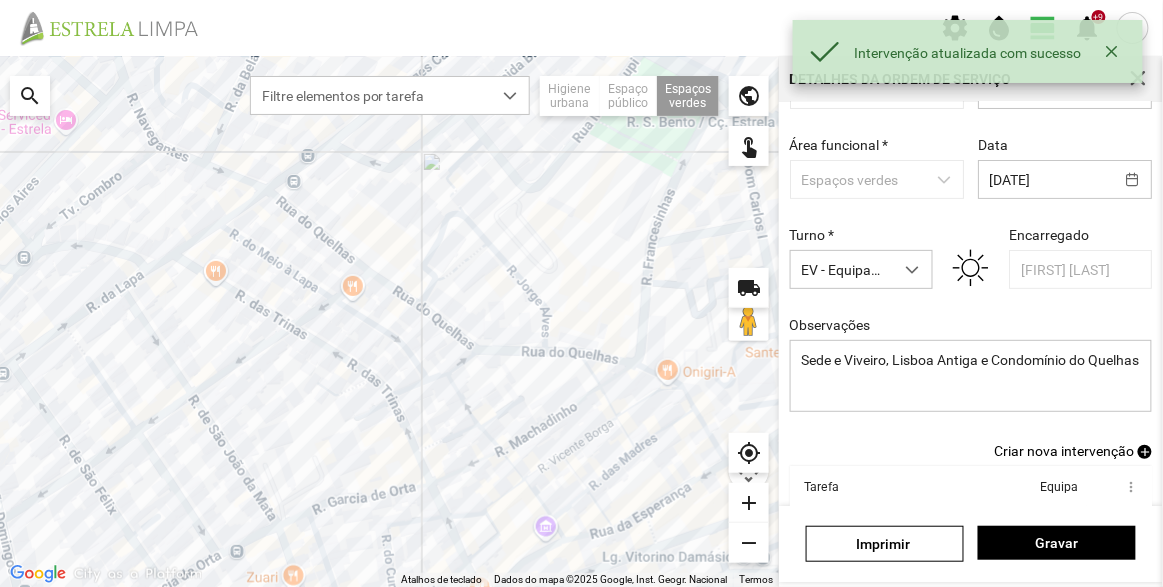 scroll, scrollTop: 0, scrollLeft: 0, axis: both 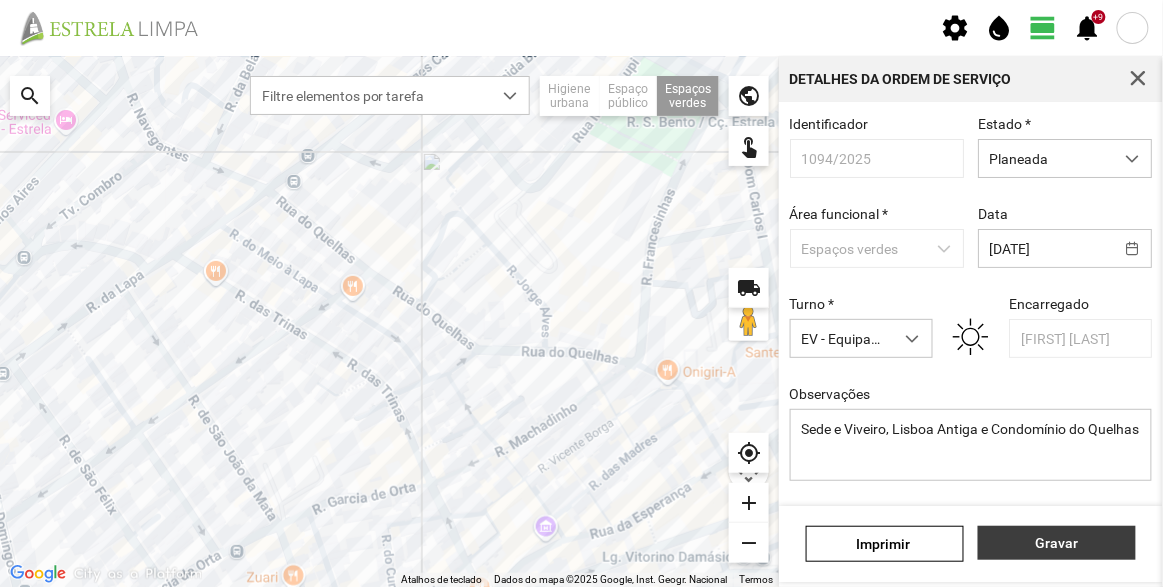 click on "Gravar" at bounding box center (1057, 543) 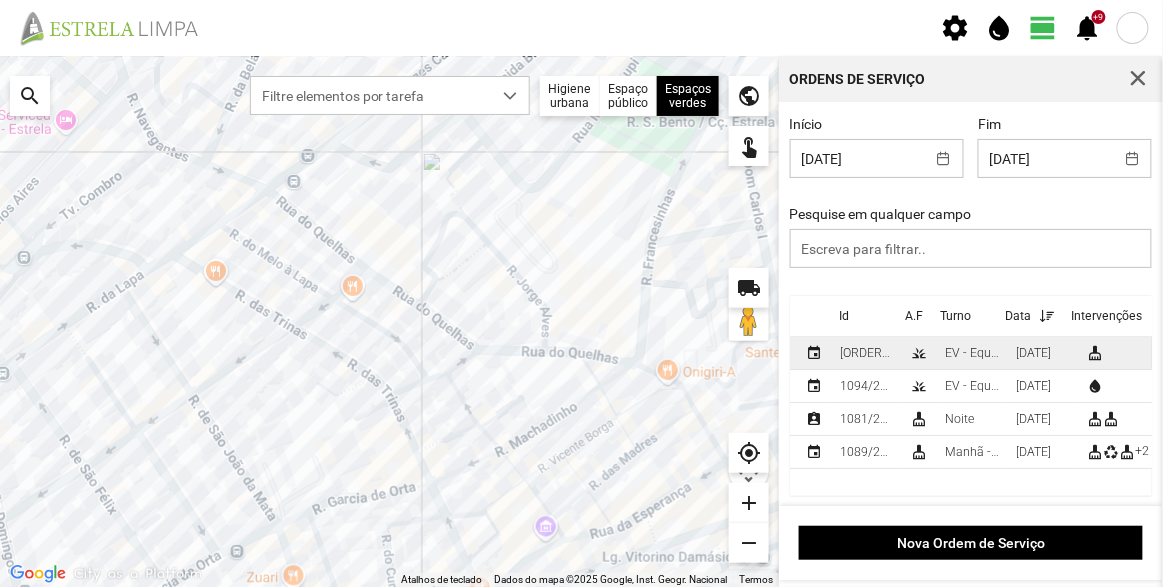 click on "EV - Equipa B" at bounding box center (972, 353) 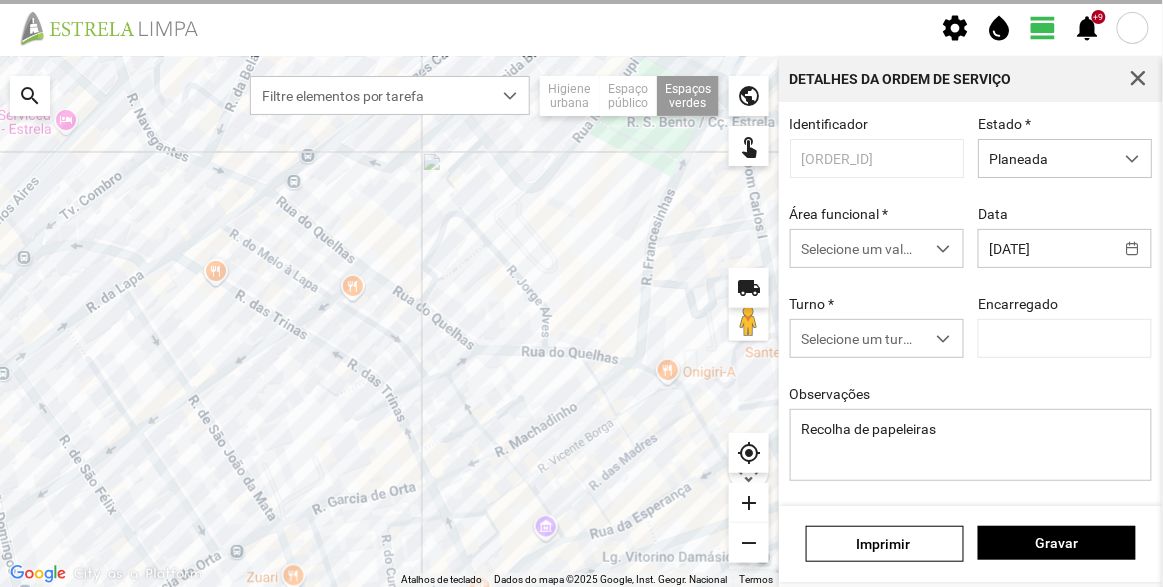 type on "[FIRST] [LAST]" 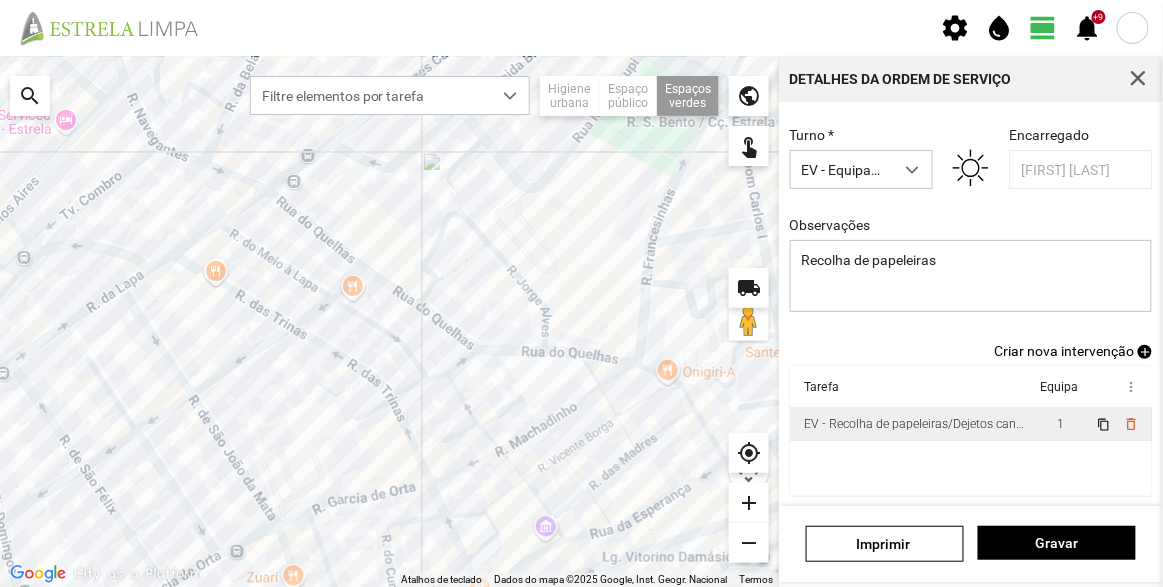 click on "EV - Recolha de papeleiras/Dejetos caninos" at bounding box center (914, 424) 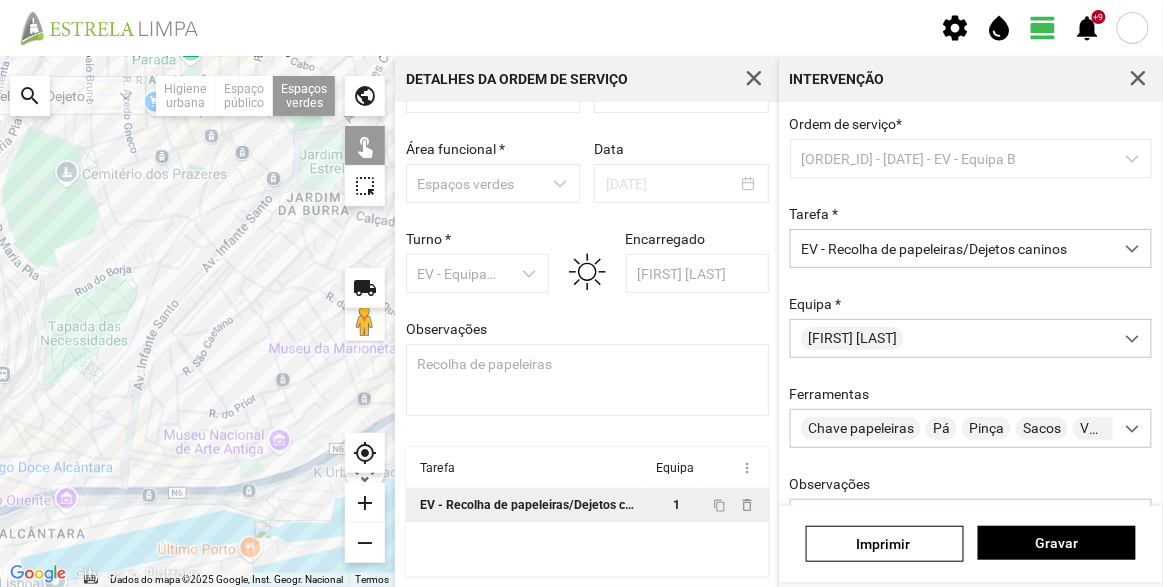 drag, startPoint x: 139, startPoint y: 412, endPoint x: 319, endPoint y: 382, distance: 182.48288 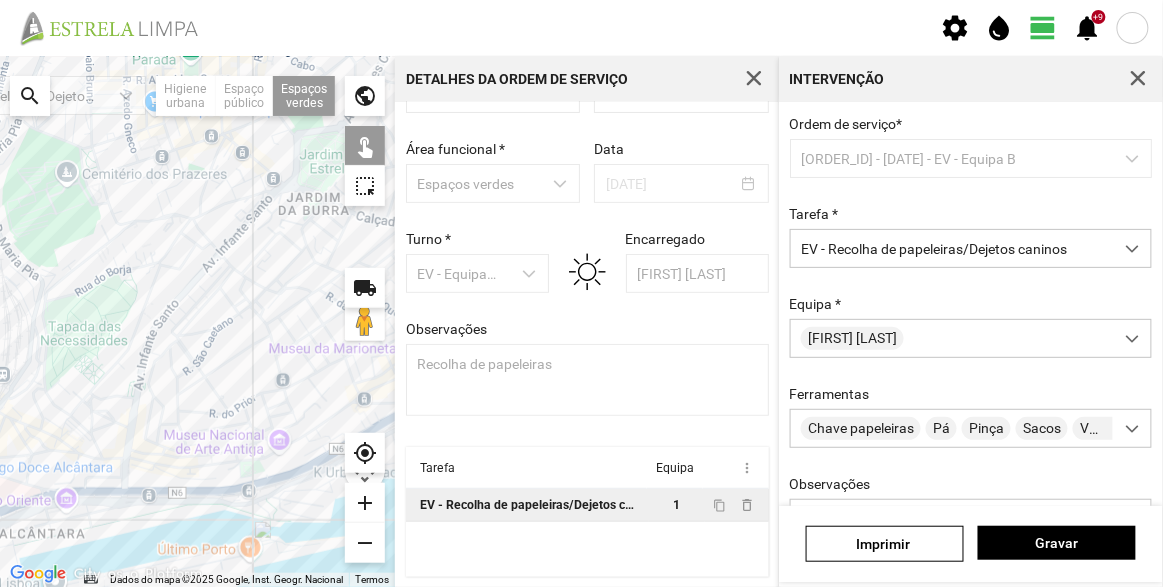 click 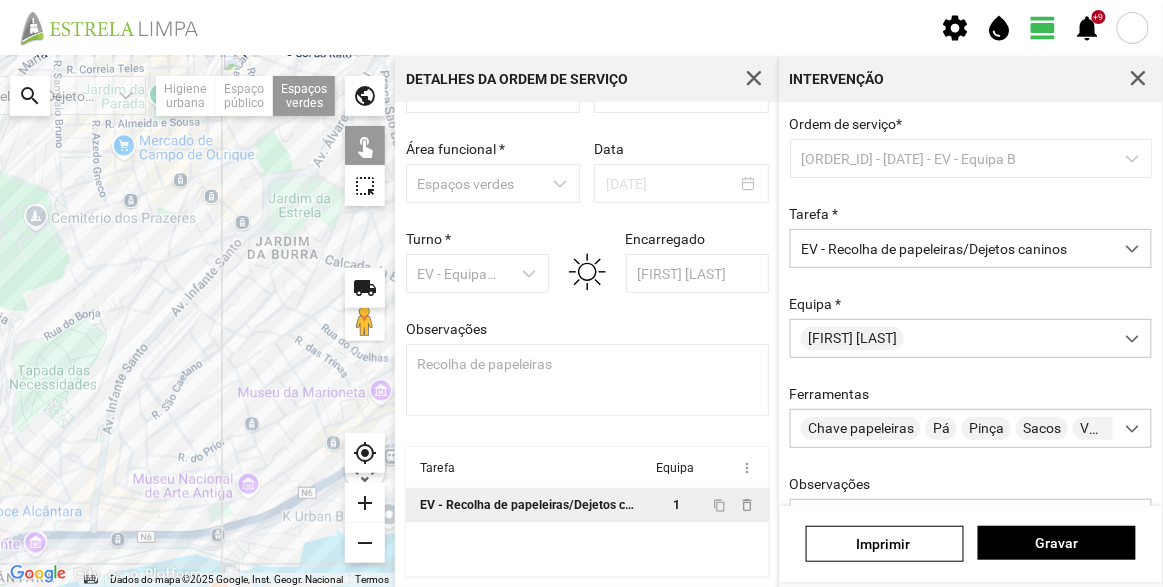 drag, startPoint x: 170, startPoint y: 413, endPoint x: 126, endPoint y: 466, distance: 68.88396 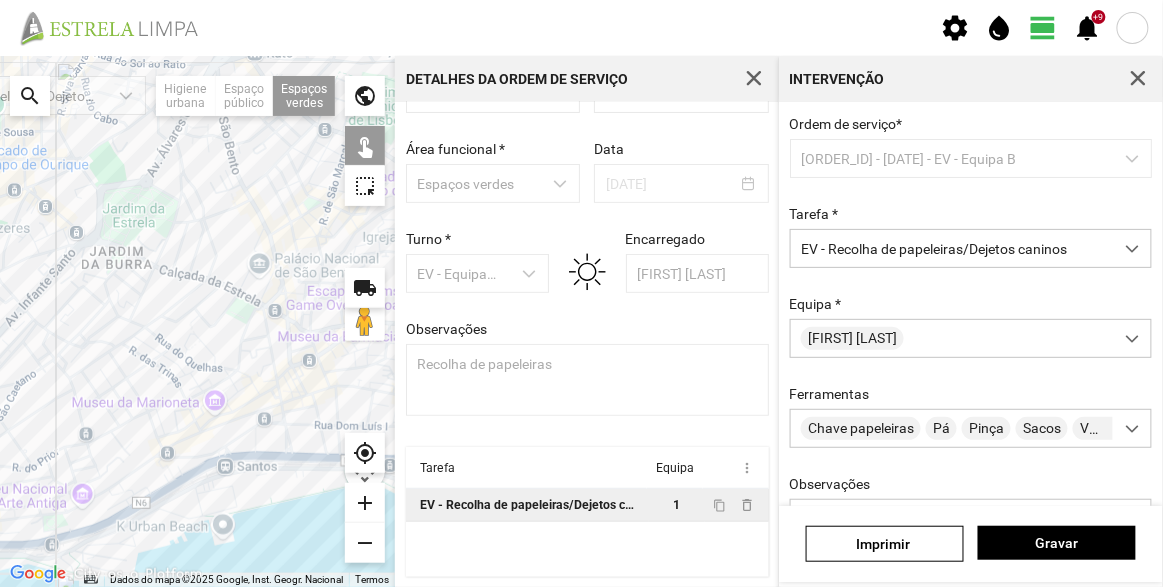 drag, startPoint x: 229, startPoint y: 334, endPoint x: 67, endPoint y: 333, distance: 162.00308 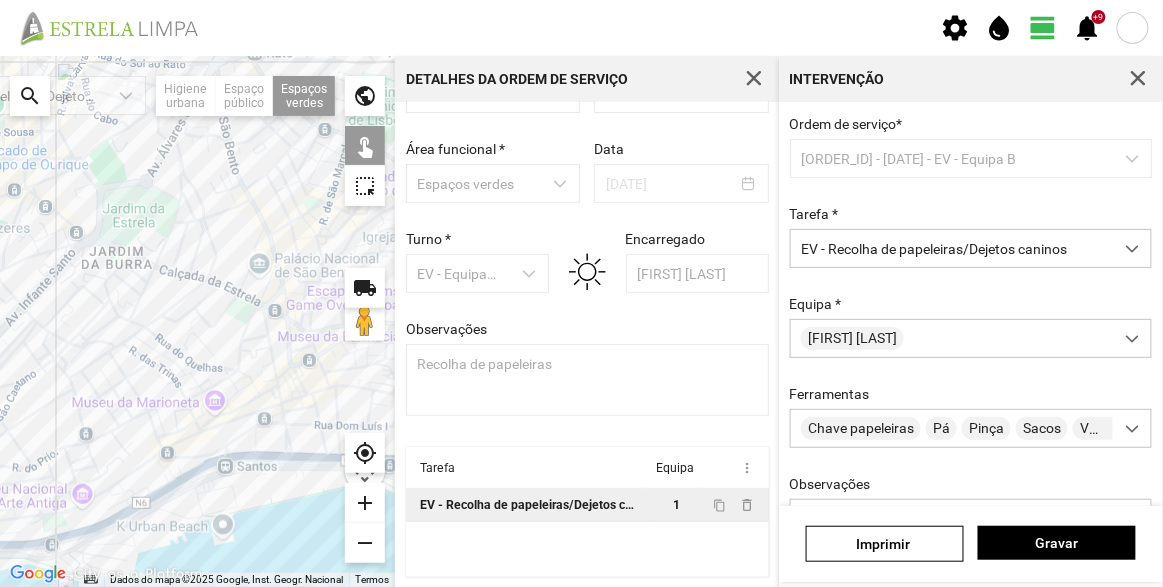 click 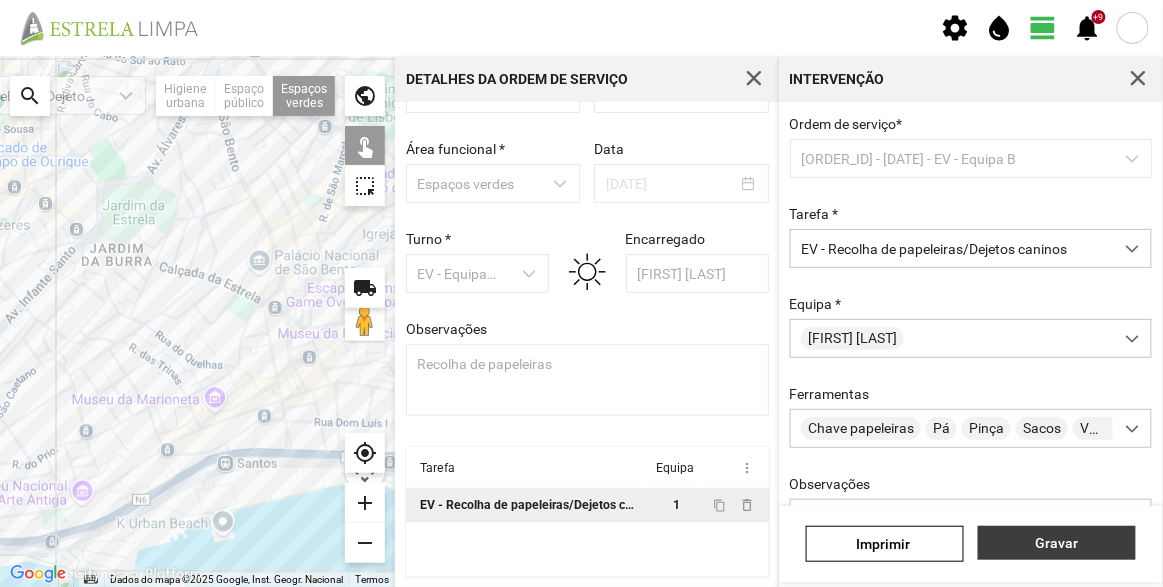 click on "Gravar" at bounding box center (1057, 543) 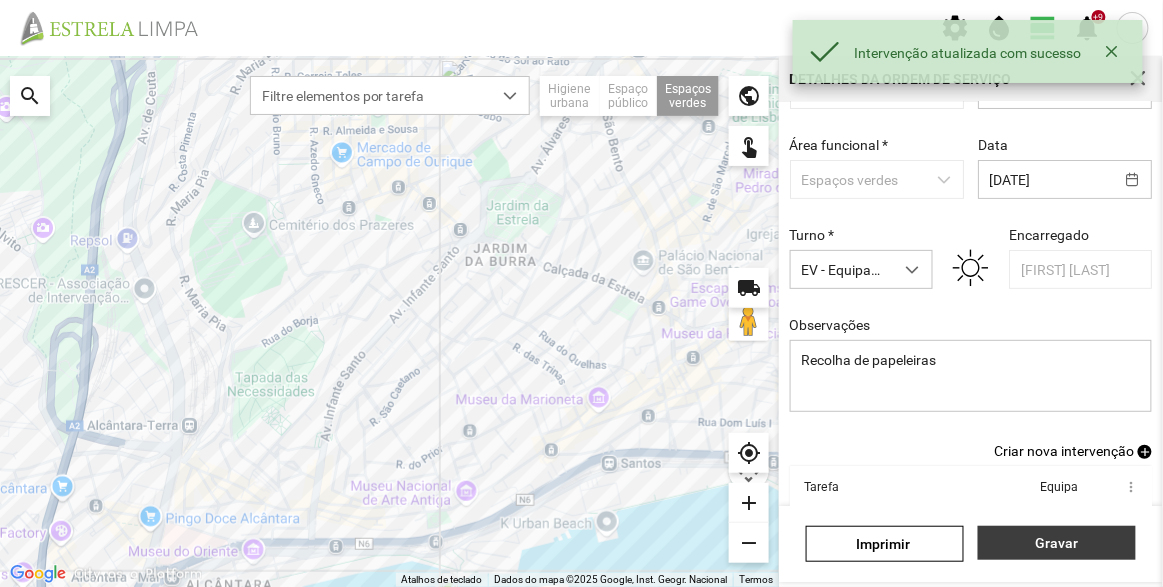 click on "Gravar" at bounding box center (1057, 543) 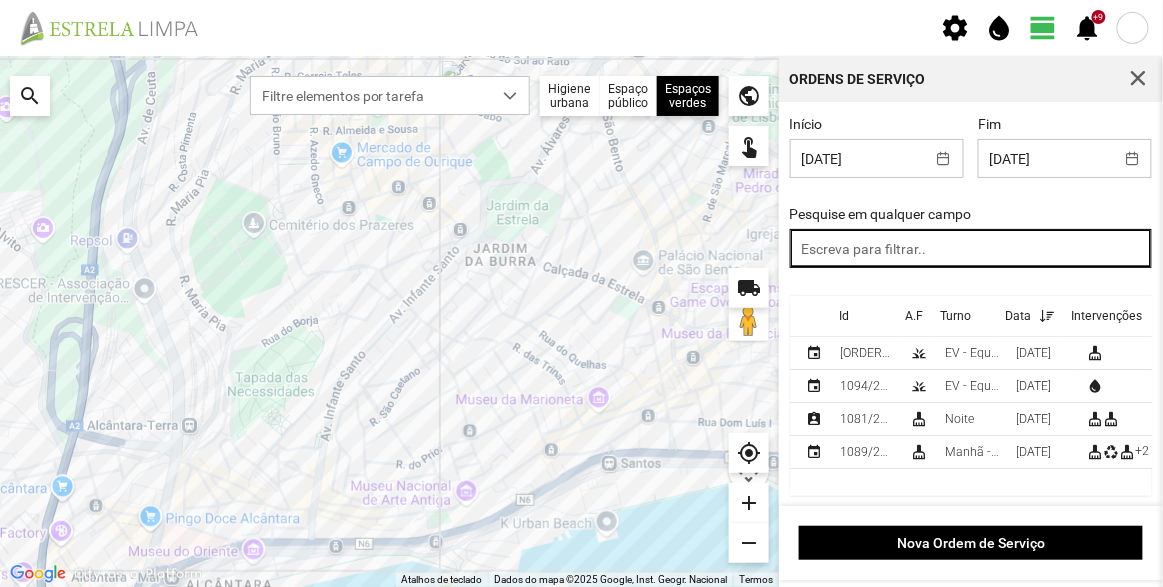 click at bounding box center [971, 248] 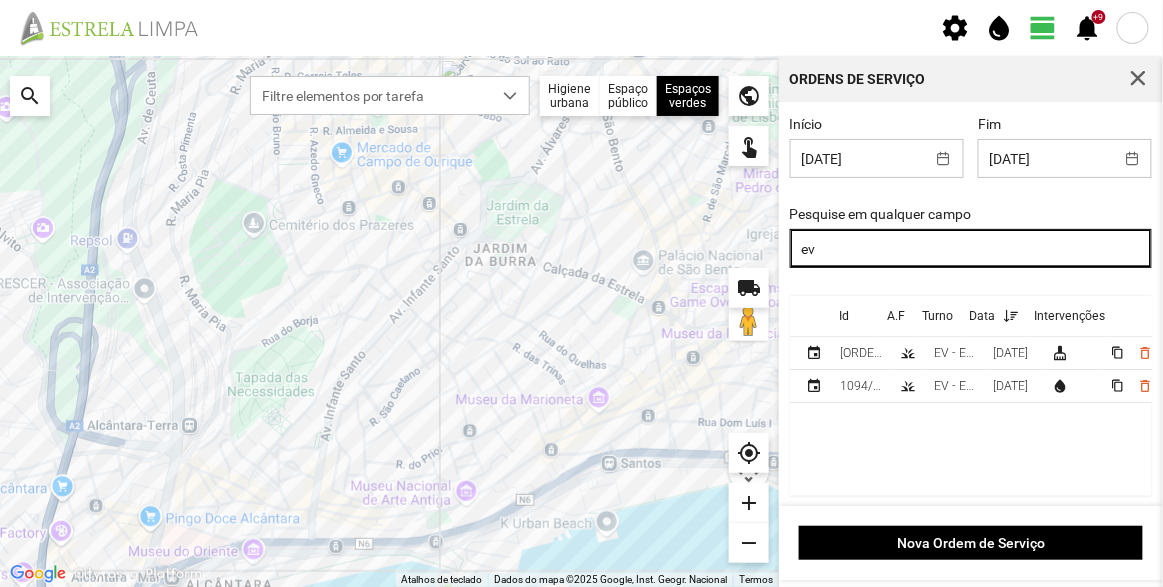 type on "ev" 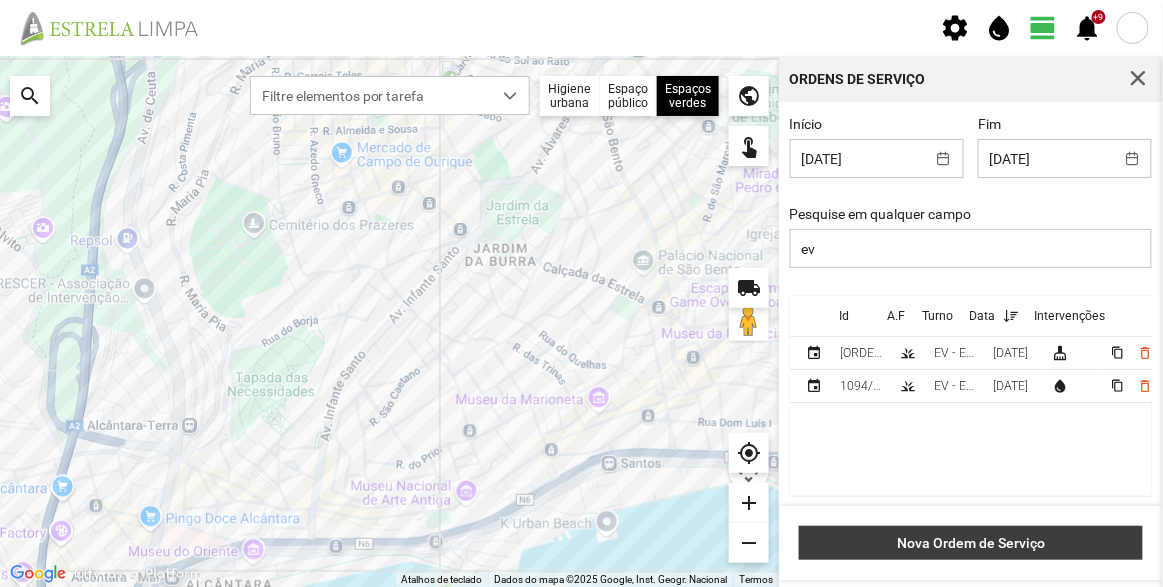 click on "Nova Ordem de Serviço" at bounding box center [971, 543] 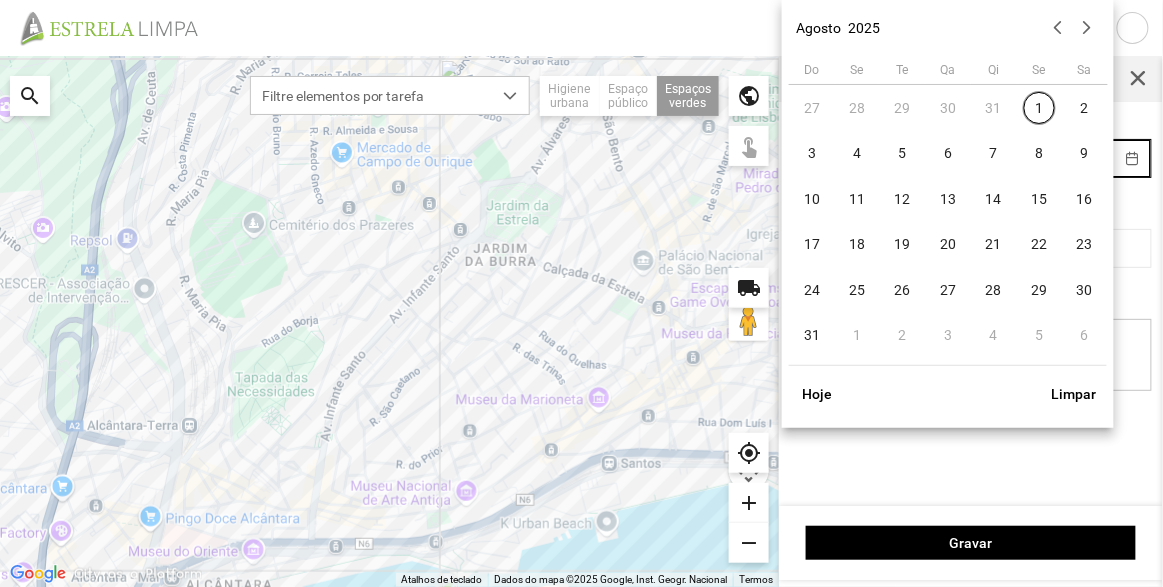 click on "settings  water_drop   view_day   +9   notifications
Para navegar no mapa com gestos de toque, toque duas vezes sem soltar no mapa e, em seguida, arraste-o. ← Mover para a esquerda → Mover para a direita ↑ Mover para cima ↓ Mover para baixo + Aumentar (zoom) - Diminuir (zoom) Casa Avançar 75% para a esquerda Fim Avançar 75% para a direita Página para cima Avançar 75% para cima Página para baixo Avançar 75% para baixo Atalhos de teclado Dados do mapa Dados do mapa ©2025 Google, Inst. Geogr. Nacional Dados do mapa ©2025 Google, Inst. Geogr. Nacional 200 m  Clique no botão para alternar entre as unidades métricas e imperiais Termos Comunicar um erro no mapa local_shipping  search
Filtre elementos por tarefa  Higiene urbana   Espaço público   Espaços verdes  Árvores  Espaços verdes  public  touch_app  my_location add remove Nova Ordem de Serviço Área funcional * Espaços verdes Data   Turno * Selecione um turno Encarregado Observações Gravar
Agosto   2025  Do Se" at bounding box center (581, 293) 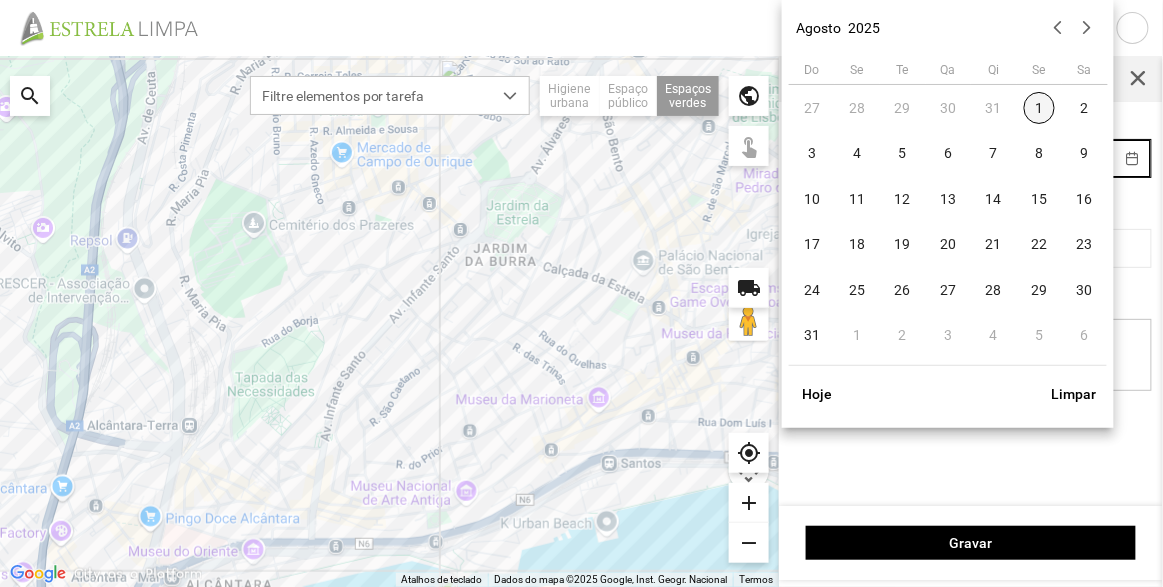 click on "1" at bounding box center (1040, 108) 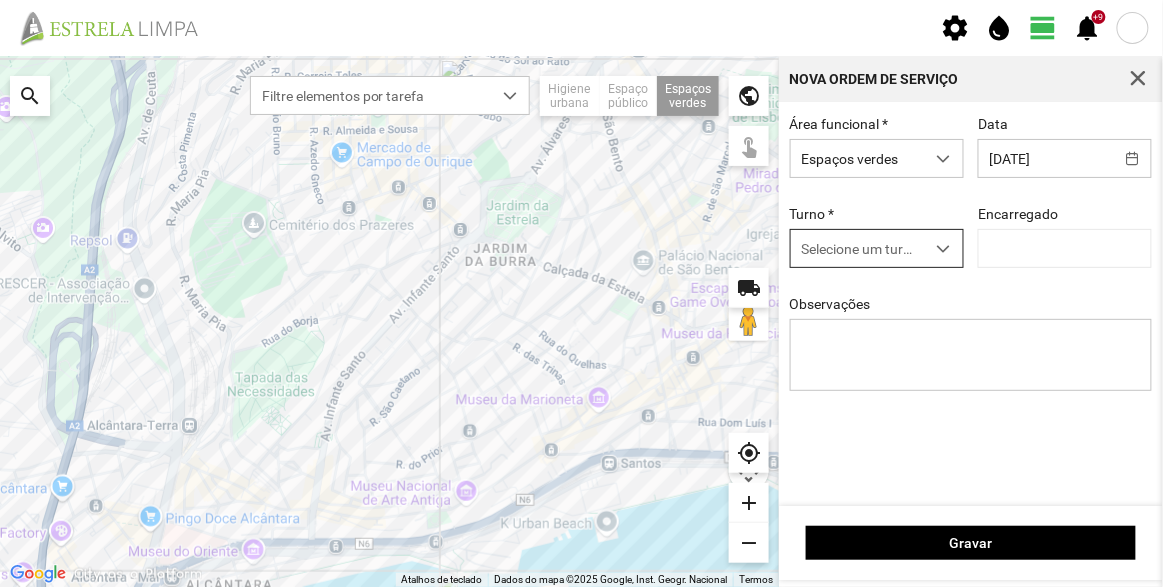 click on "Selecione um turno" at bounding box center (858, 248) 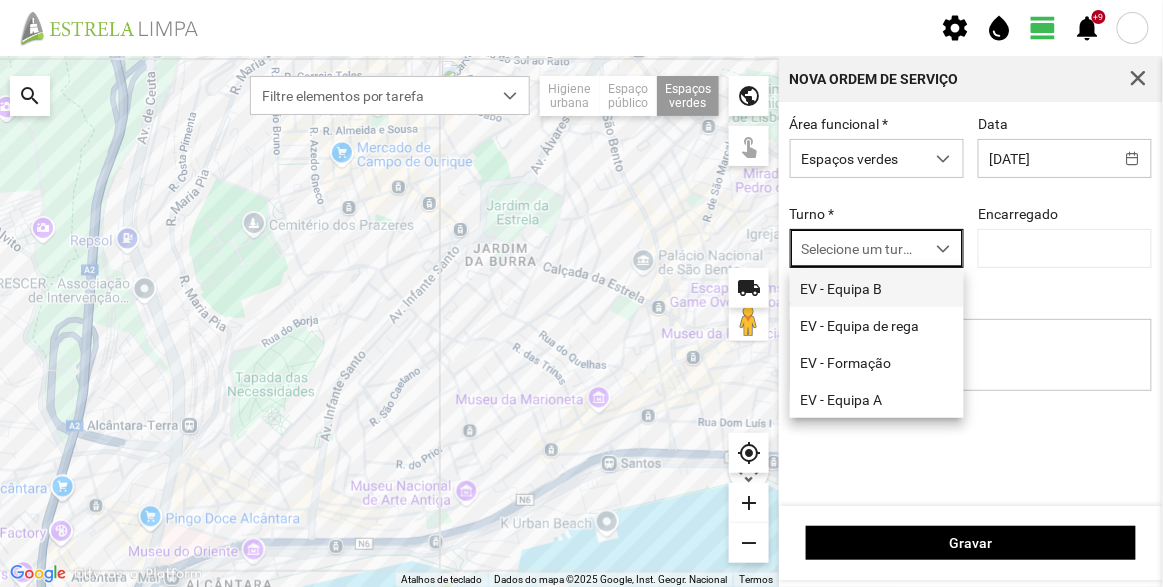 click on "EV - Equipa B" at bounding box center (877, 288) 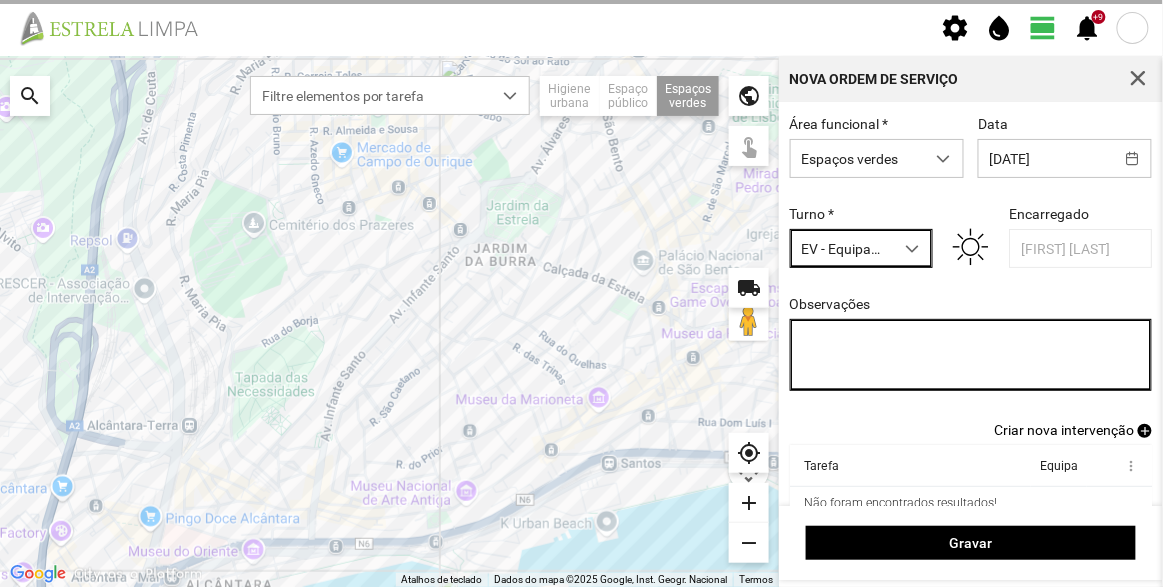 click on "Observações" at bounding box center [971, 355] 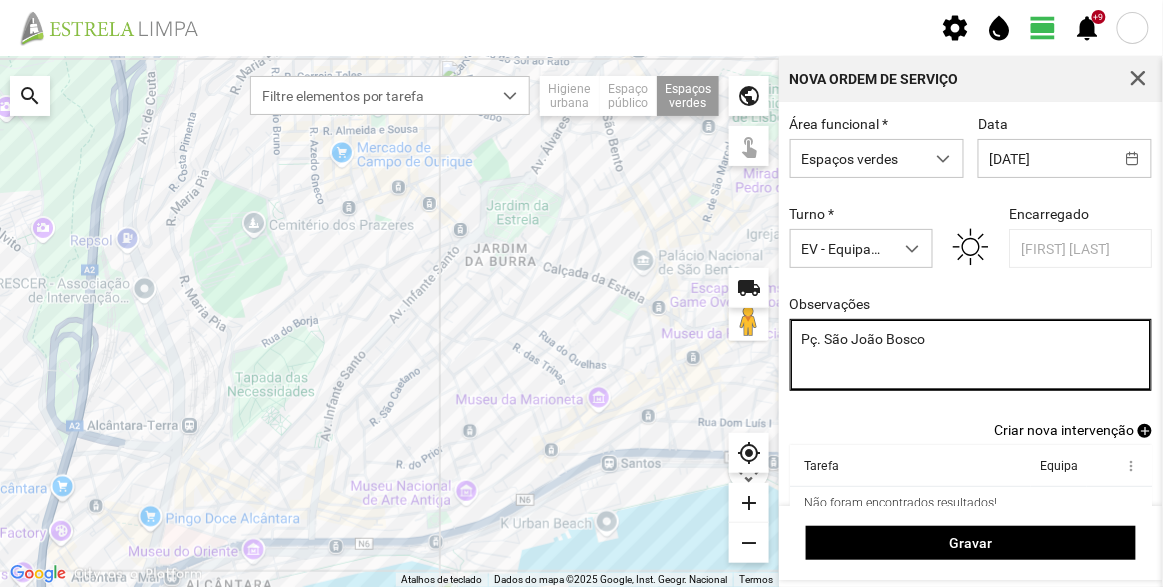 type on "Pç. São João Bosco" 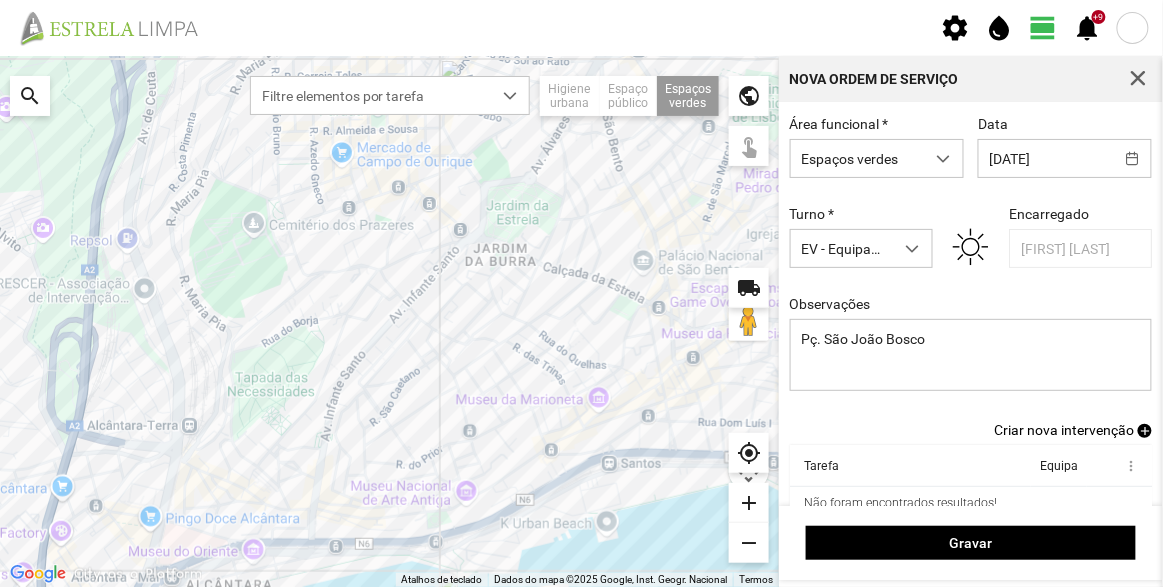 click on "Área funcional * Espaços verdes Data 01/08/2025   Turno * EV - Equipa B Encarregado [FIRST] [LAST] Observações Pç. São João Bosco" at bounding box center [971, 269] 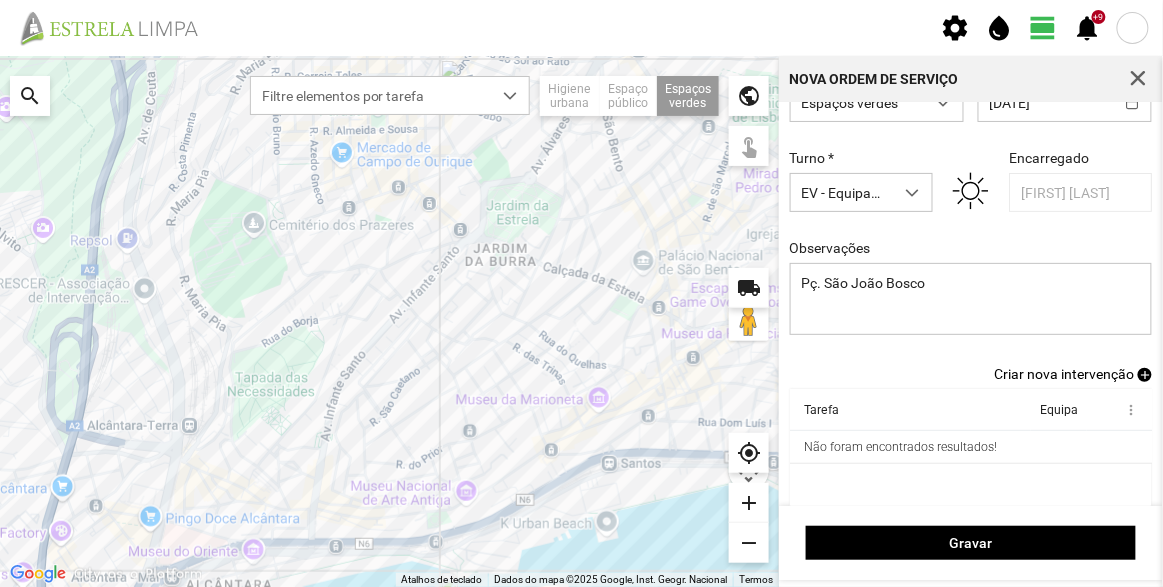 scroll, scrollTop: 83, scrollLeft: 0, axis: vertical 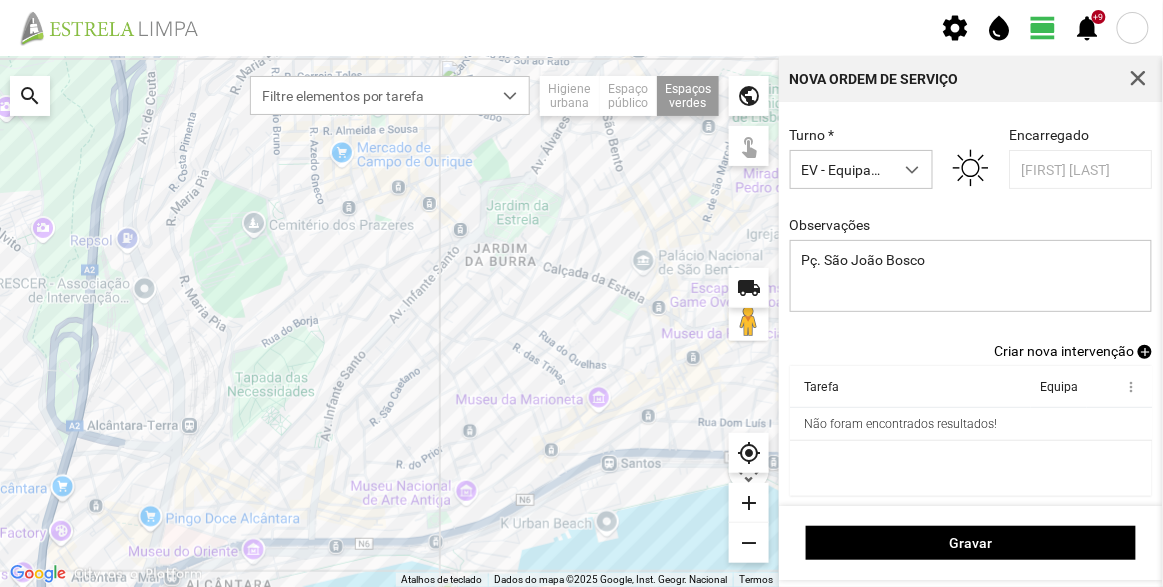 click on "Criar nova intervenção" at bounding box center (1064, 351) 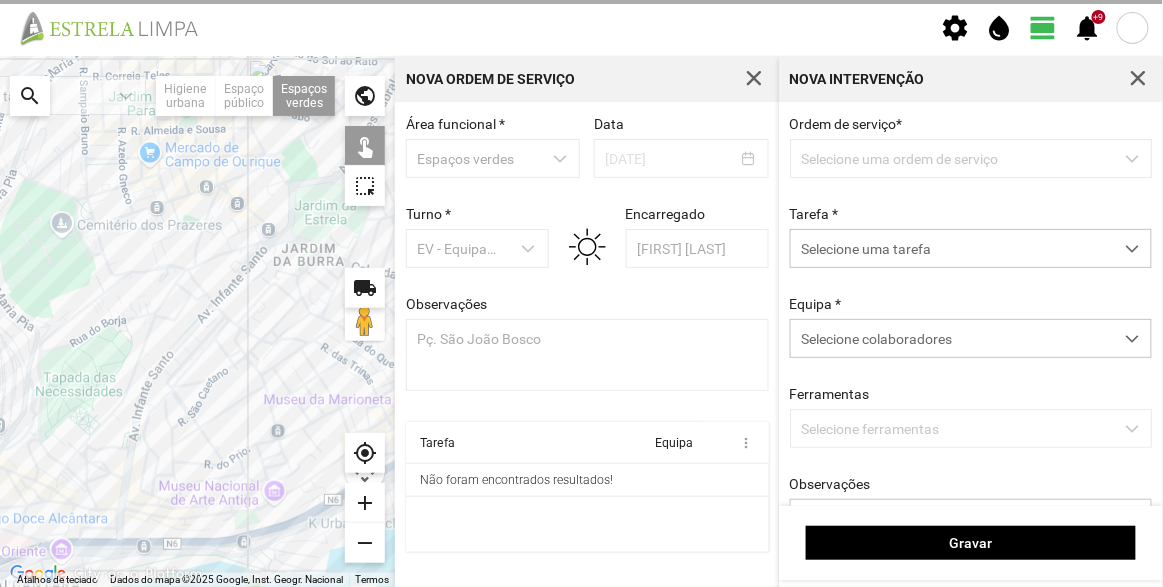 scroll, scrollTop: 0, scrollLeft: 0, axis: both 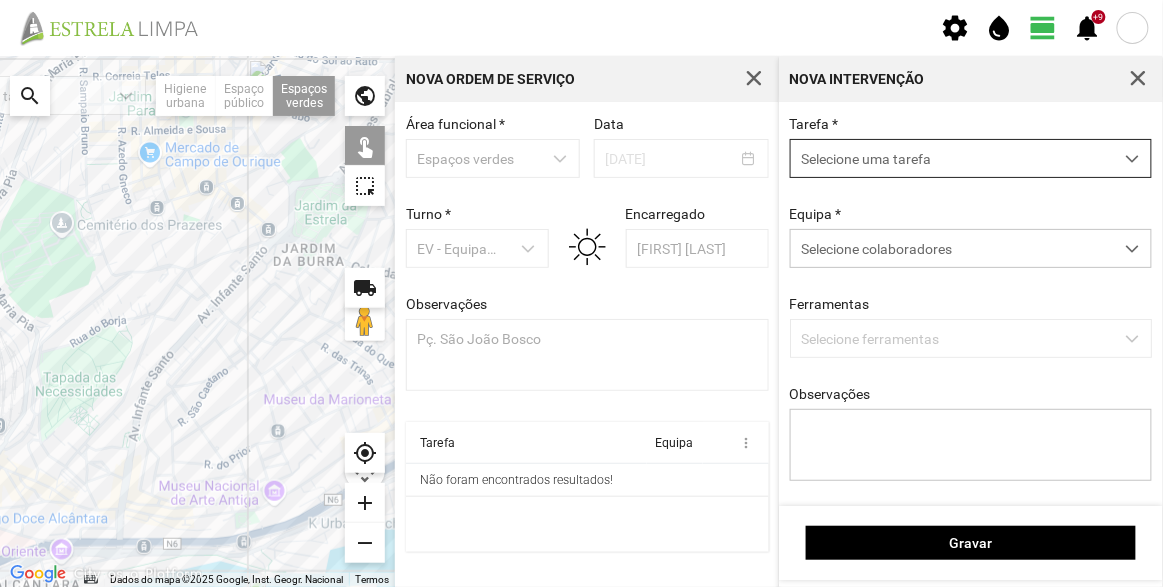 click on "Selecione uma tarefa" at bounding box center [952, 158] 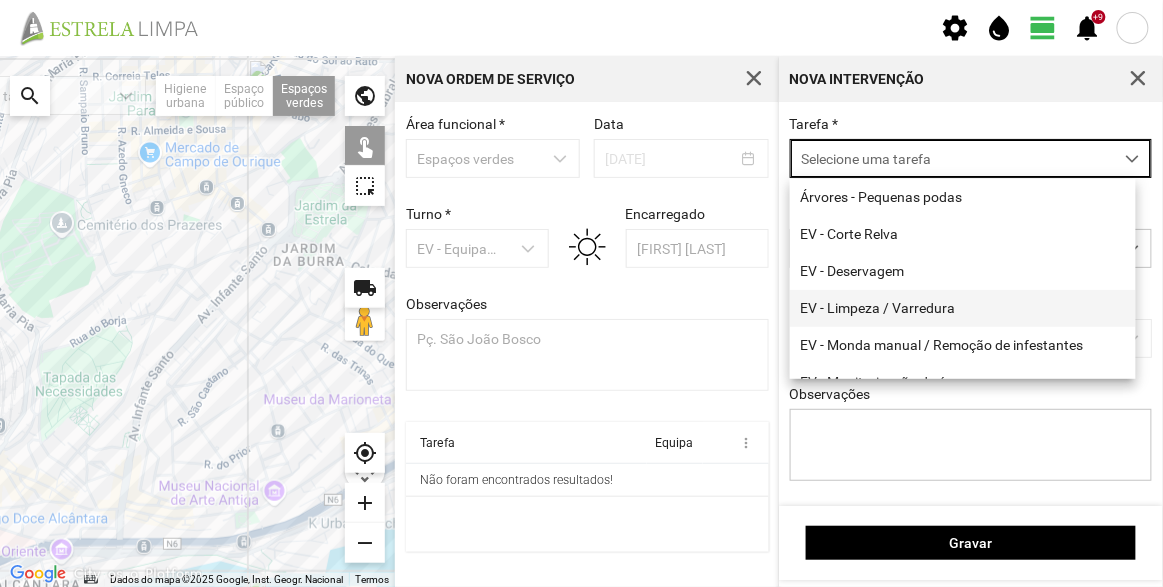 click on "EV - Limpeza / Varredura" at bounding box center (963, 308) 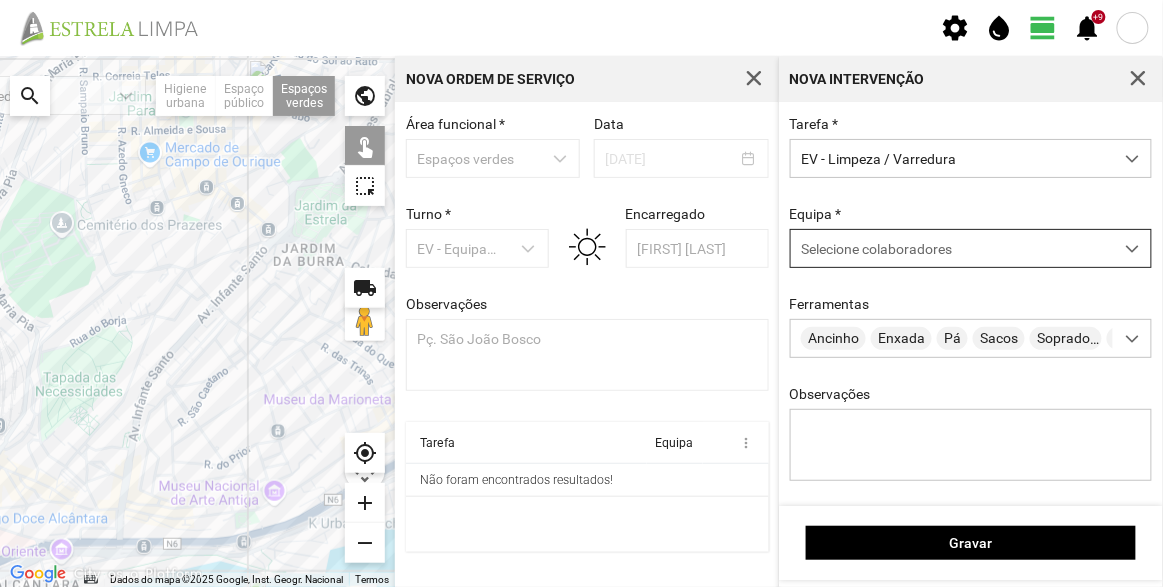 click on "Selecione colaboradores" at bounding box center [876, 249] 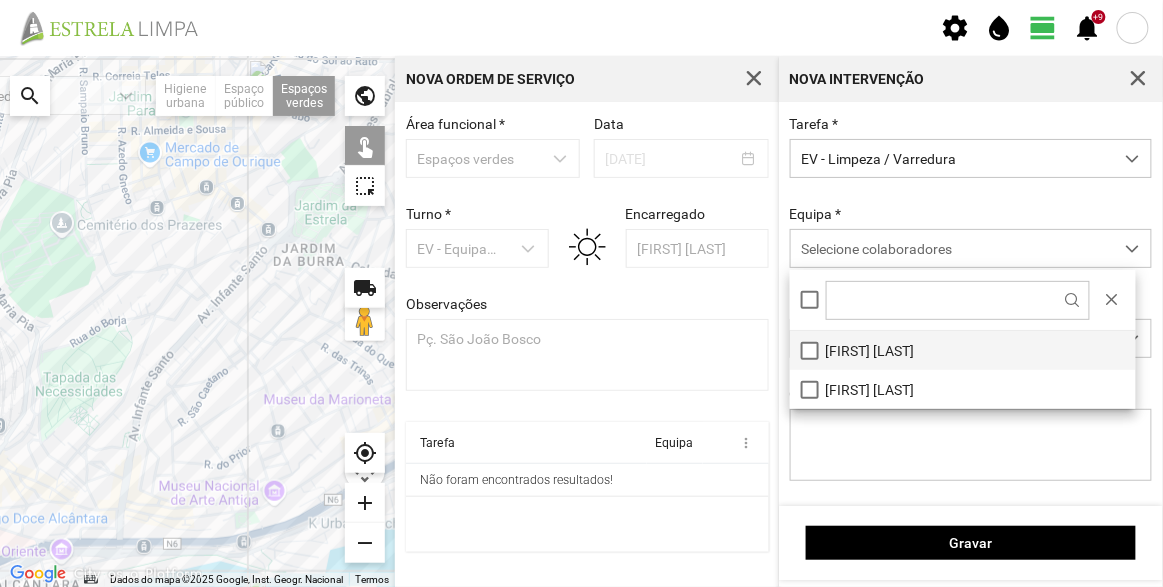 click on "[FIRST] [LAST]" at bounding box center (963, 350) 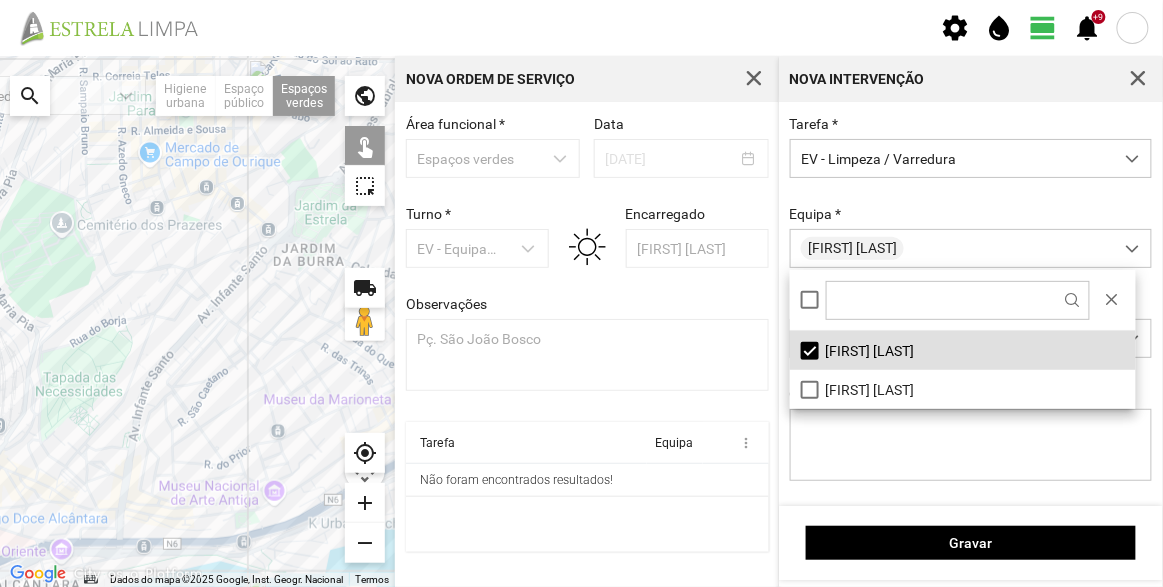 click on "Equipa *  [PERSON_NAME]" at bounding box center [971, 237] 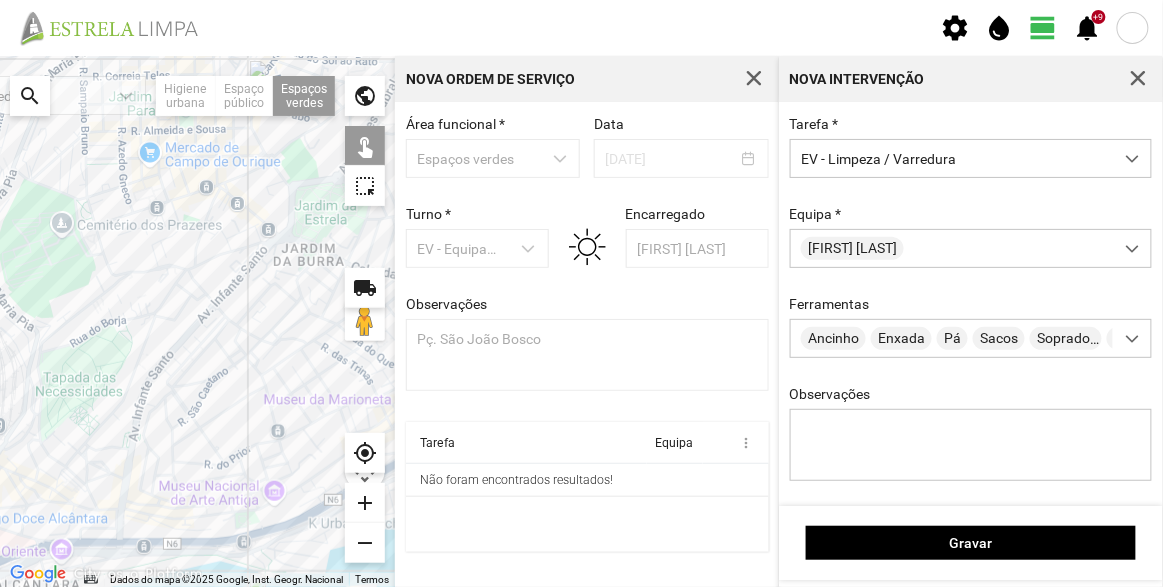click 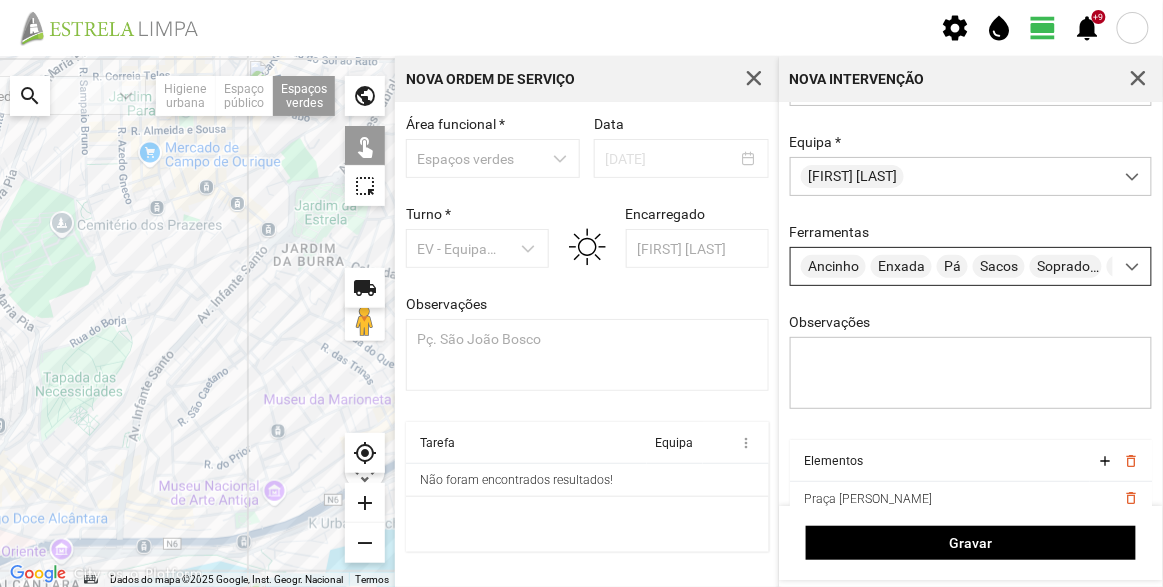 scroll, scrollTop: 150, scrollLeft: 0, axis: vertical 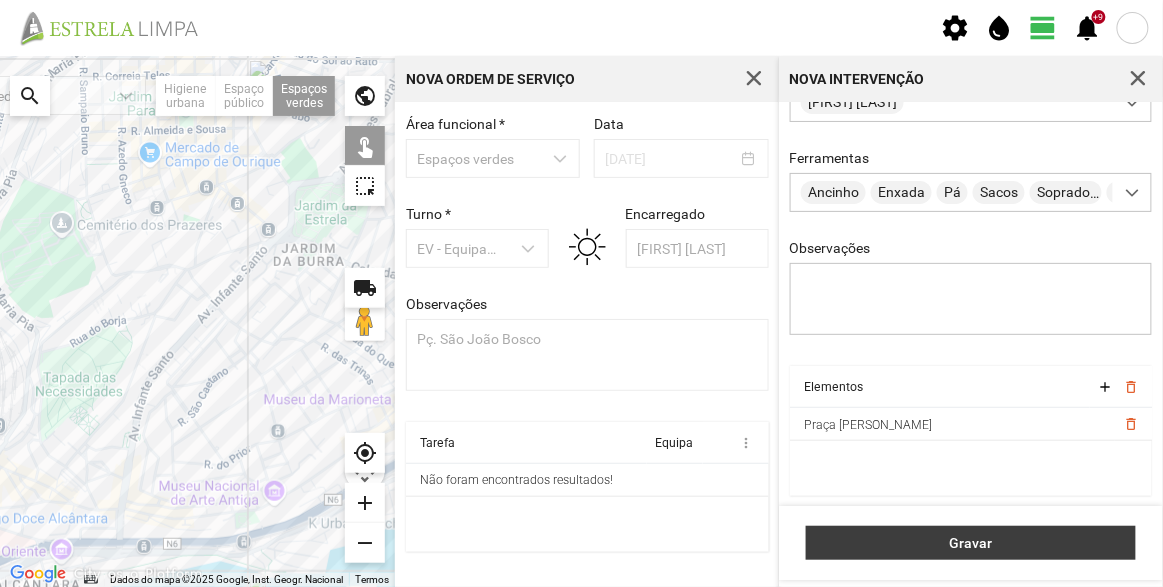 click on "Gravar" at bounding box center (971, 543) 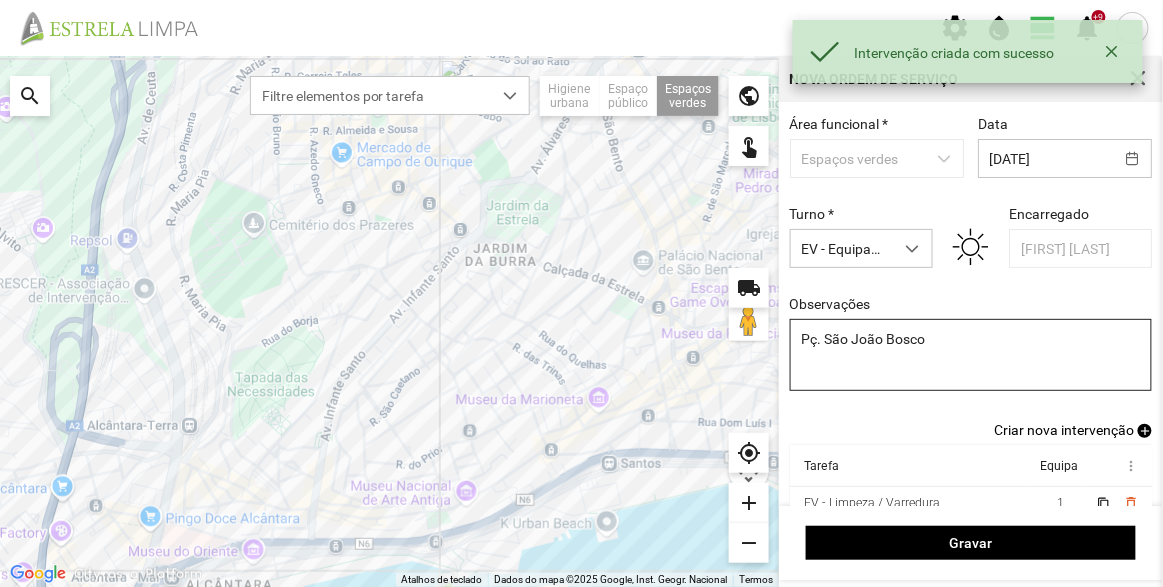 scroll, scrollTop: 83, scrollLeft: 0, axis: vertical 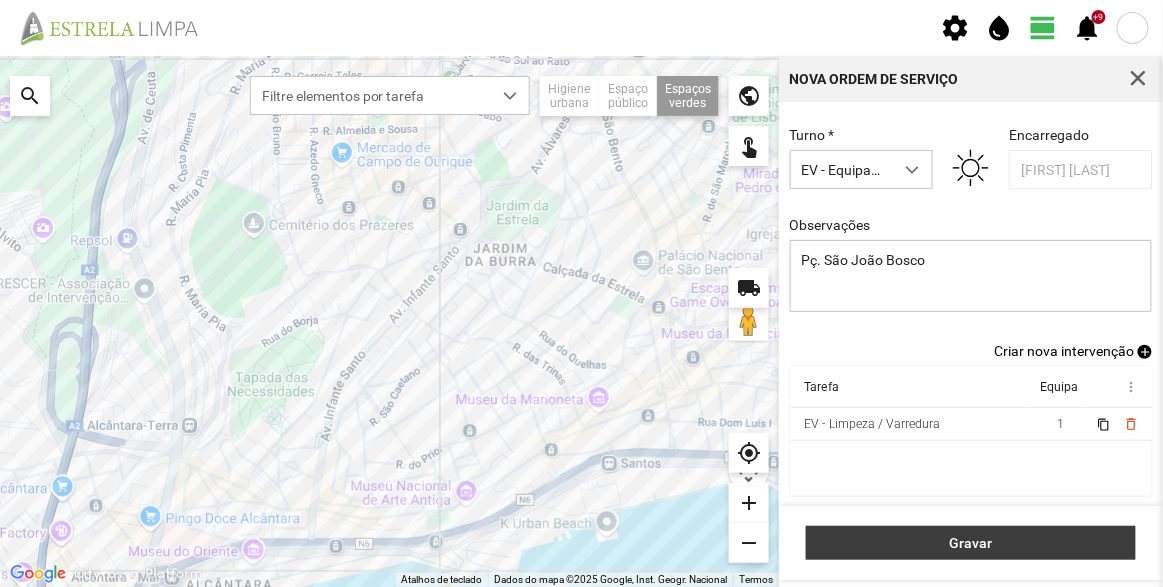 click on "Gravar" at bounding box center (971, 543) 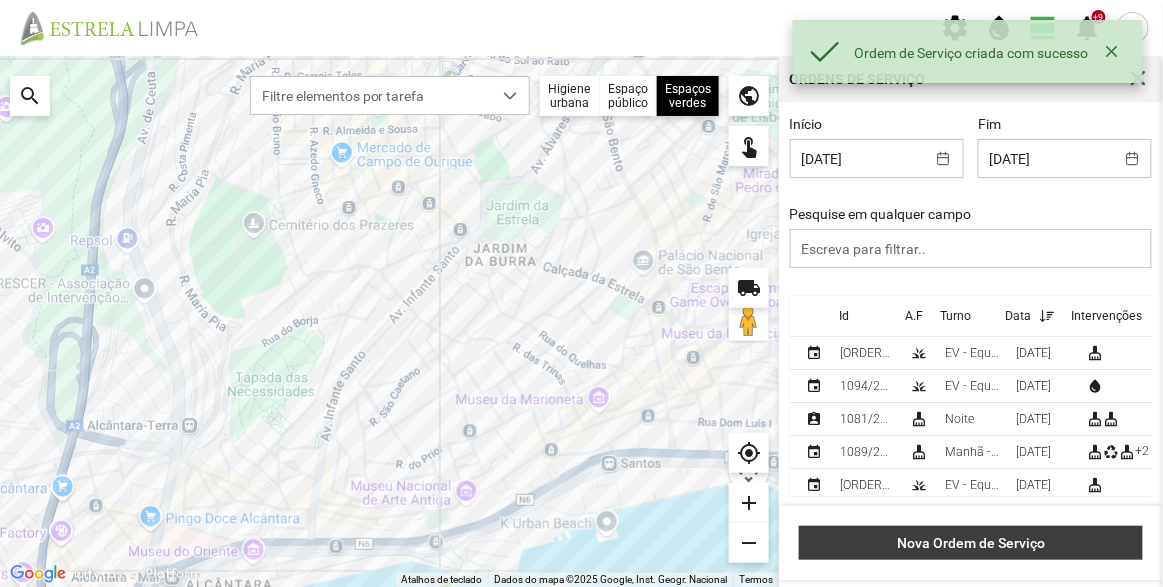 click on "Nova Ordem de Serviço" at bounding box center (971, 543) 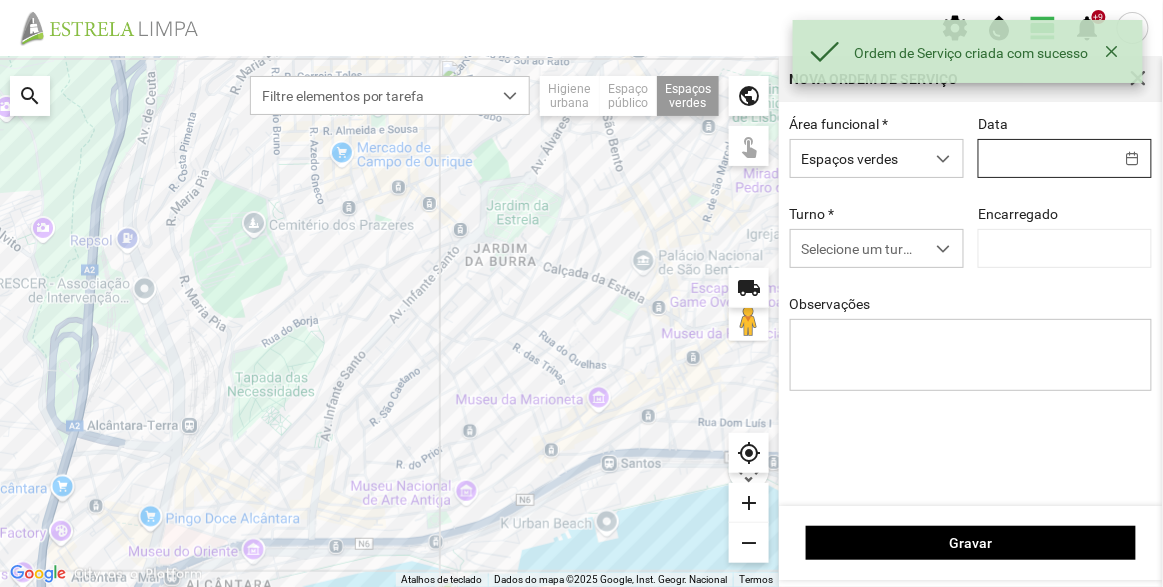 click on "Ordem de Serviço criada com sucesso settings  water_drop   view_day   +9   notifications
Para navegar no mapa com gestos de toque, toque duas vezes sem soltar no mapa e, em seguida, arraste-o. ← Mover para a esquerda → Mover para a direita ↑ Mover para cima ↓ Mover para baixo + Aumentar (zoom) - Diminuir (zoom) Casa Avançar 75% para a esquerda Fim Avançar 75% para a direita Página para cima Avançar 75% para cima Página para baixo Avançar 75% para baixo Atalhos de teclado Dados do mapa Dados do mapa ©2025 Google, Inst. Geogr. Nacional Dados do mapa ©2025 Google, Inst. Geogr. Nacional 200 m  Clique no botão para alternar entre as unidades métricas e imperiais Termos Comunicar um erro no mapa local_shipping  search
Filtre elementos por tarefa  Higiene urbana   Espaço público   Espaços verdes  Árvores  Espaços verdes  public  touch_app  my_location add remove Nova Ordem de Serviço Área funcional * Espaços verdes Data   Turno * Selecione um turno Encarregado Observações" at bounding box center [581, 293] 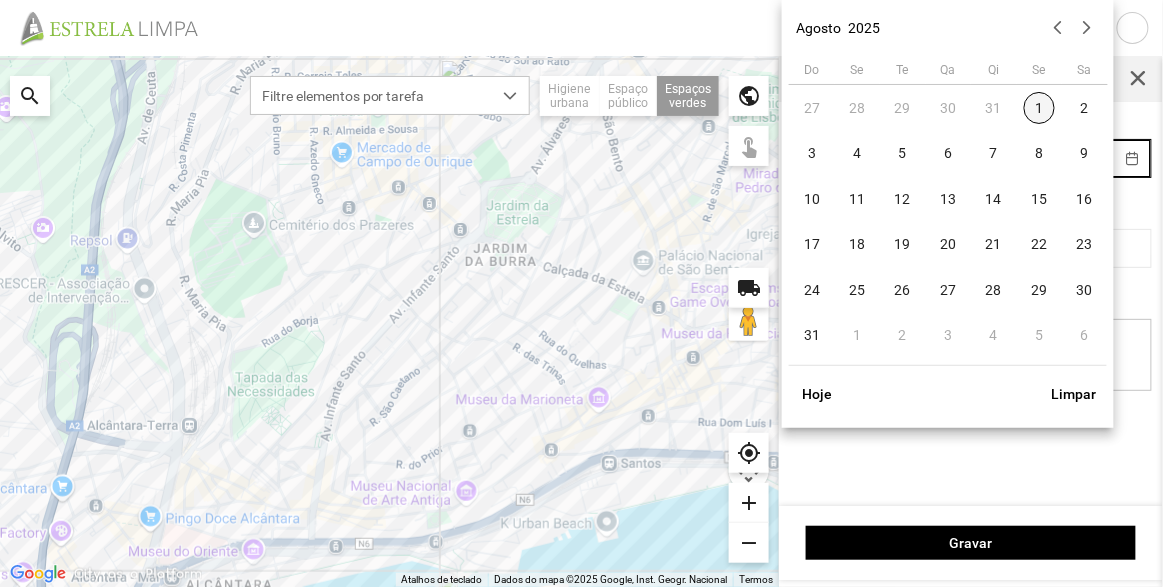 click on "1" at bounding box center (1040, 108) 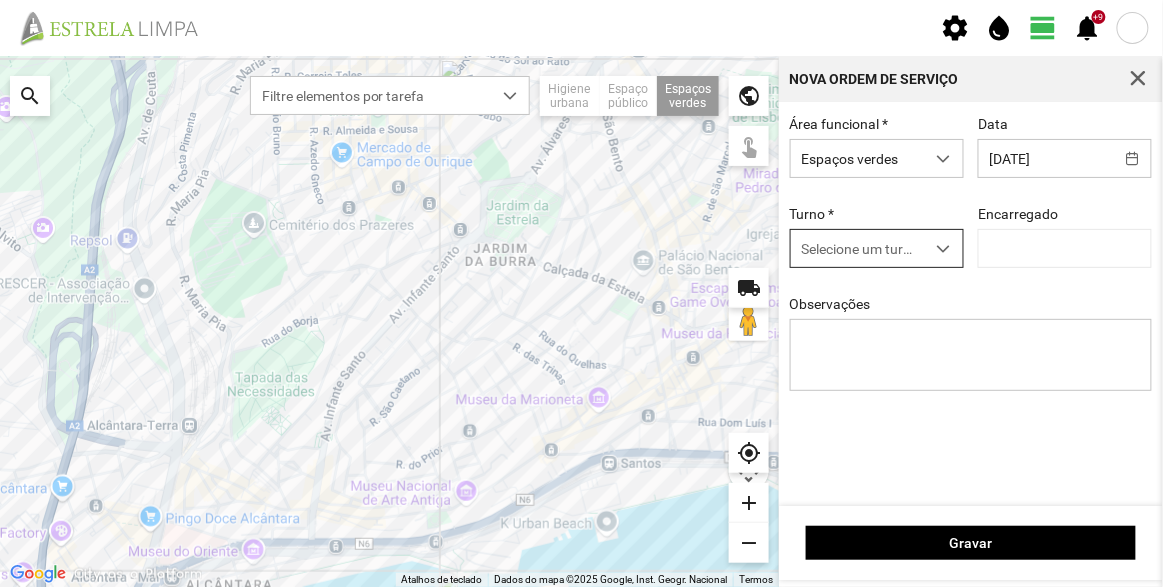 click on "Selecione um turno" at bounding box center [858, 248] 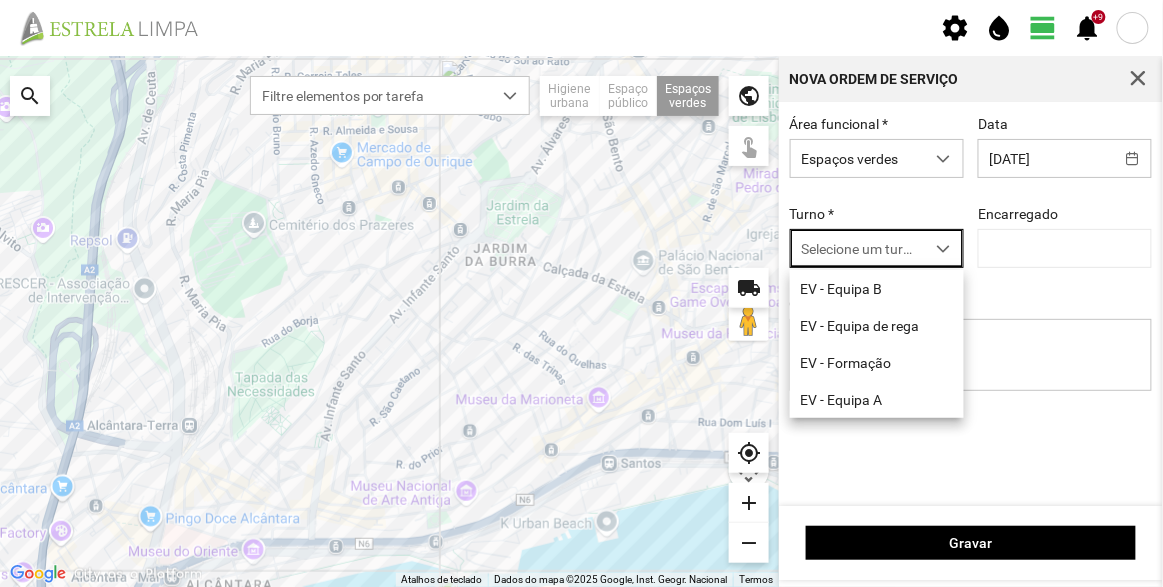 scroll, scrollTop: 10, scrollLeft: 84, axis: both 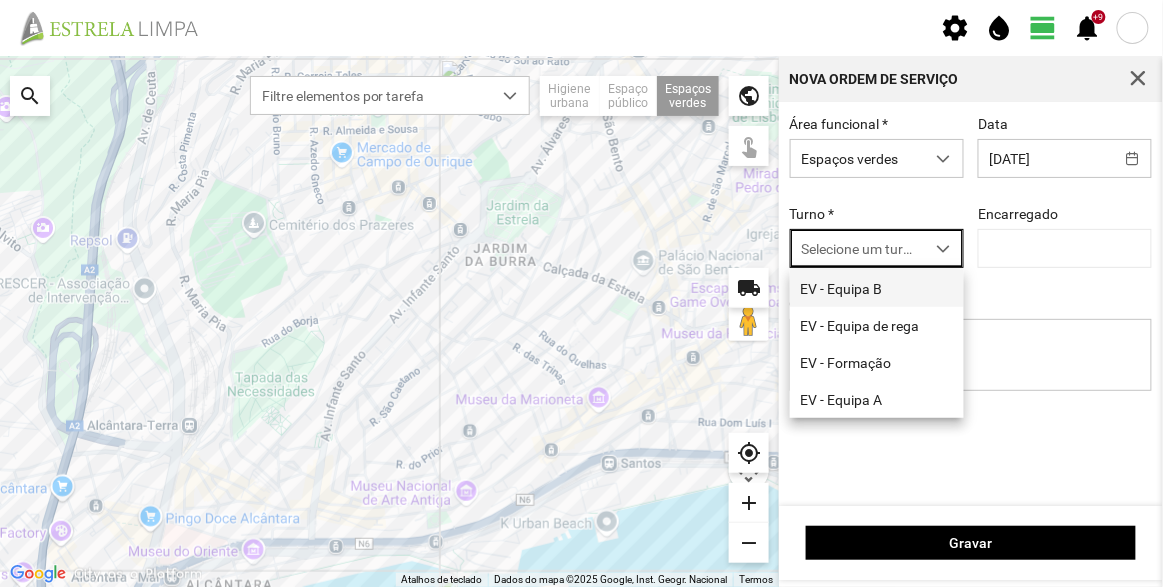 click on "EV - Equipa B" at bounding box center [877, 288] 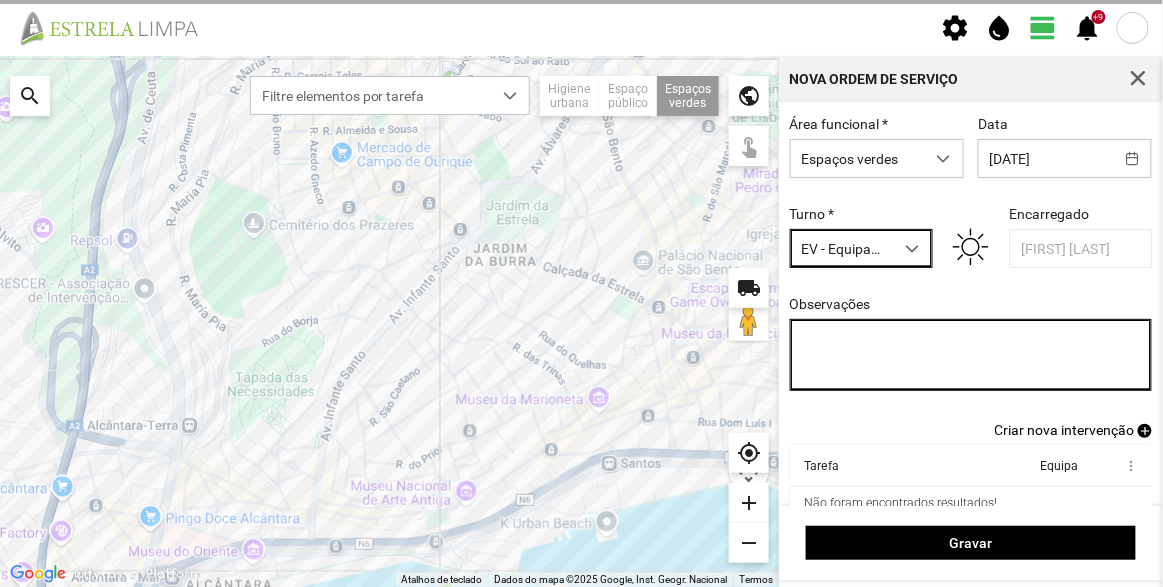 click on "Observações" at bounding box center [971, 355] 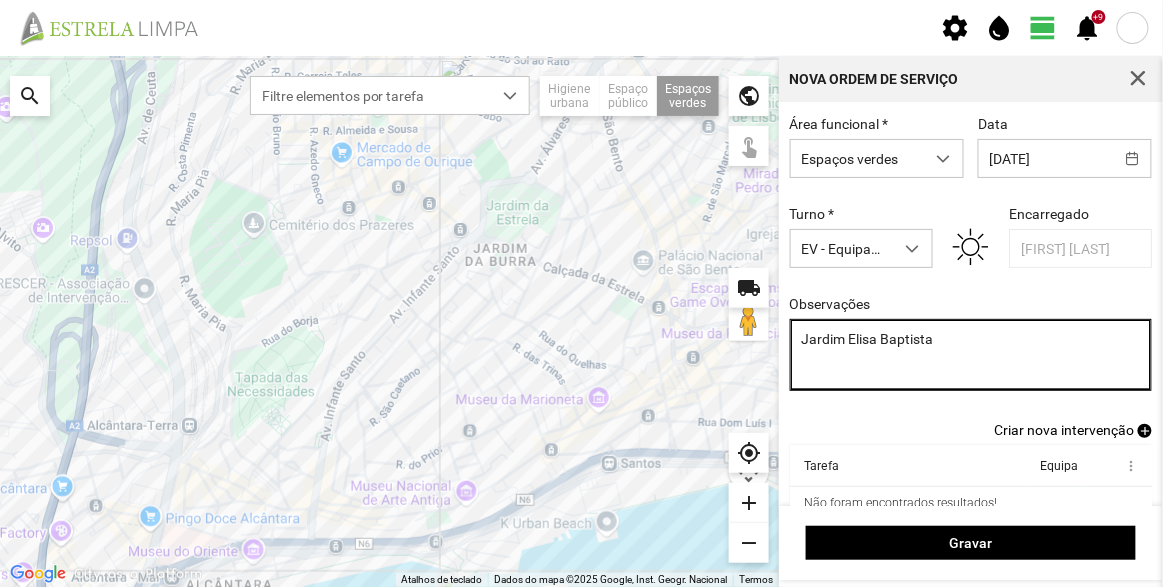 type on "Jardim Elisa Baptista" 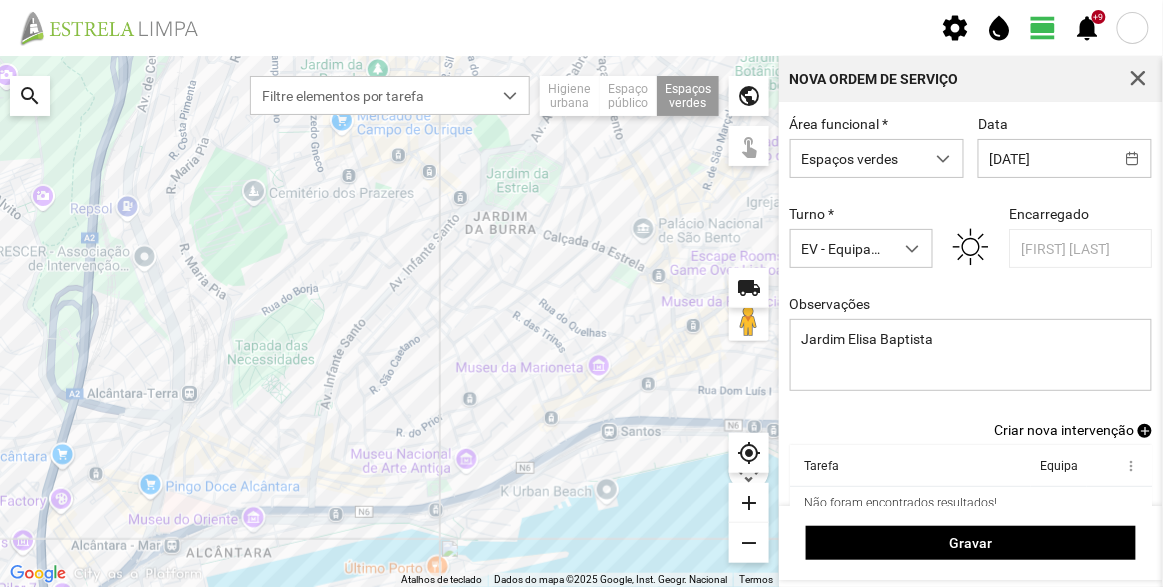 drag, startPoint x: 622, startPoint y: 375, endPoint x: 581, endPoint y: 341, distance: 53.263496 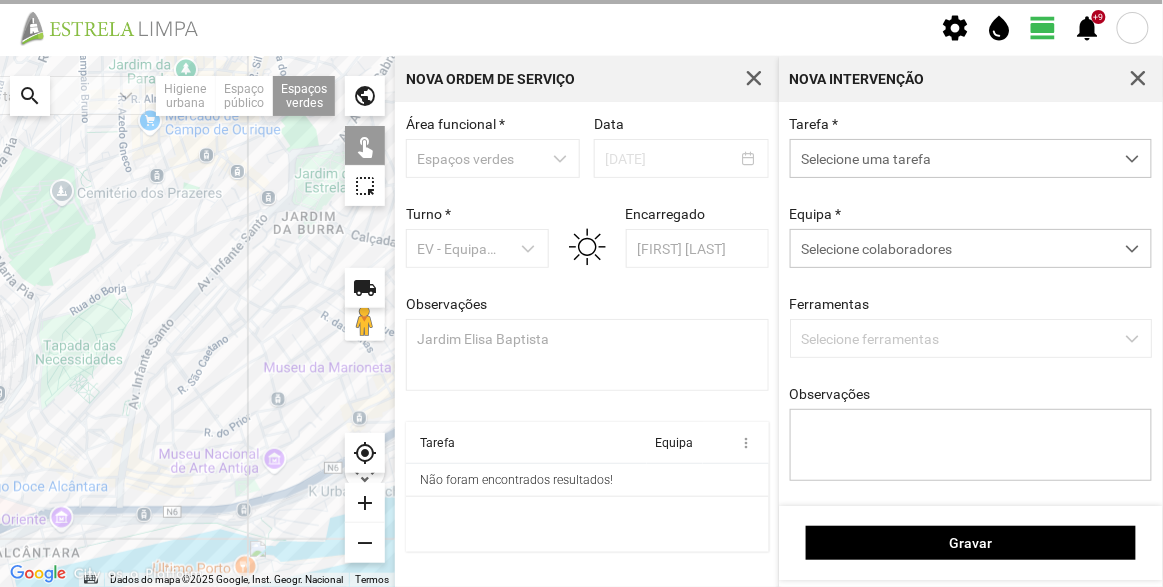 click on "Selecione uma tarefa" at bounding box center [952, 158] 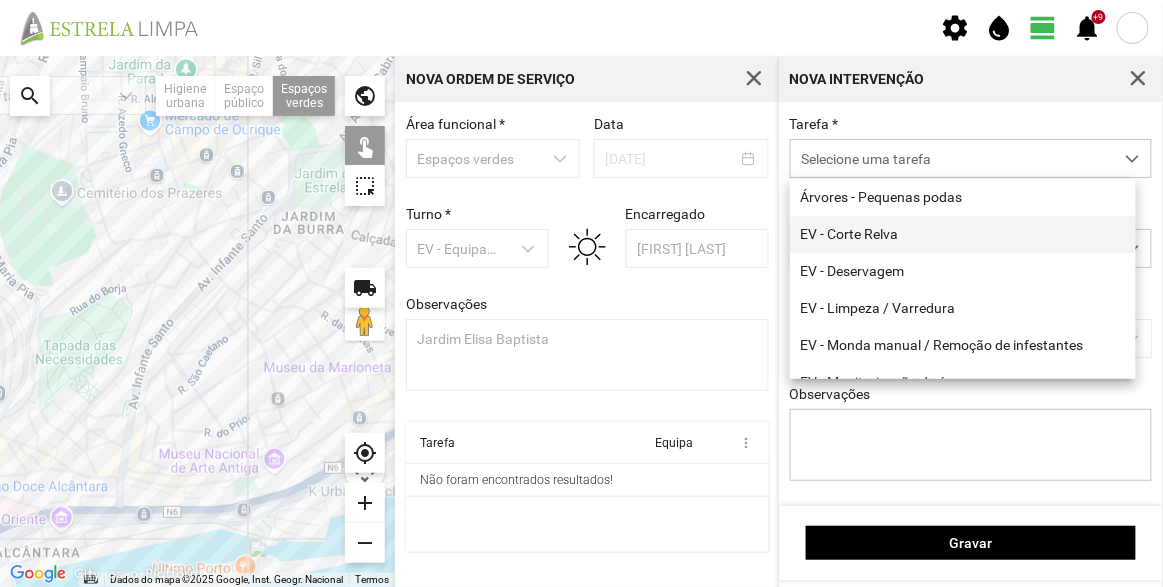 click on "EV - Corte Relva" at bounding box center [963, 234] 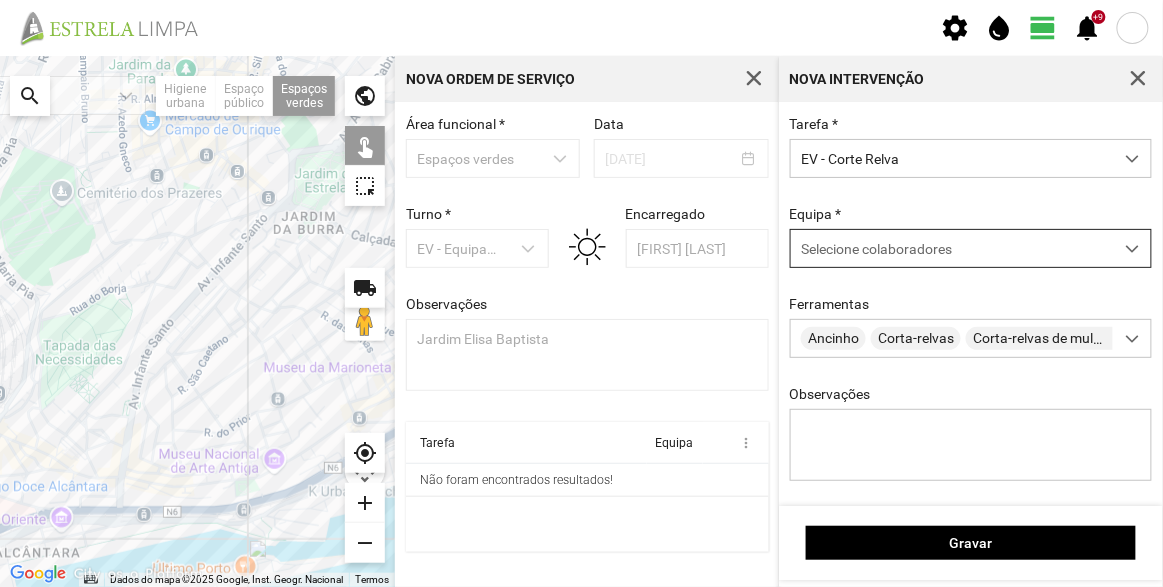 click on "Selecione colaboradores" at bounding box center (952, 248) 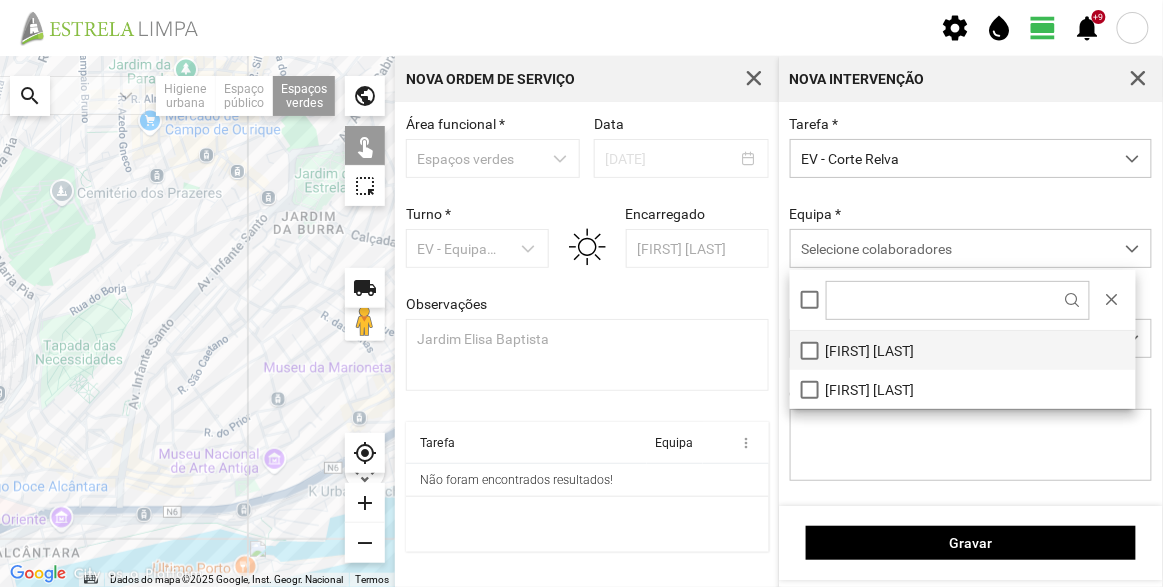 click on "[FIRST] [LAST]" at bounding box center [963, 350] 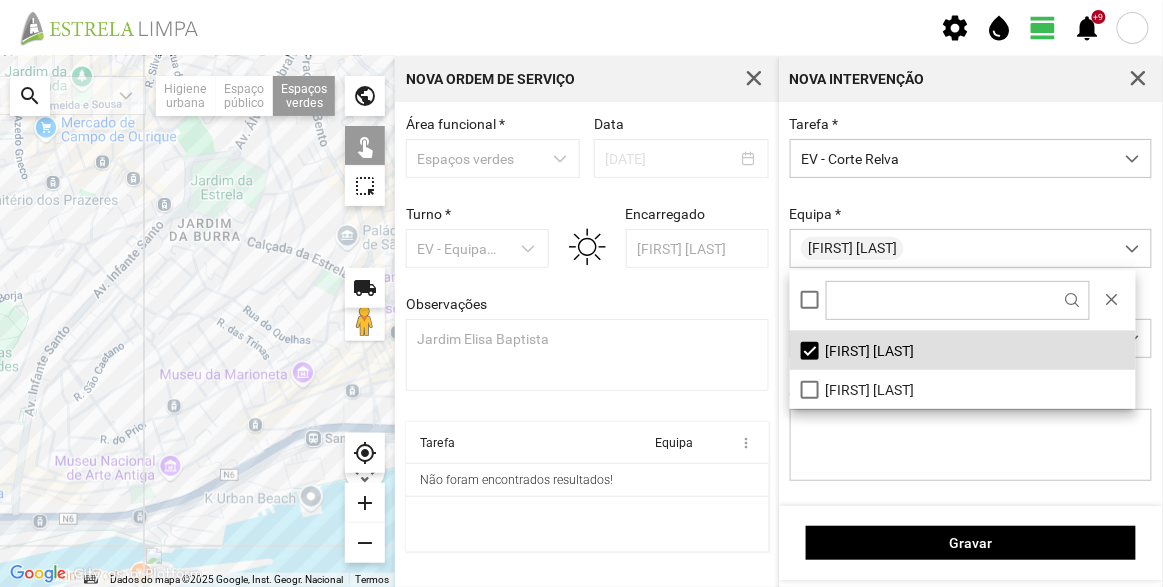 drag, startPoint x: 336, startPoint y: 236, endPoint x: 196, endPoint y: 235, distance: 140.00357 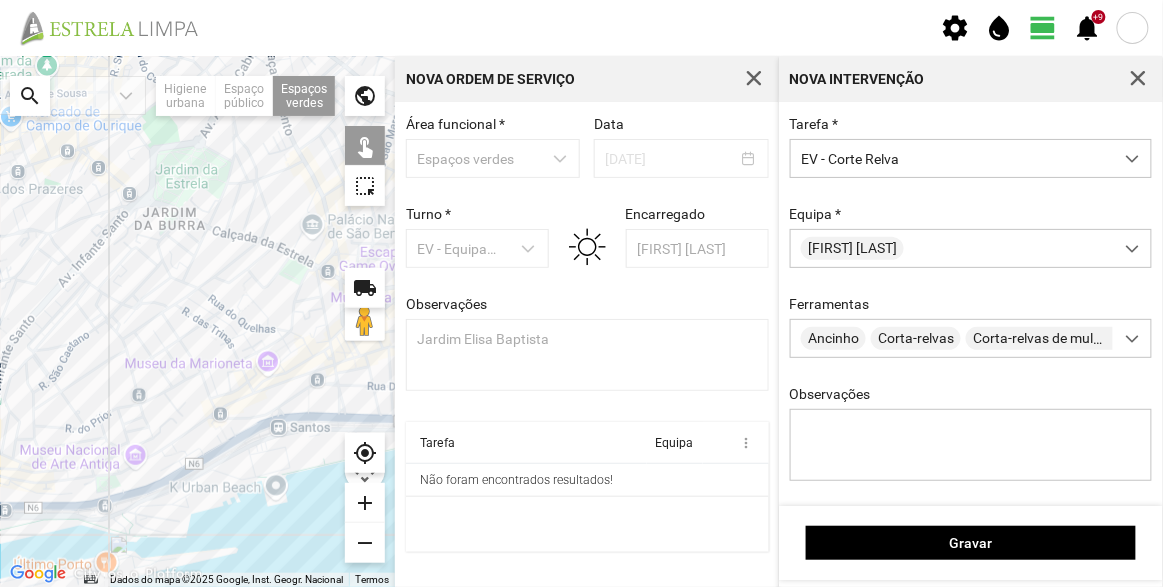 click 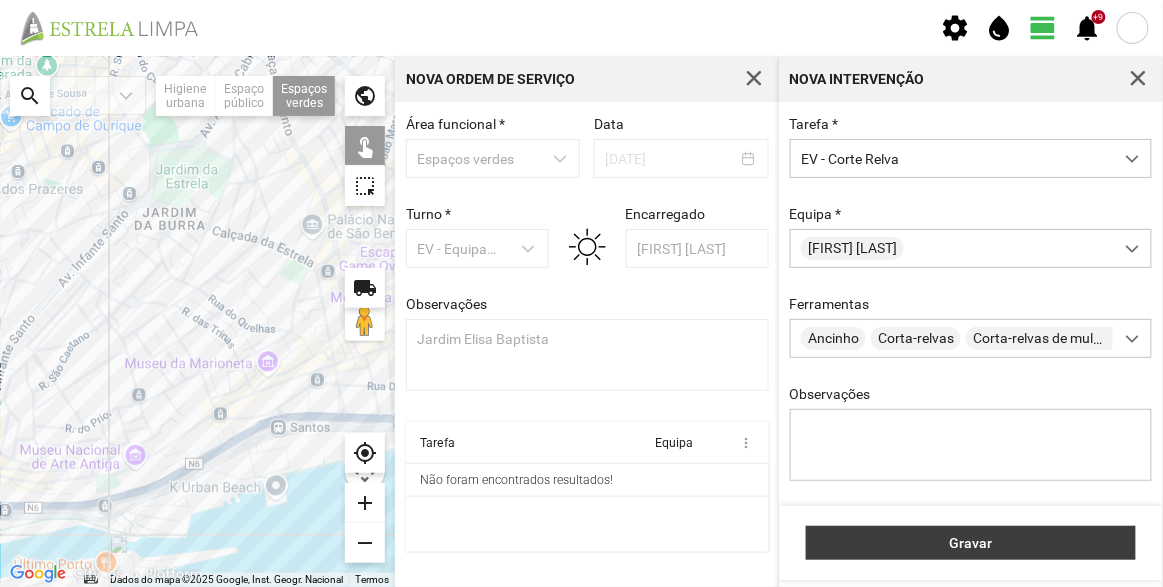 click on "Gravar" at bounding box center (971, 543) 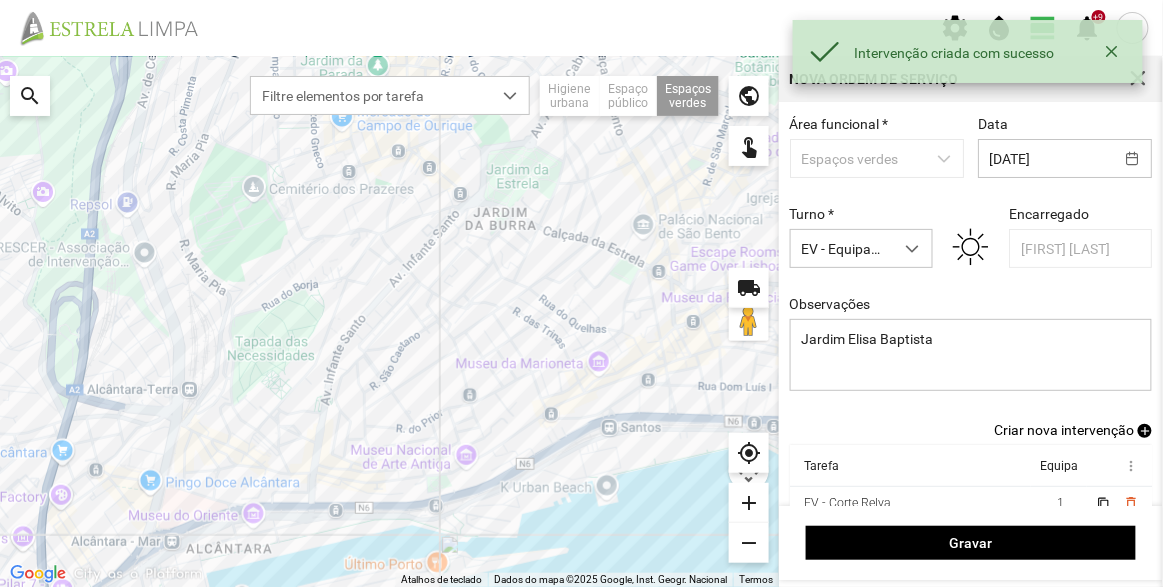 scroll, scrollTop: 83, scrollLeft: 0, axis: vertical 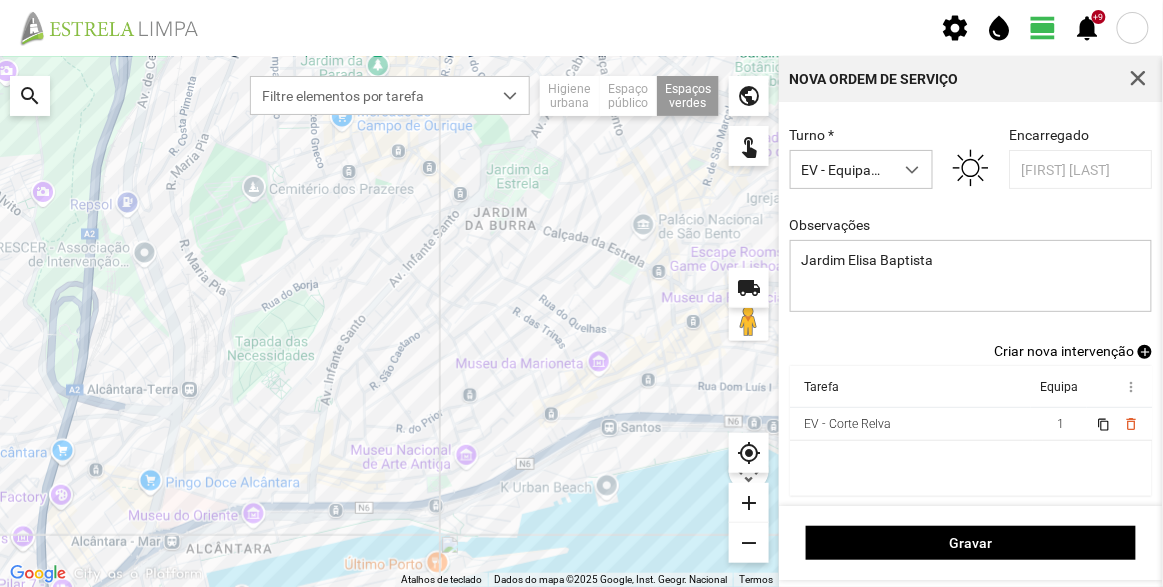 click on "Criar nova intervenção" at bounding box center [1064, 351] 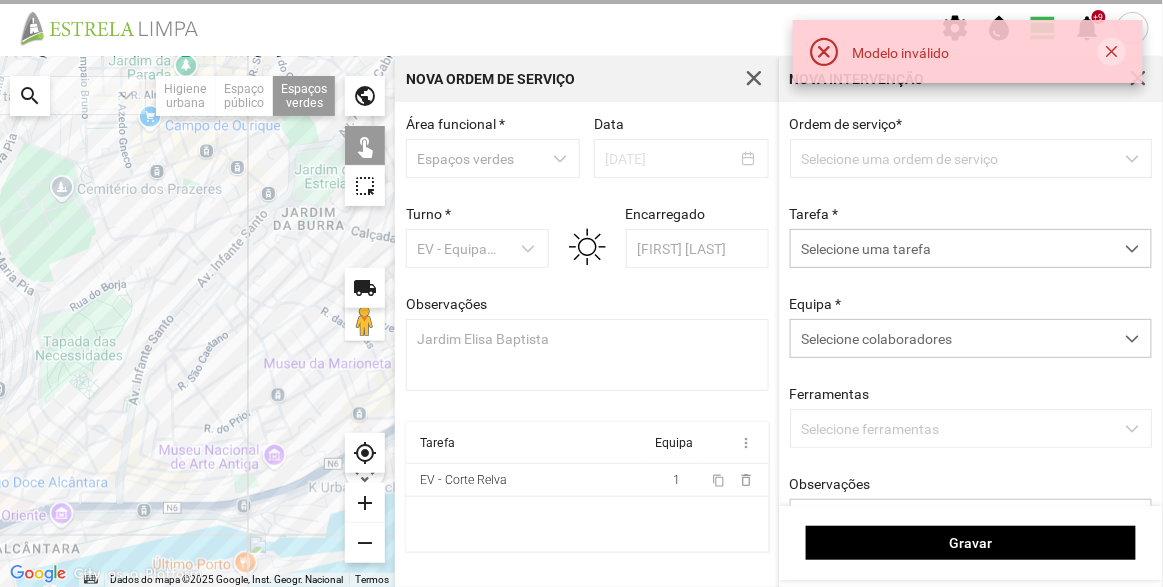 click at bounding box center (1112, 52) 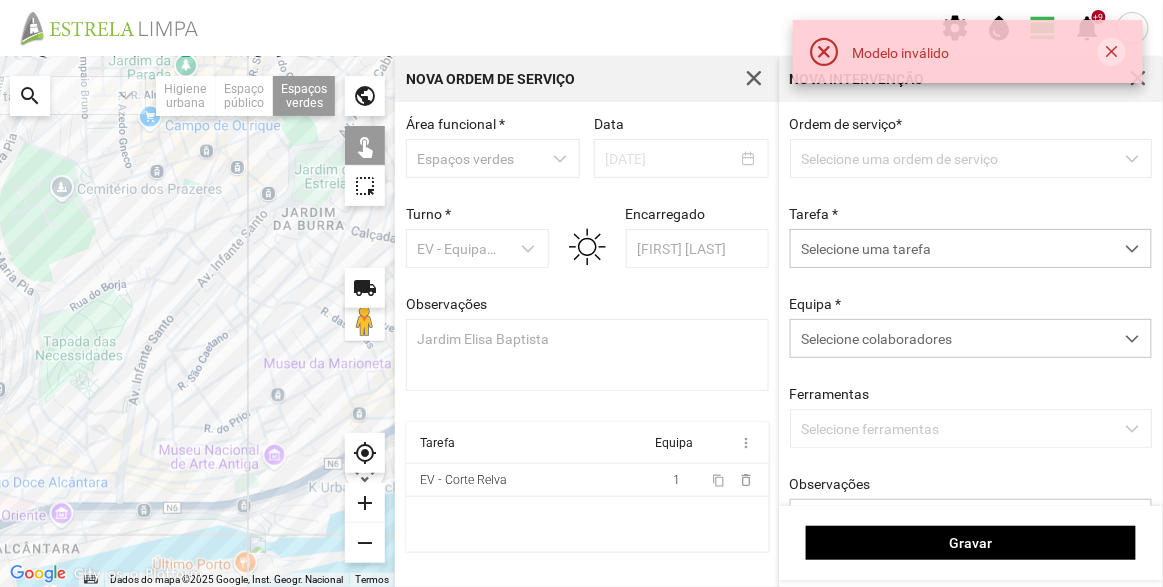click at bounding box center [1112, 52] 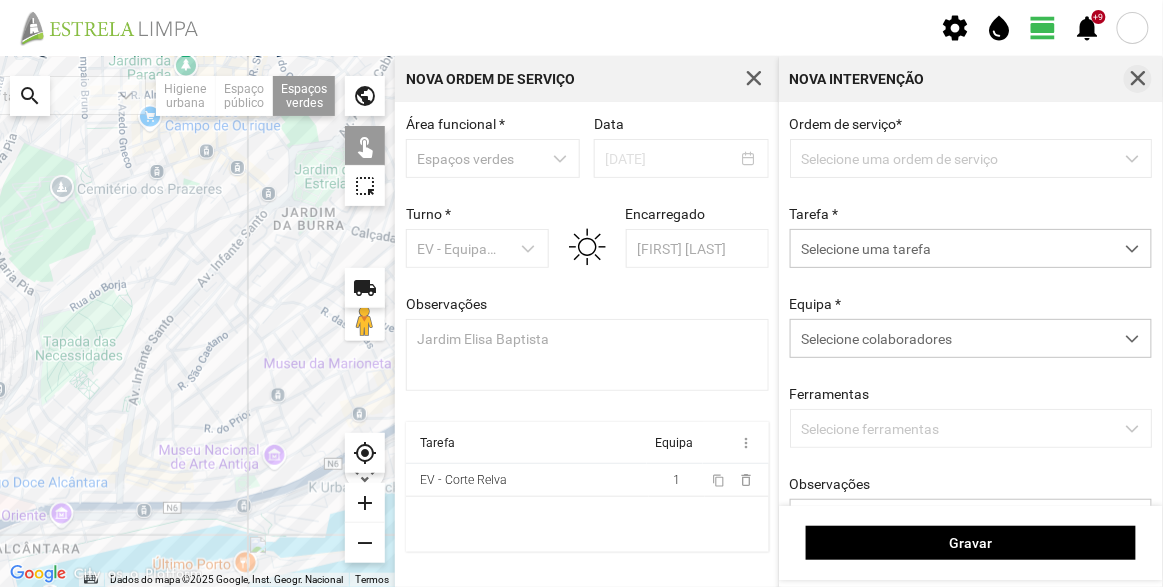 click at bounding box center (1138, 79) 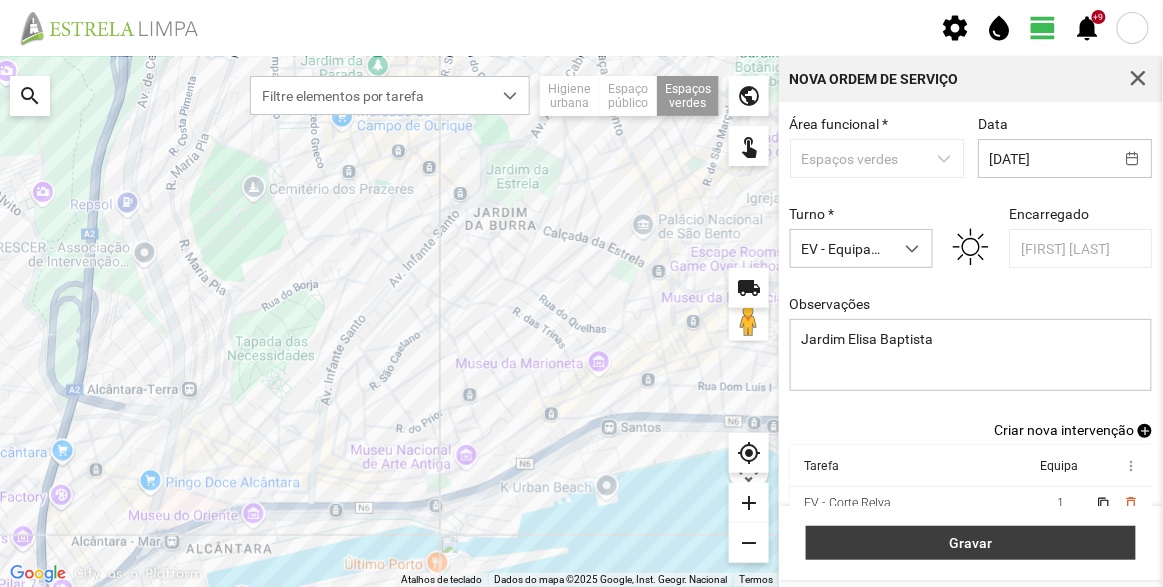 click on "Gravar" at bounding box center (971, 543) 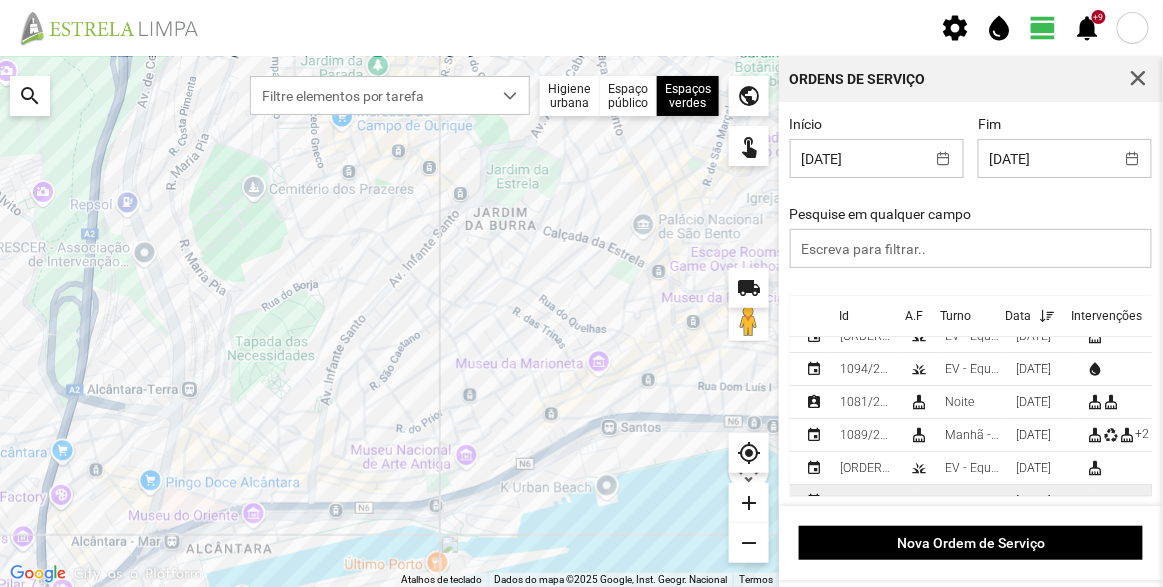 scroll, scrollTop: 0, scrollLeft: 0, axis: both 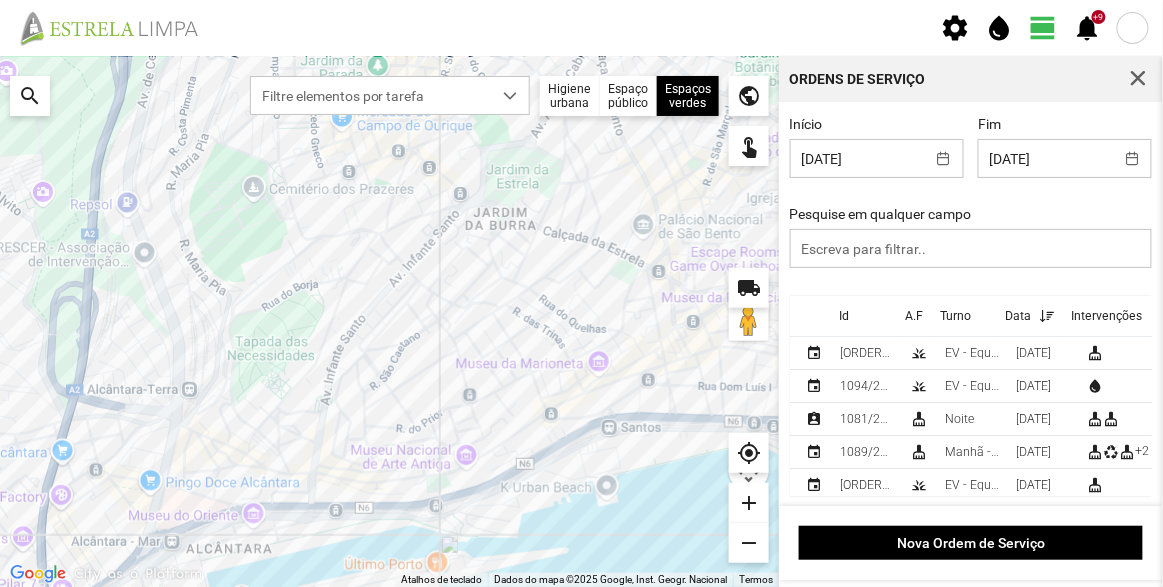 click on "Início [DATE]   Fim [DATE]   Pesquise em qualquer campo" at bounding box center (971, 206) 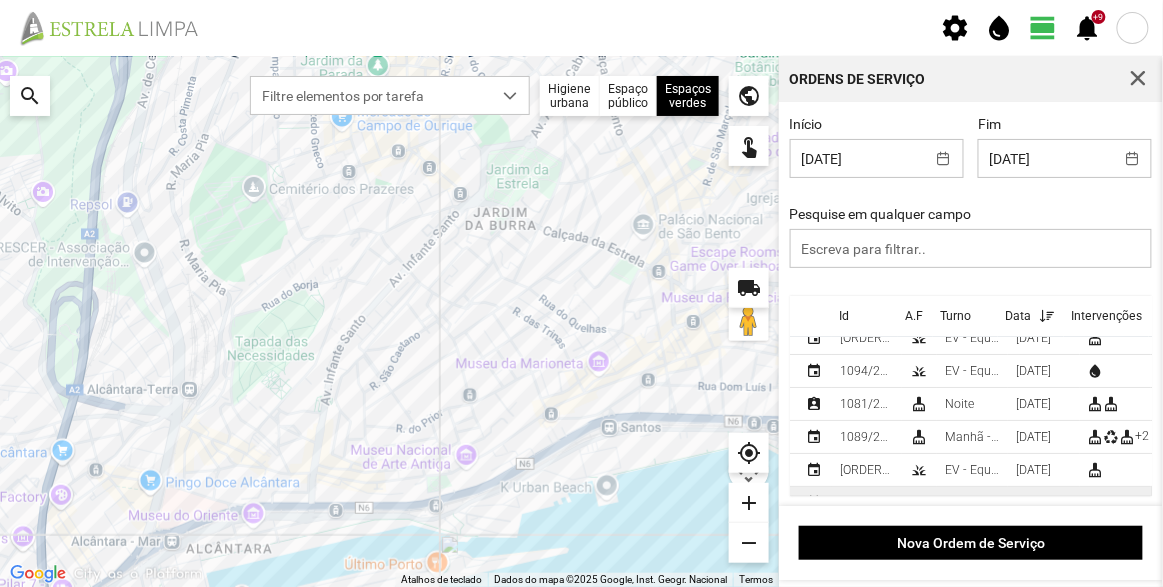 scroll, scrollTop: 0, scrollLeft: 0, axis: both 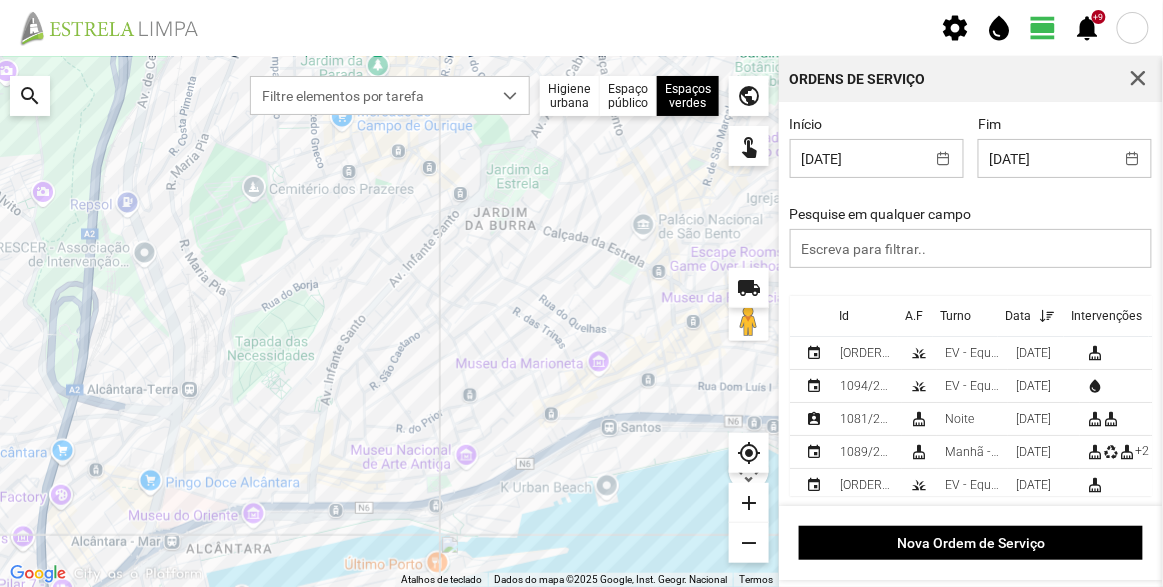 click on "Id" at bounding box center [844, 316] 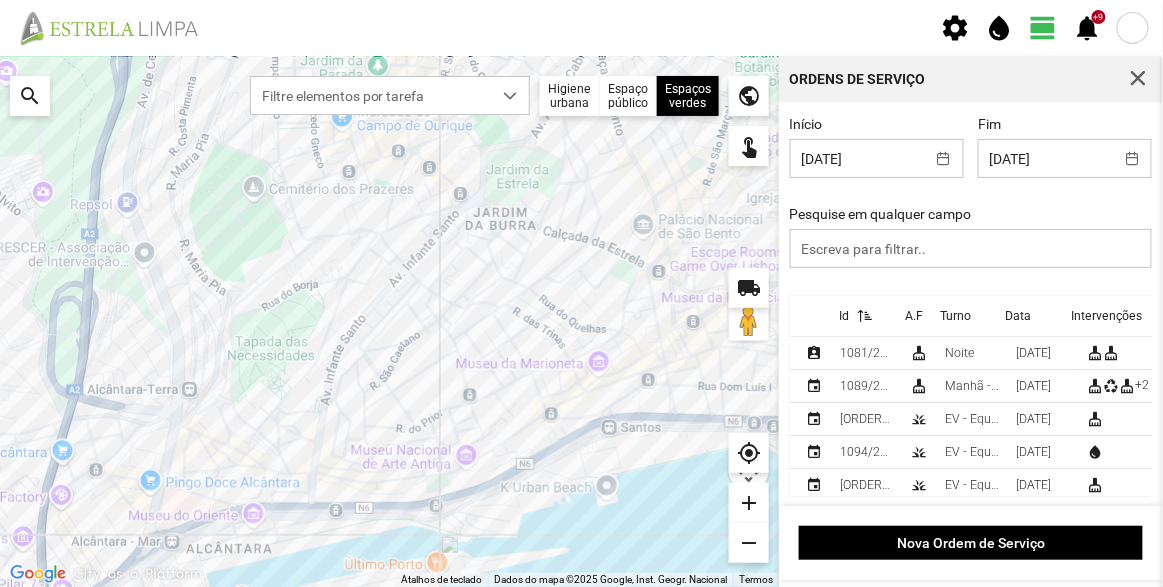 click at bounding box center [861, 316] 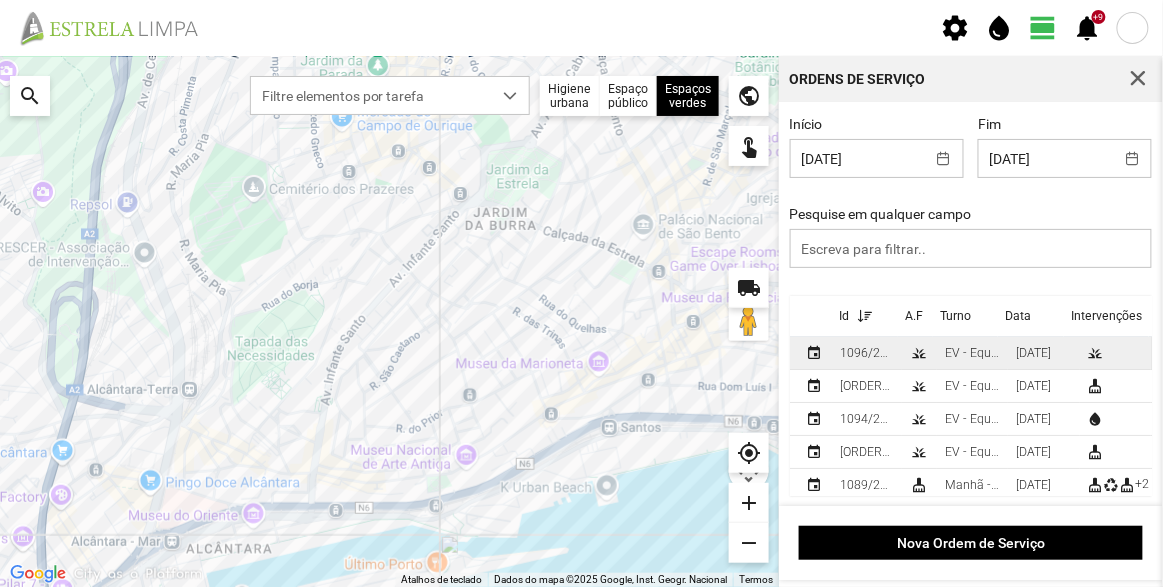 click on "1096/2025" at bounding box center (867, 353) 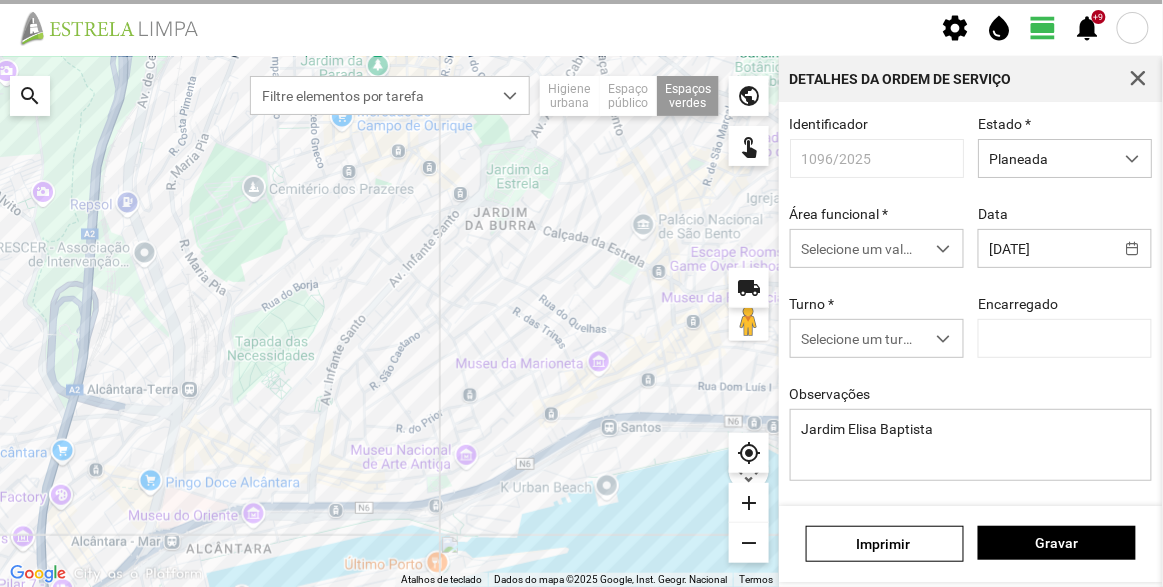 type on "[FIRST] [LAST]" 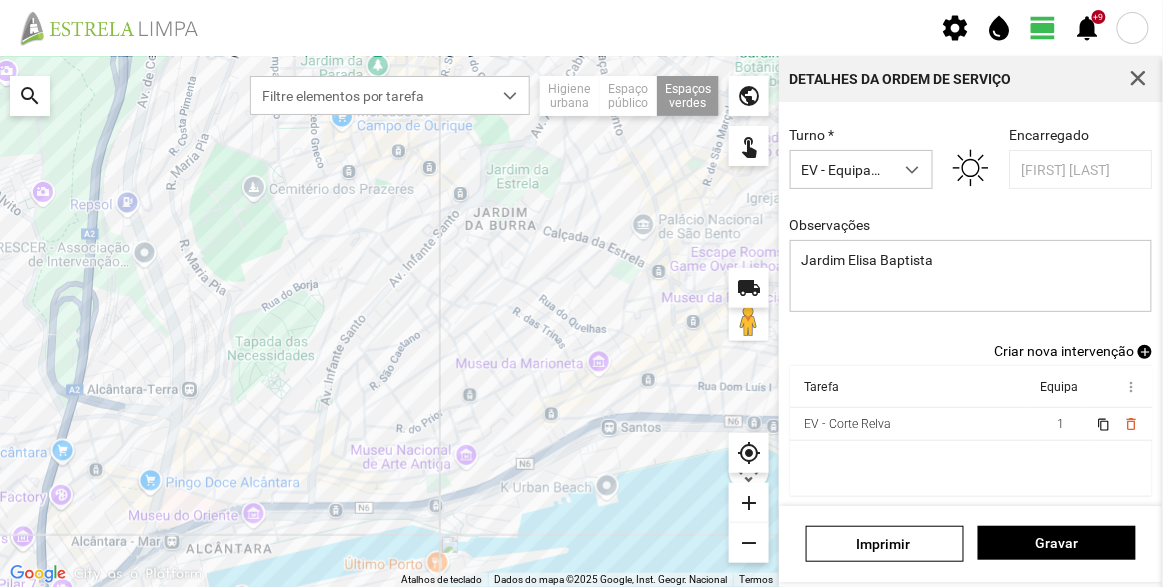 click on "Criar nova intervenção" at bounding box center [1064, 351] 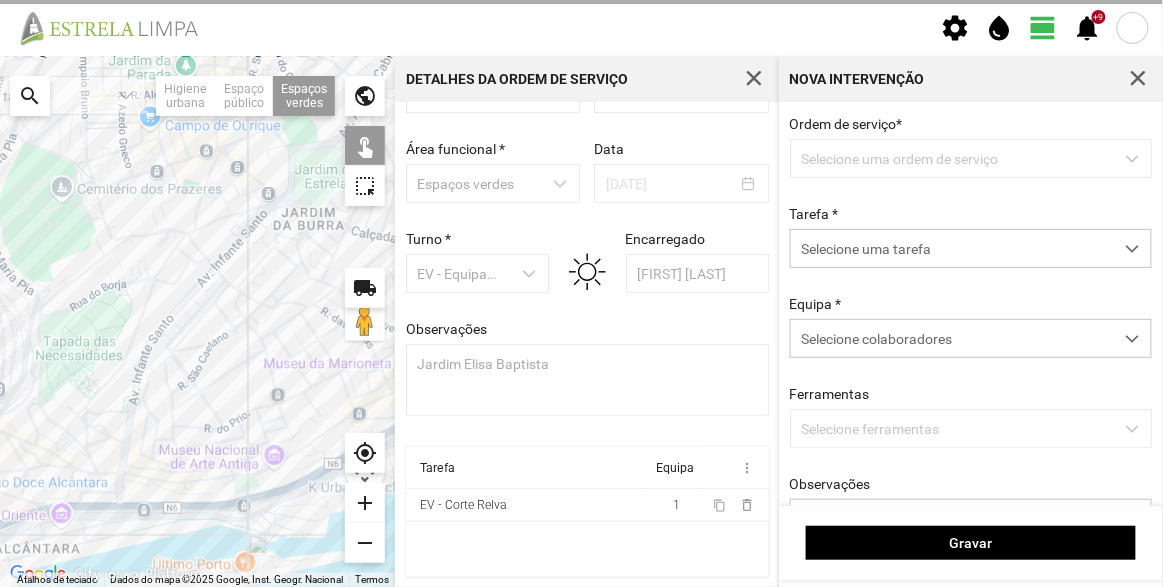 scroll, scrollTop: 69, scrollLeft: 0, axis: vertical 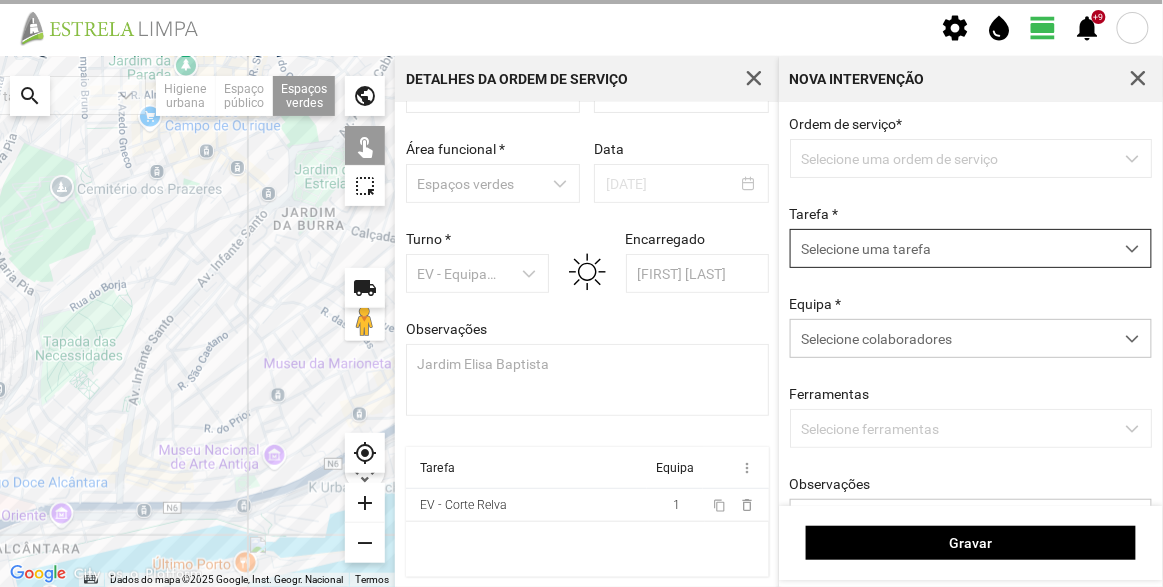 click on "Selecione uma tarefa" at bounding box center (952, 248) 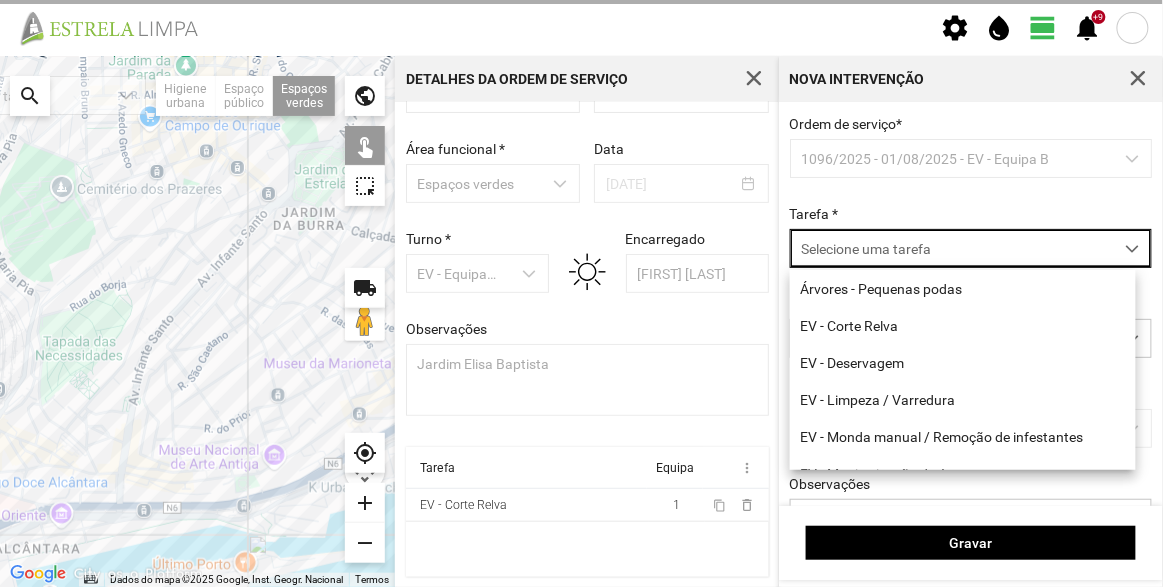 scroll, scrollTop: 10, scrollLeft: 84, axis: both 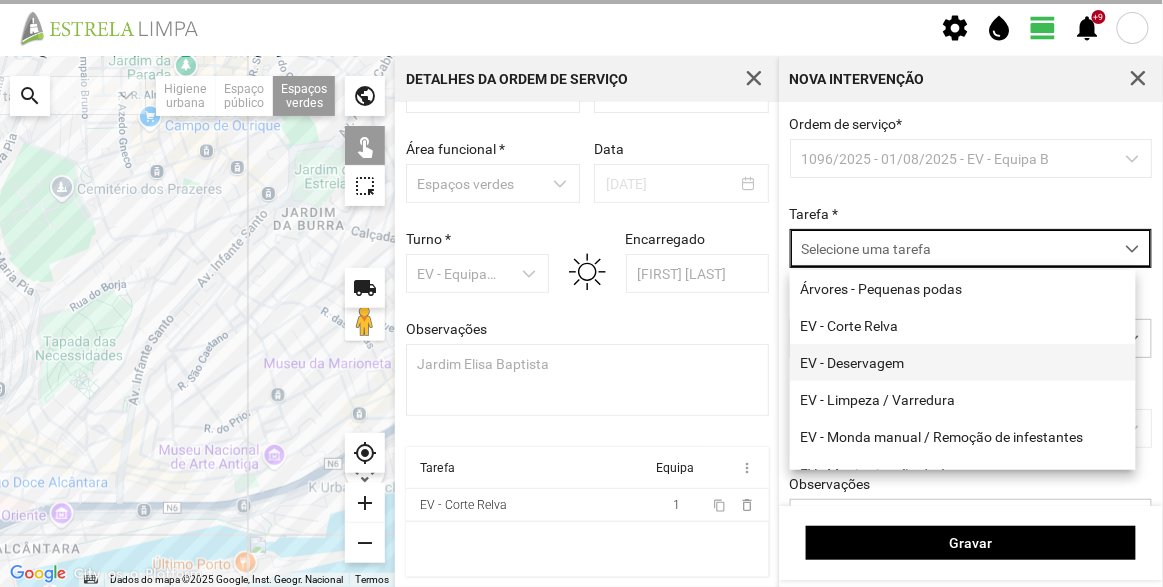 click on "EV - Deservagem" at bounding box center [963, 362] 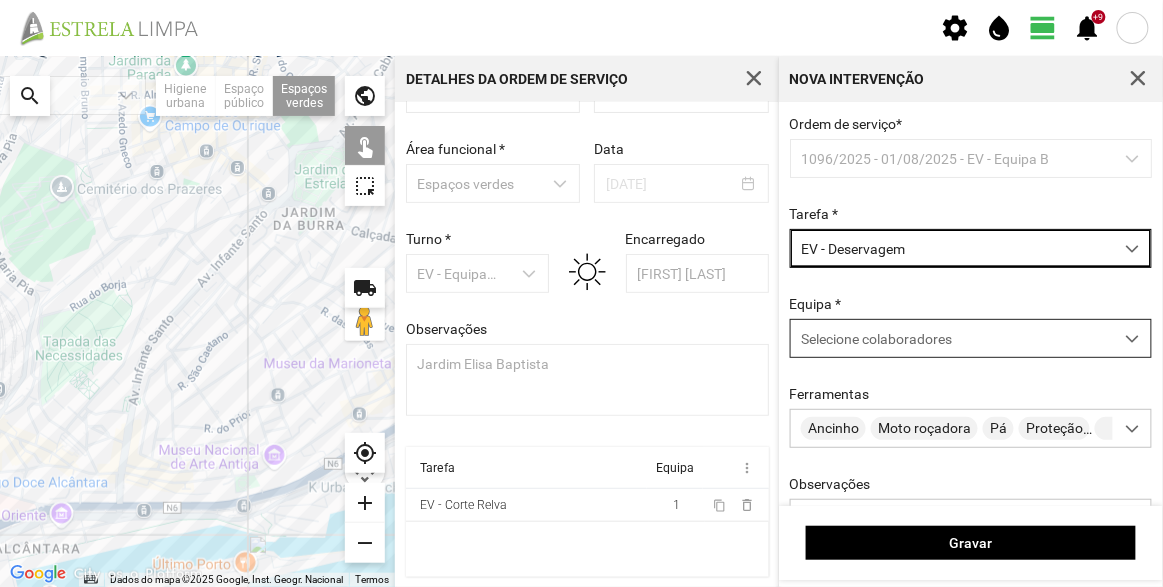 click on "Selecione colaboradores" at bounding box center [876, 339] 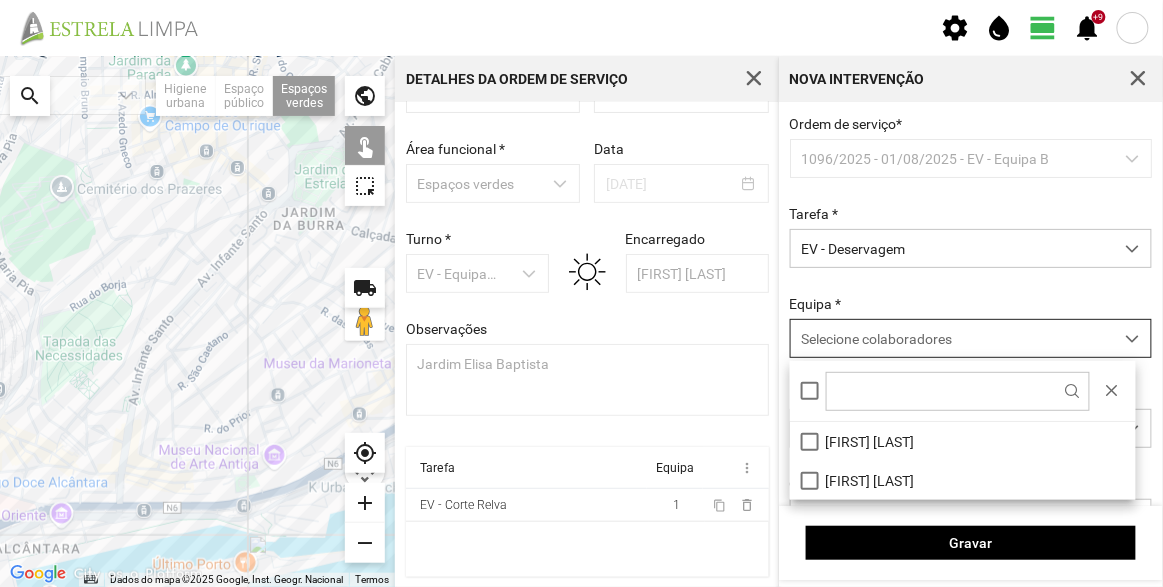 scroll, scrollTop: 10, scrollLeft: 84, axis: both 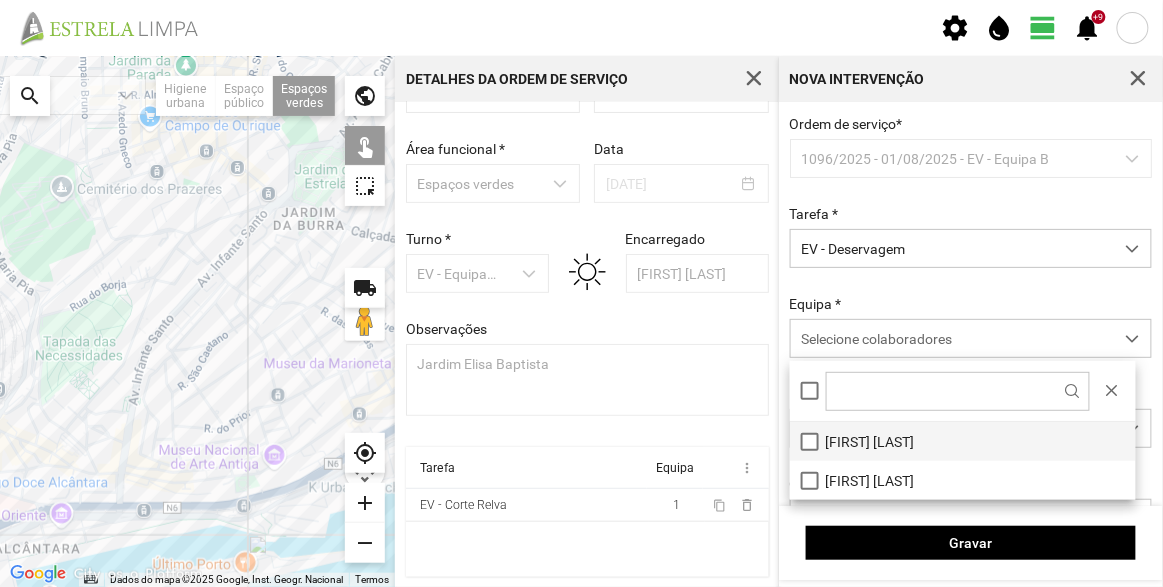 click on "[FIRST] [LAST]" at bounding box center (963, 441) 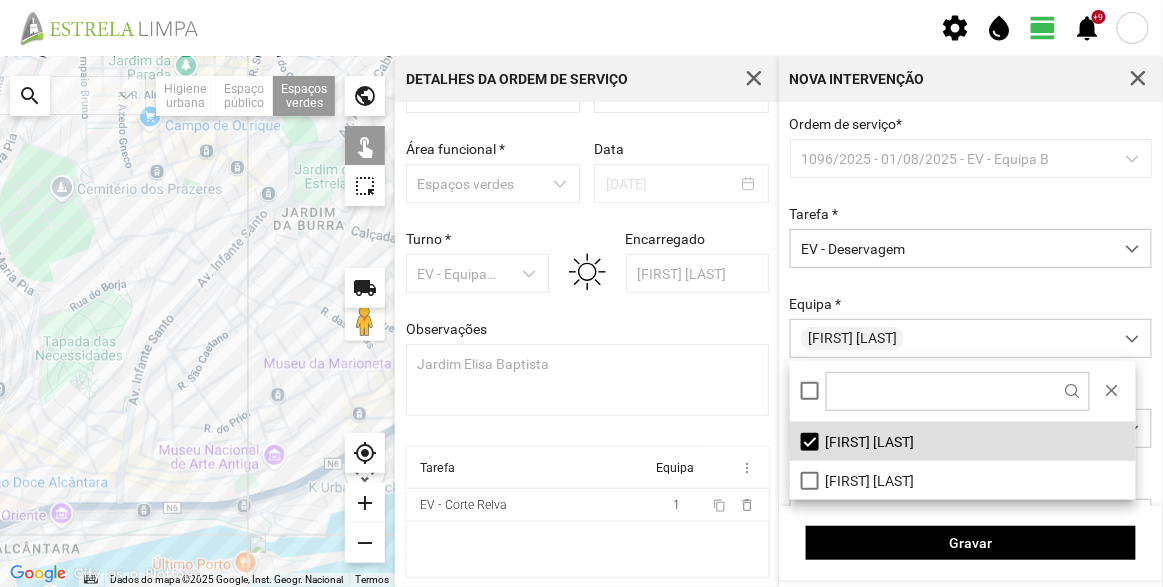click on "Ordem de serviço  * 1096/2025 - 01/08/2025 - EV - Equipa B Tarefa * EV - Deservagem Equipa *  [FIRST] [LAST]  Ferramentas  Ancinho   Moto roçadora   Pá   Proteção   Sacos   Soprador   Telemóvel   Vassoura   Vassoura Arame  Observações" at bounding box center (971, 359) 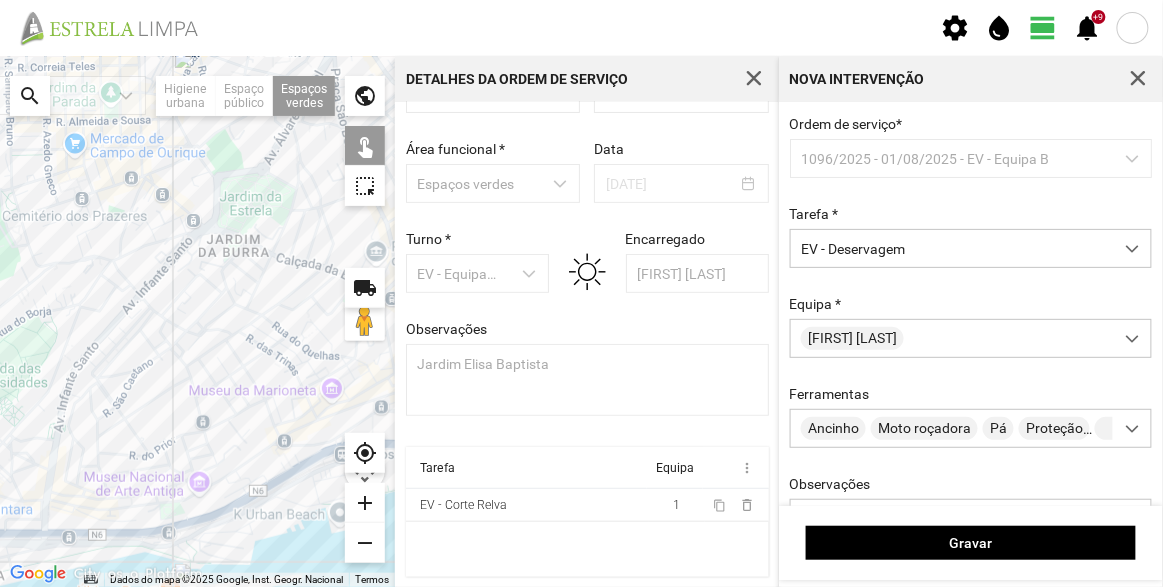 drag, startPoint x: 298, startPoint y: 281, endPoint x: 223, endPoint y: 308, distance: 79.71198 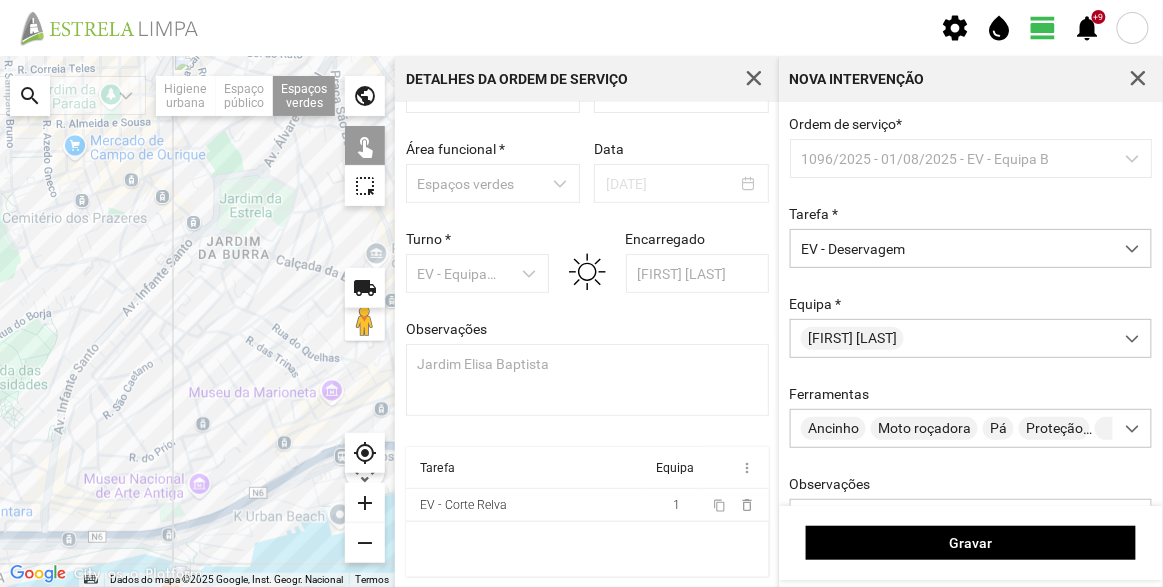 click 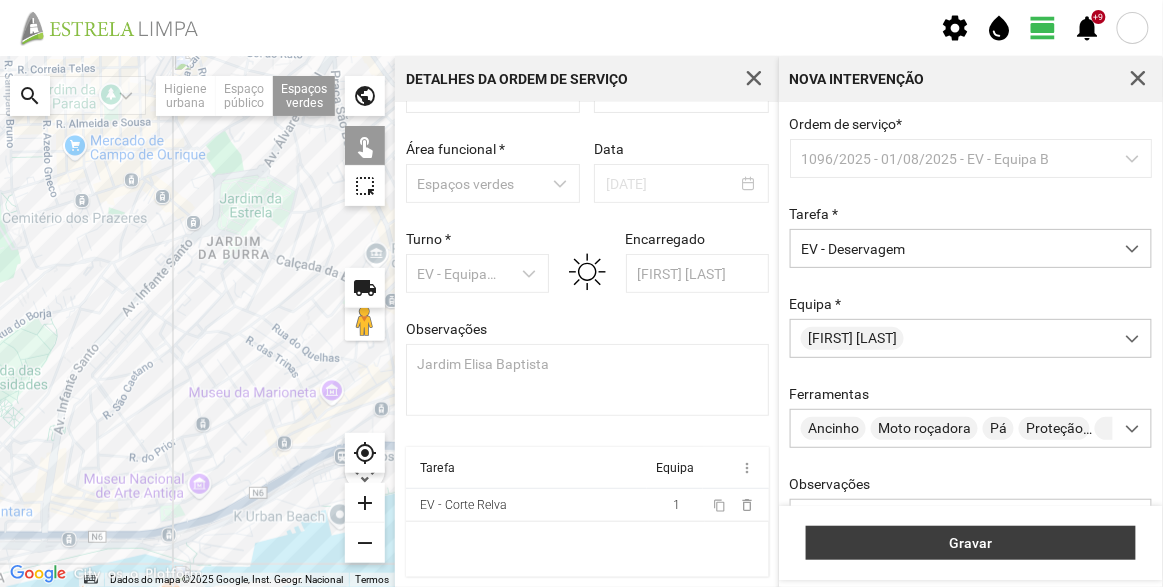 click on "Gravar" at bounding box center [971, 543] 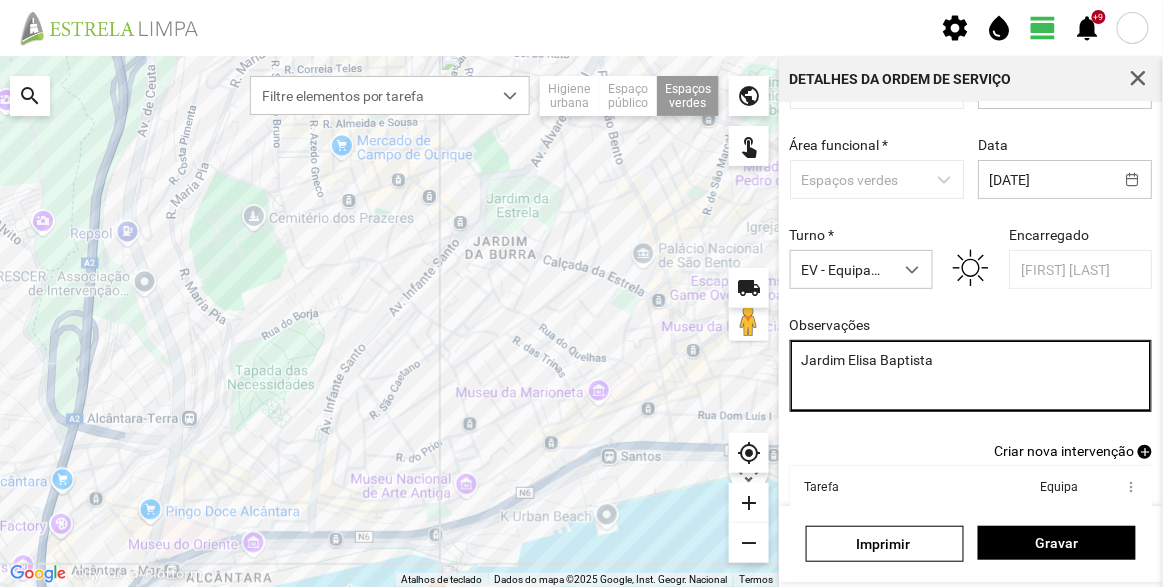 click on "Jardim Elisa Baptista" at bounding box center [971, 376] 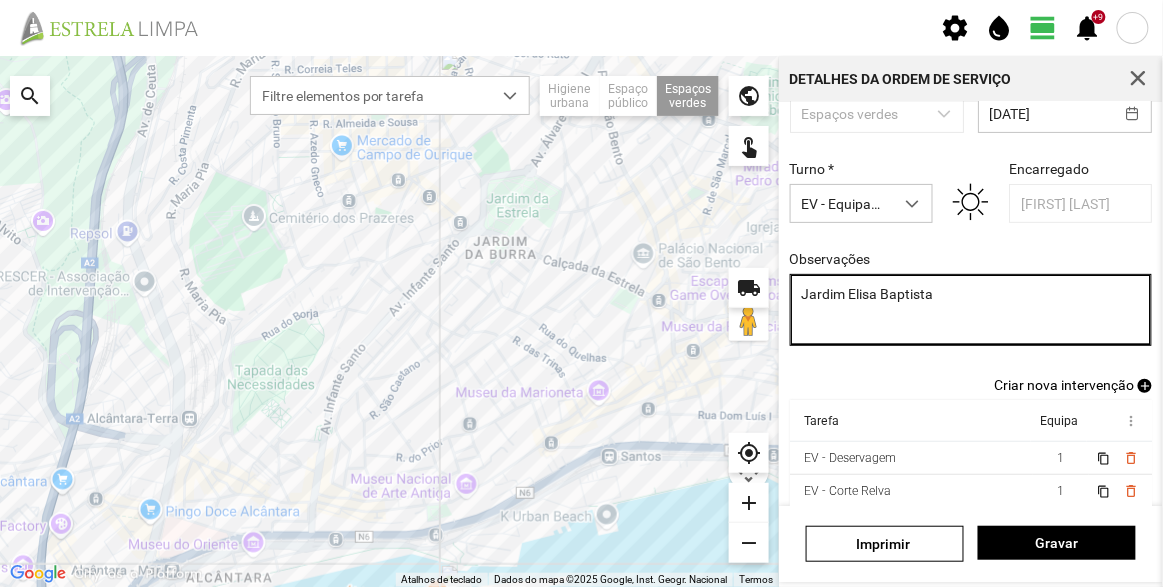 scroll, scrollTop: 174, scrollLeft: 0, axis: vertical 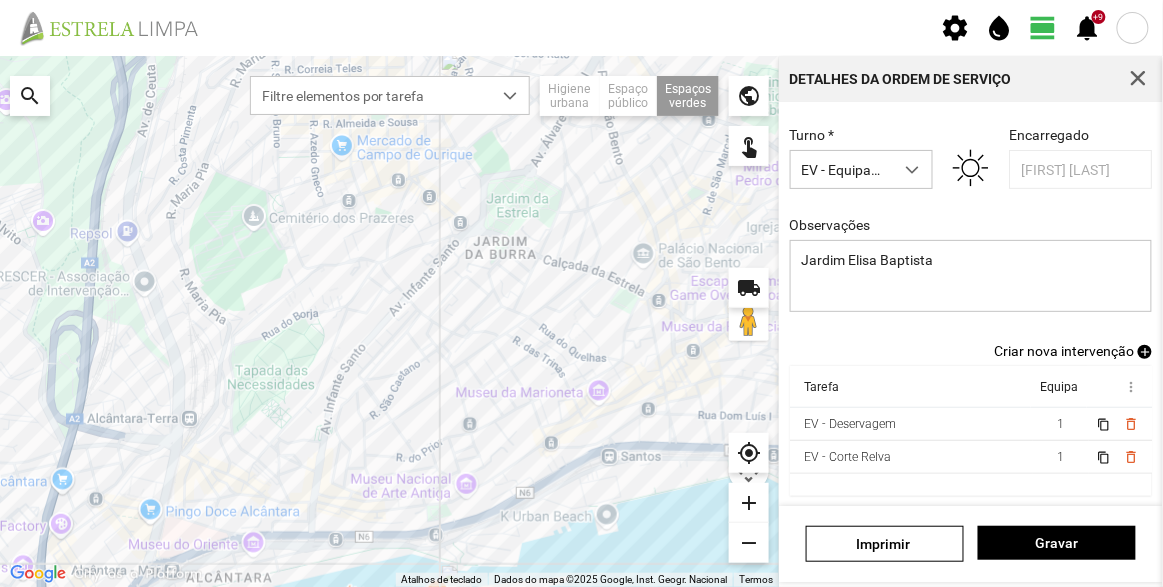 click on "Identificador [ORDER_ID] Estado * Planeada Área funcional * Espaços verdes Data [DATE]   Turno * EV - Equipa B Encarregado [PERSON_NAME] Observações Jardim Elisa Baptista" at bounding box center (971, 145) 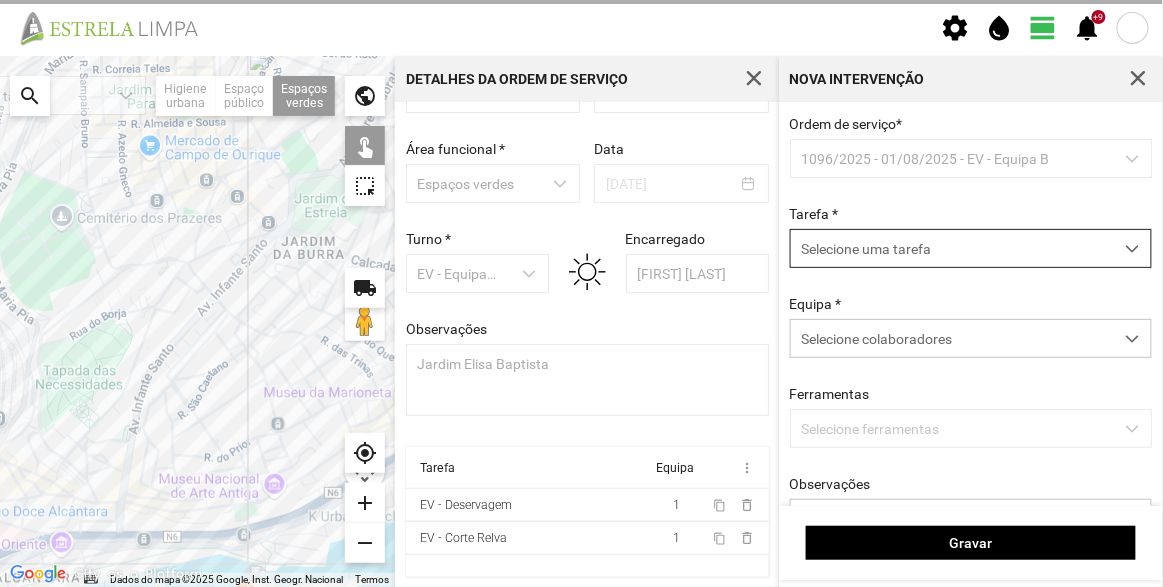 click on "Selecione uma tarefa" at bounding box center (952, 248) 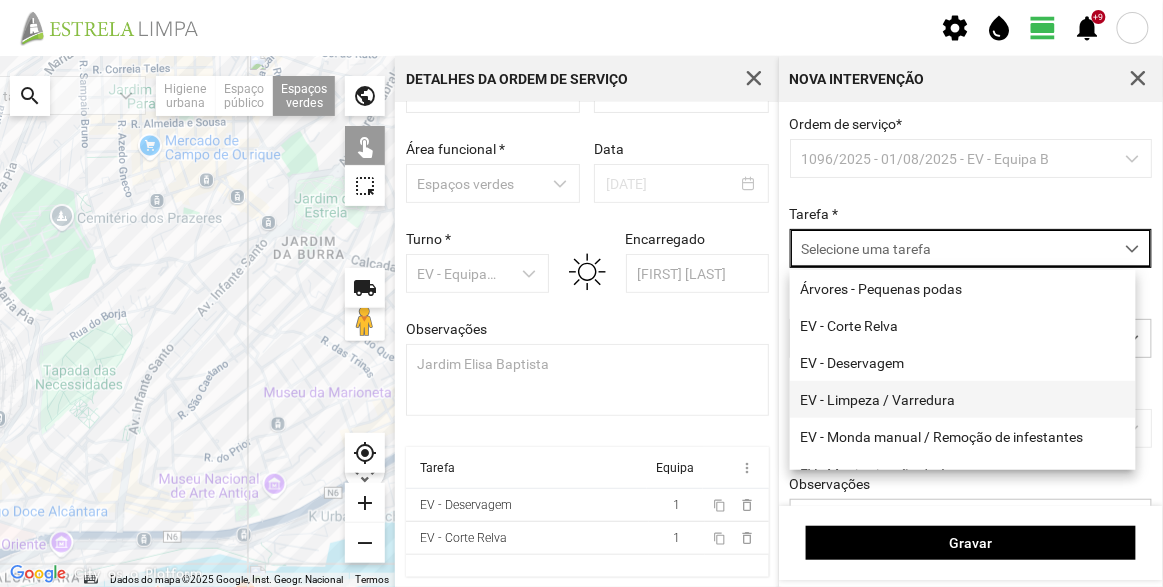 click on "EV - Limpeza / Varredura" at bounding box center [963, 399] 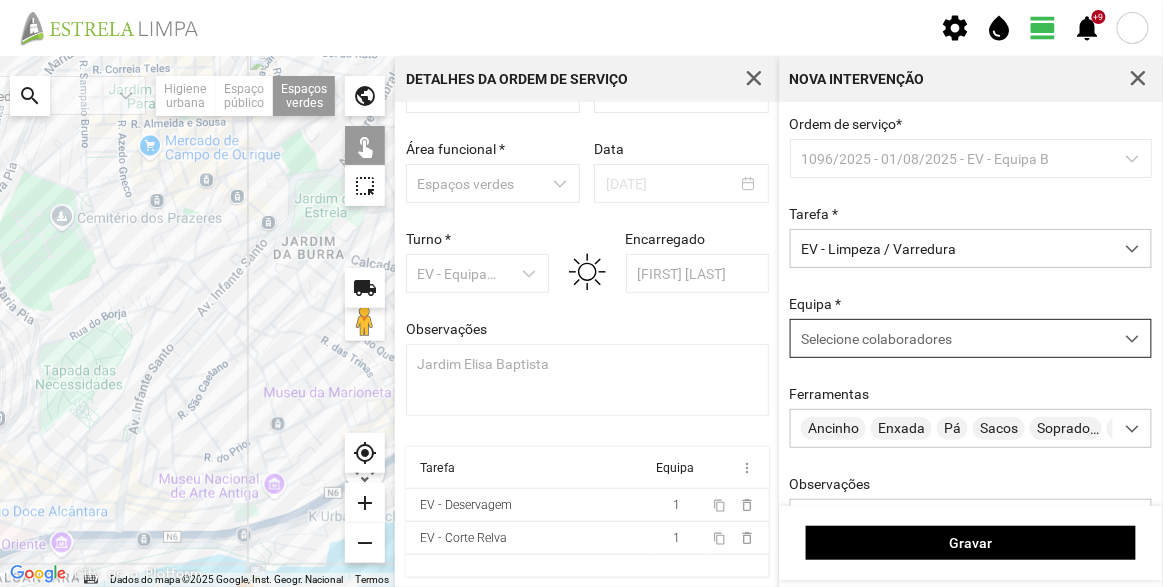 click on "Selecione colaboradores" at bounding box center (952, 338) 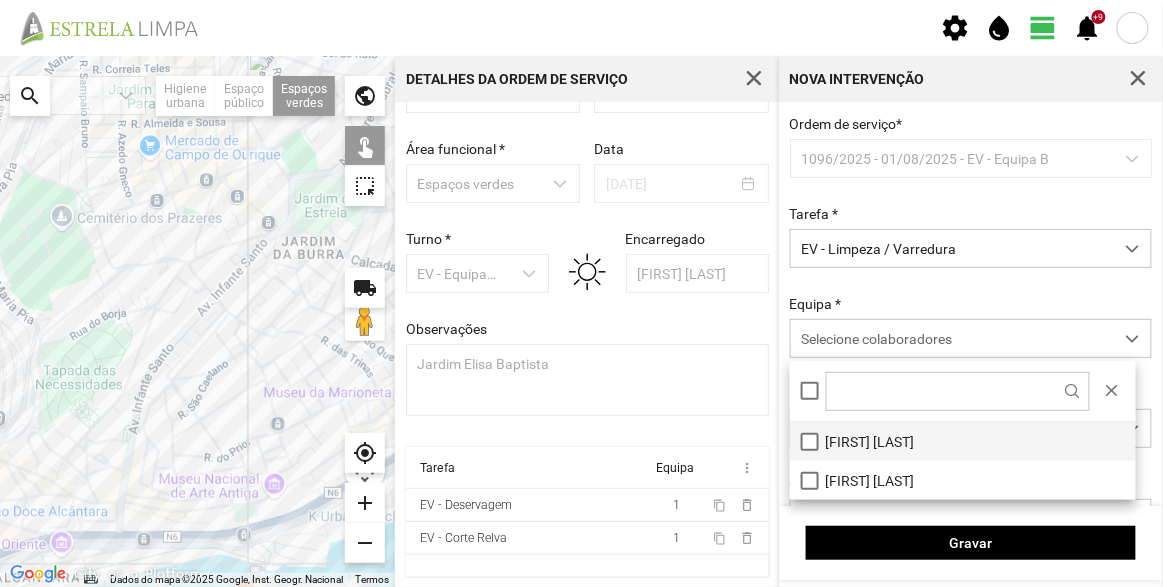 click on "[FIRST] [LAST]" at bounding box center (963, 441) 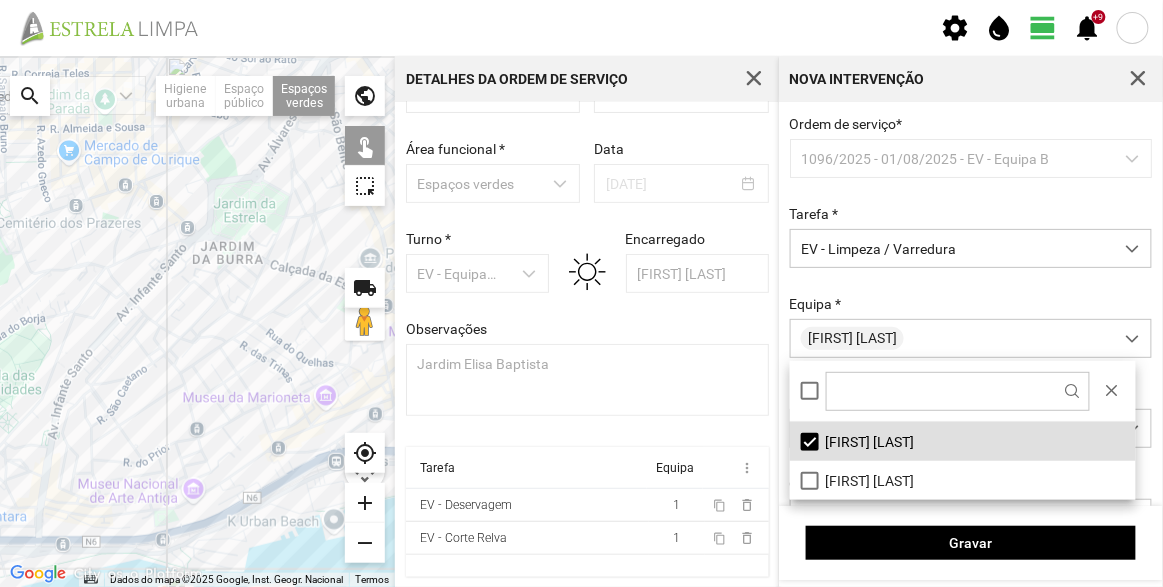 drag, startPoint x: 246, startPoint y: 299, endPoint x: 164, endPoint y: 304, distance: 82.1523 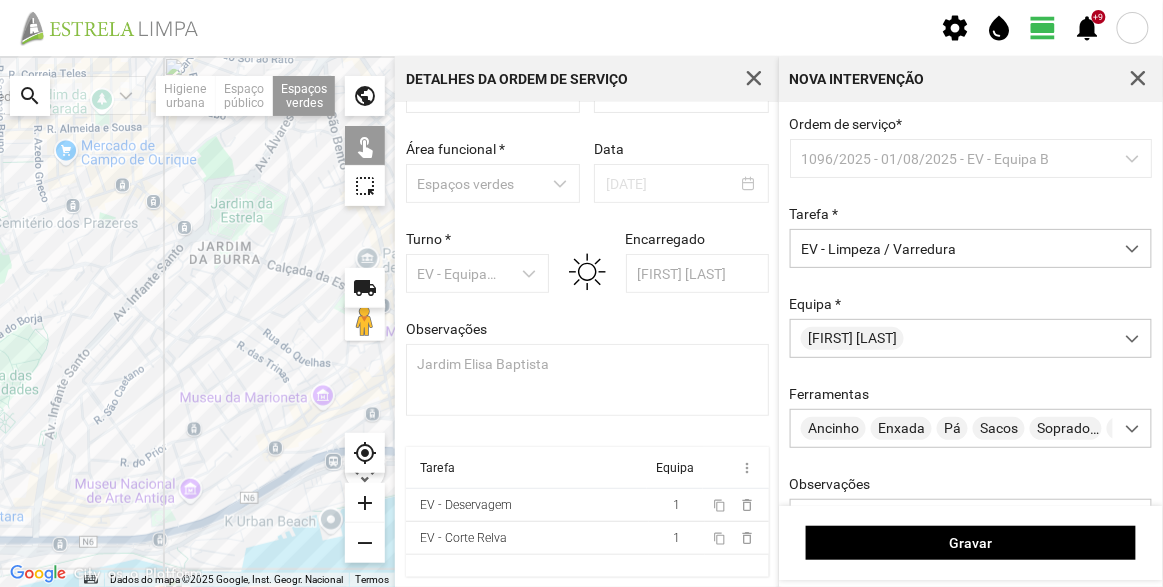 click 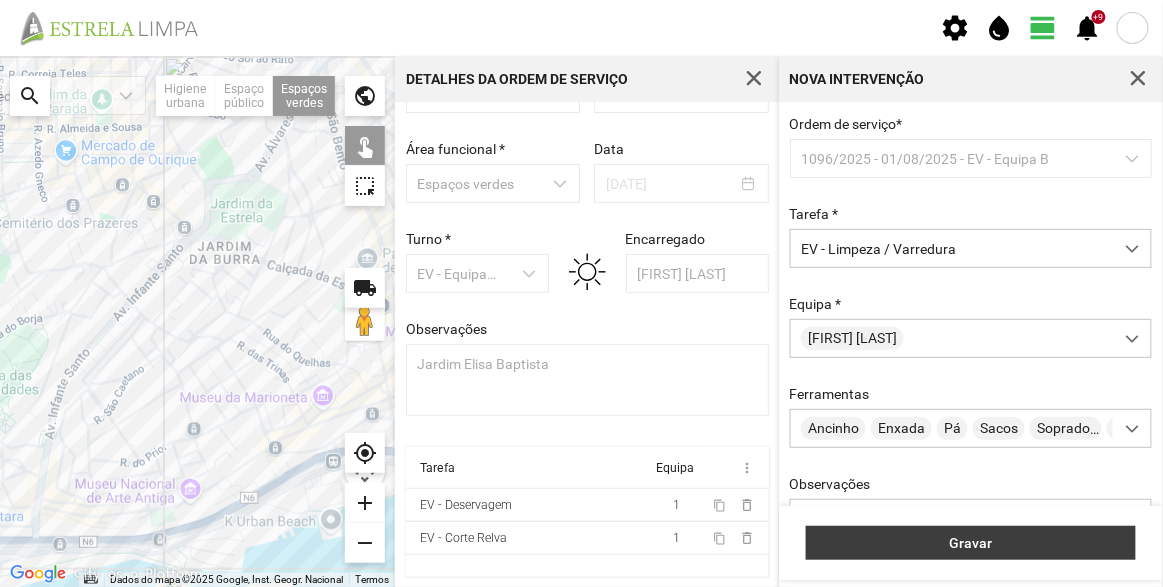 click on "Gravar" at bounding box center (971, 543) 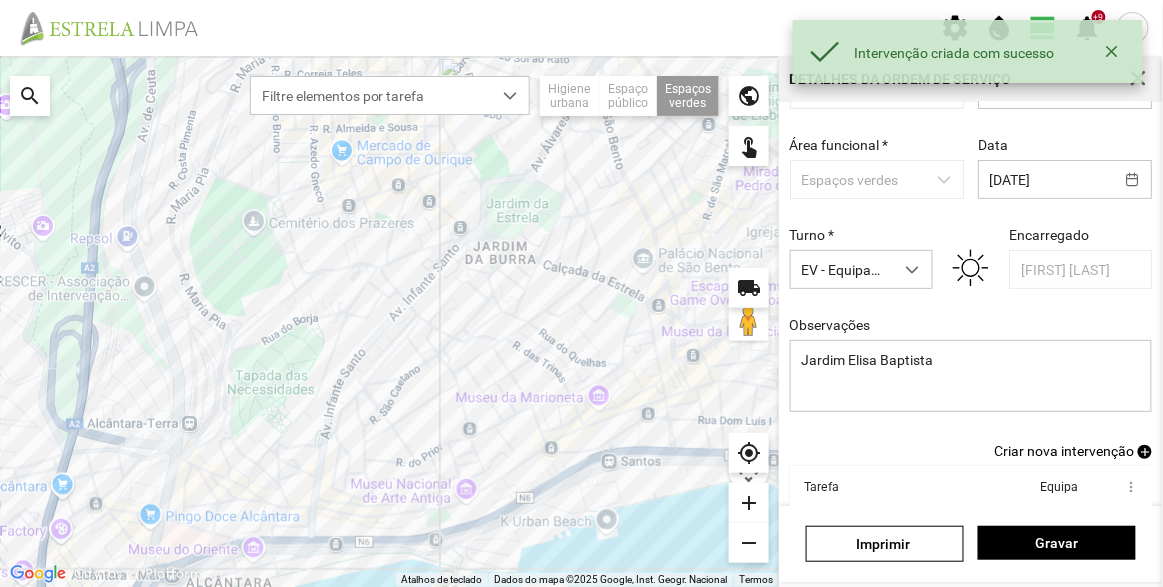 scroll, scrollTop: 10, scrollLeft: 0, axis: vertical 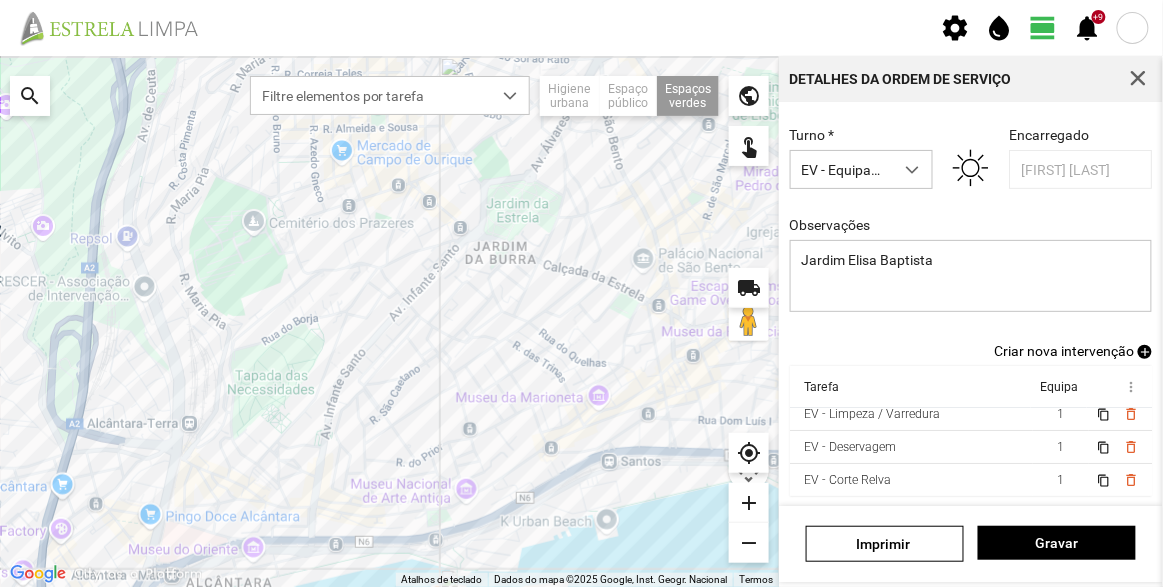 click on "Criar nova intervenção" at bounding box center [1064, 351] 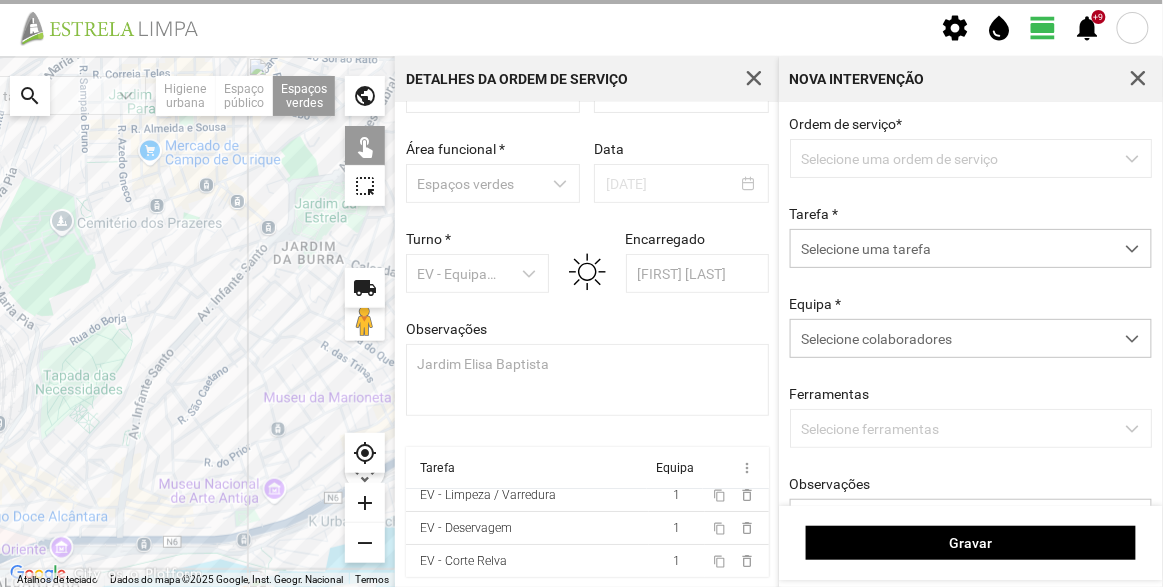 scroll, scrollTop: 69, scrollLeft: 0, axis: vertical 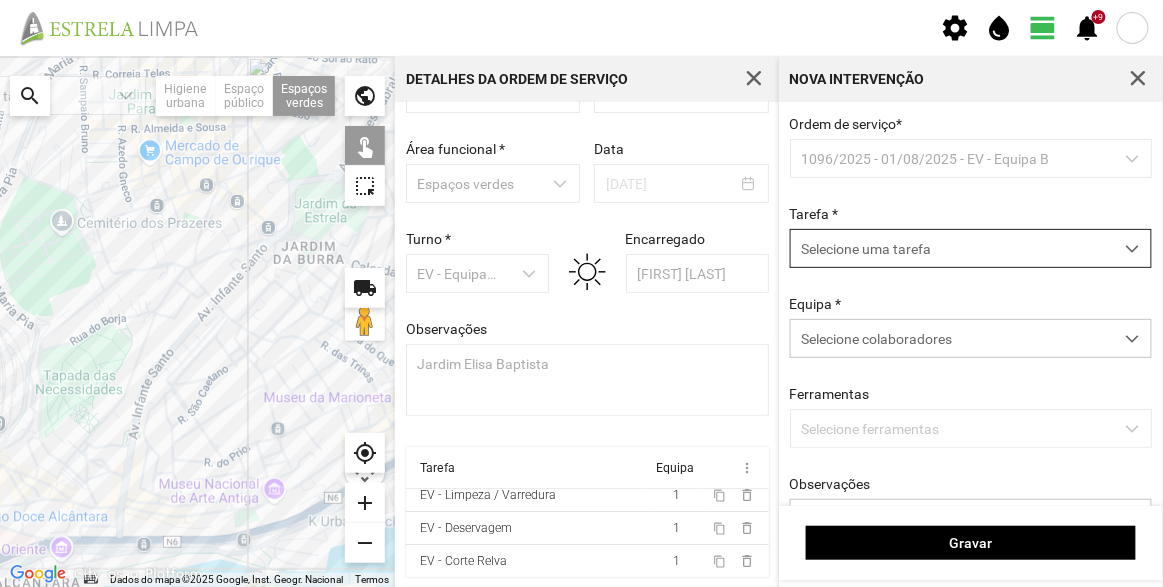 click on "Selecione uma tarefa" at bounding box center [952, 248] 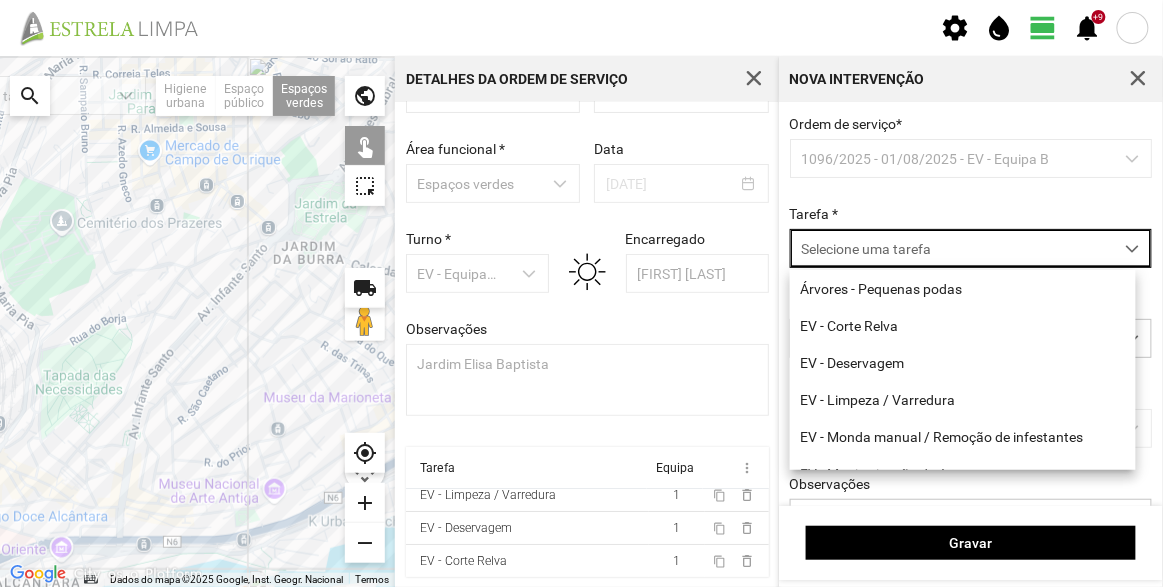 scroll, scrollTop: 10, scrollLeft: 84, axis: both 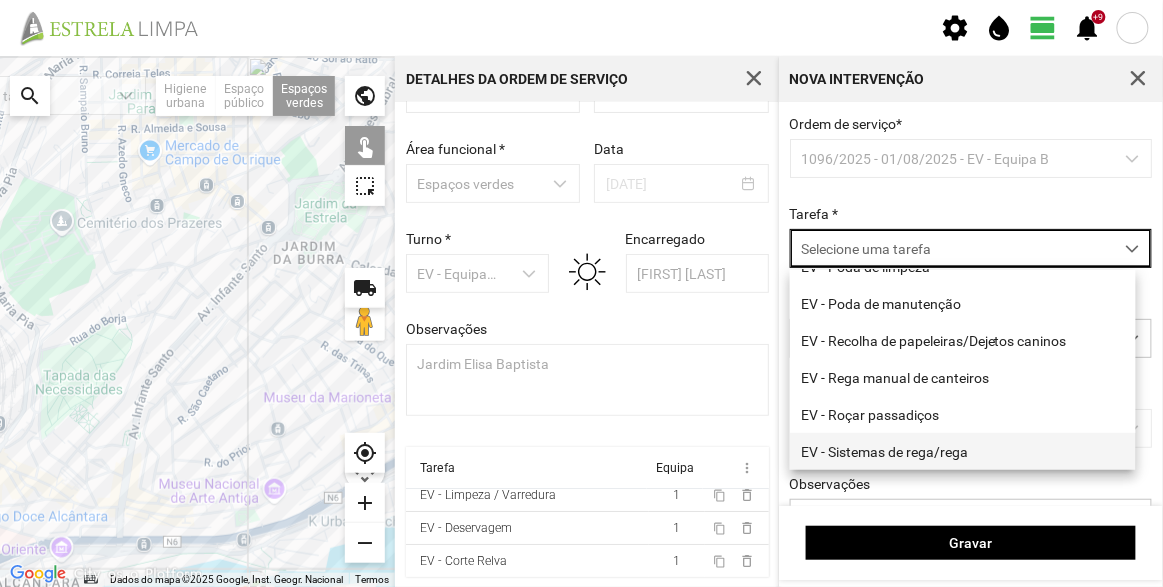 click on "EV - Sistemas de rega/rega" at bounding box center (963, 451) 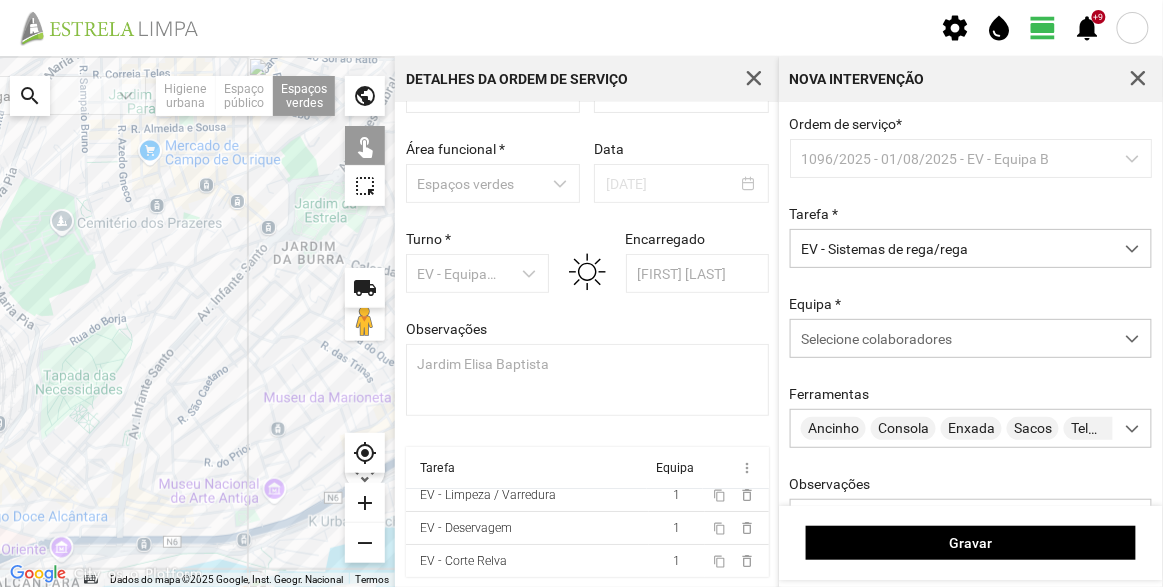 click on "Tarefa * EV - Sistemas de rega/rega" at bounding box center (971, 237) 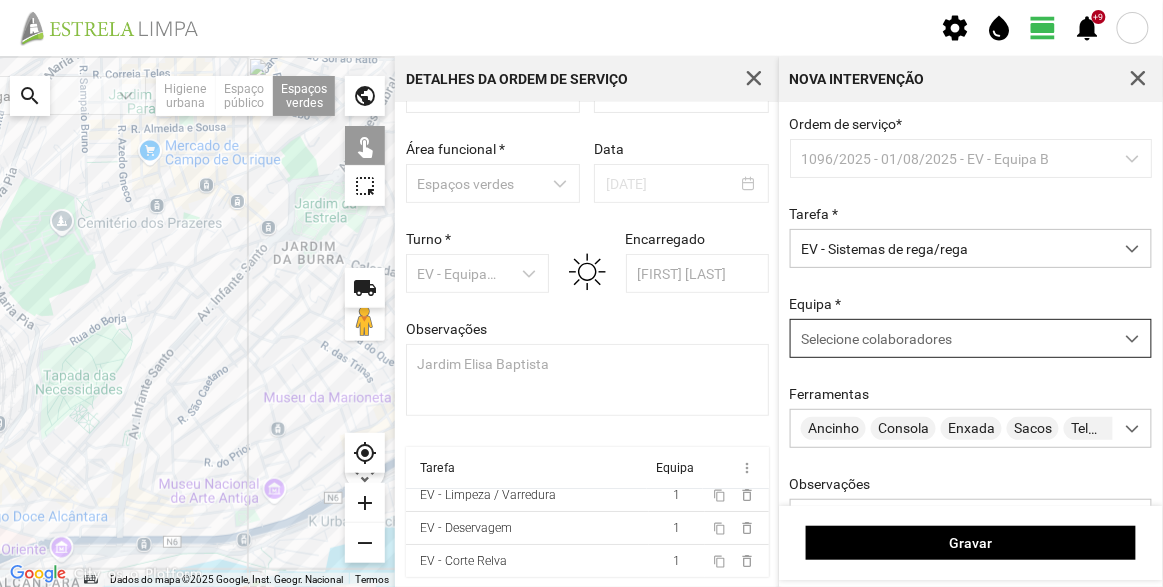 click on "Selecione colaboradores" at bounding box center [952, 338] 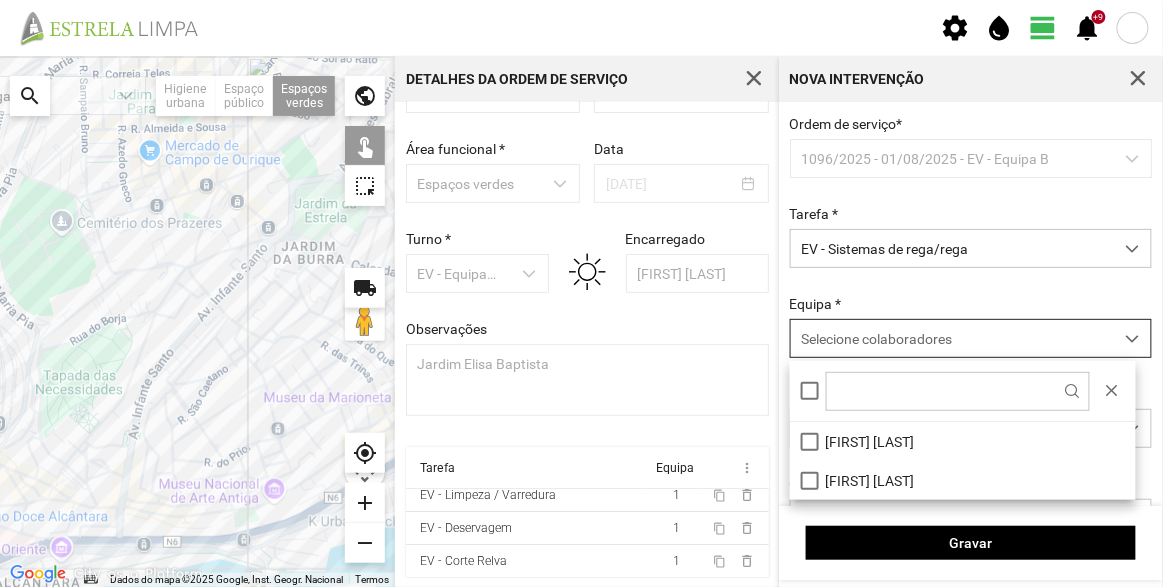 scroll, scrollTop: 10, scrollLeft: 84, axis: both 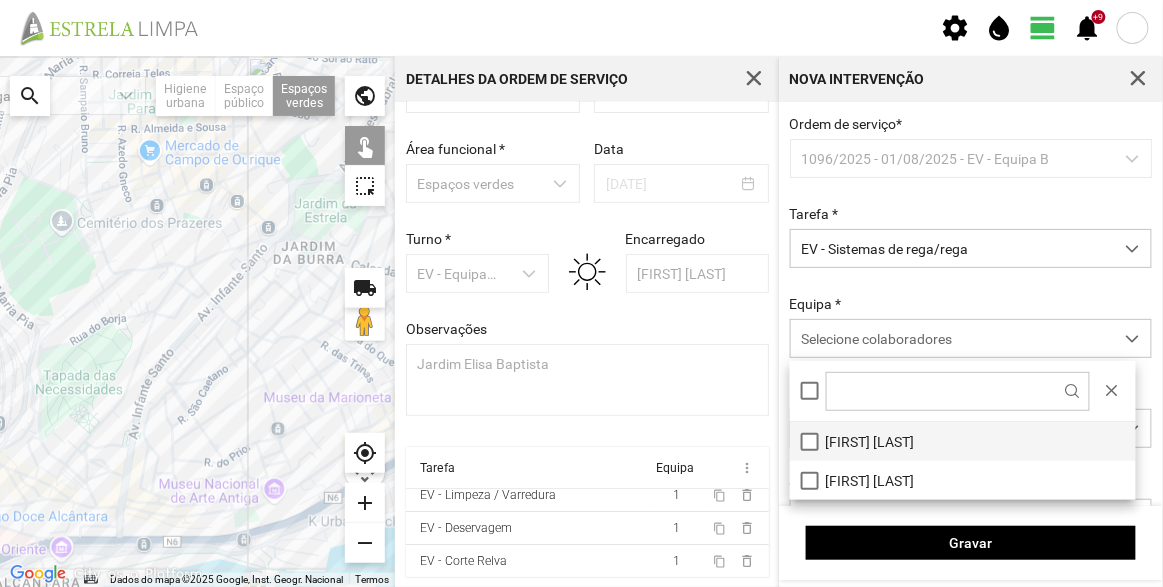 click on "[FIRST] [LAST]" at bounding box center [963, 441] 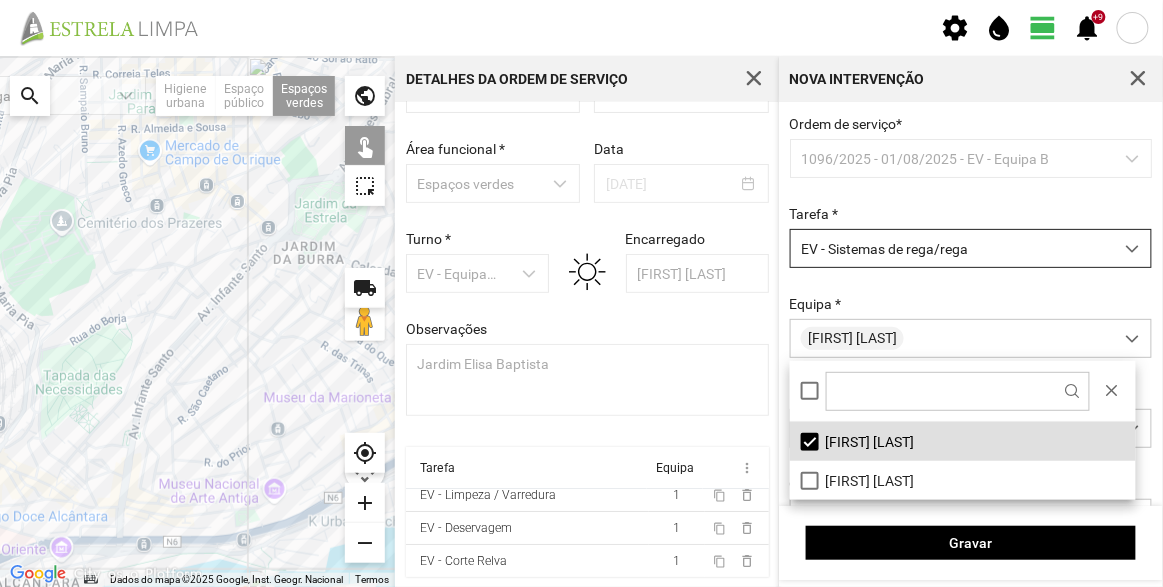 click on "EV - Sistemas de rega/rega" at bounding box center (952, 248) 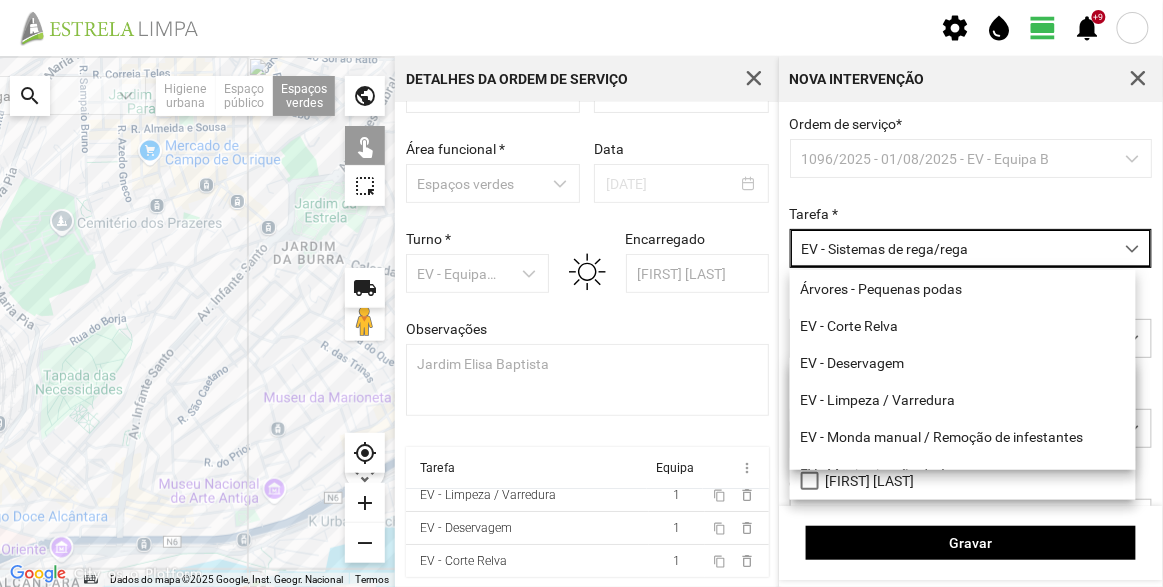 scroll, scrollTop: 255, scrollLeft: 0, axis: vertical 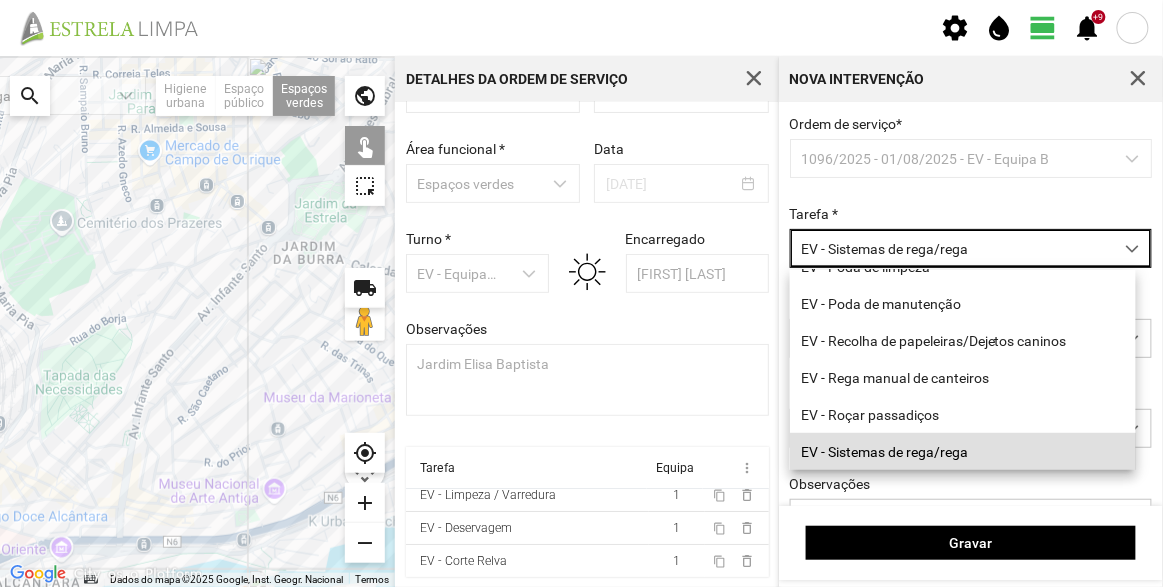 click on "EV - Sistemas de rega/rega" at bounding box center [952, 248] 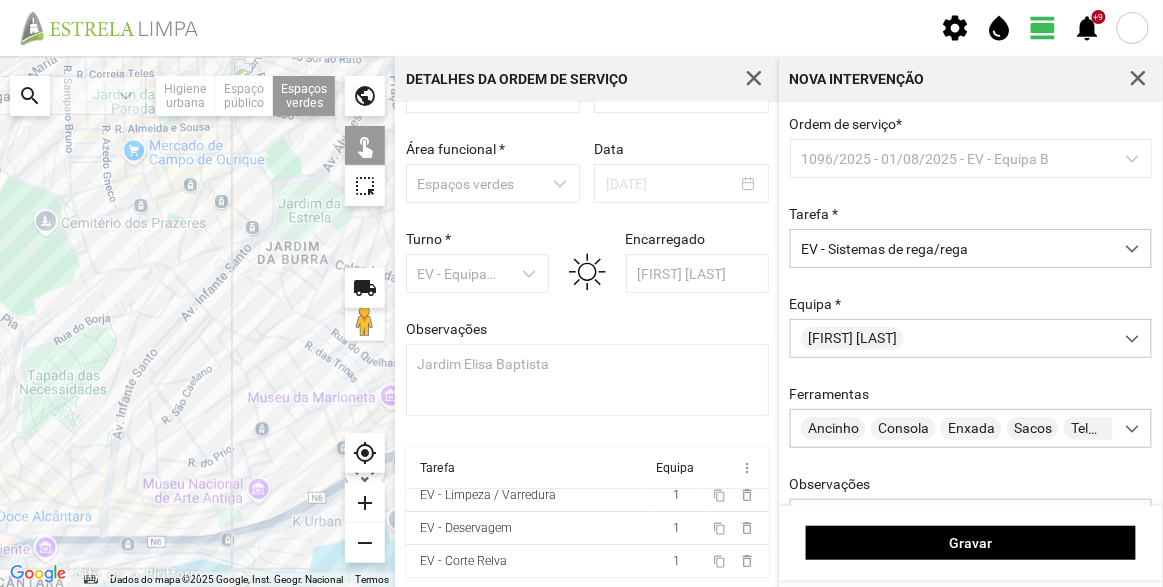 drag, startPoint x: 287, startPoint y: 296, endPoint x: 198, endPoint y: 287, distance: 89.453896 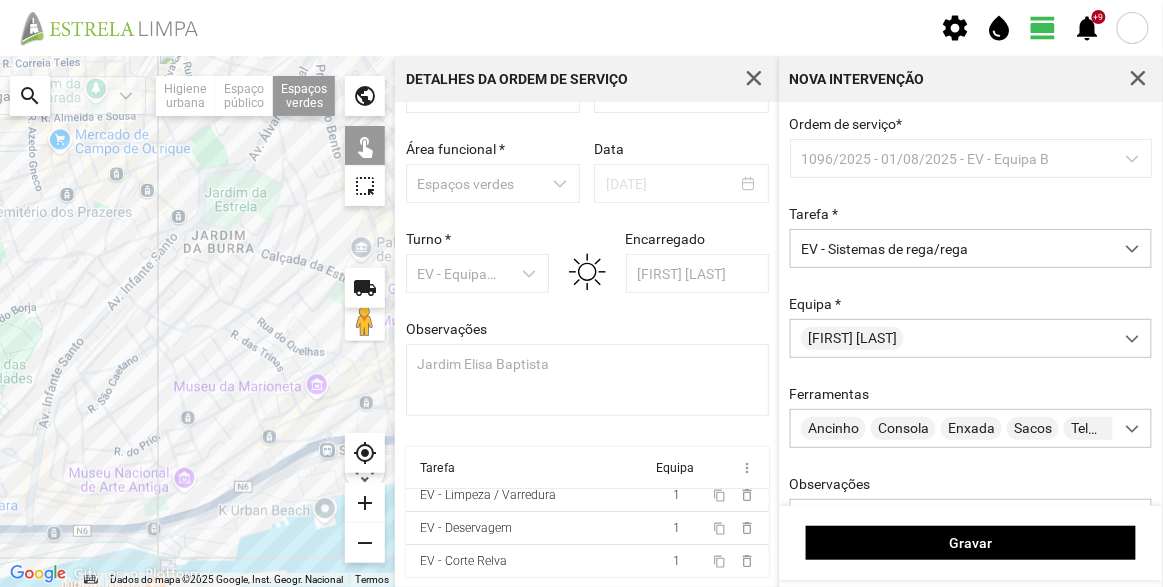 click 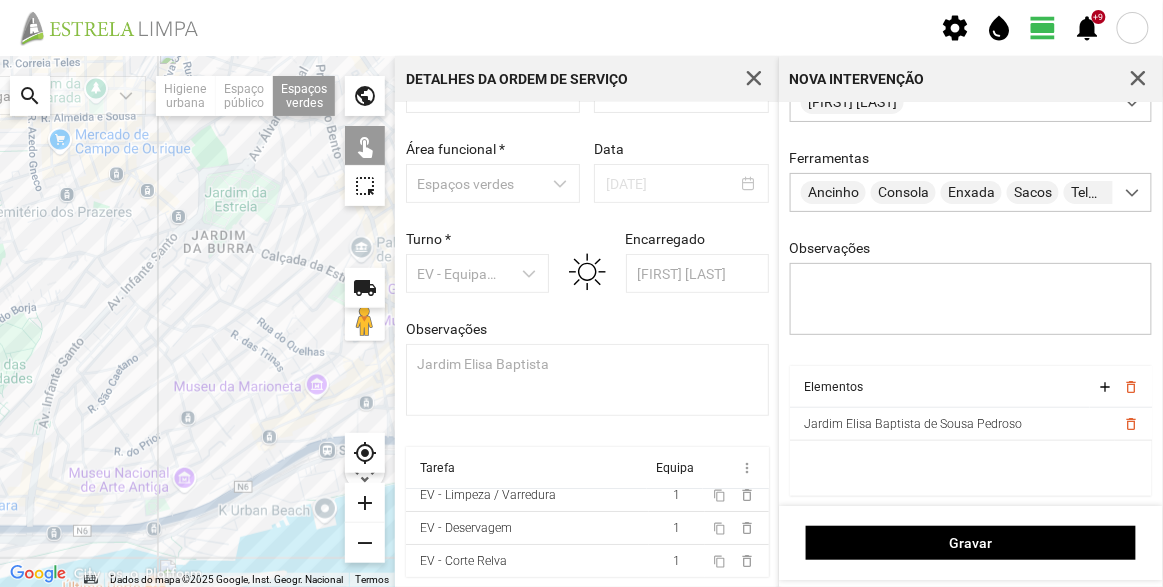 scroll, scrollTop: 241, scrollLeft: 0, axis: vertical 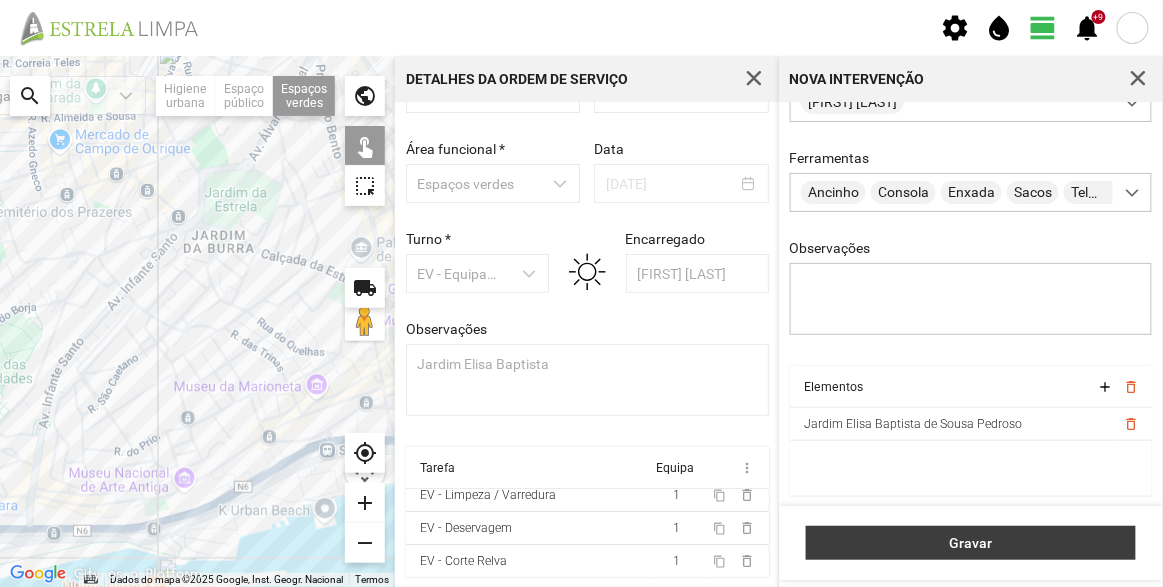 click on "Gravar" at bounding box center (971, 543) 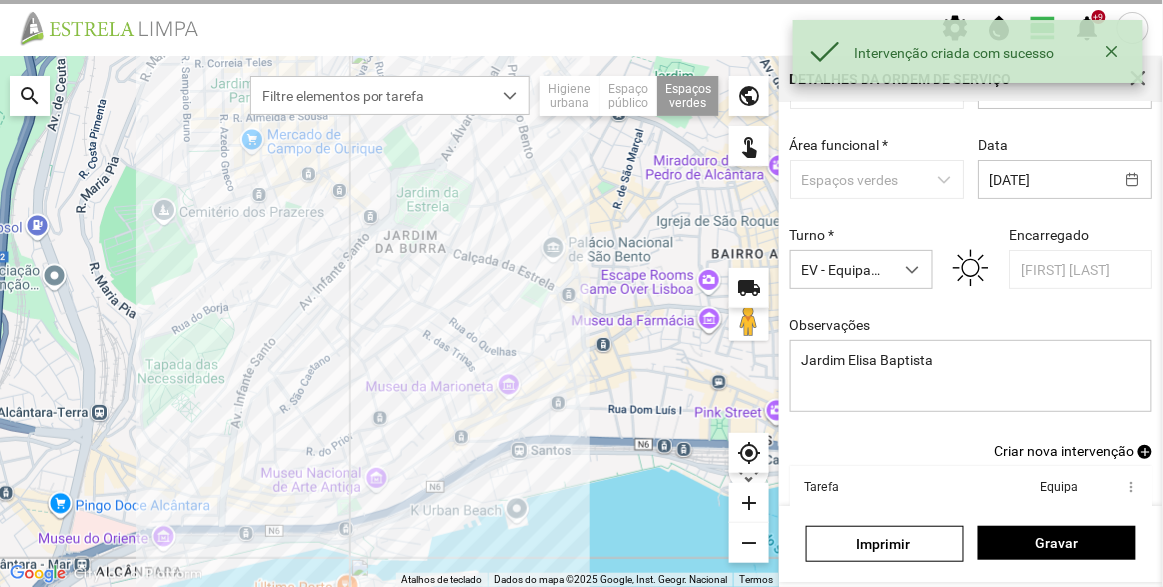scroll, scrollTop: 43, scrollLeft: 0, axis: vertical 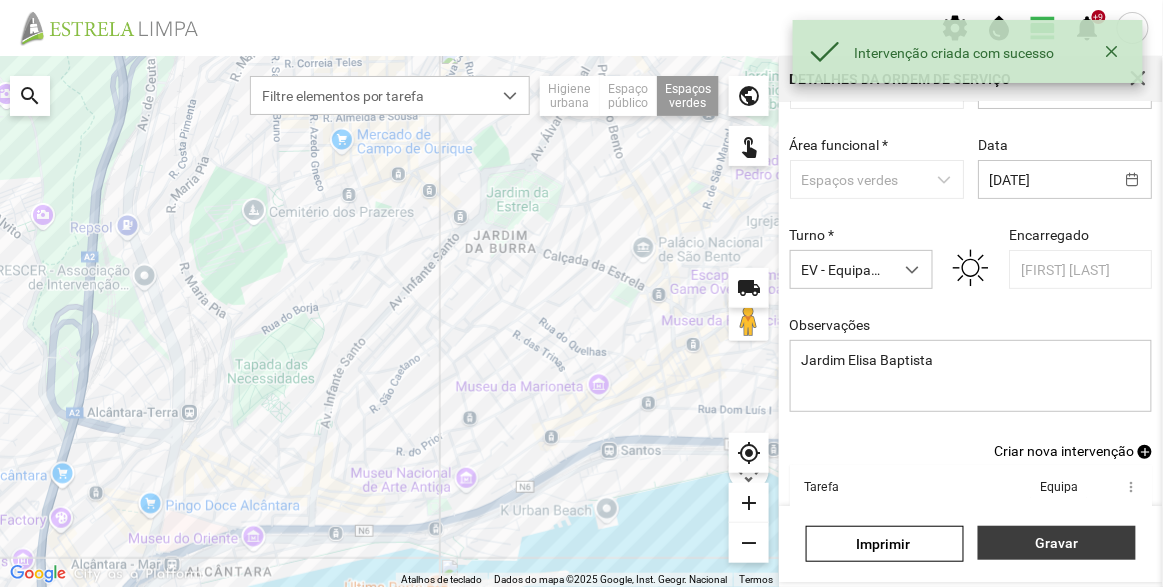 click on "Gravar" at bounding box center [1057, 543] 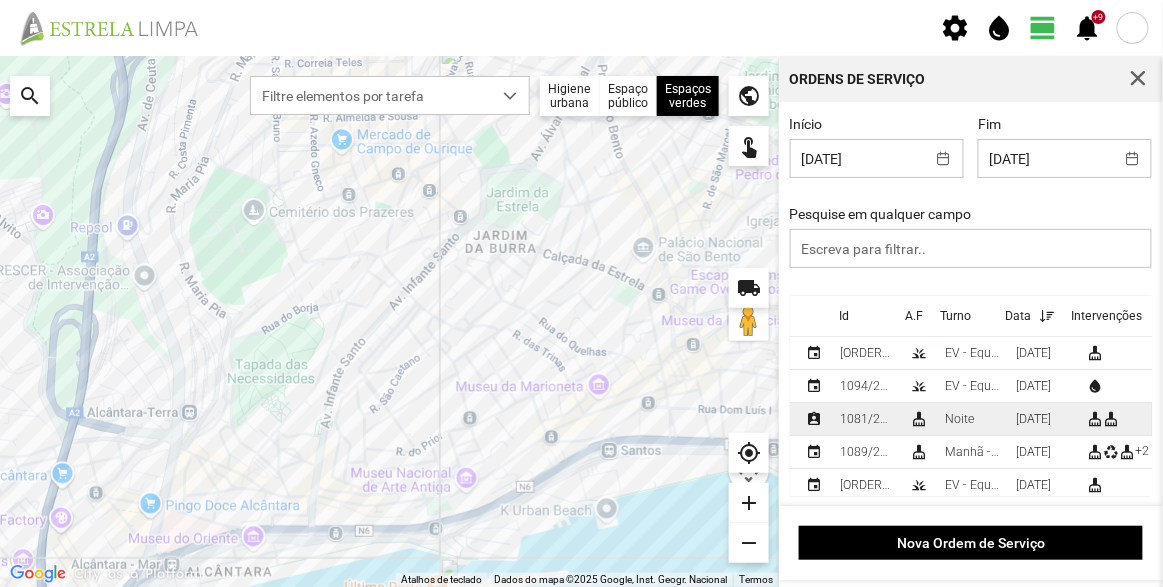 scroll, scrollTop: 52, scrollLeft: 0, axis: vertical 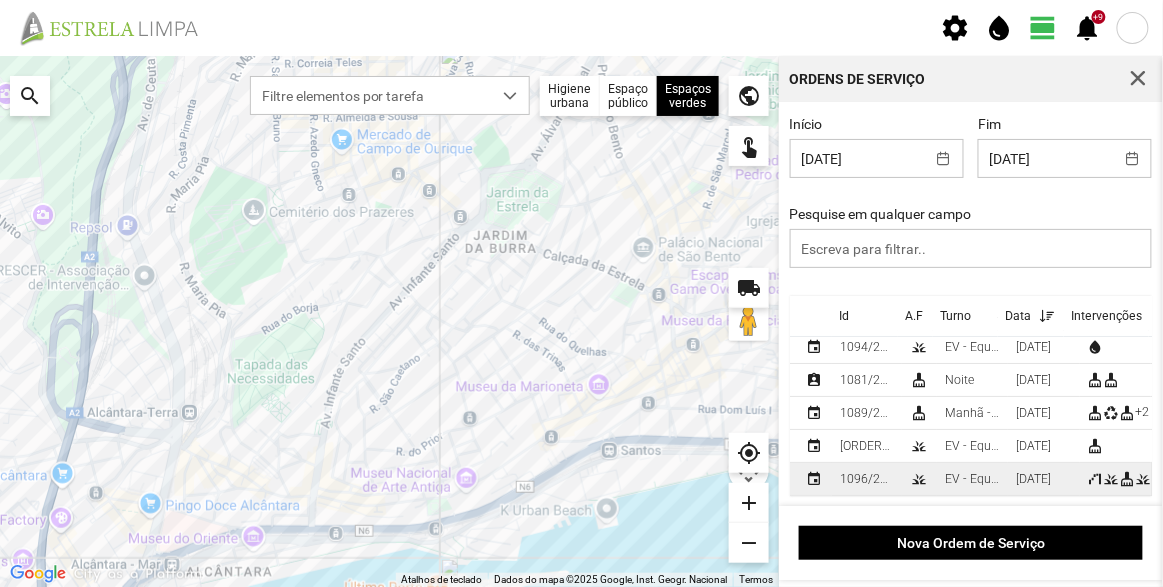 click on "EV - Equipa B" at bounding box center (972, 479) 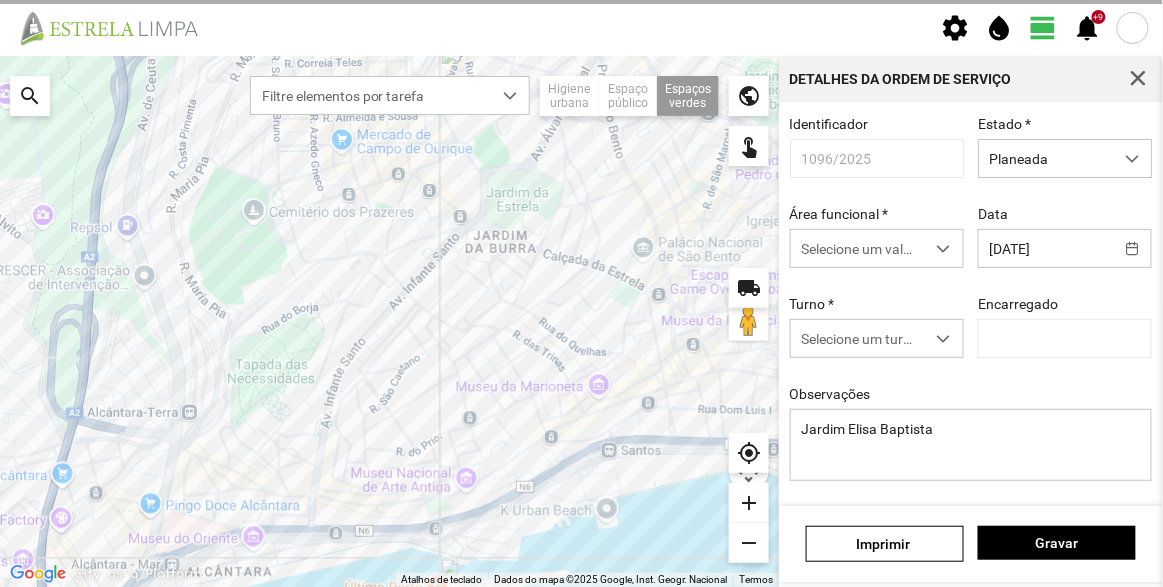 type on "[FIRST] [LAST]" 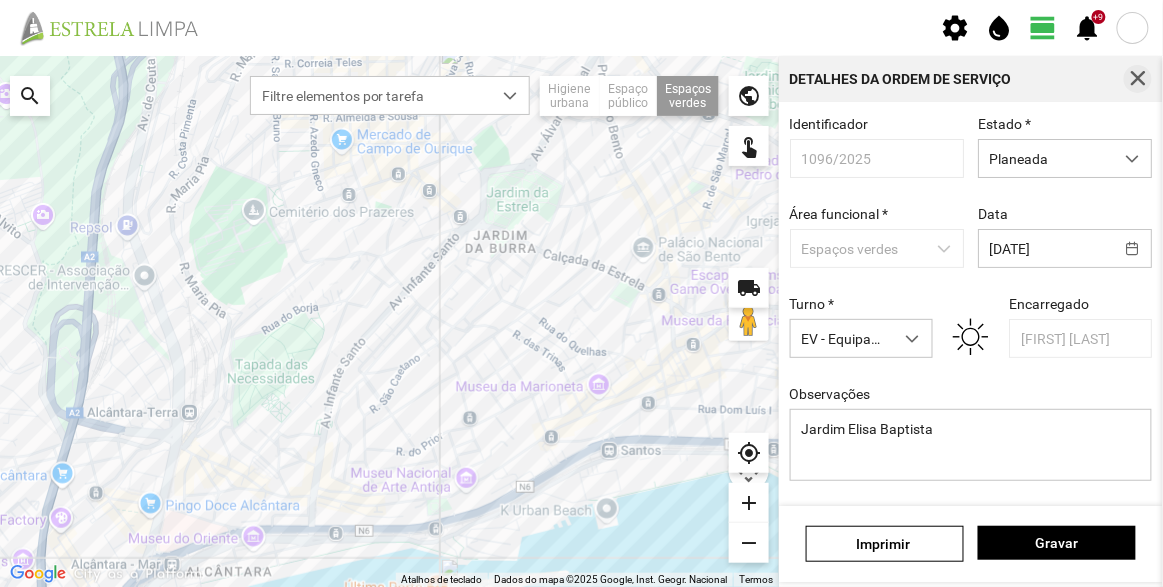 click at bounding box center [1138, 79] 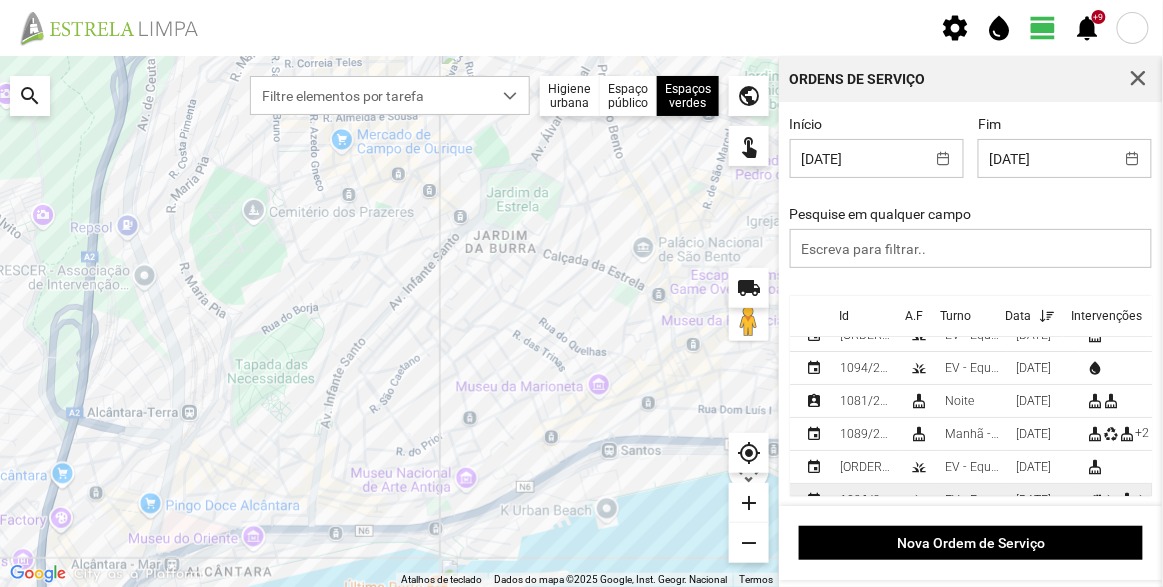 scroll, scrollTop: 0, scrollLeft: 0, axis: both 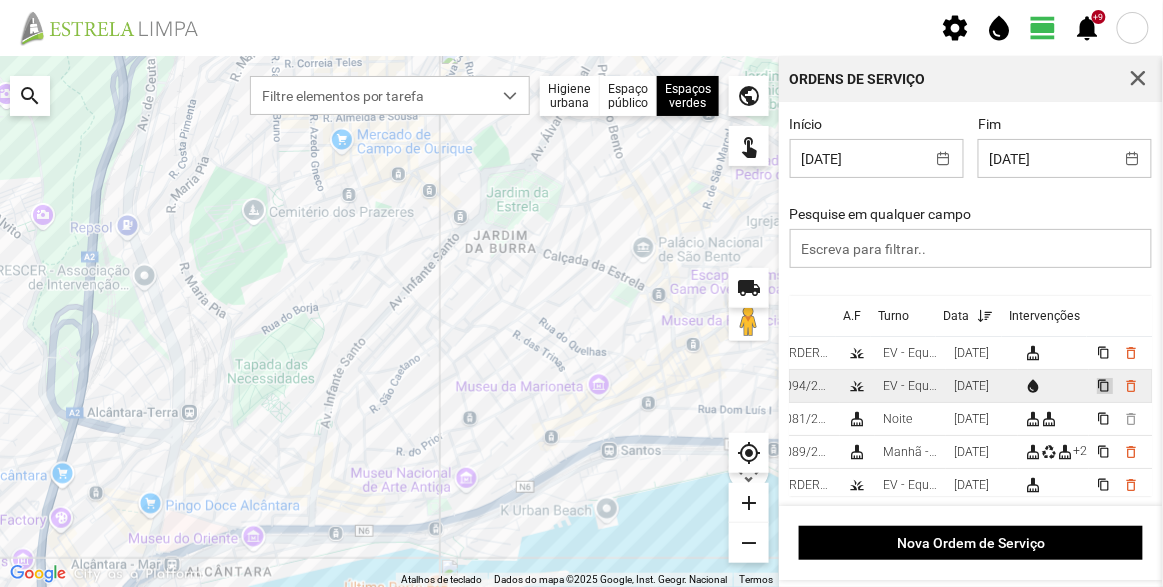 click on "content_copy" at bounding box center [1103, 385] 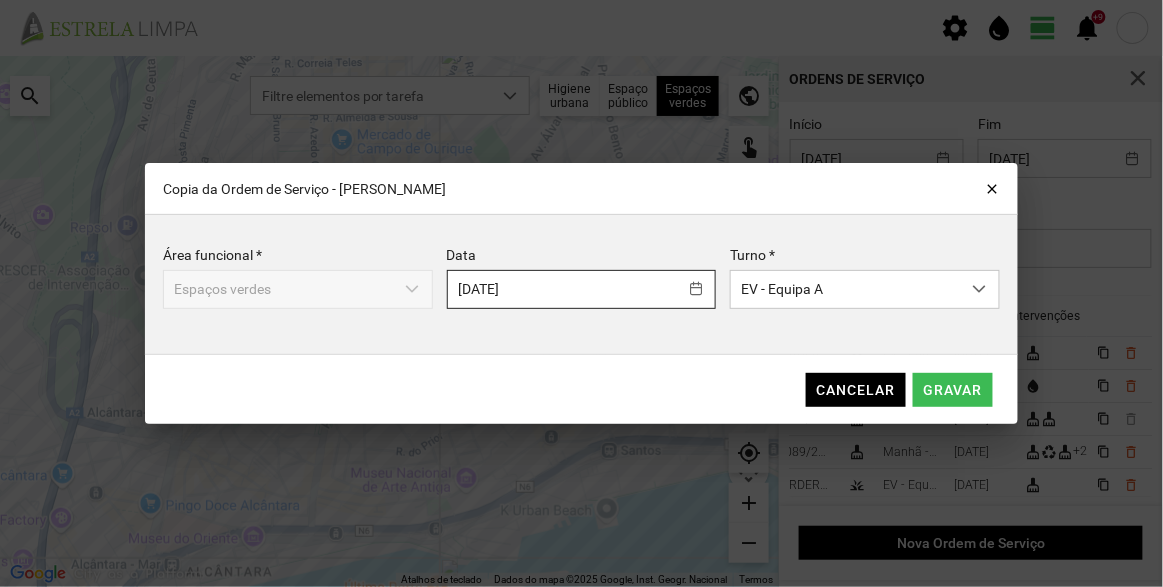 click on "settings  water_drop   view_day   +9   notifications
Para navegar no mapa com gestos de toque, toque duas vezes sem soltar no mapa e, em seguida, arraste-o. ← Mover para a esquerda → Mover para a direita ↑ Mover para cima ↓ Mover para baixo + Aumentar (zoom) - Diminuir (zoom) Casa Avançar 75% para a esquerda Fim Avançar 75% para a direita Página para cima Avançar 75% para cima Página para baixo Avançar 75% para baixo Atalhos de teclado Dados do mapa Dados do mapa ©2025 Google, Inst. Geogr. Nacional Dados do mapa ©2025 Google, Inst. Geogr. Nacional 200 m  Clique no botão para alternar entre as unidades métricas e imperiais Termos Comunicar um erro no mapa local_shipping  search
Filtre elementos por tarefa  Higiene urbana   Espaço público   Espaços verdes  Árvores  Espaços verdes  public  touch_app  my_location add remove Ordens de Serviço Início 01/08/2025   Fim 01/08/2025   Pesquise em qualquer campo Id  A.F  Turno Data Intervenções  event   1093/2025   grass" at bounding box center (581, 293) 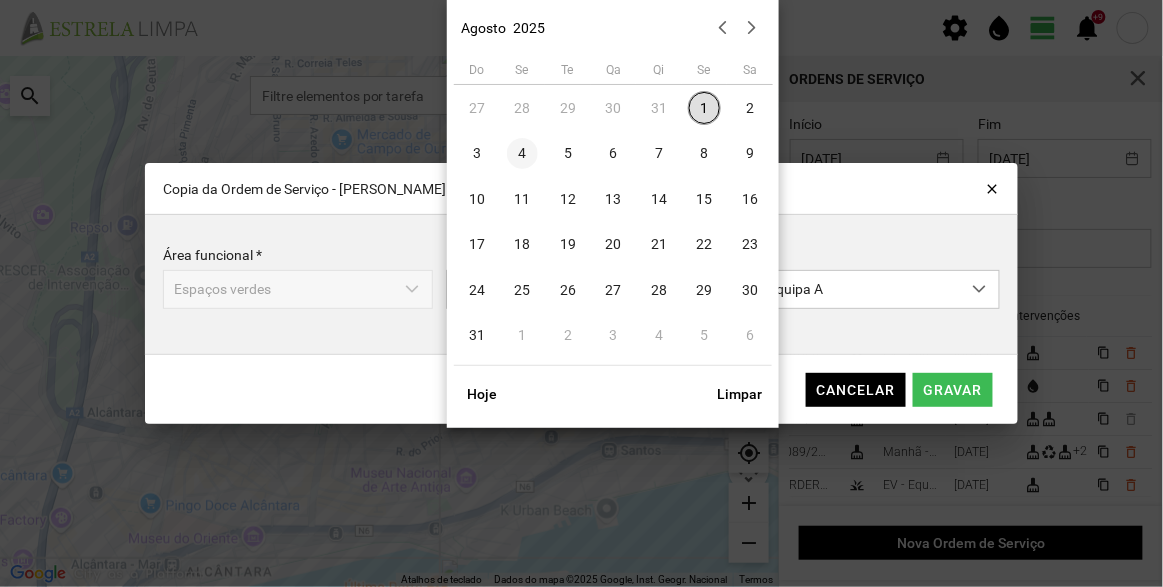 click on "4" at bounding box center [523, 154] 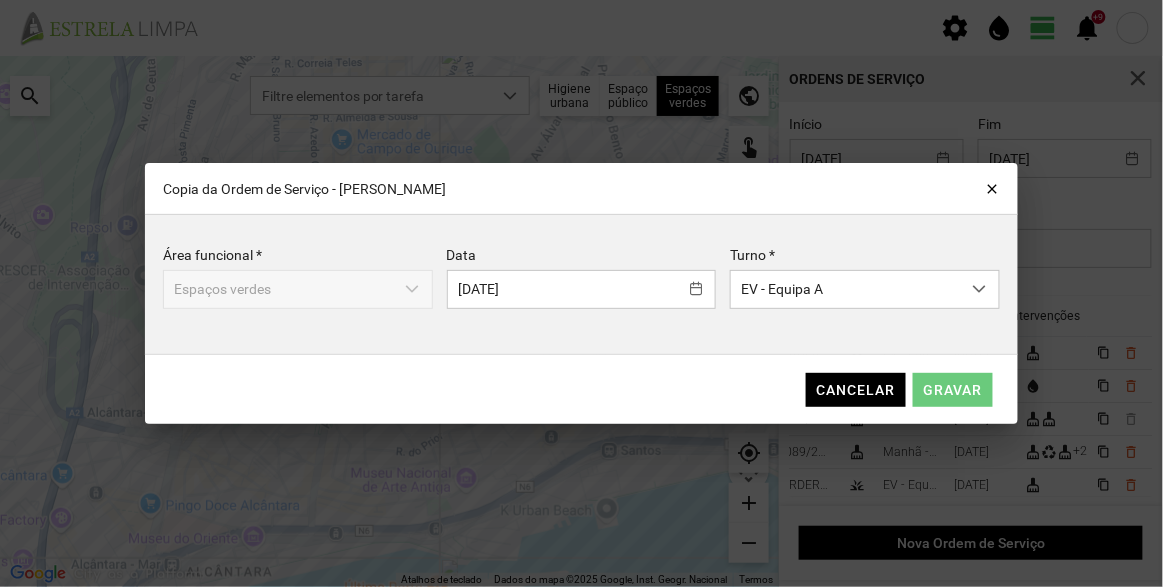 click on "Gravar" 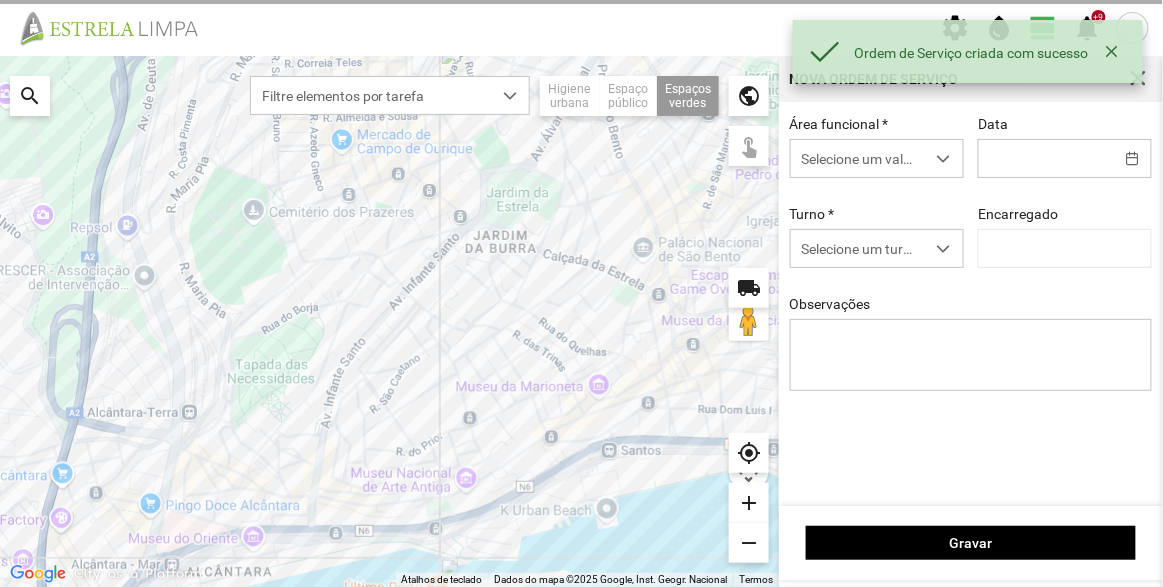 type on "[DATE]" 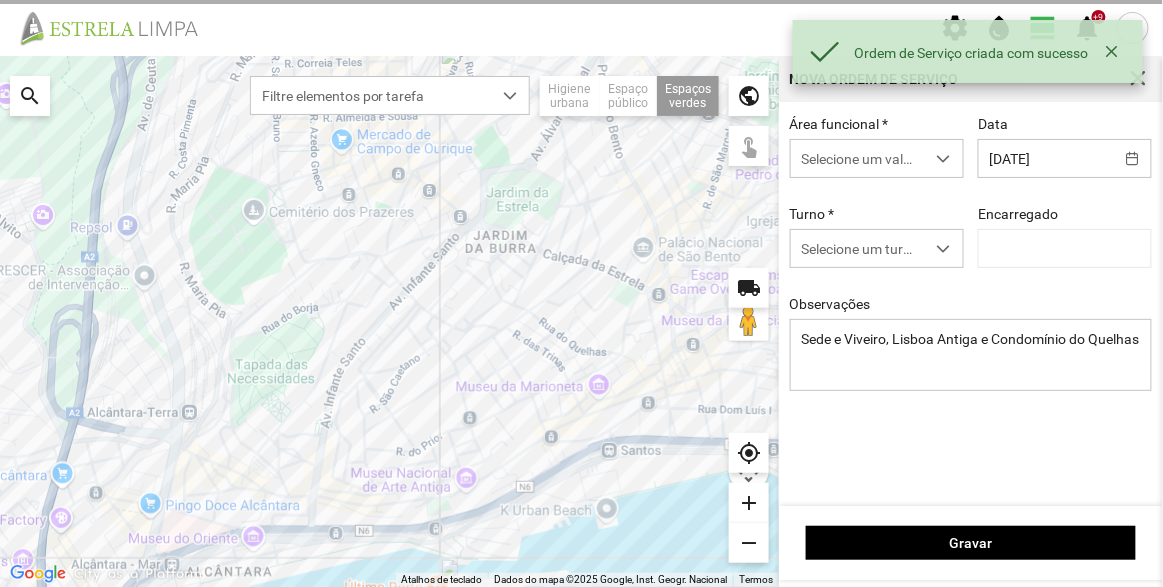 type on "[FIRST] [LAST]" 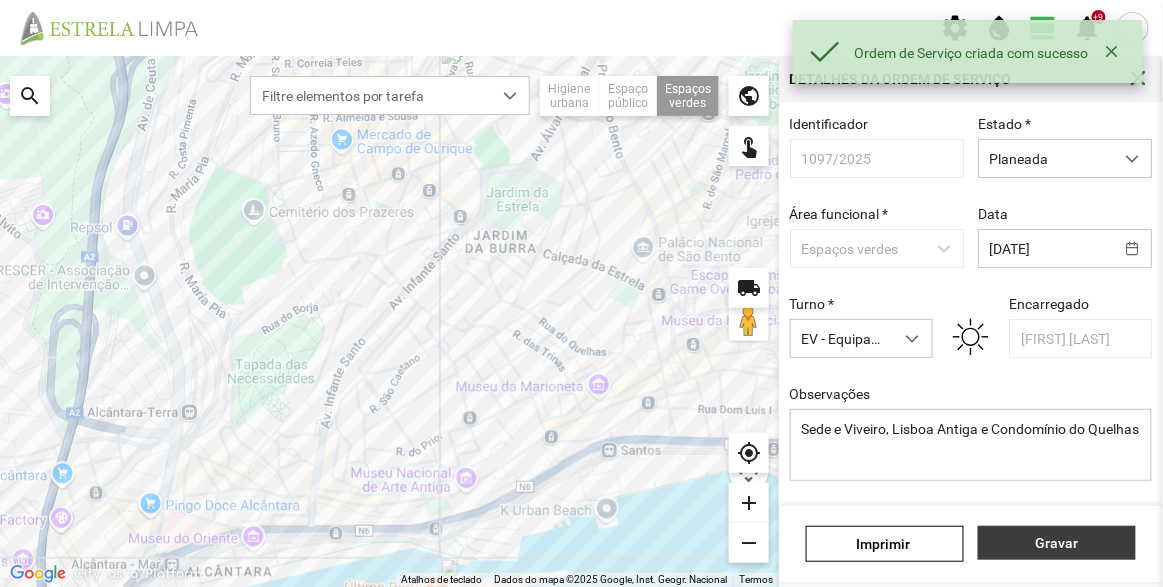 click on "Gravar" at bounding box center [1057, 543] 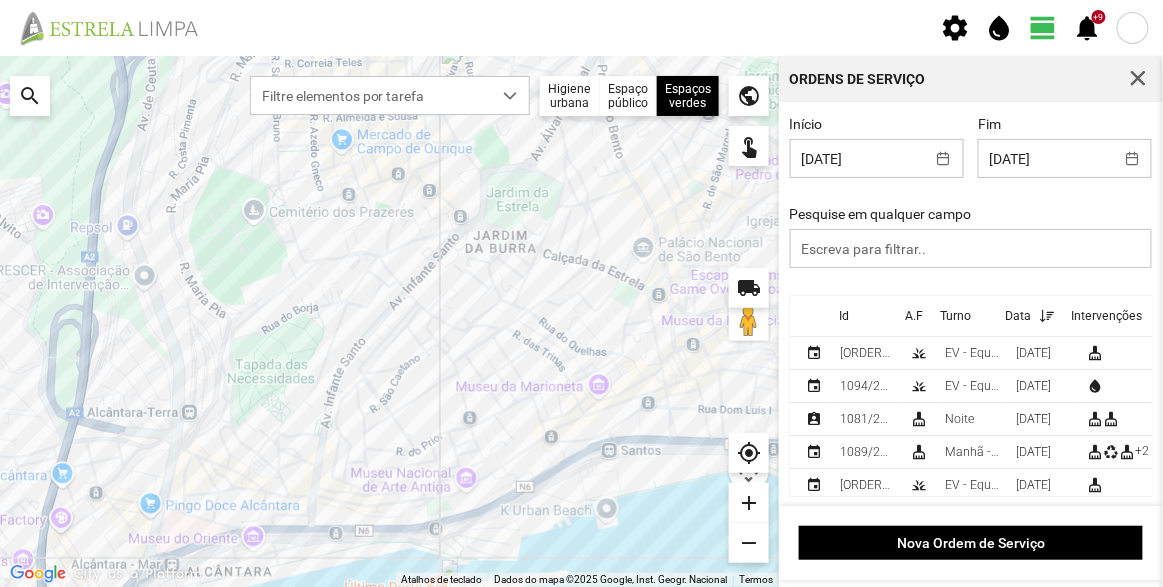 scroll, scrollTop: 0, scrollLeft: 84, axis: horizontal 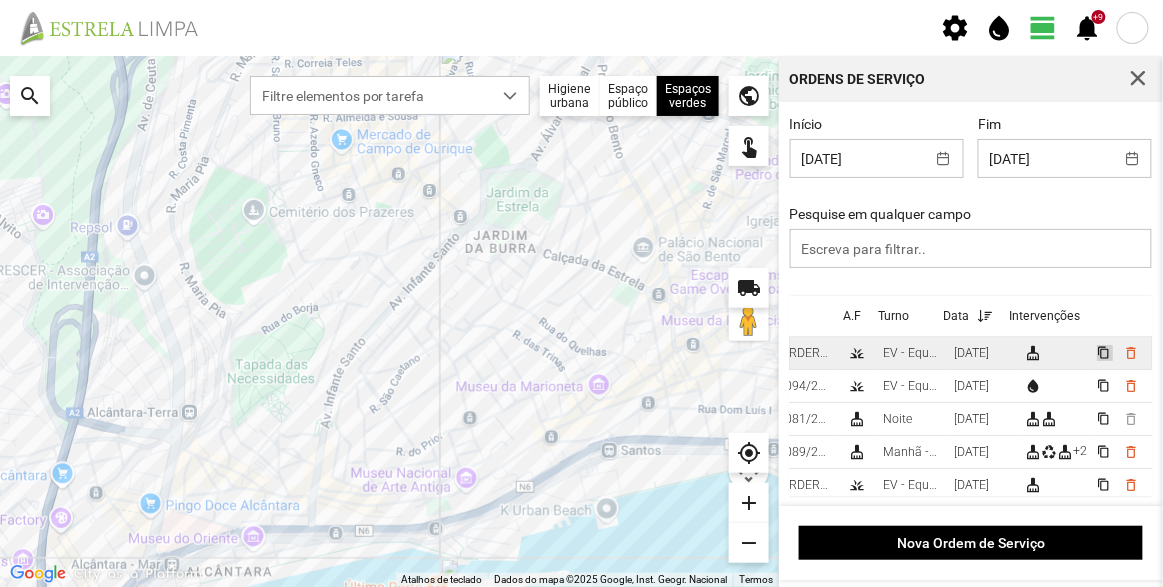 click on "content_copy" at bounding box center [1103, 352] 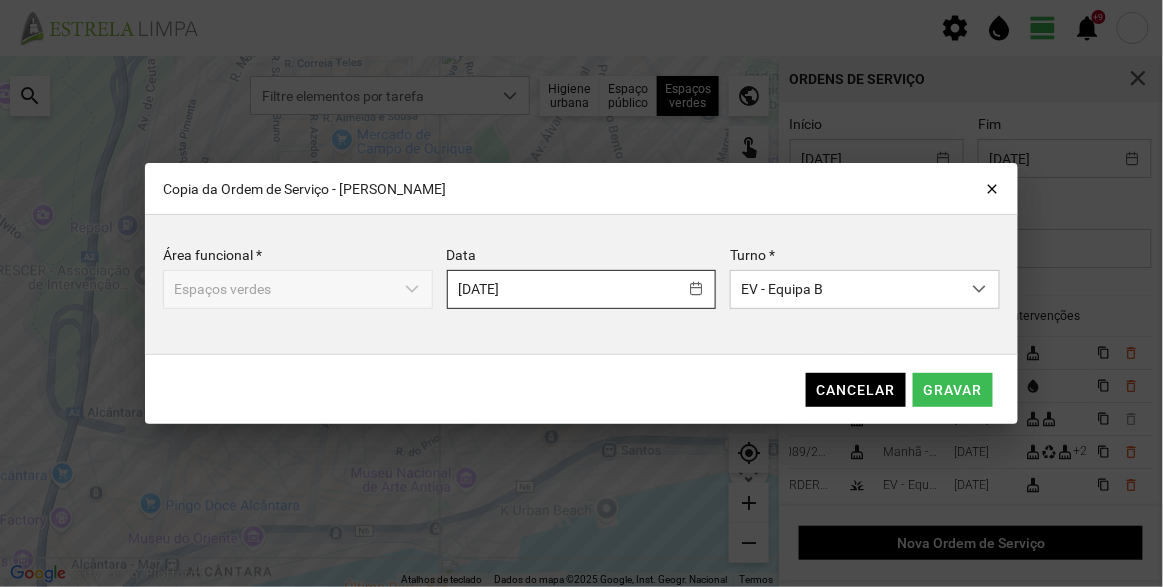click on "settings  water_drop   view_day   +9   notifications
Para navegar no mapa com gestos de toque, toque duas vezes sem soltar no mapa e, em seguida, arraste-o. ← Mover para a esquerda → Mover para a direita ↑ Mover para cima ↓ Mover para baixo + Aumentar (zoom) - Diminuir (zoom) Casa Avançar 75% para a esquerda Fim Avançar 75% para a direita Página para cima Avançar 75% para cima Página para baixo Avançar 75% para baixo Atalhos de teclado Dados do mapa Dados do mapa ©2025 Google, Inst. Geogr. Nacional Dados do mapa ©2025 Google, Inst. Geogr. Nacional 200 m  Clique no botão para alternar entre as unidades métricas e imperiais Termos Comunicar um erro no mapa local_shipping  search
Filtre elementos por tarefa  Higiene urbana   Espaço público   Espaços verdes  Árvores  Espaços verdes  public  touch_app  my_location add remove Ordens de Serviço Início 01/08/2025   Fim 01/08/2025   Pesquise em qualquer campo Id  A.F  Turno Data Intervenções  event   1093/2025   grass" at bounding box center (581, 293) 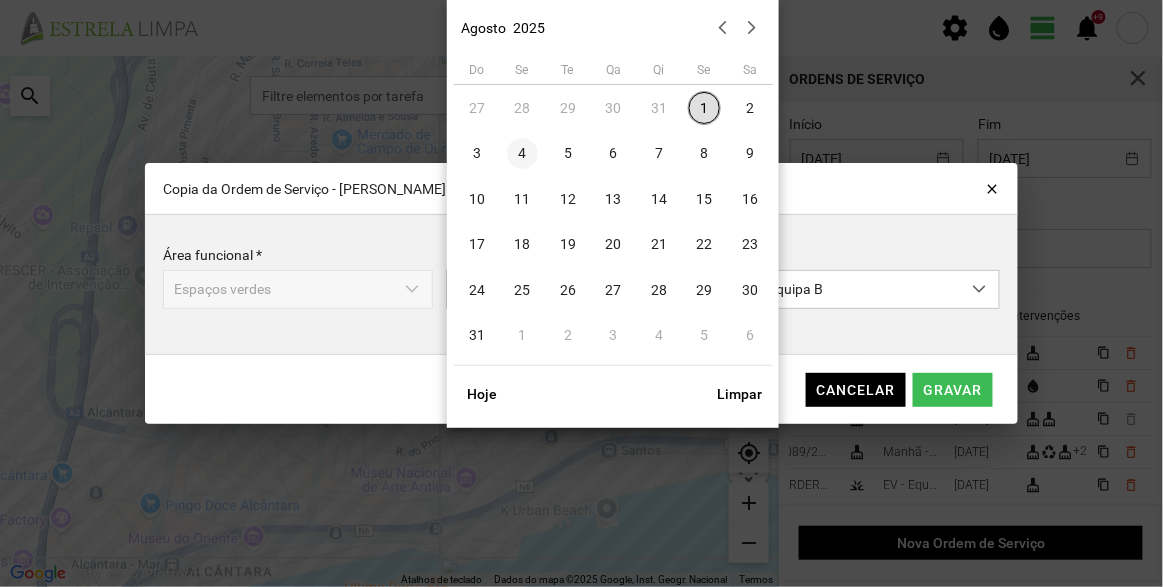 click on "4" at bounding box center (523, 154) 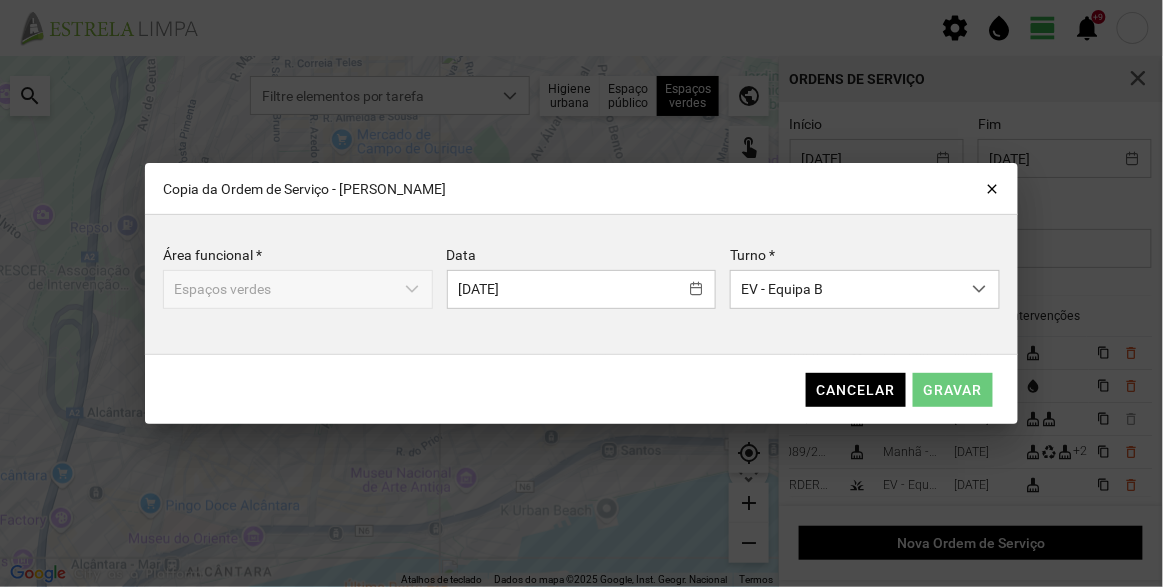 click on "Gravar" 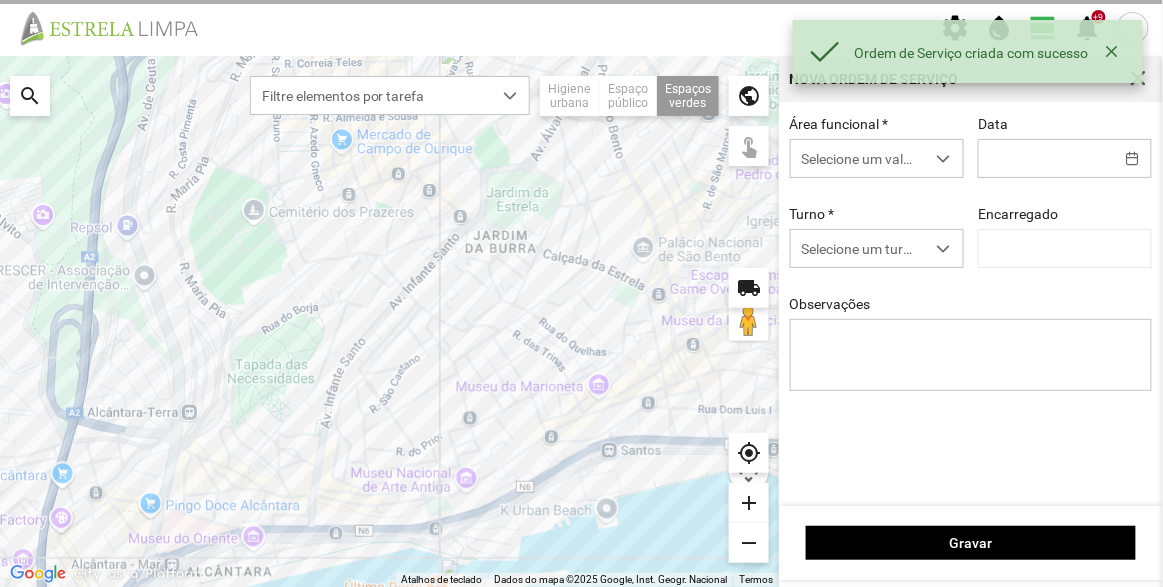 type on "[DATE]" 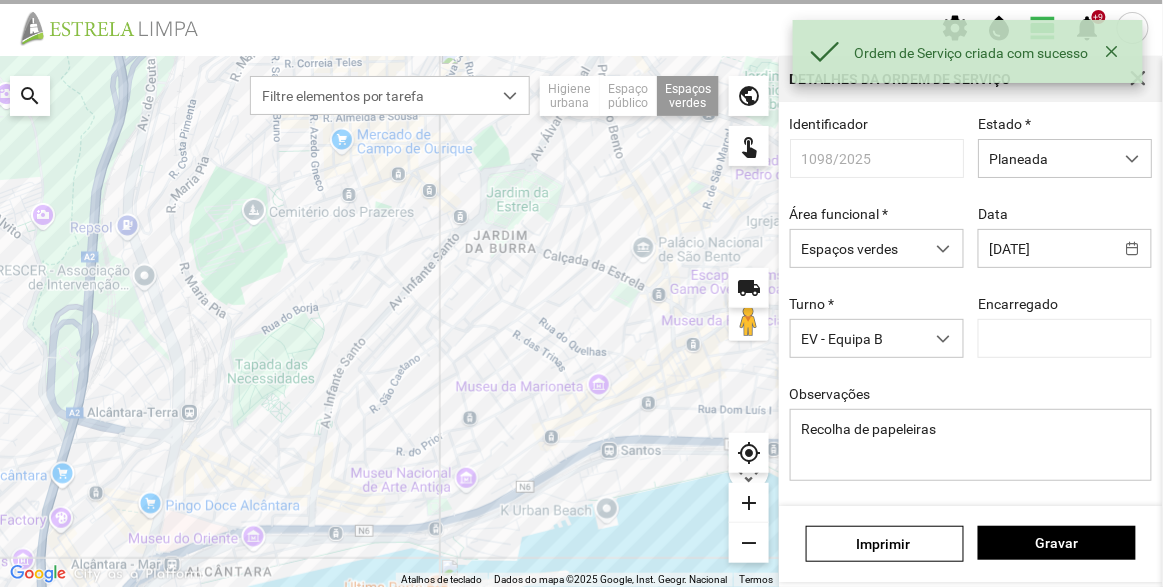 type on "[FIRST] [LAST]" 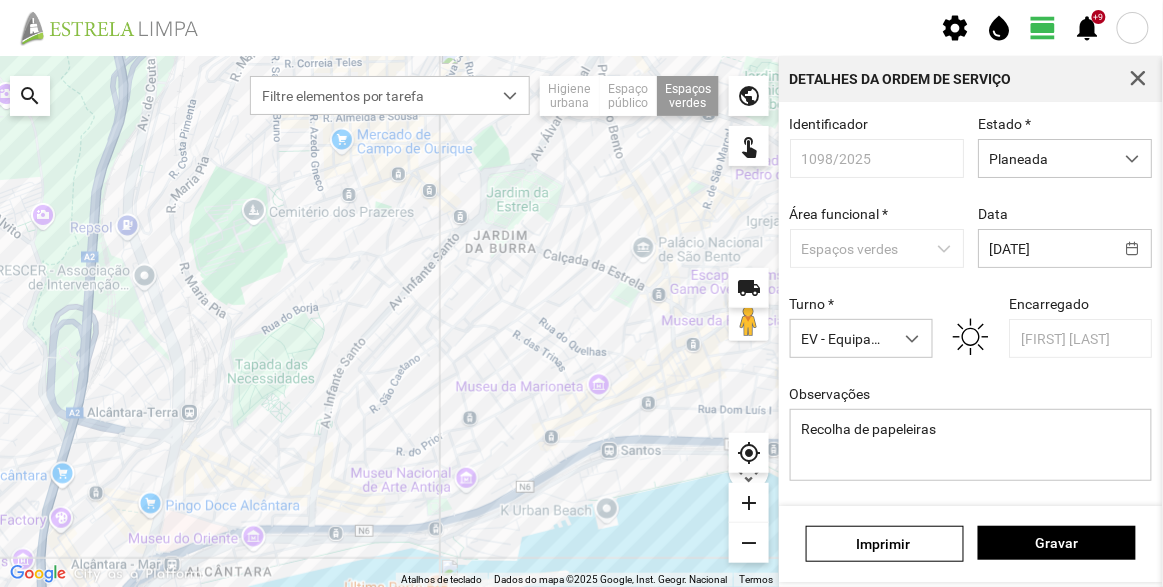 click on "Observações Recolha de papeleiras" at bounding box center (971, 435) 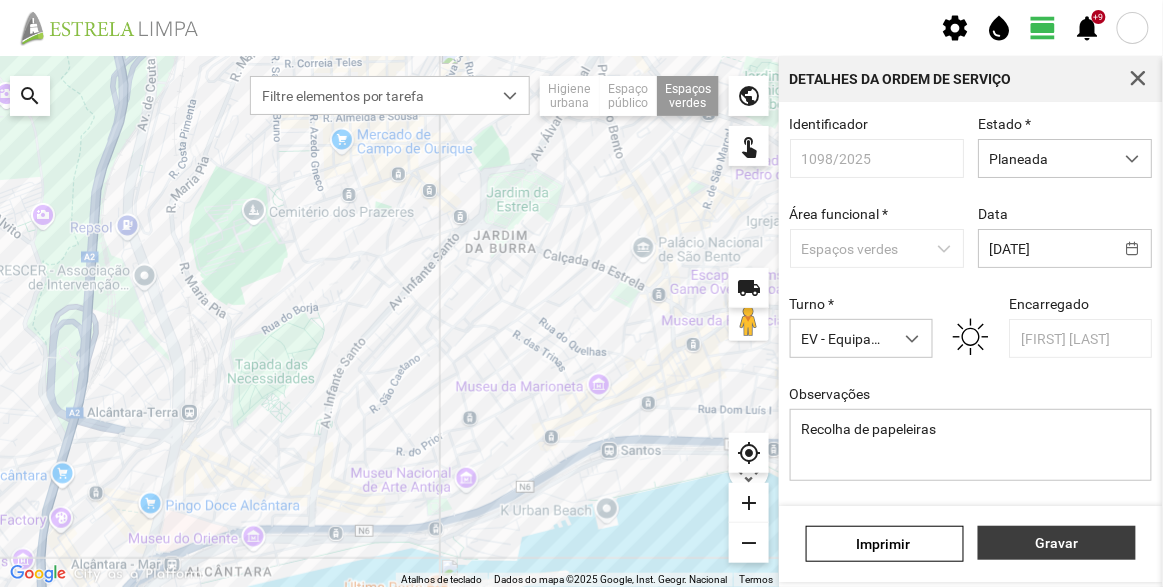 click on "Gravar" at bounding box center [1057, 543] 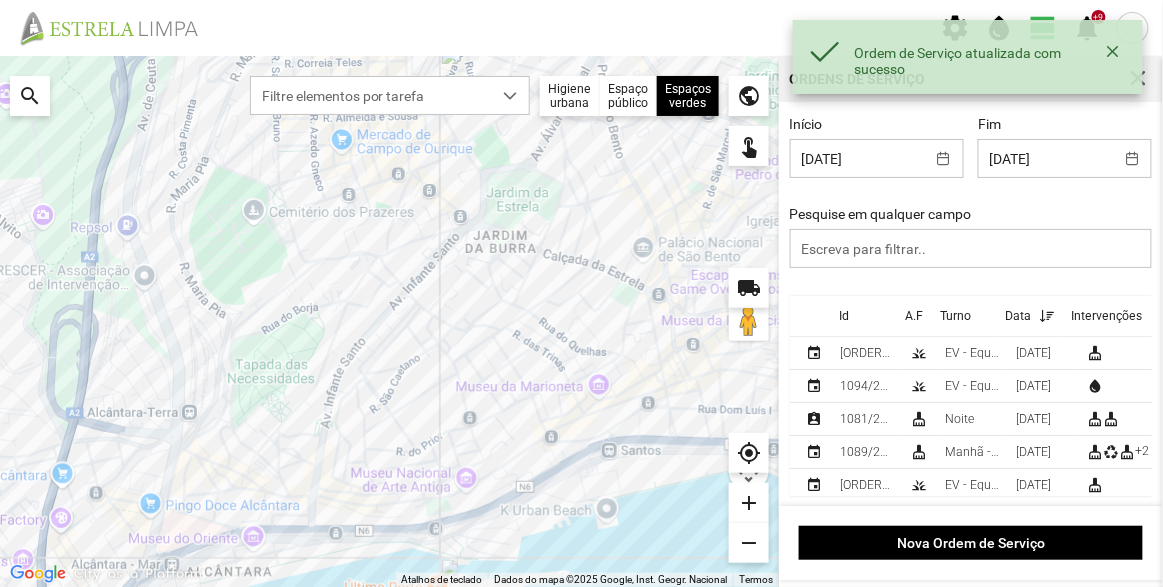 click on "Início [DATE]   Fim [DATE]   Pesquise em qualquer campo" at bounding box center (971, 206) 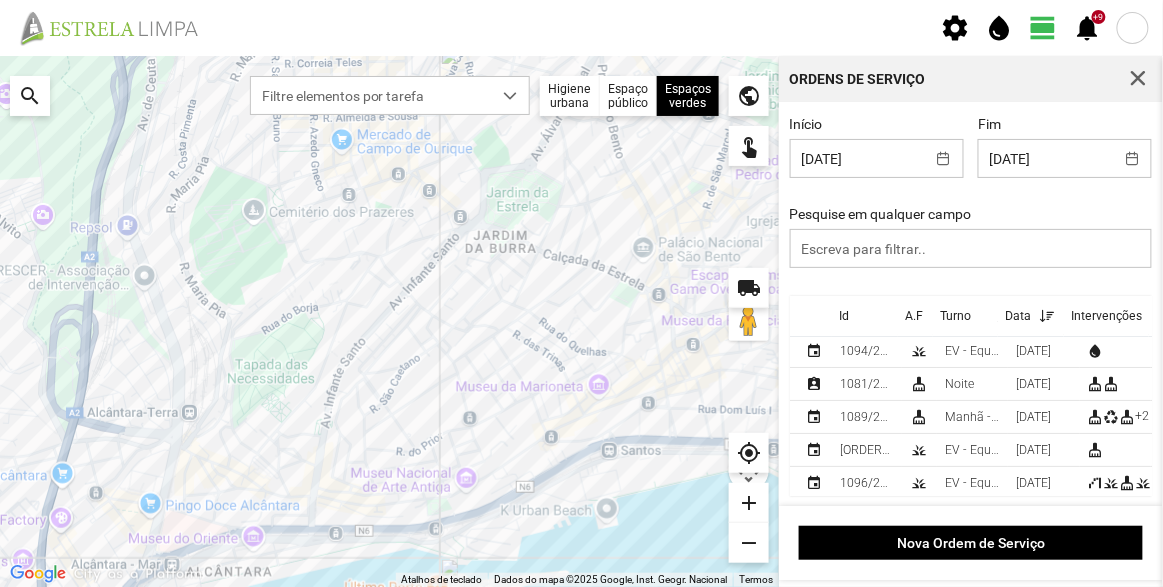 scroll, scrollTop: 52, scrollLeft: 0, axis: vertical 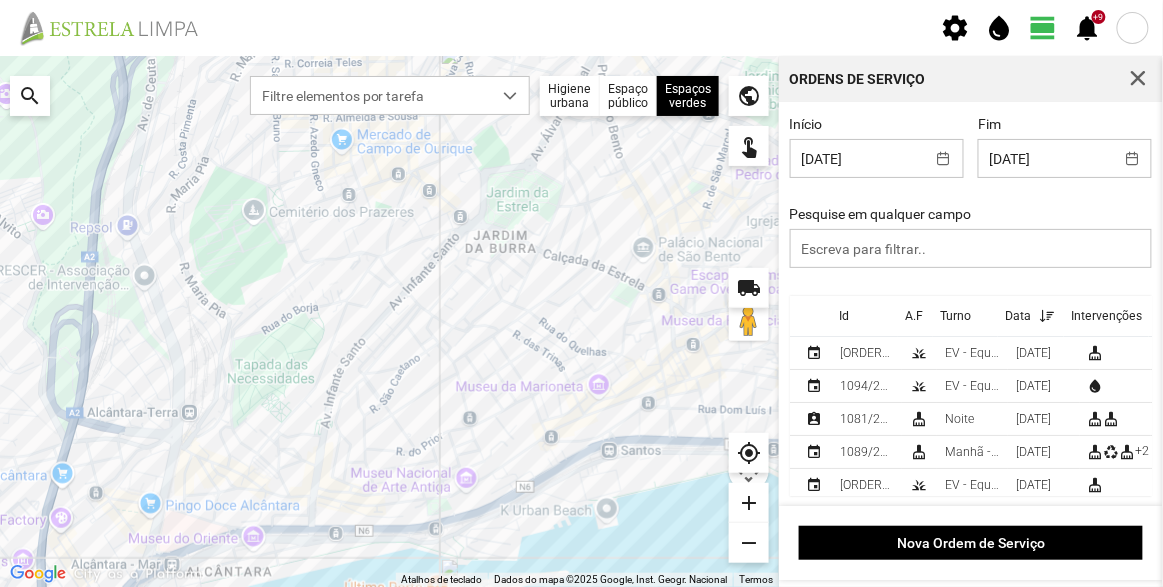 click on "Início [DATE]   Fim [DATE]   Pesquise em qualquer campo" at bounding box center (971, 206) 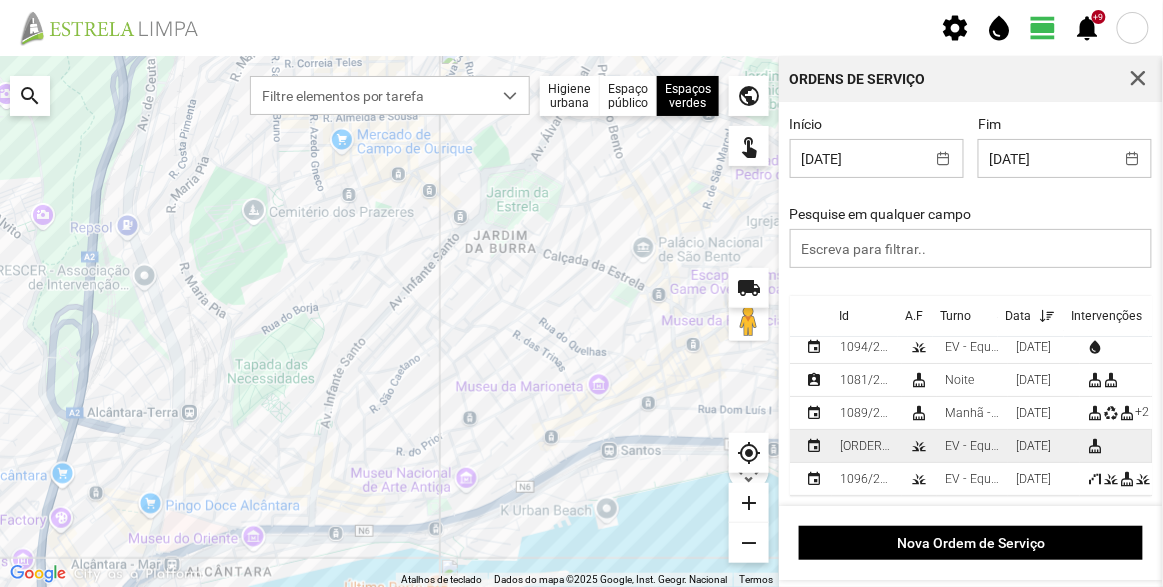 scroll, scrollTop: 0, scrollLeft: 0, axis: both 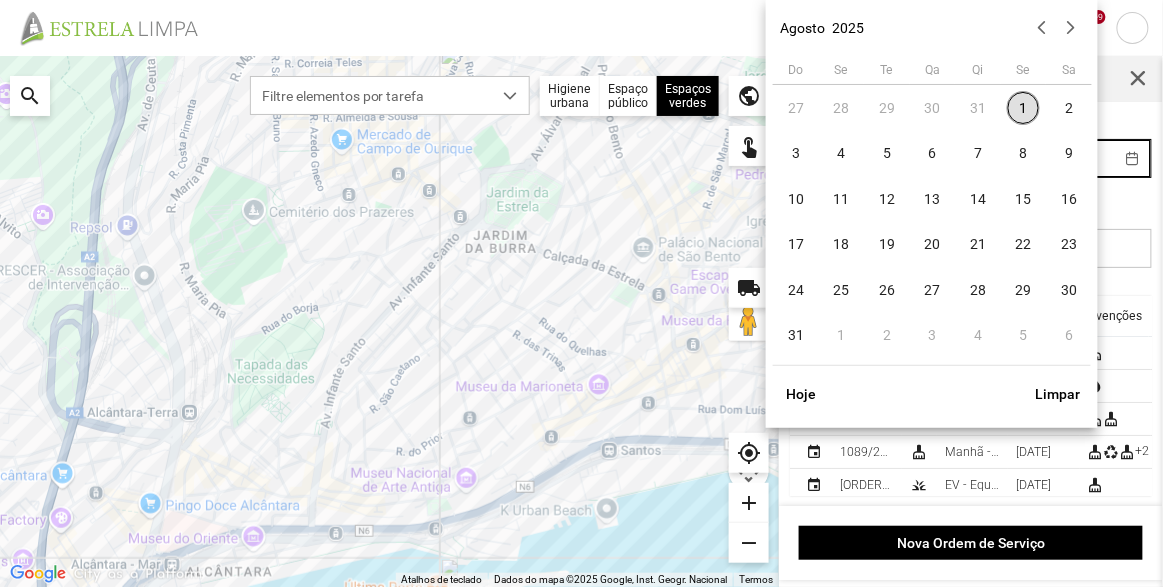 click on "settings  water_drop   view_day   +9   notifications
Para navegar no mapa com gestos de toque, toque duas vezes sem soltar no mapa e, em seguida, arraste-o. ← Mover para a esquerda → Mover para a direita ↑ Mover para cima ↓ Mover para baixo + Aumentar (zoom) - Diminuir (zoom) Casa Avançar 75% para a esquerda Fim Avançar 75% para a direita Página para cima Avançar 75% para cima Página para baixo Avançar 75% para baixo Atalhos de teclado Dados do mapa Dados do mapa ©2025 Google, Inst. Geogr. Nacional Dados do mapa ©2025 Google, Inst. Geogr. Nacional 200 m  Clique no botão para alternar entre as unidades métricas e imperiais Termos Comunicar um erro no mapa local_shipping  search
Filtre elementos por tarefa  Higiene urbana   Espaço público   Espaços verdes  Árvores  Espaços verdes  public  touch_app  my_location add remove Ordens de Serviço Início 01/08/2025   Fim 01/08/2025   Pesquise em qualquer campo Id  A.F  Turno Data Intervenções  event   1093/2025   grass" at bounding box center (581, 293) 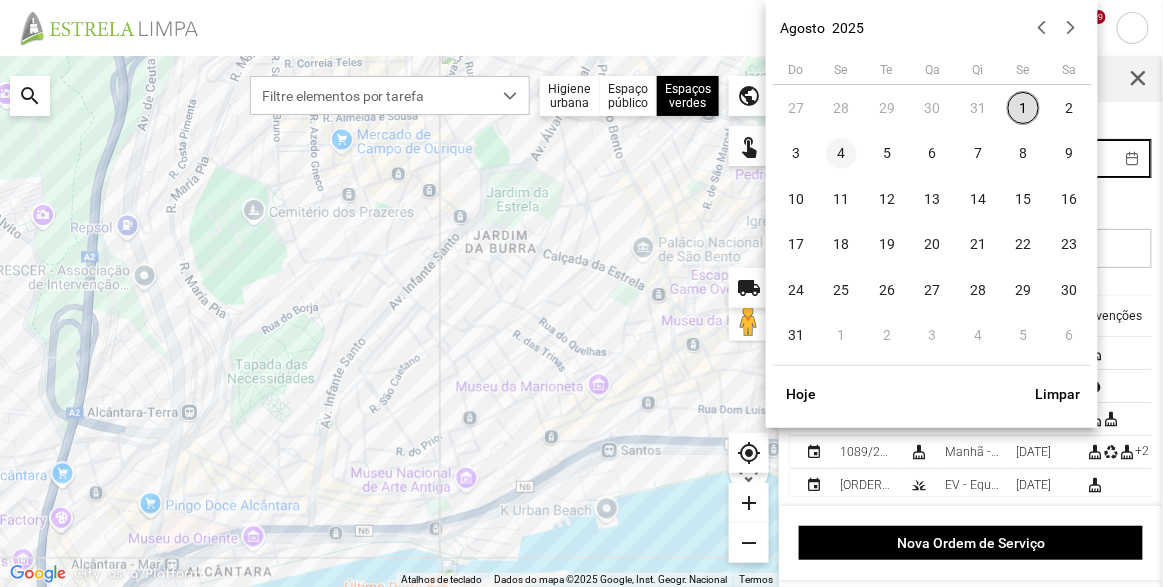 click on "4" at bounding box center (842, 154) 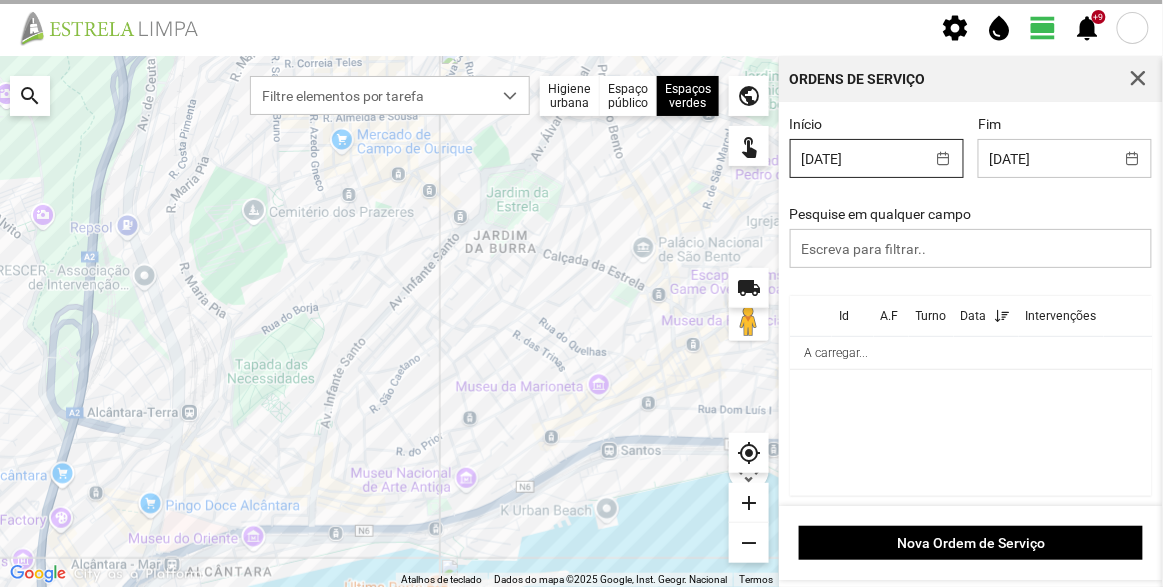 click on "settings  water_drop   view_day   +9   notifications
Para navegar no mapa com gestos de toque, toque duas vezes sem soltar no mapa e, em seguida, arraste-o. ← Mover para a esquerda → Mover para a direita ↑ Mover para cima ↓ Mover para baixo + Aumentar (zoom) - Diminuir (zoom) Casa Avançar 75% para a esquerda Fim Avançar 75% para a direita Página para cima Avançar 75% para cima Página para baixo Avançar 75% para baixo Atalhos de teclado Dados do mapa Dados do mapa ©2025 Google, Inst. Geogr. Nacional Dados do mapa ©2025 Google, Inst. Geogr. Nacional 200 m  Clique no botão para alternar entre as unidades métricas e imperiais Termos Comunicar um erro no mapa local_shipping  search
Filtre elementos por tarefa  Higiene urbana   Espaço público   Espaços verdes  Árvores  Espaços verdes  public  touch_app  my_location add remove Ordens de Serviço Início 01/08/2025   Fim 04/08/2025   Pesquise em qualquer campo Id  A.F  Turno Data Intervenções A carregar... Nova Ordem de Serviço" at bounding box center (581, 293) 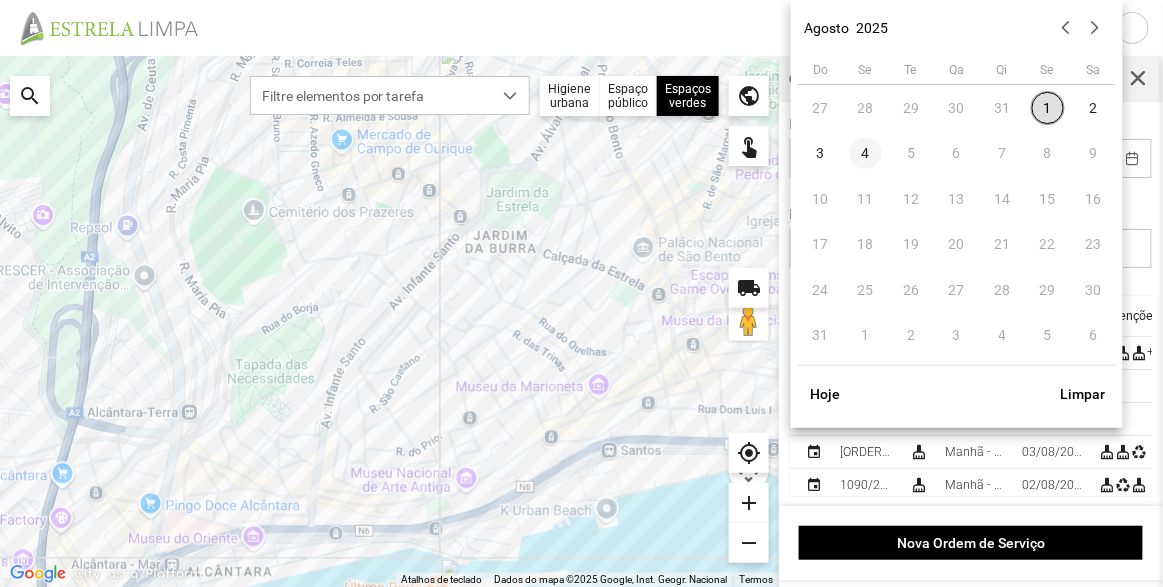 click on "4" at bounding box center (866, 154) 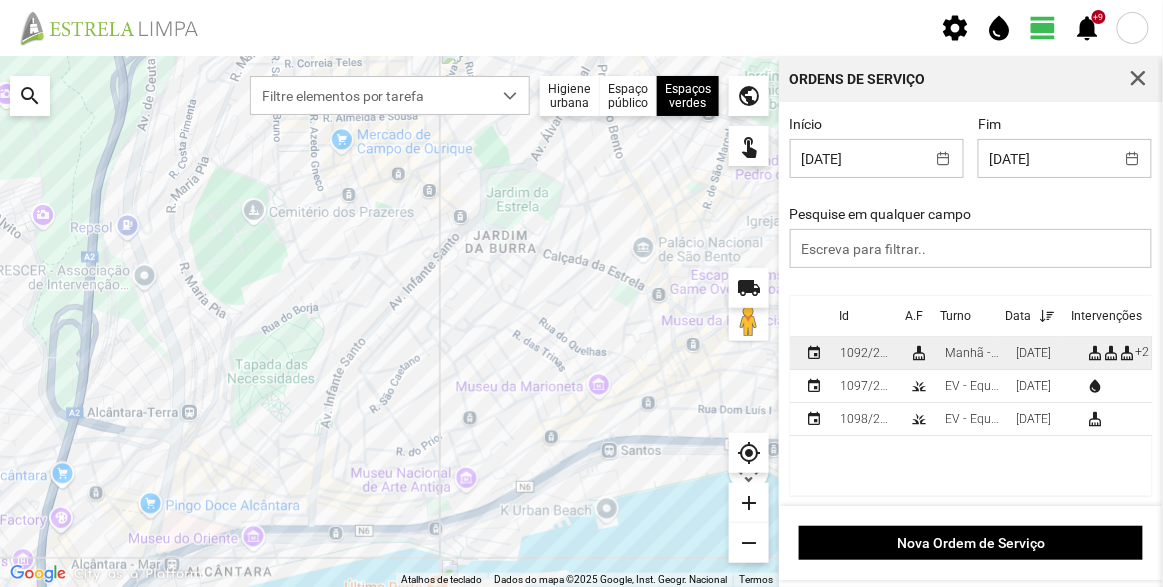 scroll, scrollTop: 2, scrollLeft: 0, axis: vertical 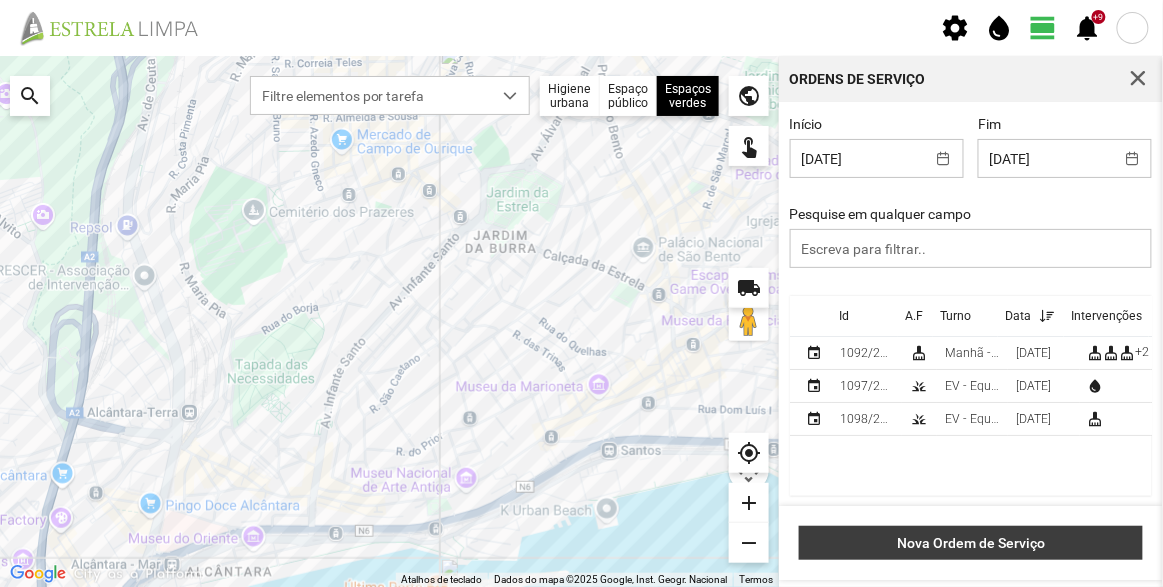 click on "Nova Ordem de Serviço" at bounding box center (971, 543) 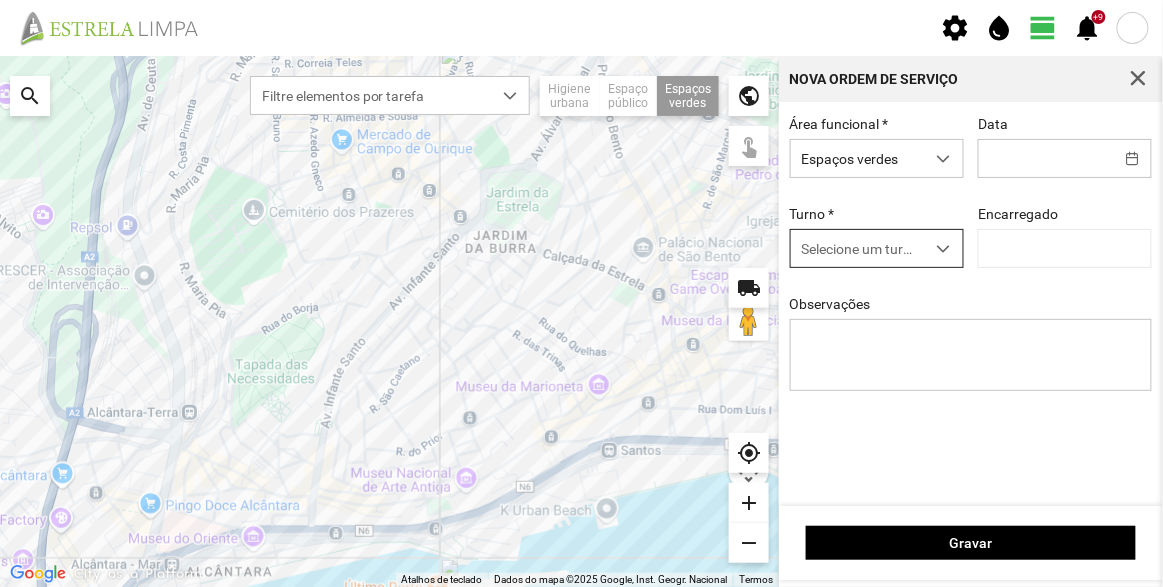 click on "Selecione um turno" at bounding box center (858, 248) 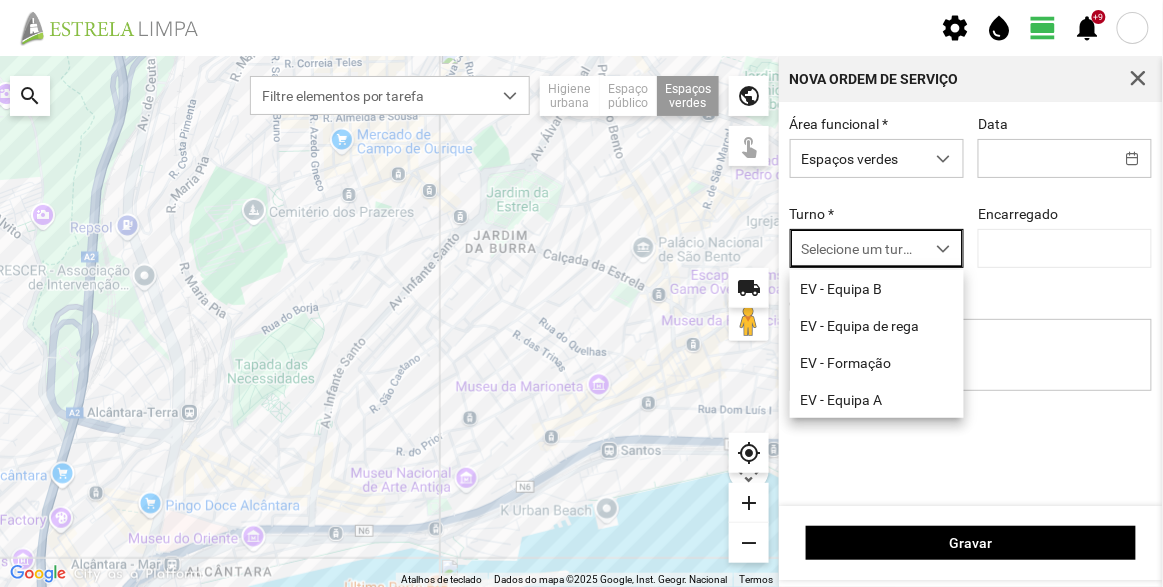 scroll, scrollTop: 10, scrollLeft: 84, axis: both 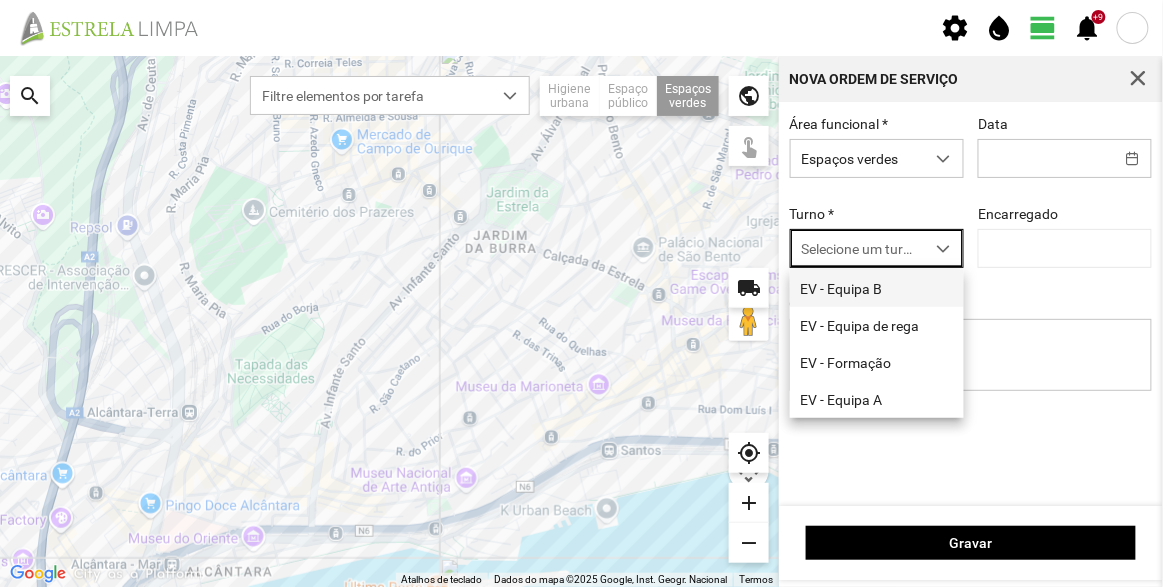 click on "EV - Equipa B" at bounding box center [877, 288] 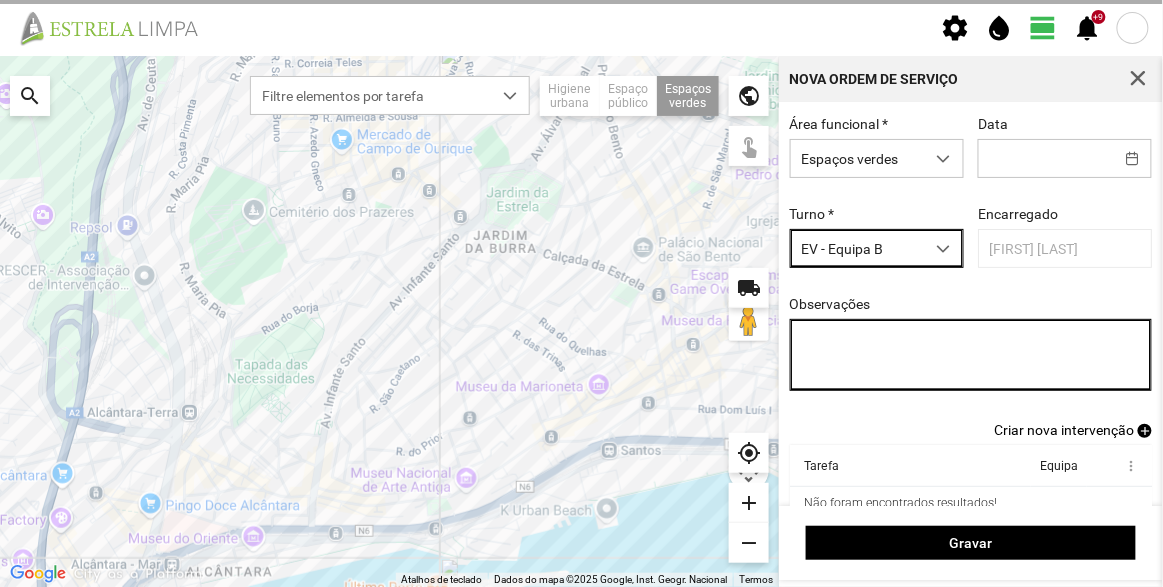 click on "Observações" at bounding box center [971, 355] 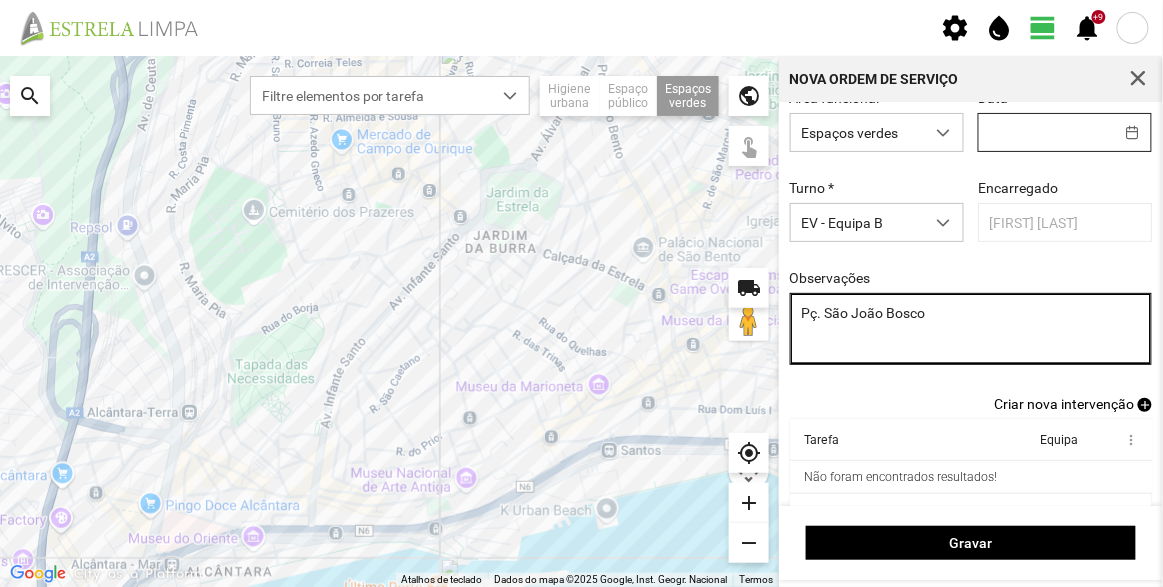 scroll, scrollTop: 0, scrollLeft: 0, axis: both 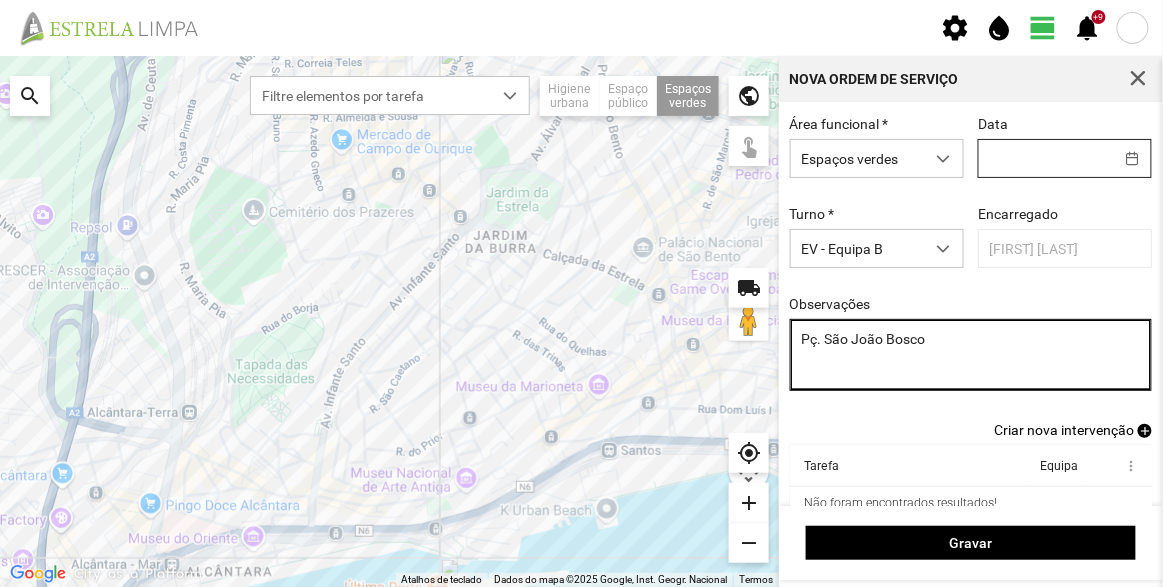 type on "Pç. São João Bosco" 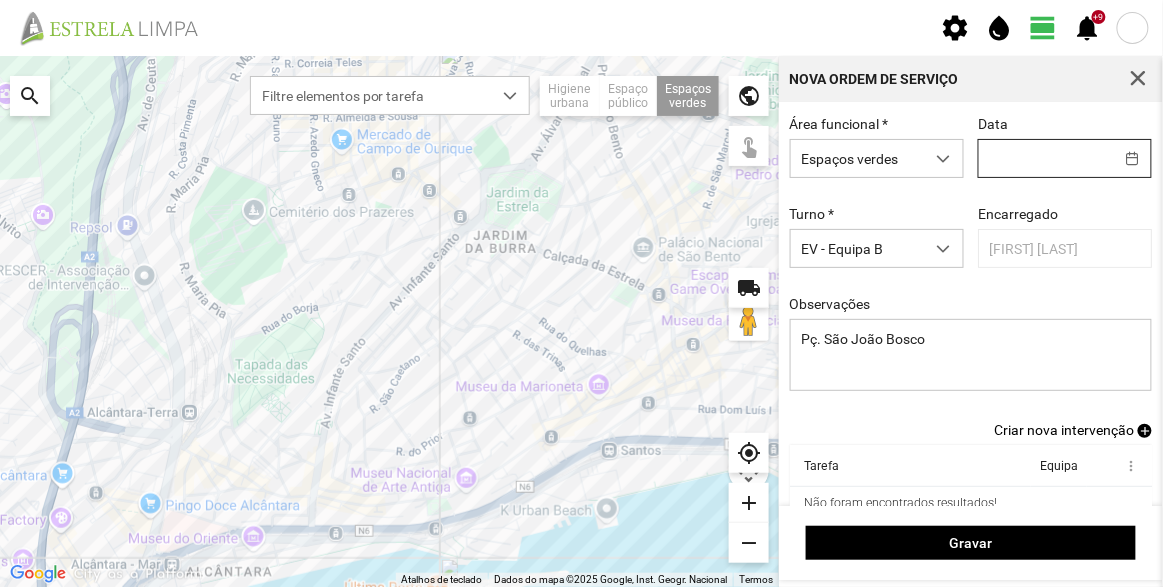click on "settings  water_drop   view_day   +9   notifications
Para navegar no mapa com gestos de toque, toque duas vezes sem soltar no mapa e, em seguida, arraste-o. ← Mover para a esquerda → Mover para a direita ↑ Mover para cima ↓ Mover para baixo + Aumentar (zoom) - Diminuir (zoom) Casa Avançar 75% para a esquerda Fim Avançar 75% para a direita Página para cima Avançar 75% para cima Página para baixo Avançar 75% para baixo Atalhos de teclado Dados do mapa Dados do mapa ©2025 Google, Inst. Geogr. Nacional Dados do mapa ©2025 Google, Inst. Geogr. Nacional 200 m  Clique no botão para alternar entre as unidades métricas e imperiais Termos Comunicar um erro no mapa local_shipping  search
Filtre elementos por tarefa  Higiene urbana   Espaço público   Espaços verdes  Árvores  Espaços verdes  public  touch_app  my_location add remove Nova Ordem de Serviço Área funcional * Espaços verdes Data   Turno * EV - Equipa B Encarregado António Pires Observações Pç. São João Bosco add Tarefa" at bounding box center (581, 293) 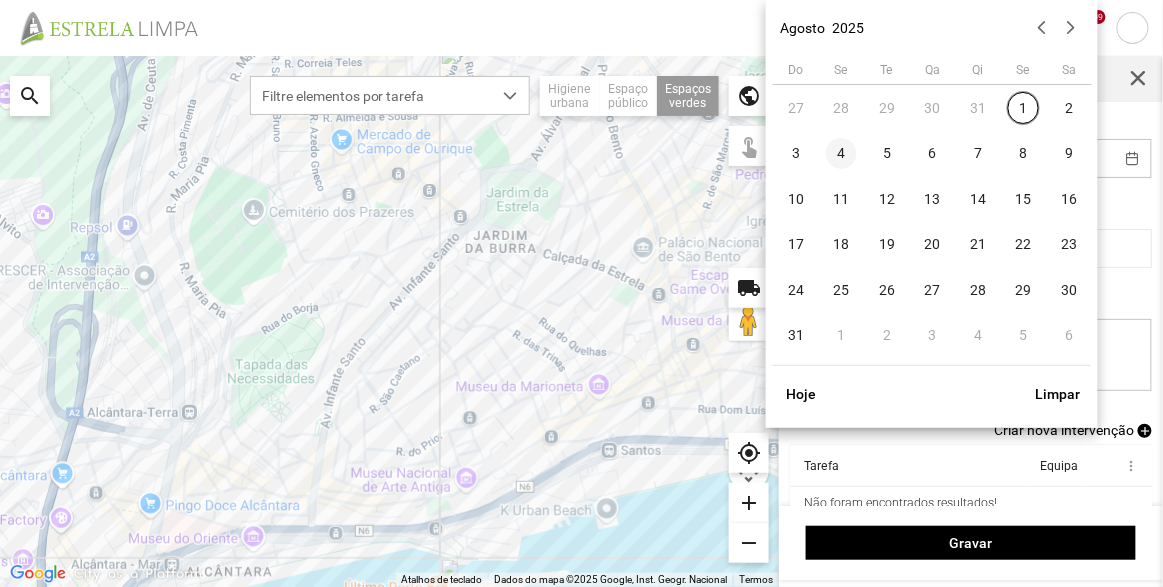 click on "4" at bounding box center (842, 154) 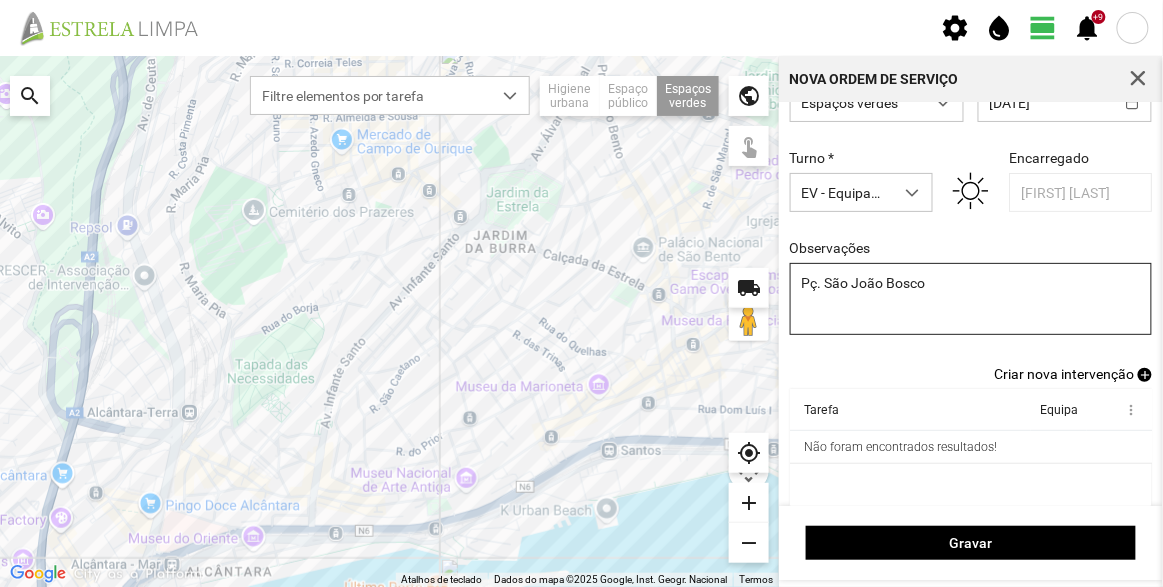 scroll, scrollTop: 83, scrollLeft: 0, axis: vertical 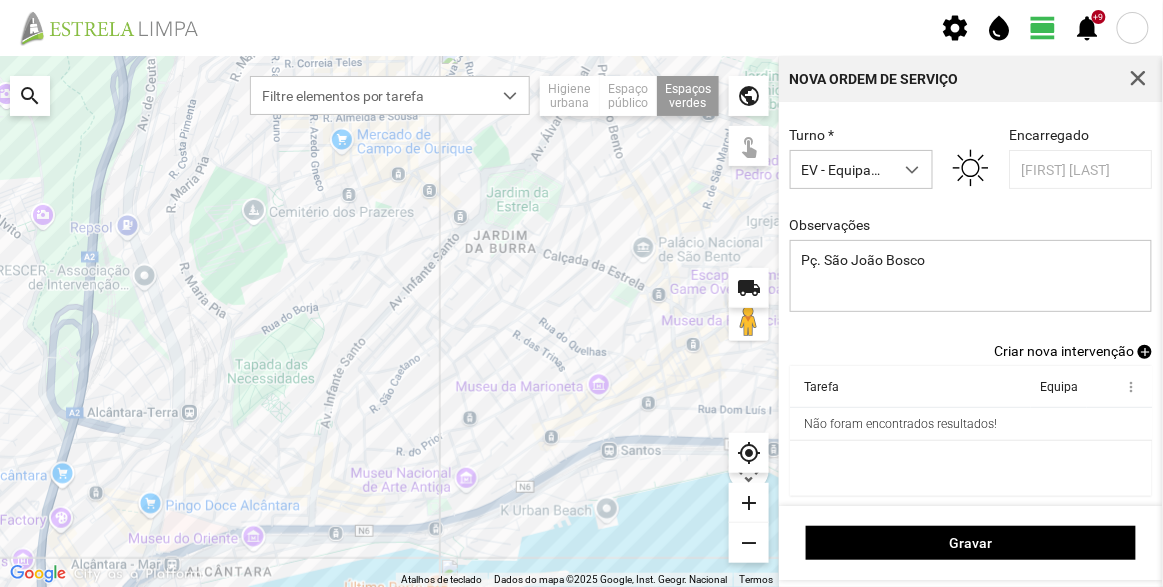 click on "Criar nova intervenção" at bounding box center [1064, 351] 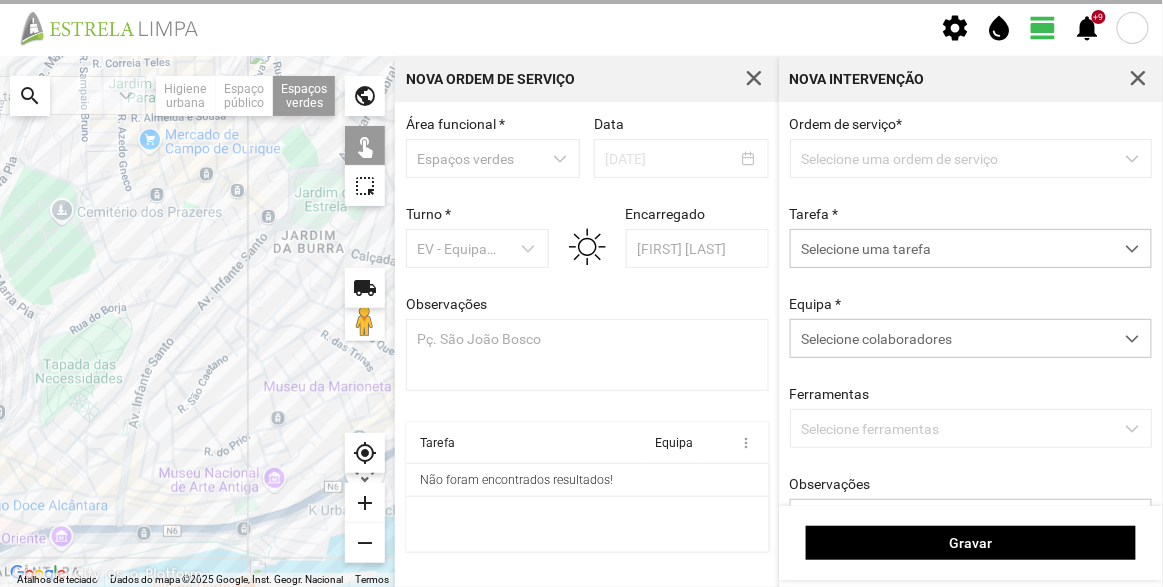 scroll, scrollTop: 0, scrollLeft: 0, axis: both 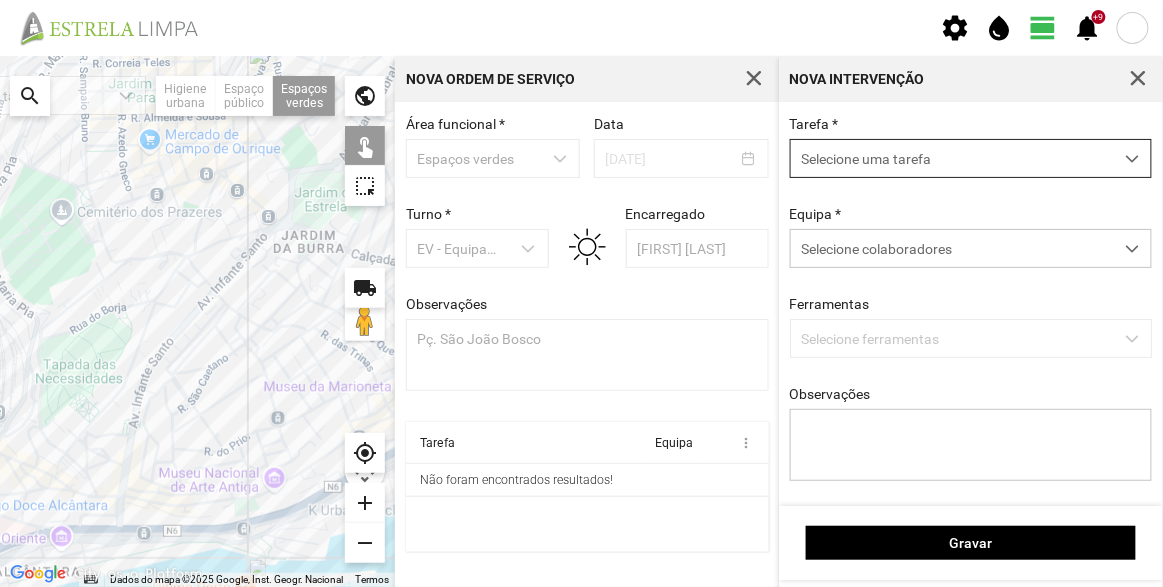 click on "Selecione uma tarefa" at bounding box center [952, 158] 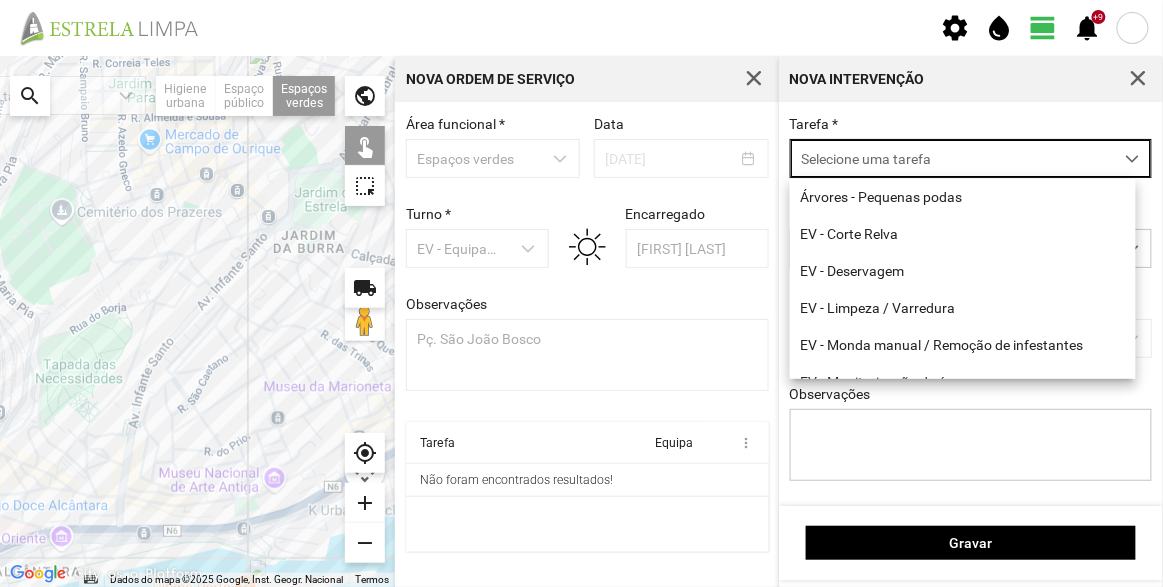 scroll, scrollTop: 10, scrollLeft: 84, axis: both 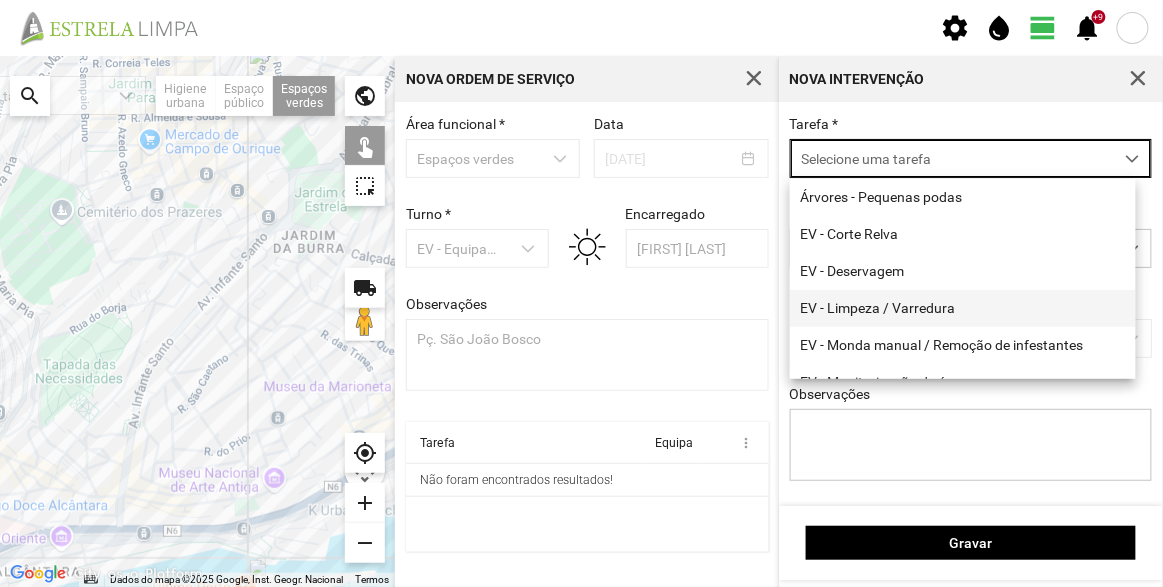 click on "EV - Limpeza / Varredura" at bounding box center (963, 308) 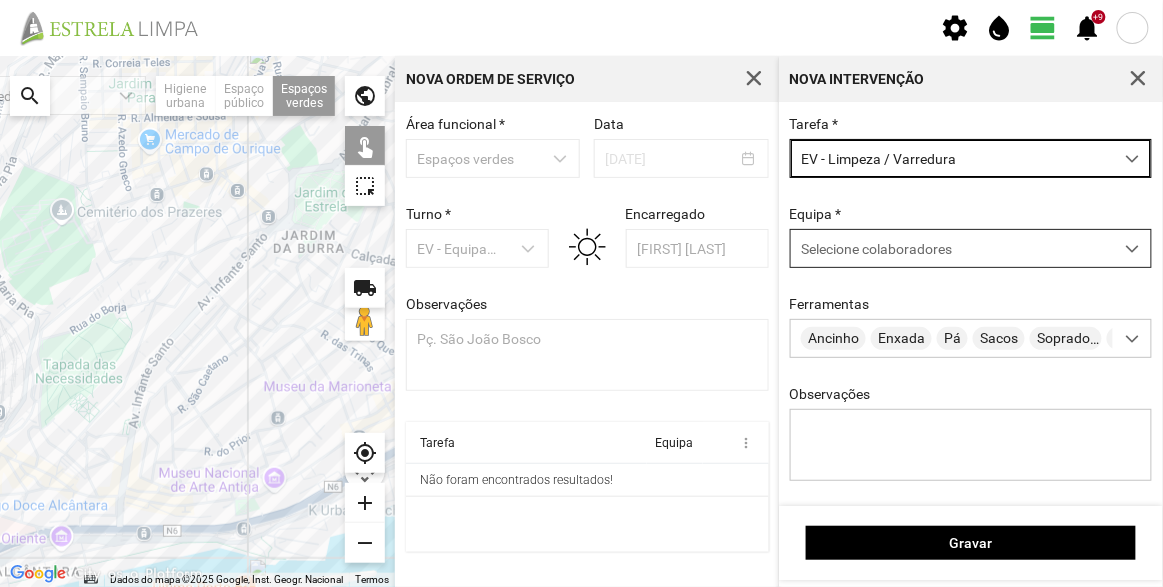 click on "Selecione colaboradores" at bounding box center (876, 249) 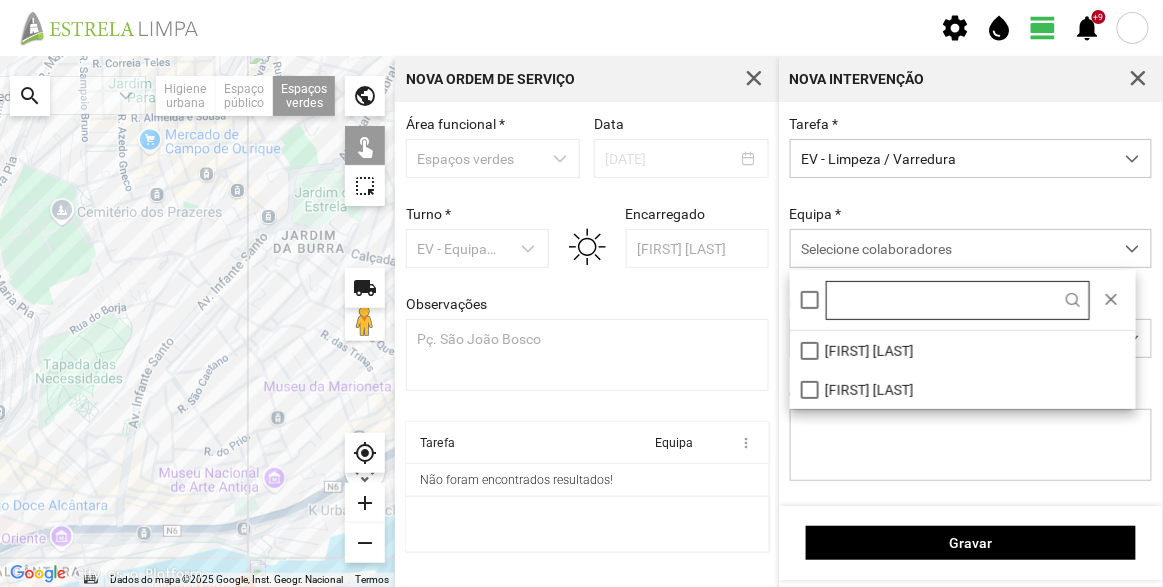 scroll, scrollTop: 10, scrollLeft: 84, axis: both 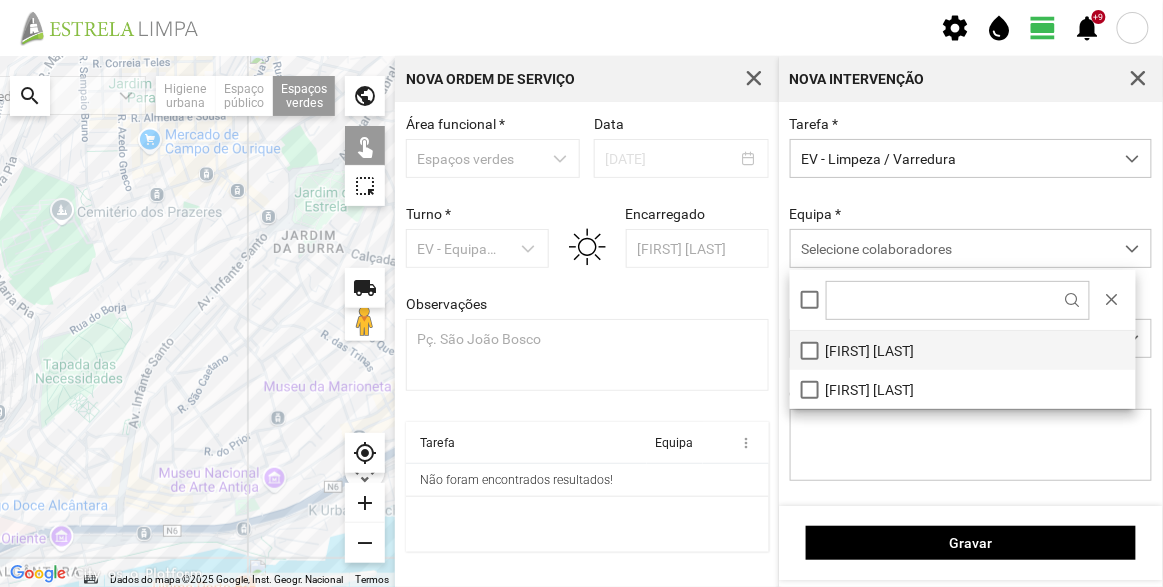 click on "[FIRST] [LAST]" at bounding box center [963, 350] 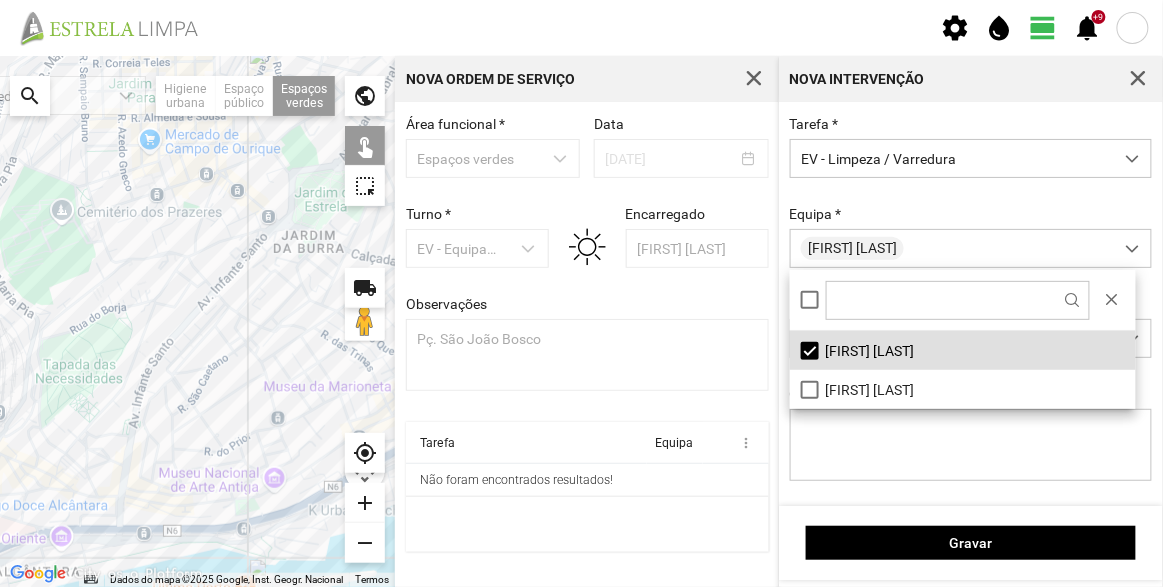 click on "Tarefa * EV - Limpeza / Varredura Equipa *  [PERSON_NAME]  Ferramentas  Ancinho   Enxada   Pá   Sacos   Soprador   Telemóvel   Vassoura   Vassoura Arame  Observações" at bounding box center [971, 314] 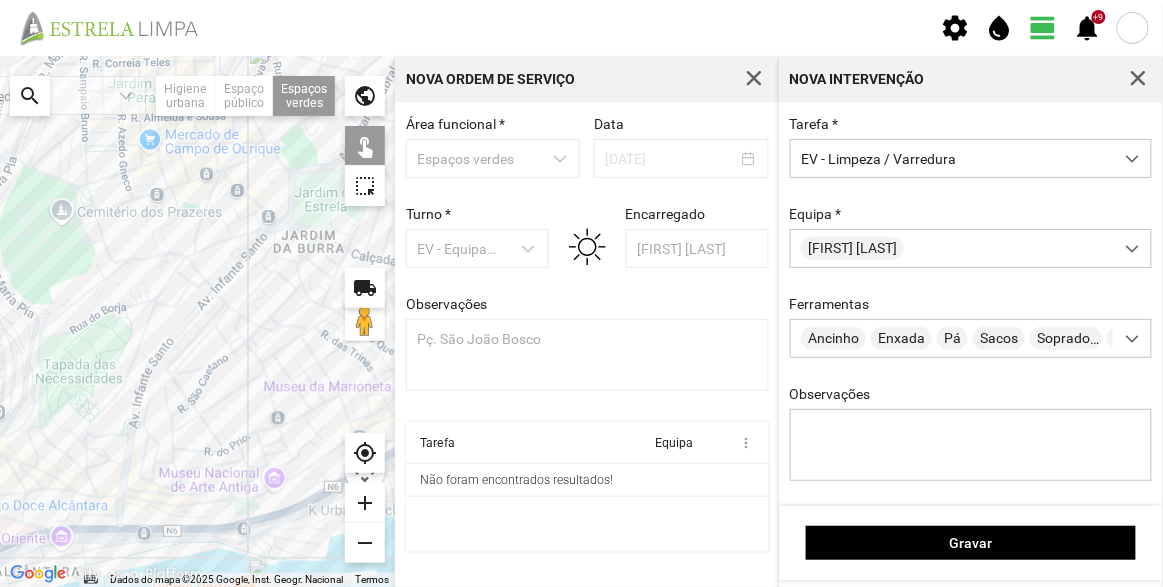 click 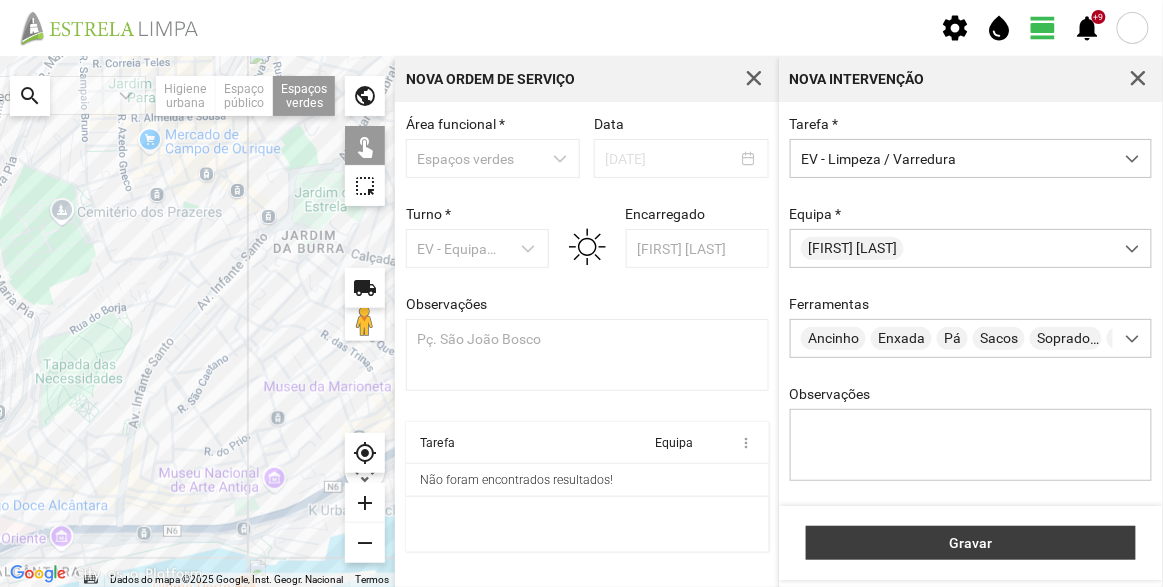 click on "Gravar" at bounding box center (971, 543) 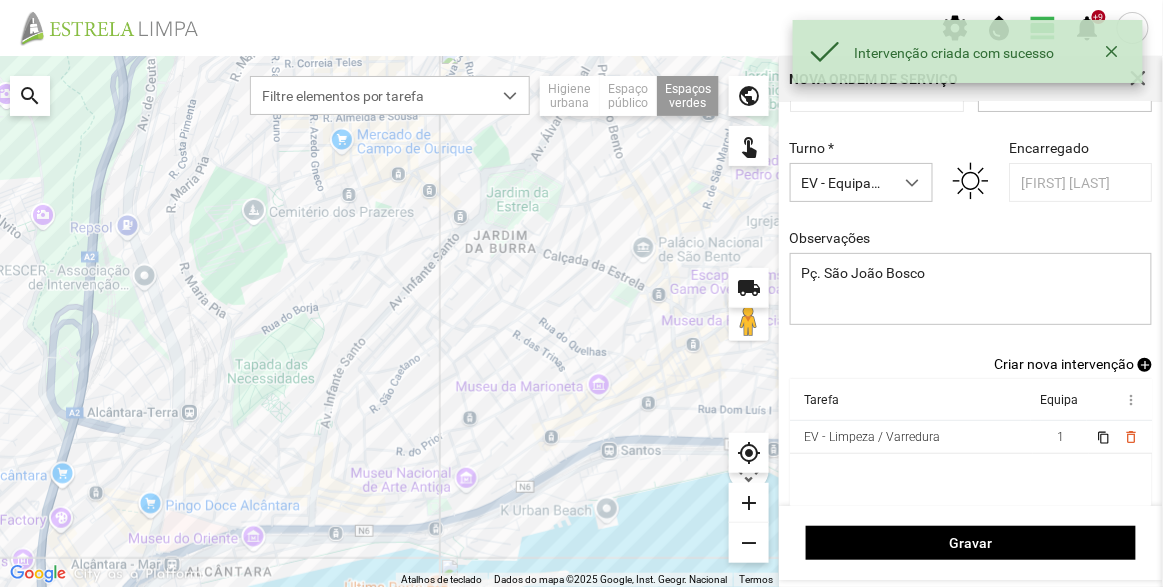 scroll, scrollTop: 83, scrollLeft: 0, axis: vertical 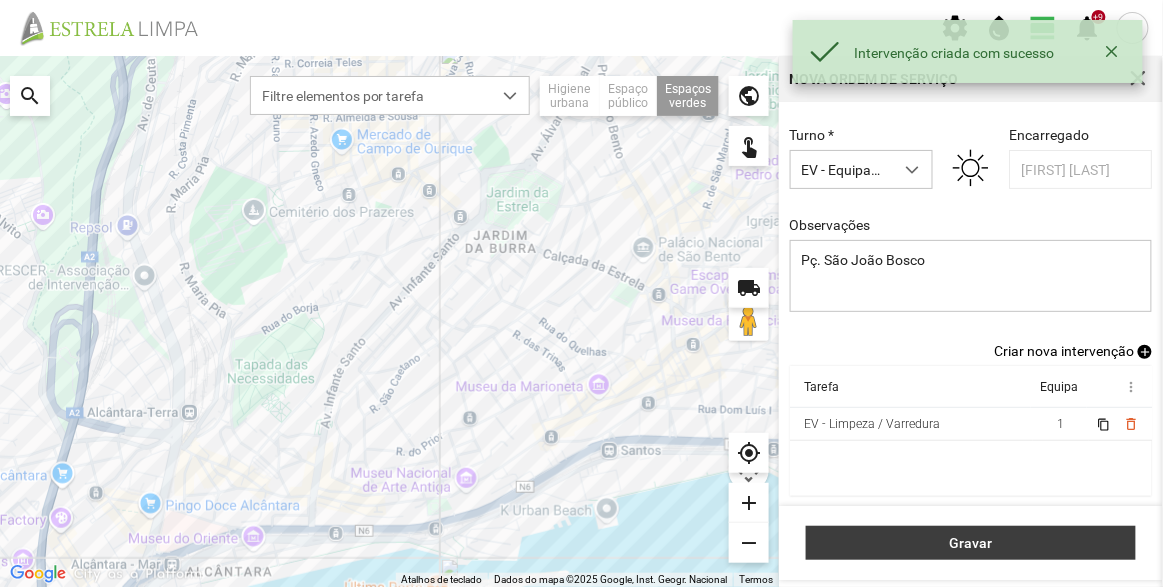 click on "Gravar" at bounding box center [971, 543] 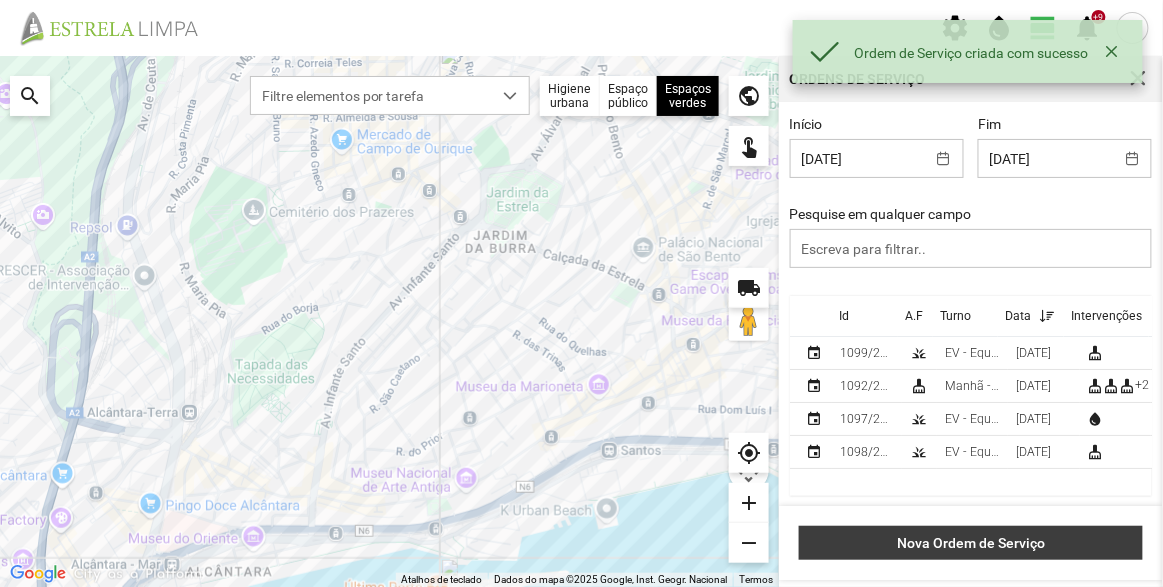 click on "Nova Ordem de Serviço" at bounding box center [971, 543] 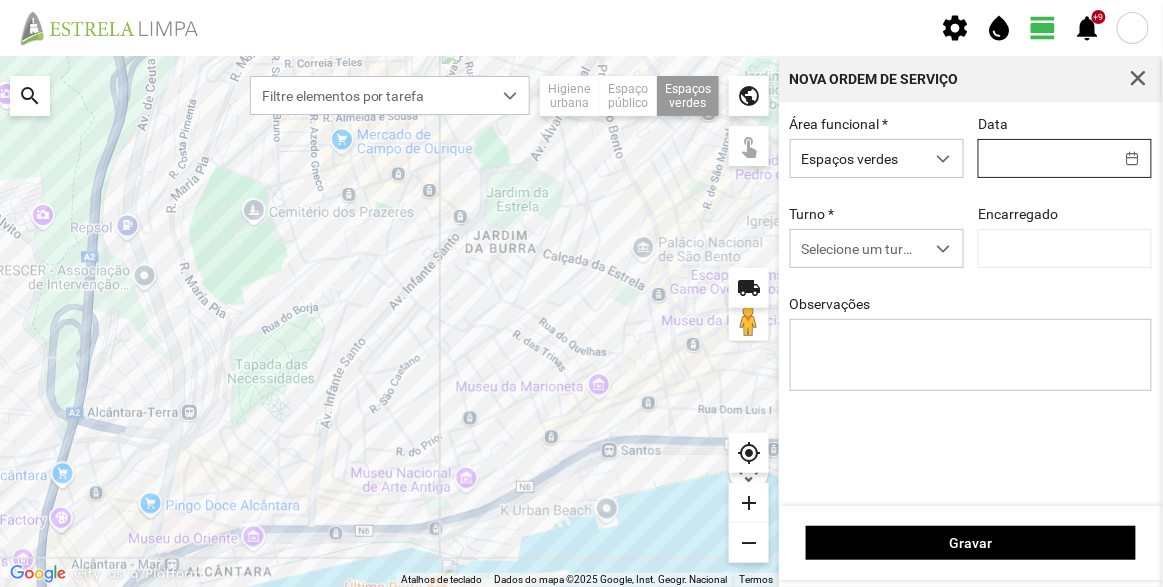 click on "Nova Ordem de Serviço Área funcional * Espaços verdes Data   Turno * Selecione um turno Encarregado Observações Gravar" at bounding box center (581, 293) 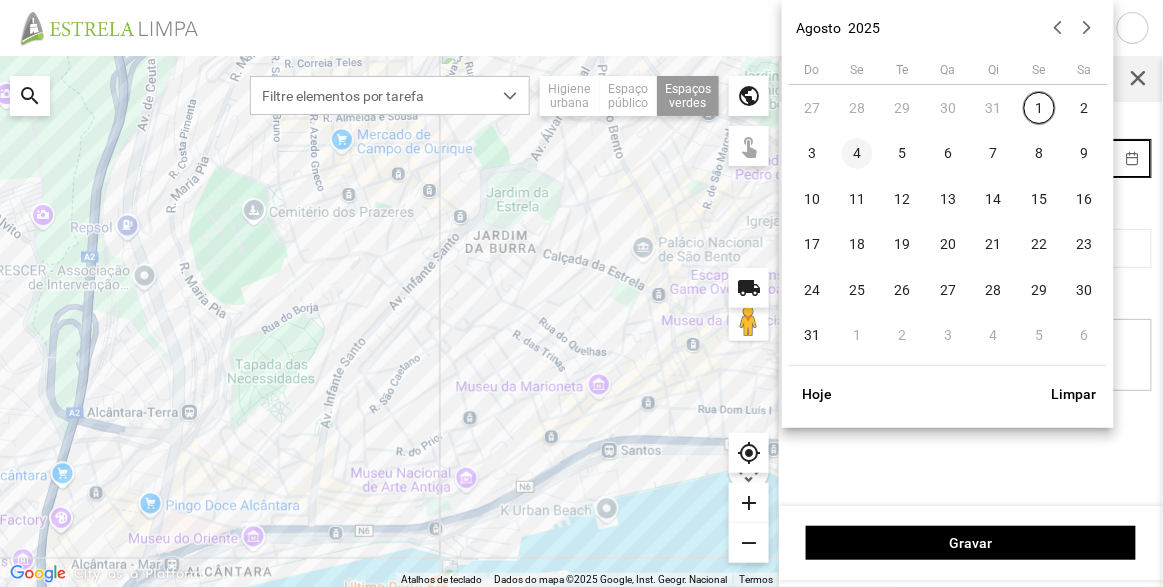 click on "4" at bounding box center [858, 154] 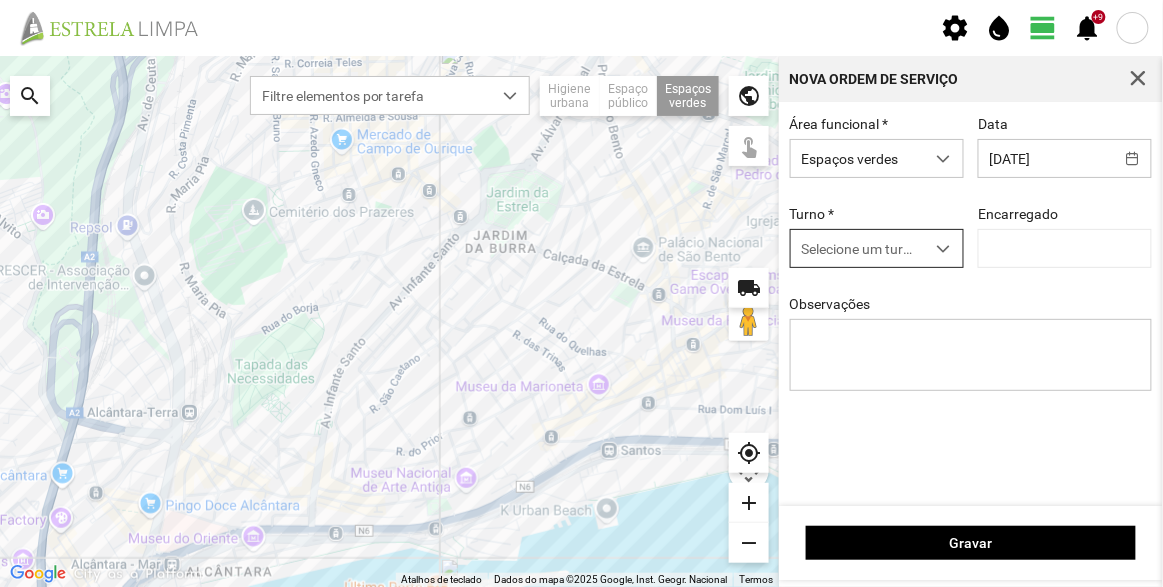 click on "Selecione um turno" at bounding box center [858, 248] 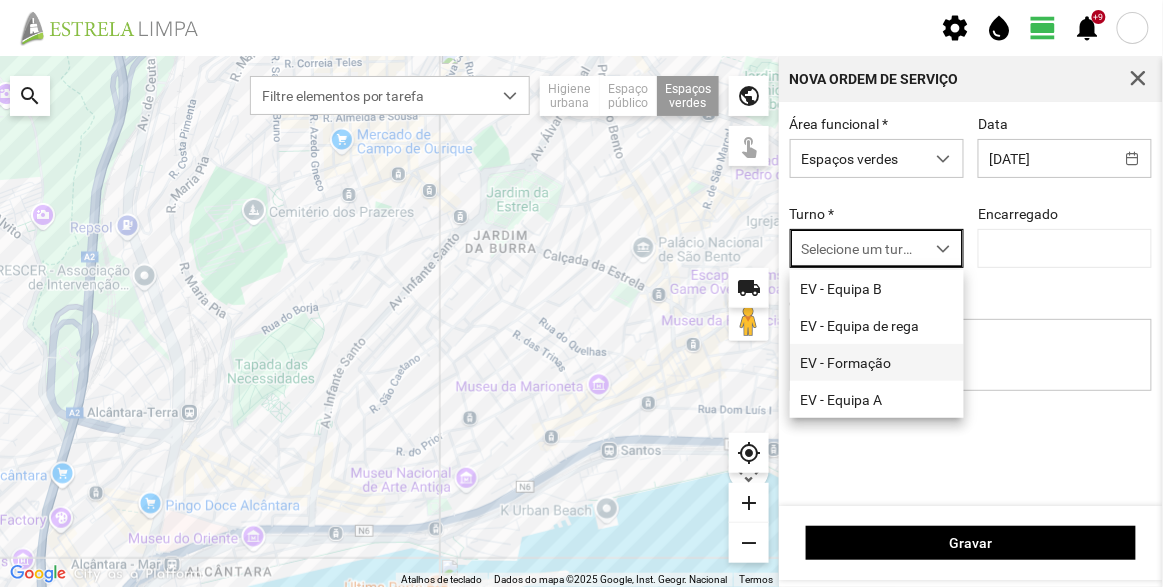 click on "EV - Equipa A" at bounding box center [877, 399] 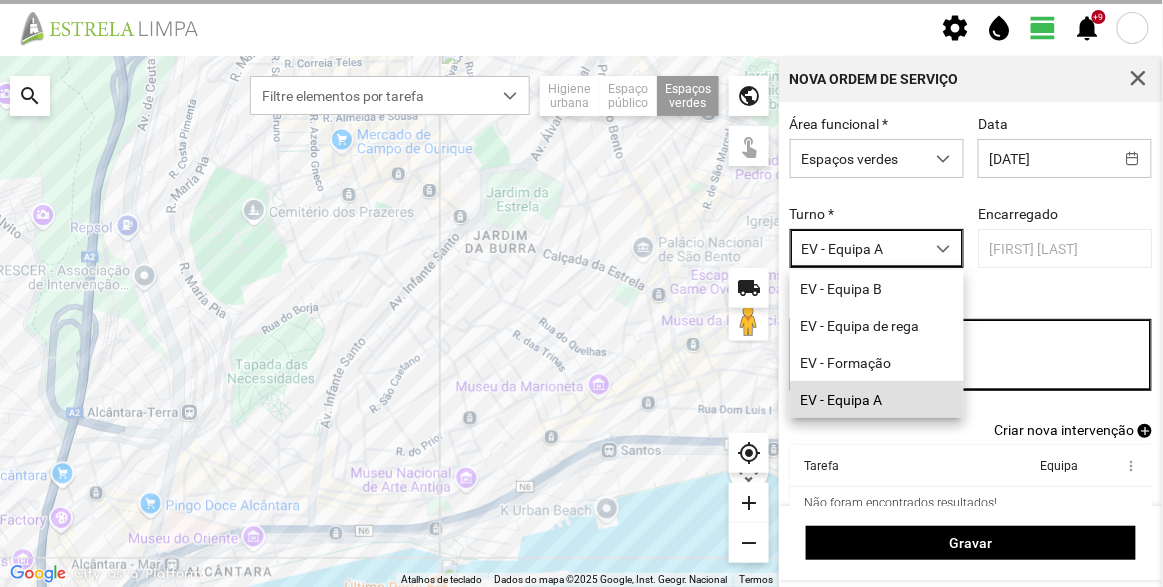 click on "Observações" at bounding box center (971, 355) 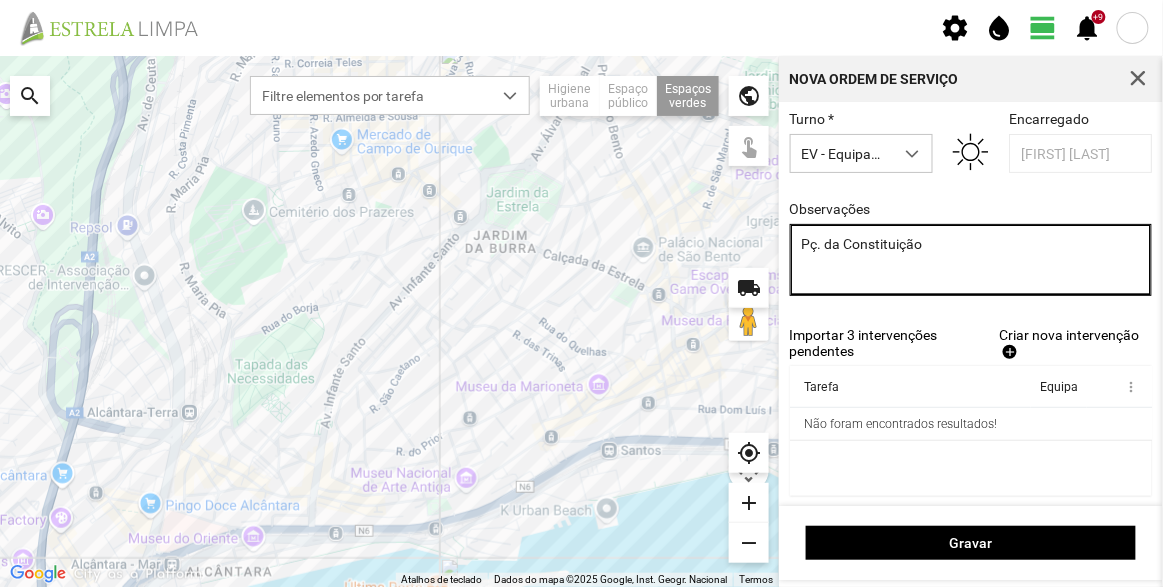 scroll, scrollTop: 100, scrollLeft: 0, axis: vertical 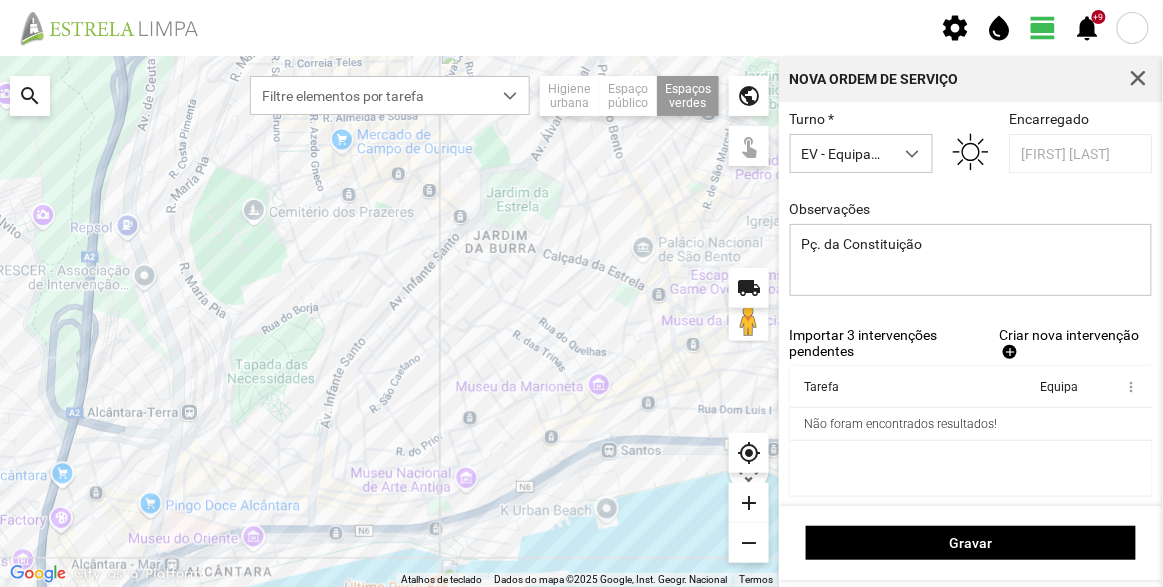 click on "add" at bounding box center [1010, 352] 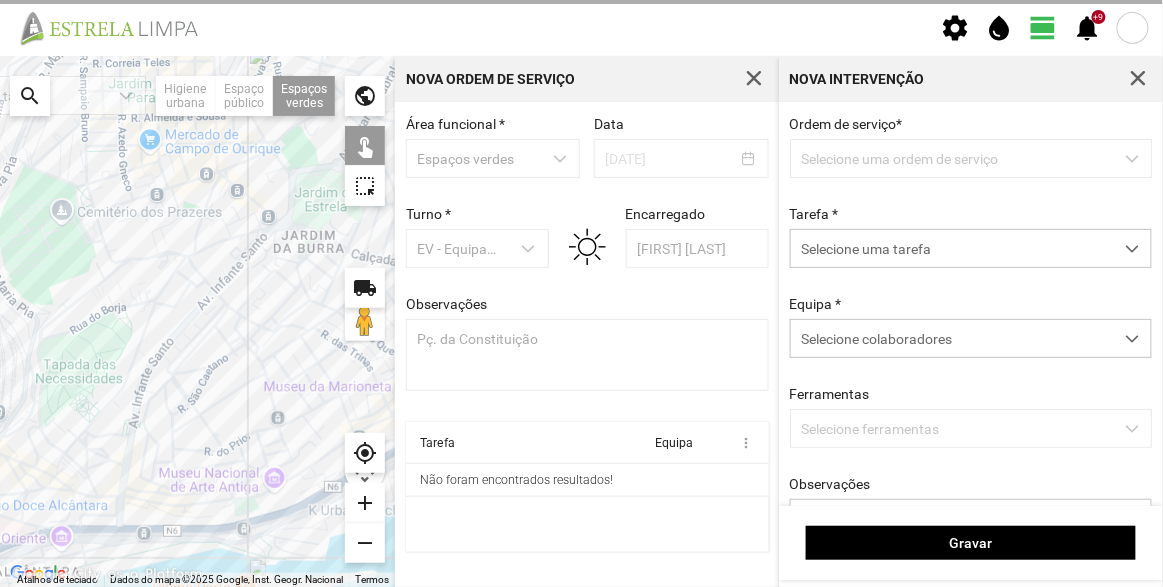 scroll, scrollTop: 0, scrollLeft: 0, axis: both 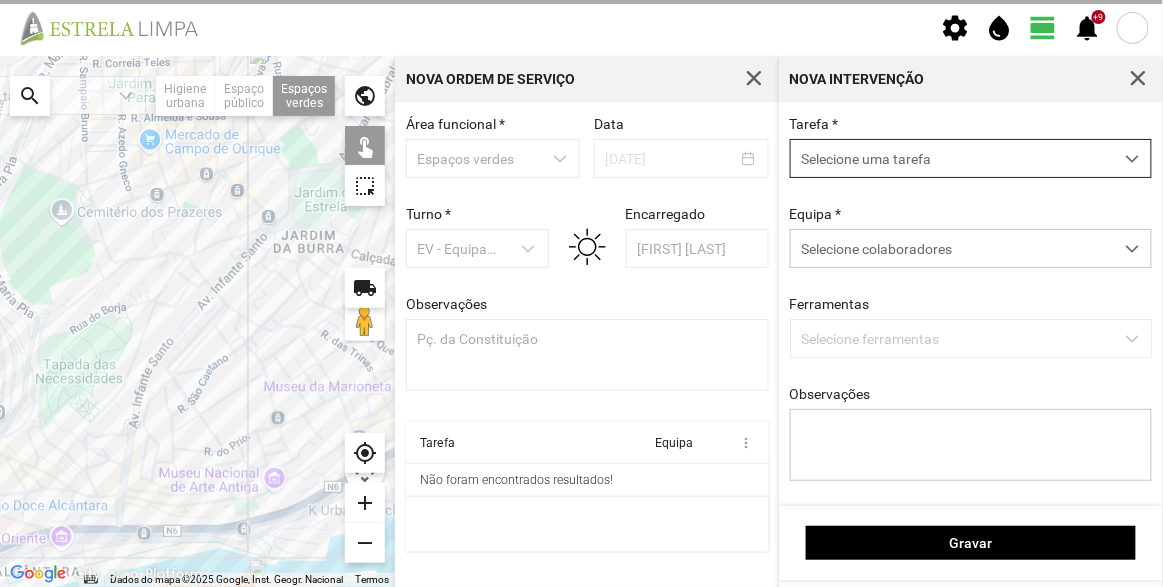 click on "Selecione uma tarefa" at bounding box center [952, 158] 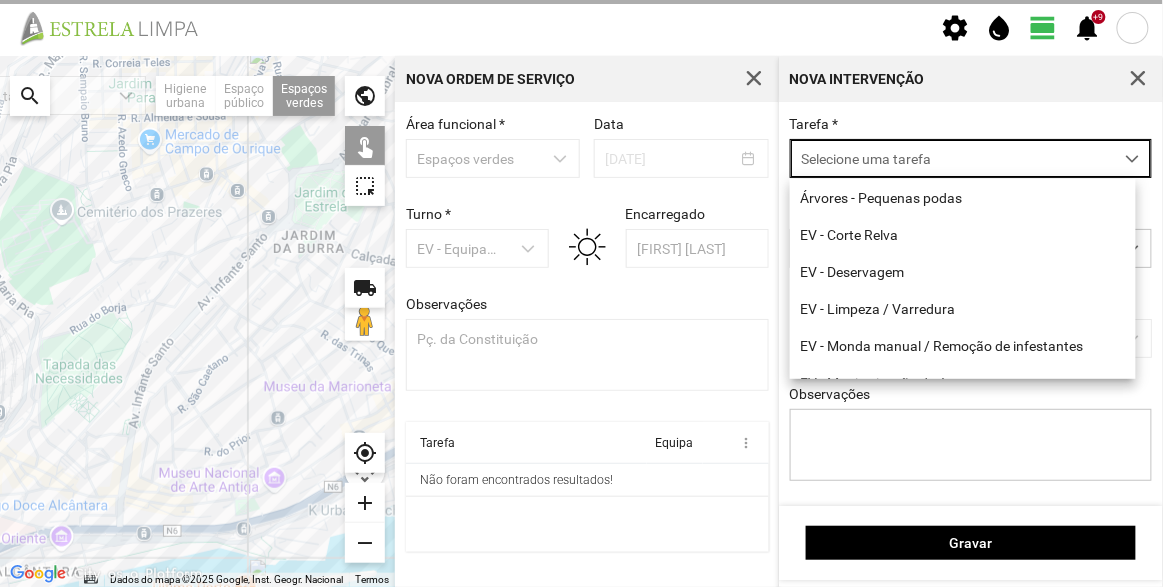 scroll, scrollTop: 10, scrollLeft: 84, axis: both 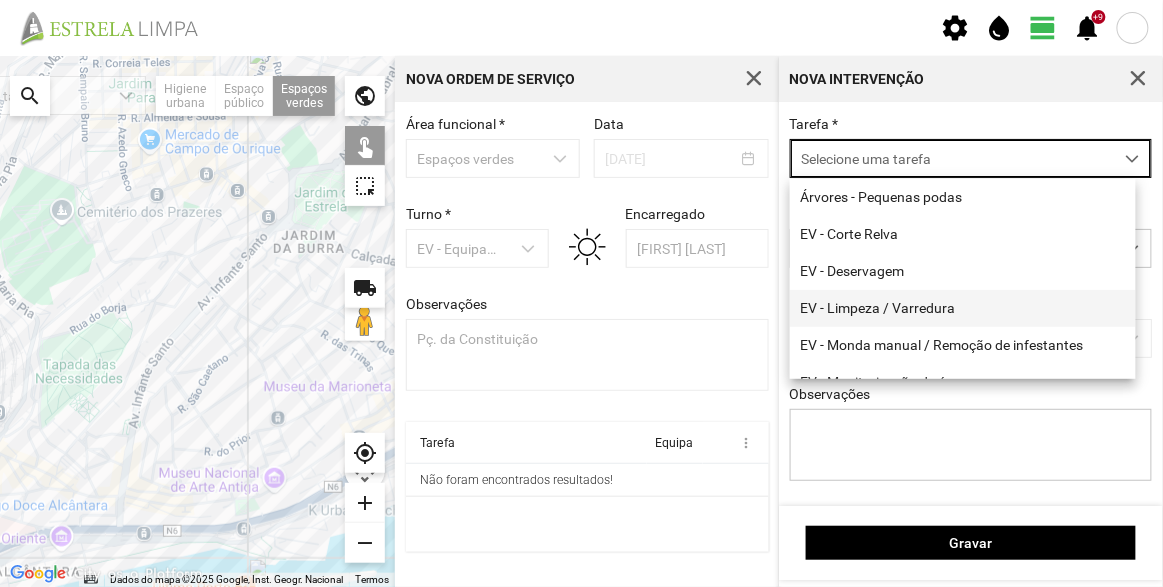 click on "EV - Limpeza / Varredura" at bounding box center [963, 308] 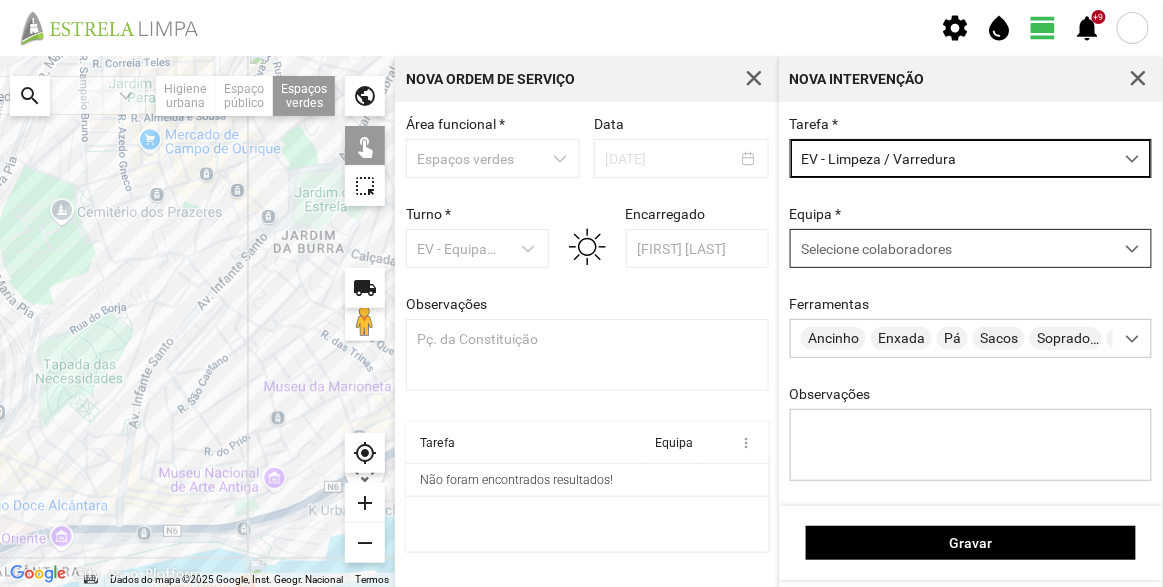 click on "Selecione colaboradores" at bounding box center [876, 249] 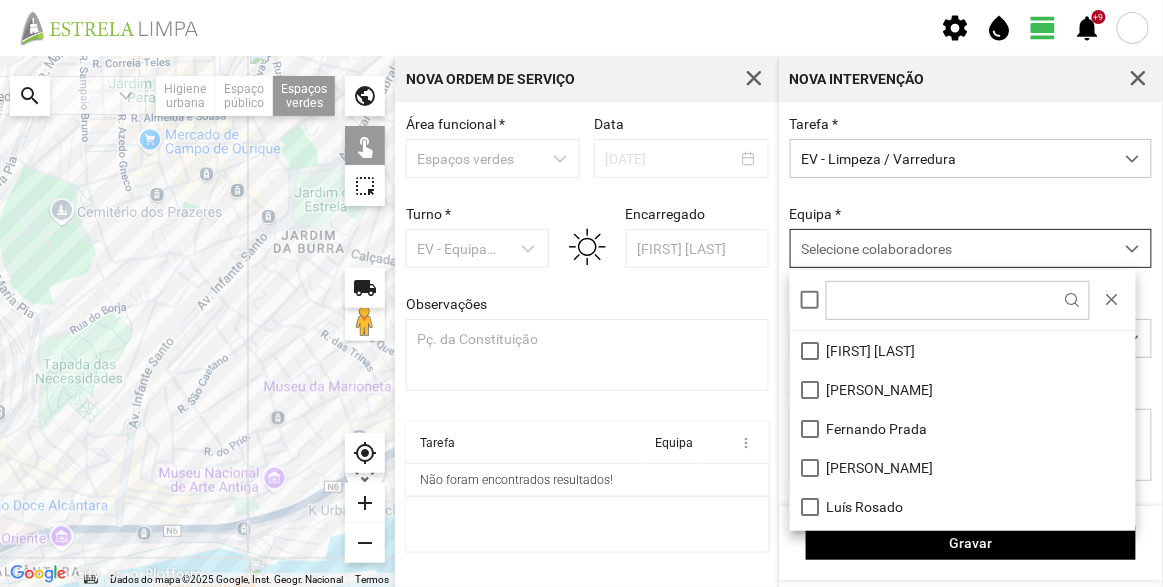 drag, startPoint x: 871, startPoint y: 345, endPoint x: 871, endPoint y: 267, distance: 78 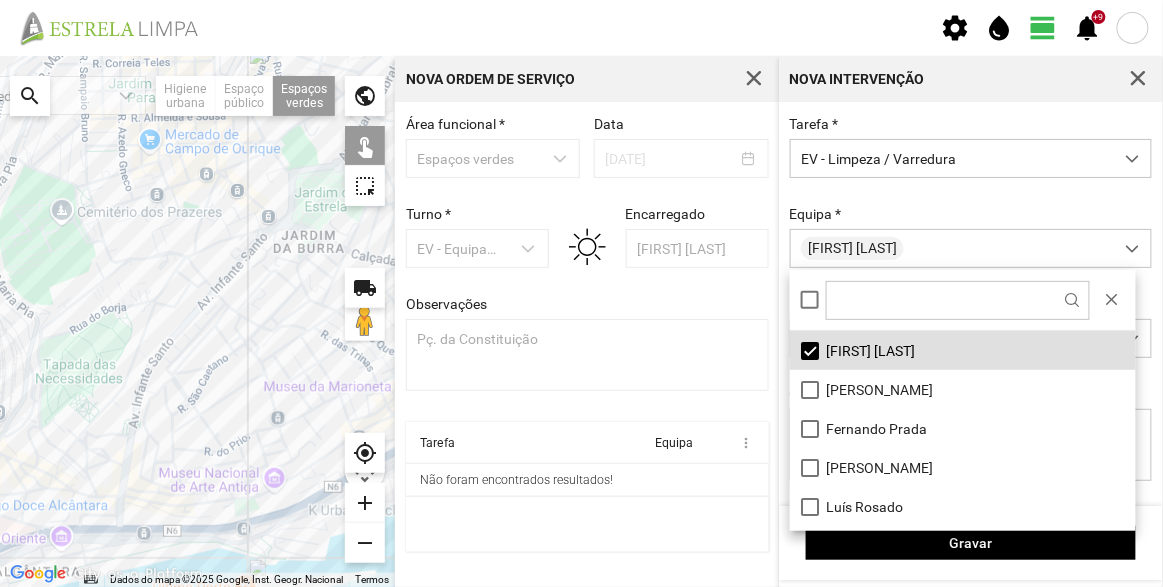 click on "Tarefa * EV - Limpeza / Varredura Equipa *  [PERSON_NAME]  Ferramentas  Ancinho   Enxada   Pá   Sacos   Soprador   Telemóvel   Vassoura   Vassoura Arame  Observações" at bounding box center (971, 314) 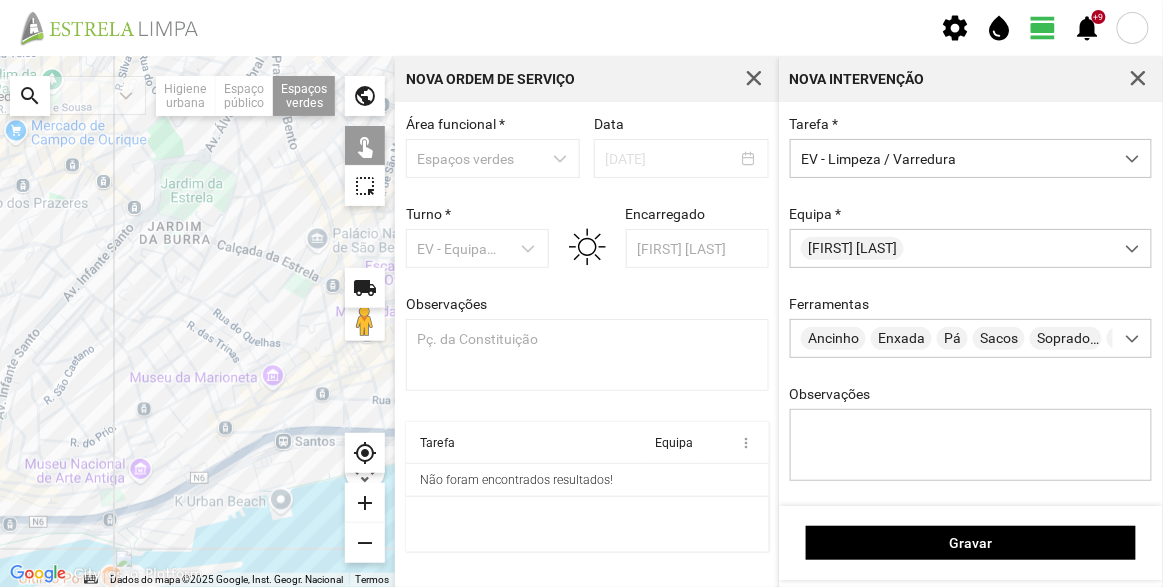 drag, startPoint x: 258, startPoint y: 327, endPoint x: 43, endPoint y: 309, distance: 215.75217 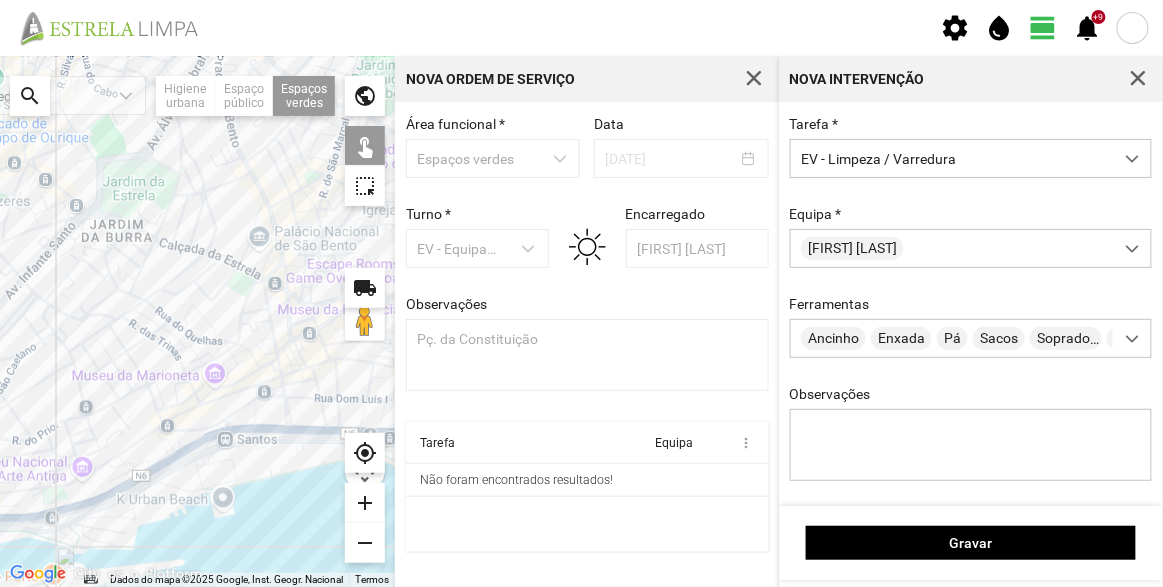 click 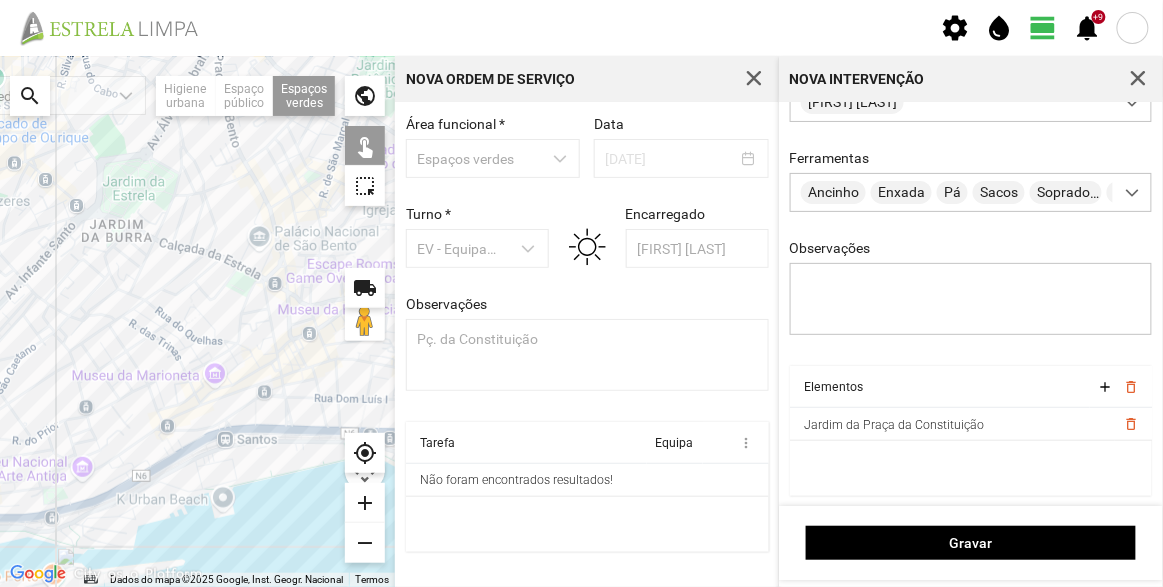 scroll, scrollTop: 150, scrollLeft: 0, axis: vertical 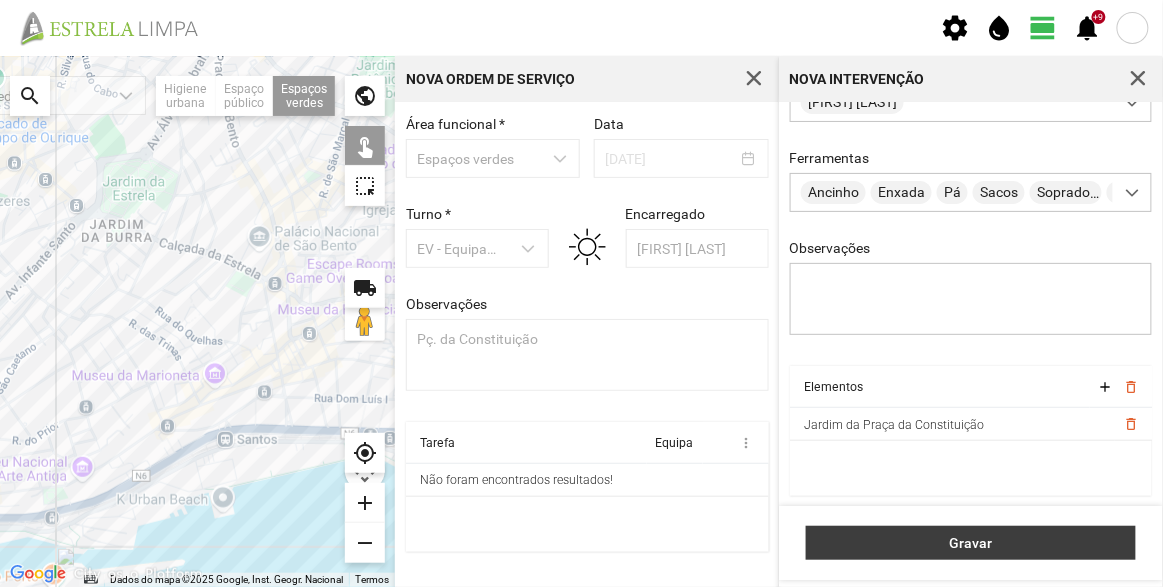 click on "Gravar" at bounding box center [971, 543] 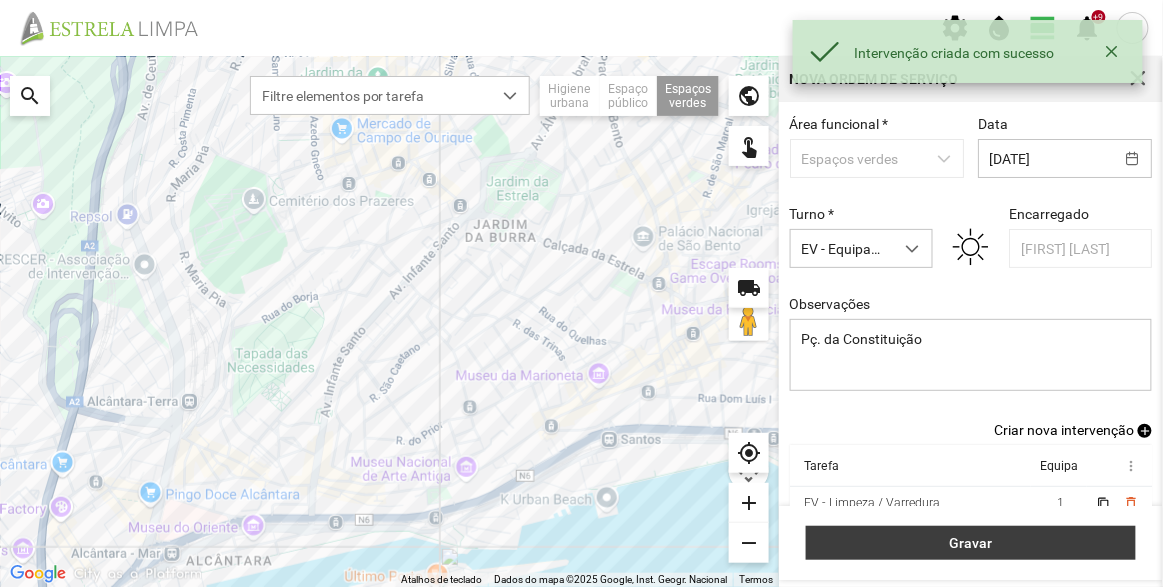 click on "Gravar" at bounding box center (971, 543) 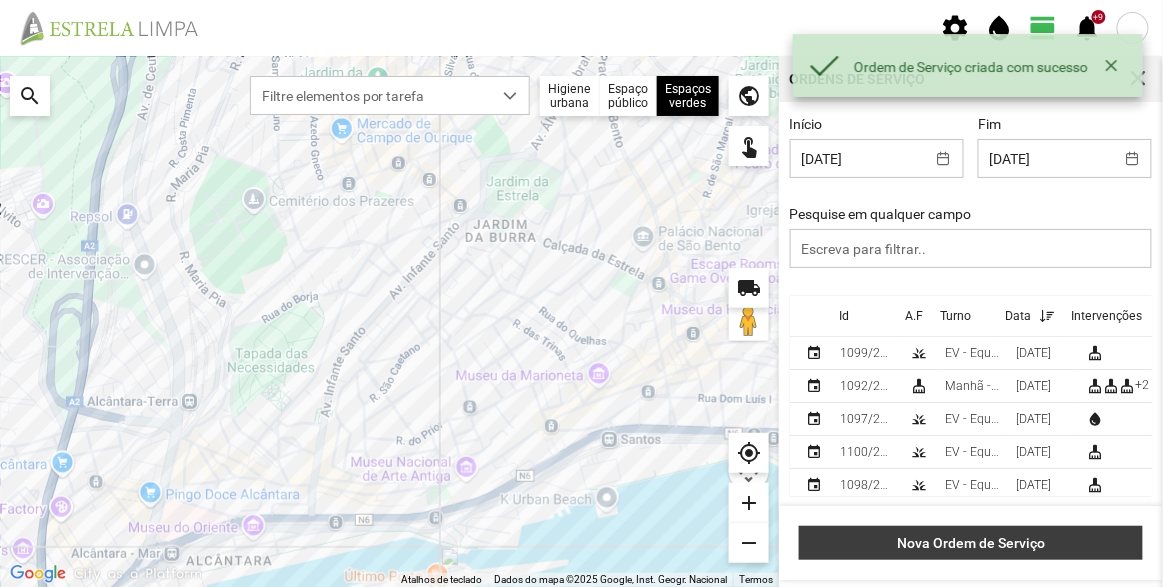 click on "Nova Ordem de Serviço" at bounding box center [971, 543] 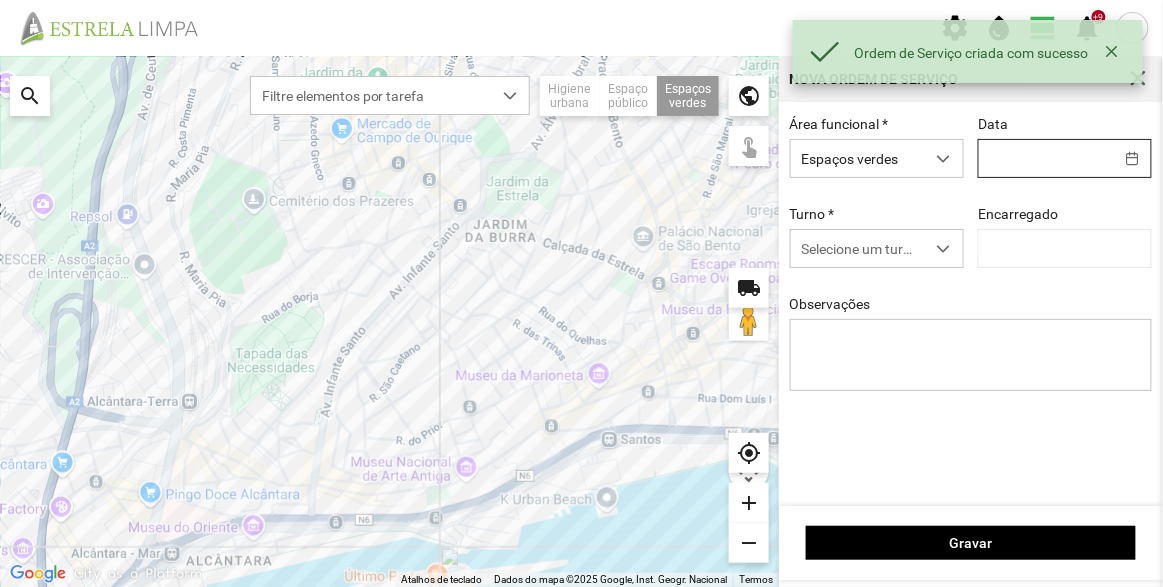 click on "Ordem de Serviço criada com sucesso settings  water_drop   view_day   +9   notifications
Para navegar no mapa com gestos de toque, toque duas vezes sem soltar no mapa e, em seguida, arraste-o. ← Mover para a esquerda → Mover para a direita ↑ Mover para cima ↓ Mover para baixo + Aumentar (zoom) - Diminuir (zoom) Casa Avançar 75% para a esquerda Fim Avançar 75% para a direita Página para cima Avançar 75% para cima Página para baixo Avançar 75% para baixo Atalhos de teclado Dados do mapa Dados do mapa ©2025 Google, Inst. Geogr. Nacional Dados do mapa ©2025 Google, Inst. Geogr. Nacional 200 m  Clique no botão para alternar entre as unidades métricas e imperiais Termos Comunicar um erro no mapa local_shipping  search
Filtre elementos por tarefa  Higiene urbana   Espaço público   Espaços verdes  Árvores  Espaços verdes  public  touch_app  my_location add remove Nova Ordem de Serviço Área funcional * Espaços verdes Data   Turno * Selecione um turno Encarregado Observações" at bounding box center [581, 293] 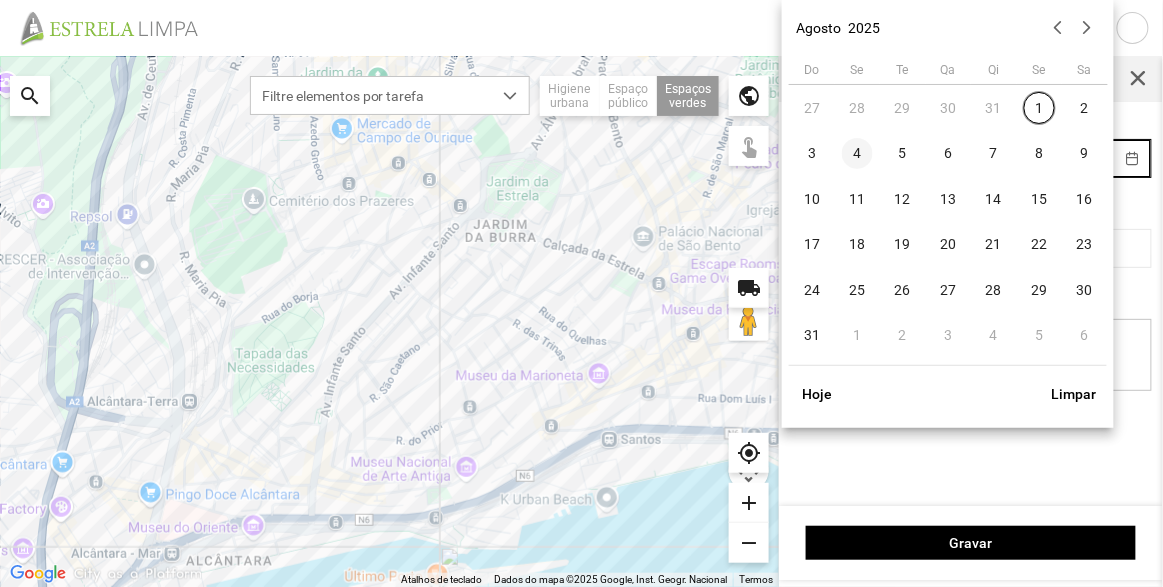 click on "4" at bounding box center (858, 154) 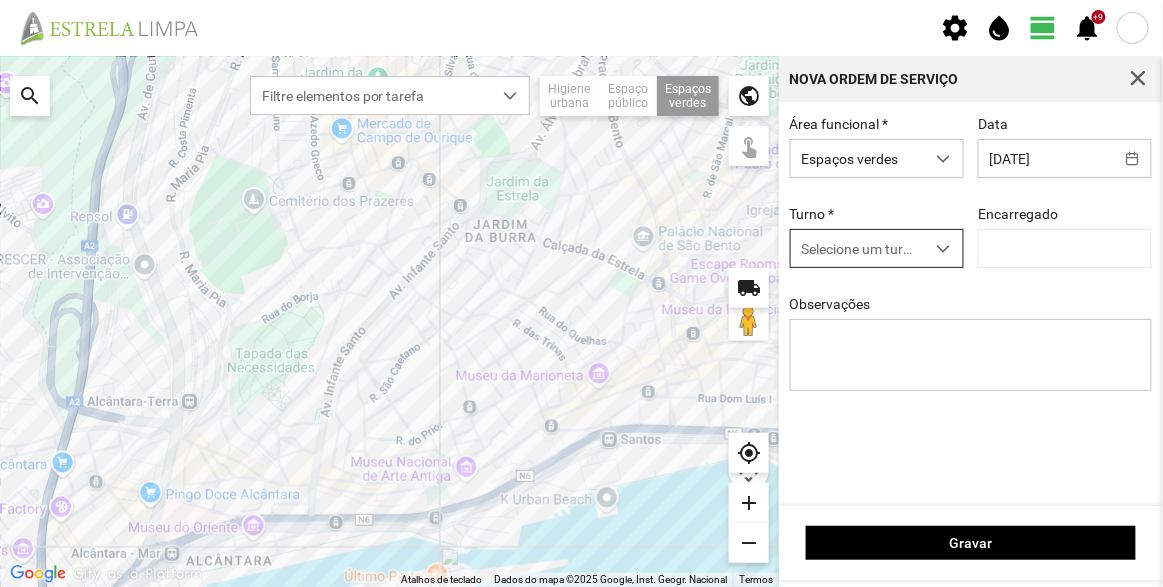 click on "Selecione um turno" at bounding box center [858, 248] 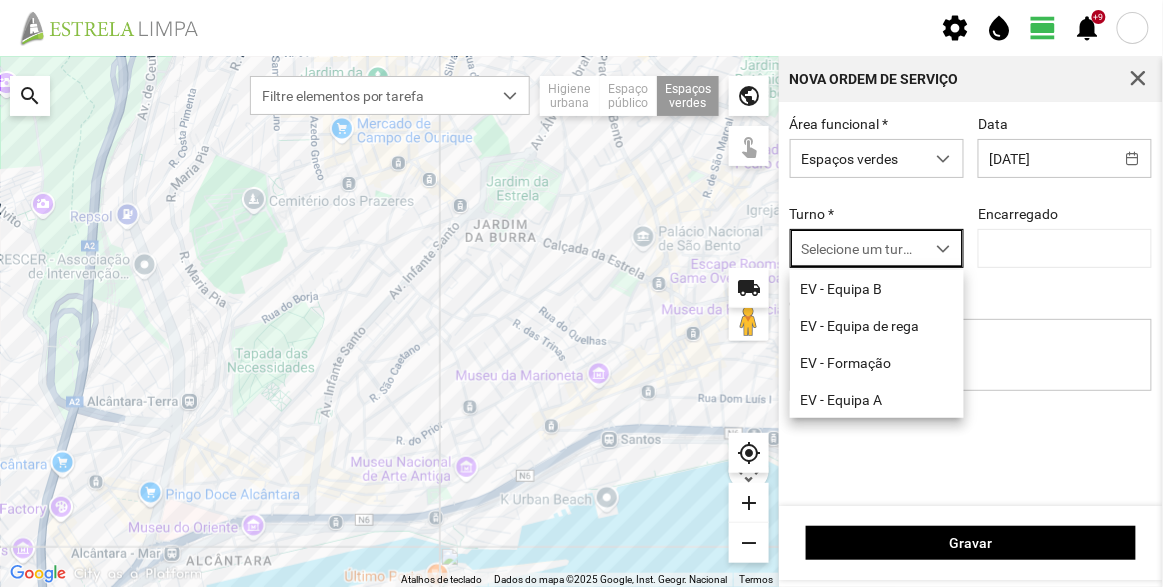 scroll, scrollTop: 10, scrollLeft: 84, axis: both 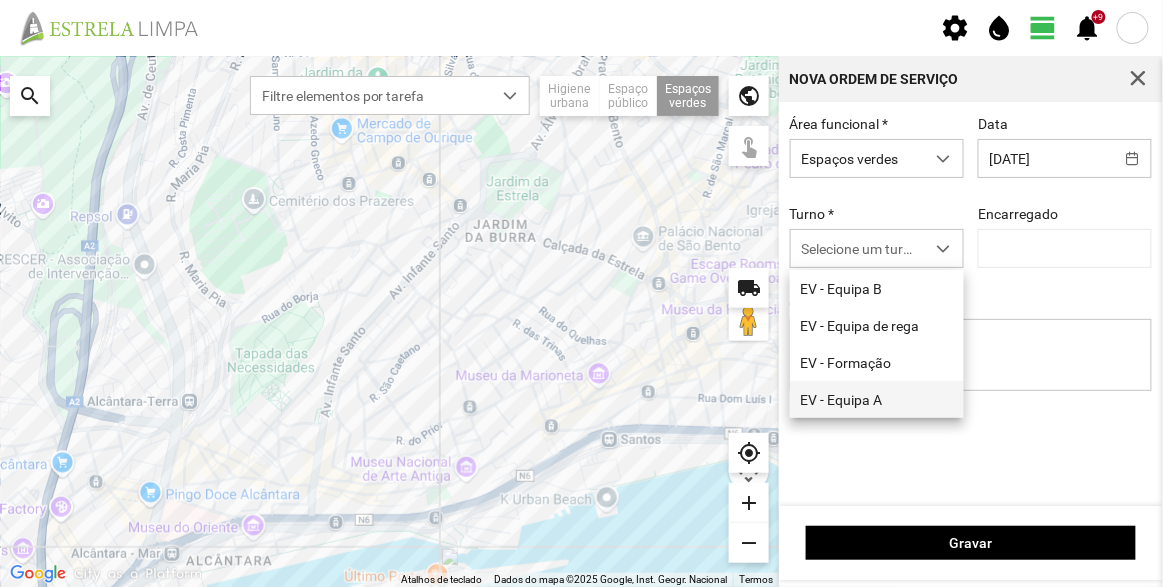click on "EV - Equipa A" at bounding box center [877, 399] 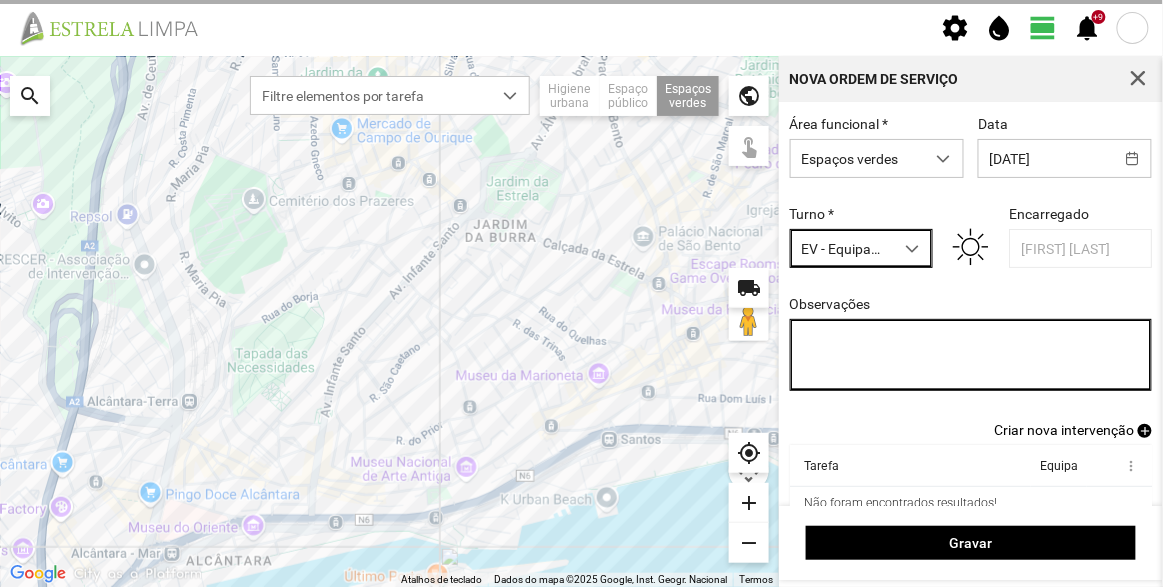 click on "Observações" at bounding box center [971, 355] 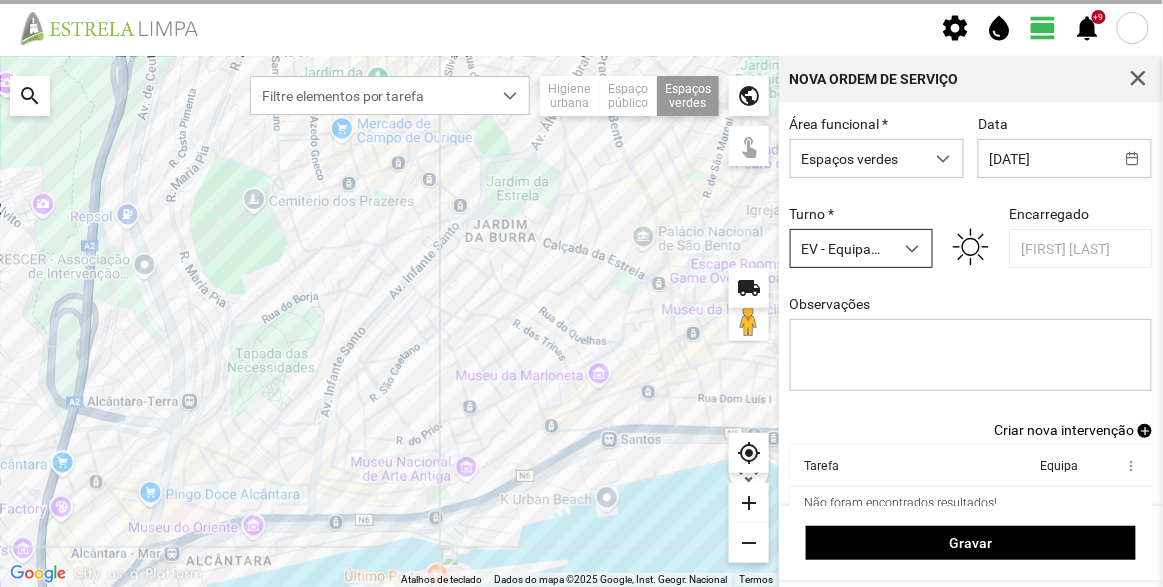 click on "EV - Equipa A" at bounding box center (842, 248) 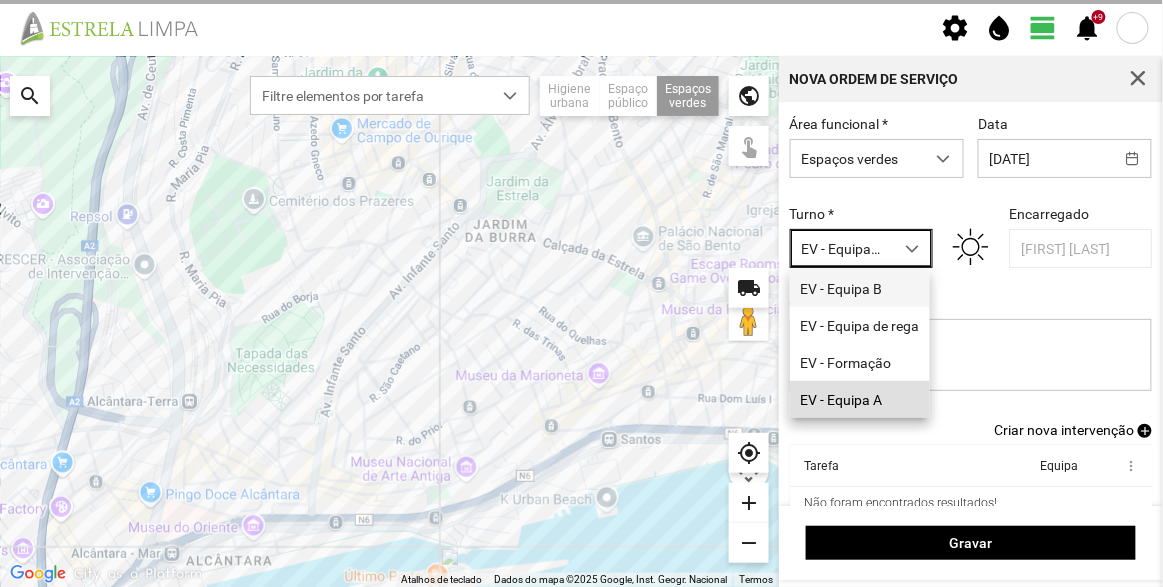 click on "EV - Equipa B" at bounding box center [860, 288] 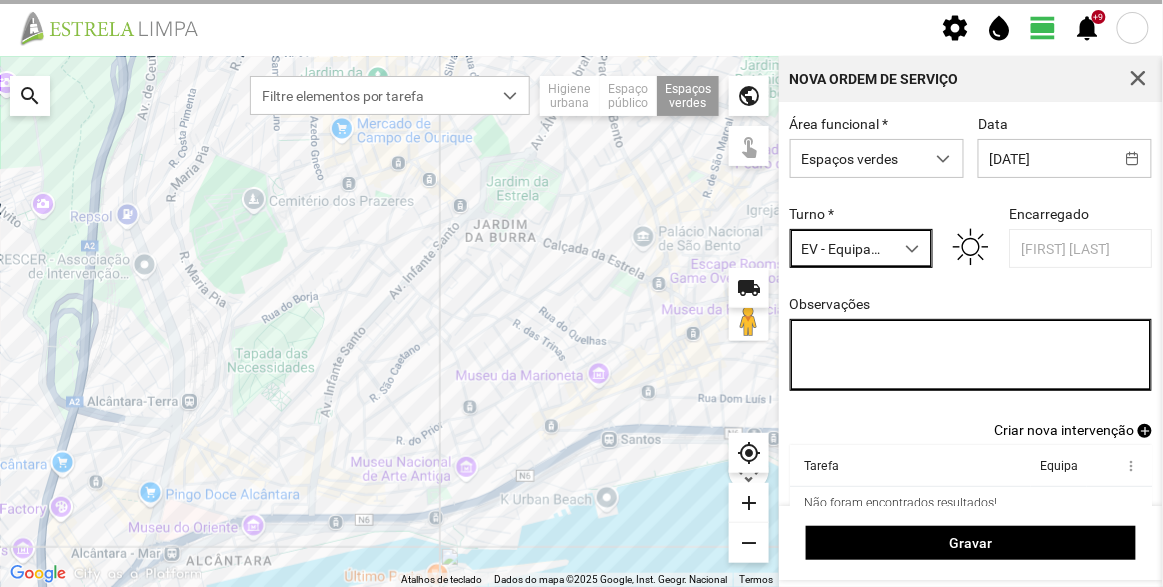 click on "Observações" at bounding box center (971, 355) 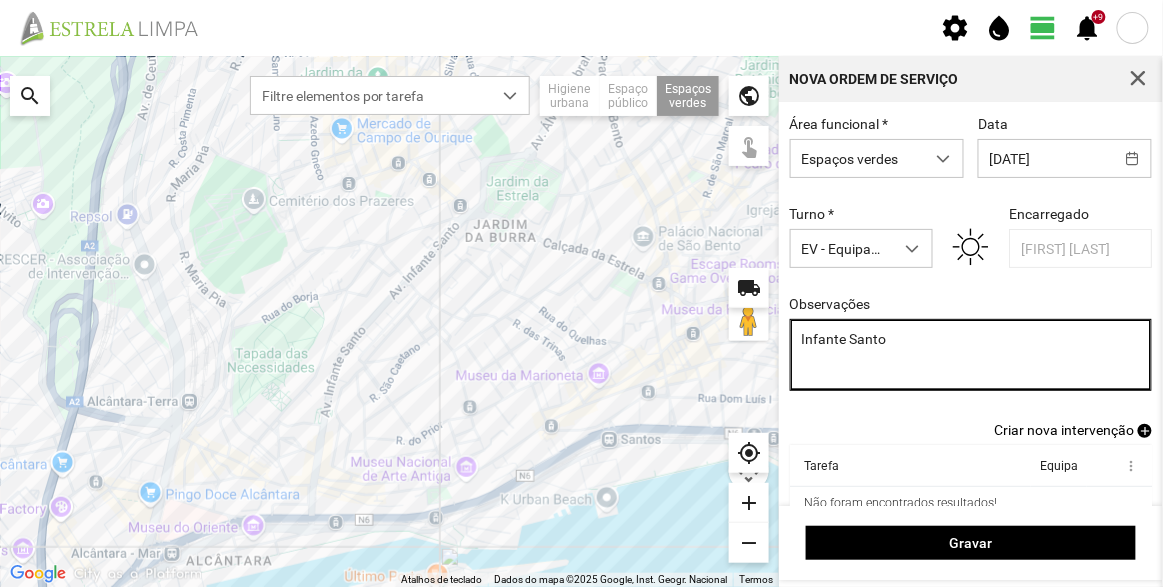 type on "Infante Santo" 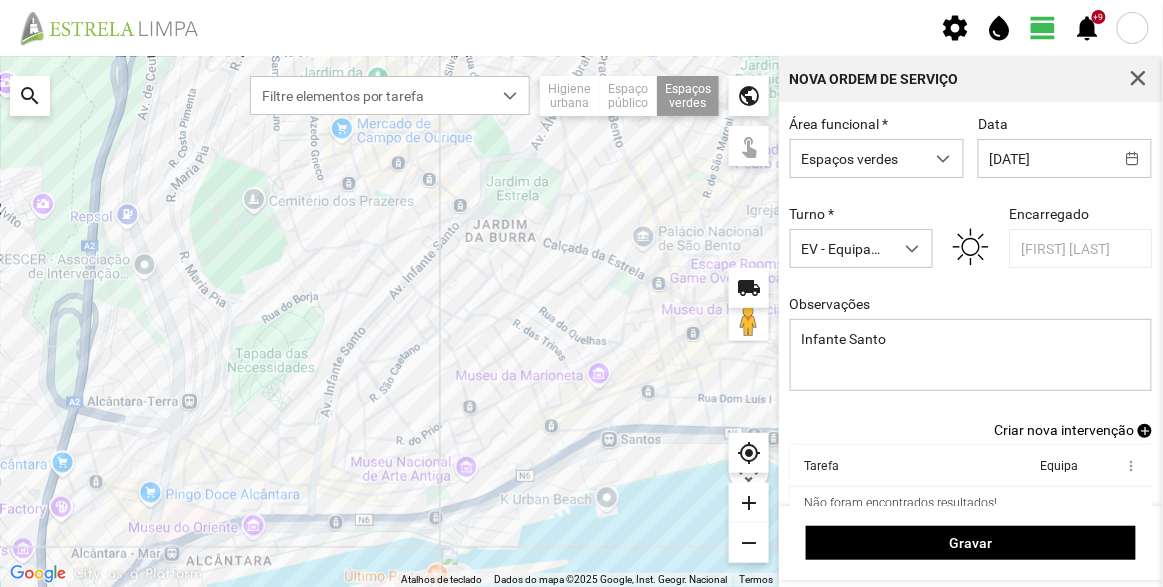 click on "Criar nova intervenção" at bounding box center (1064, 430) 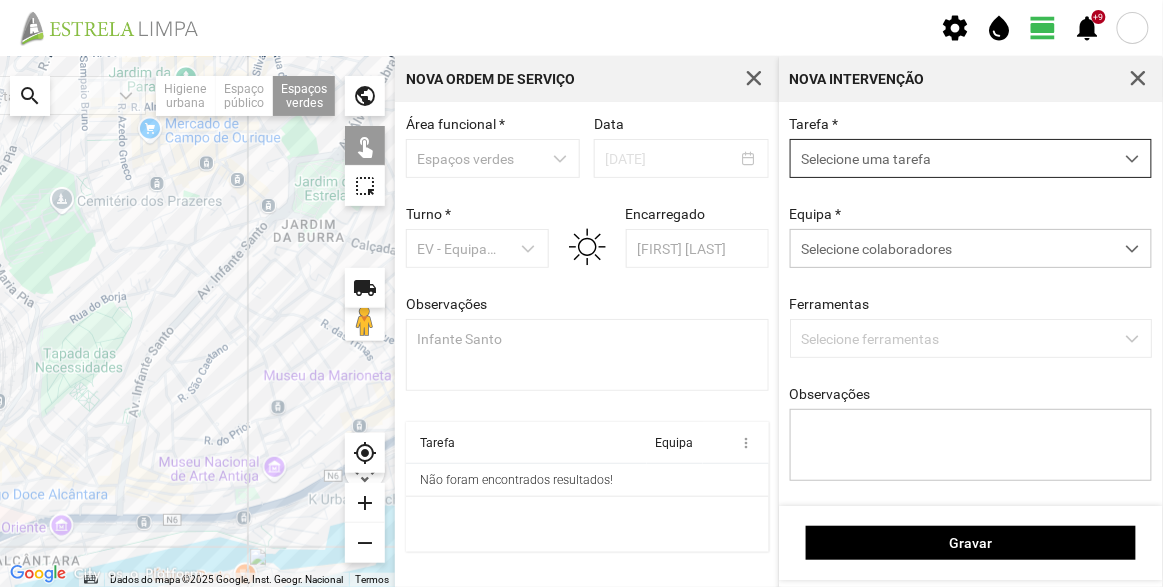 click on "Selecione uma tarefa" at bounding box center [952, 158] 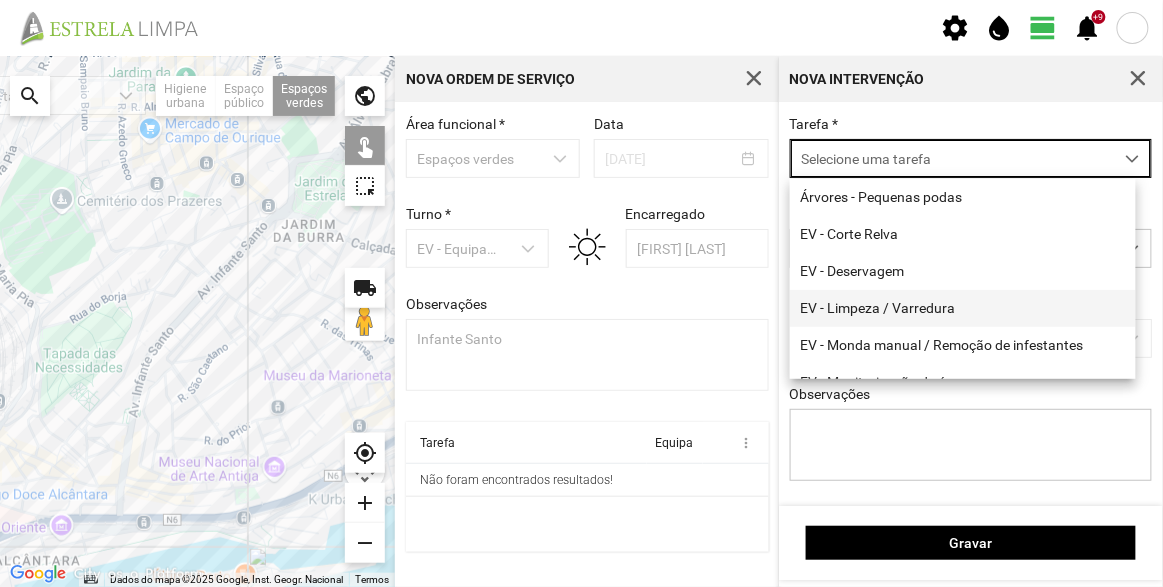 click on "EV - Limpeza / Varredura" at bounding box center (963, 308) 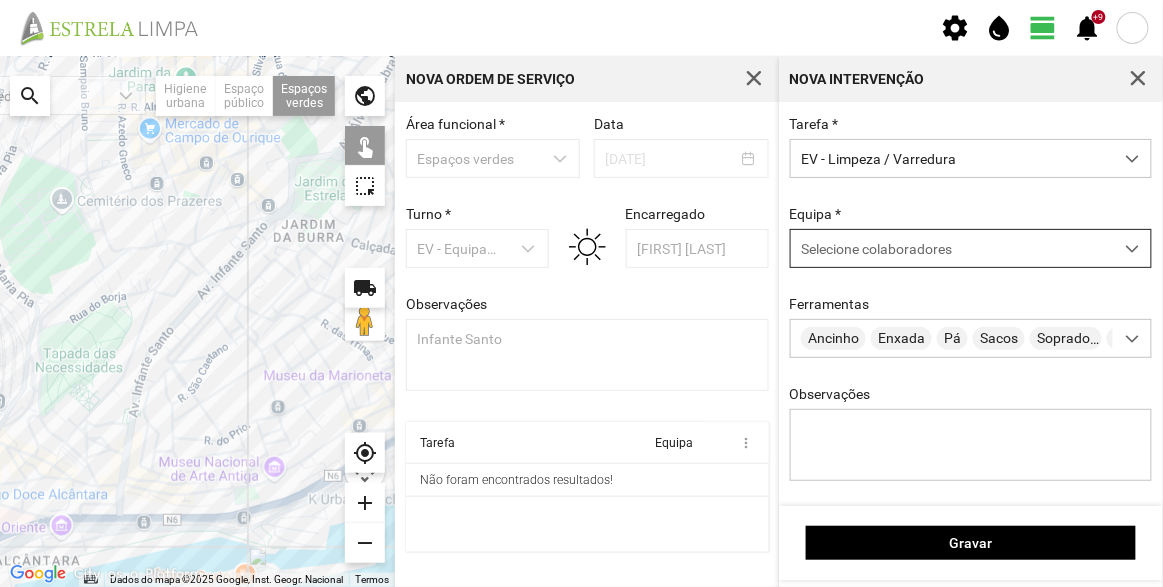 click on "Selecione colaboradores" at bounding box center (952, 248) 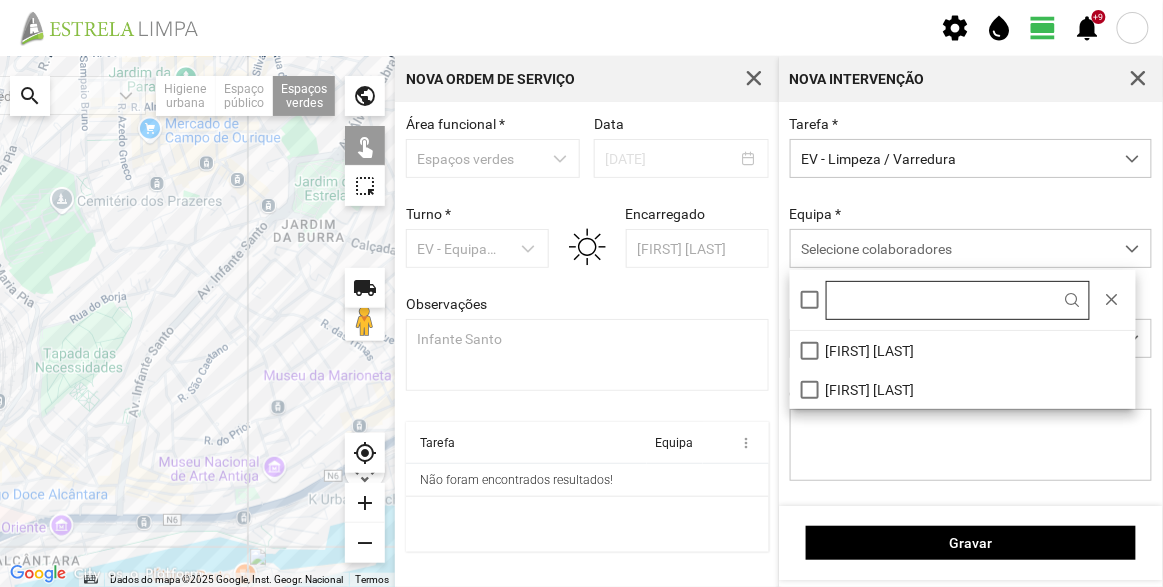 drag, startPoint x: 879, startPoint y: 341, endPoint x: 881, endPoint y: 318, distance: 23.086792 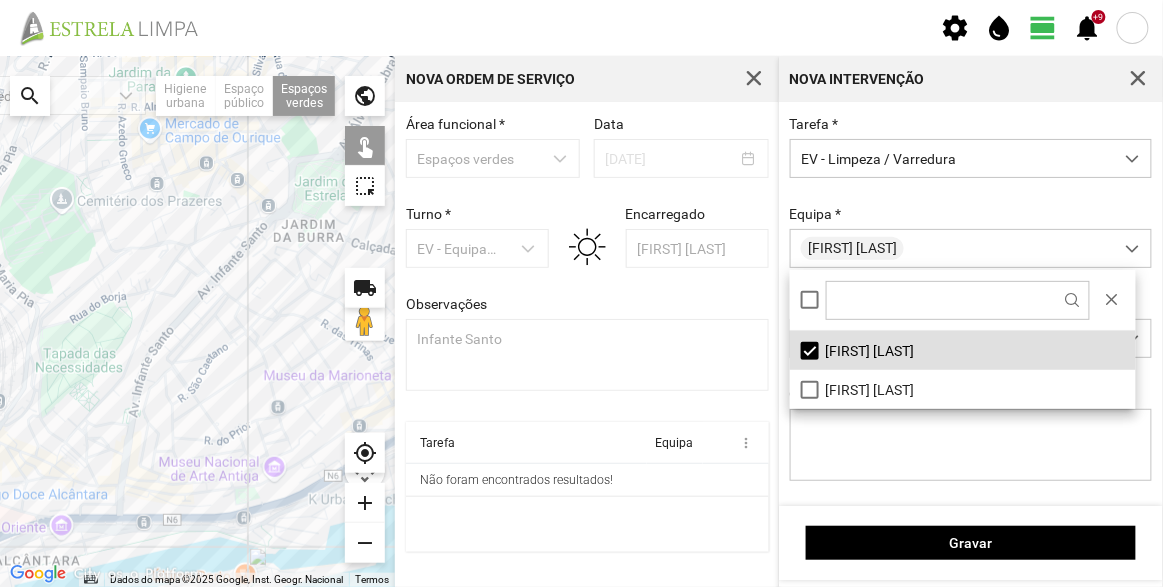 click on "Tarefa * EV - Limpeza / Varredura Equipa *  [PERSON_NAME]  Ferramentas  Ancinho   Enxada   Pá   Sacos   Soprador   Telemóvel   Vassoura   Vassoura Arame  Observações" at bounding box center (971, 314) 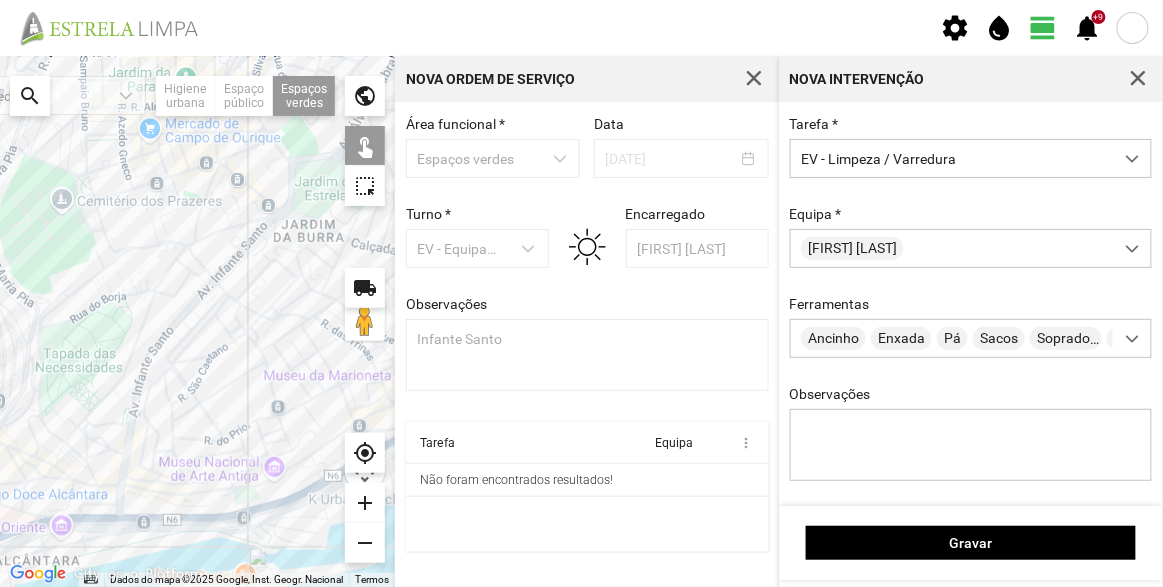 click 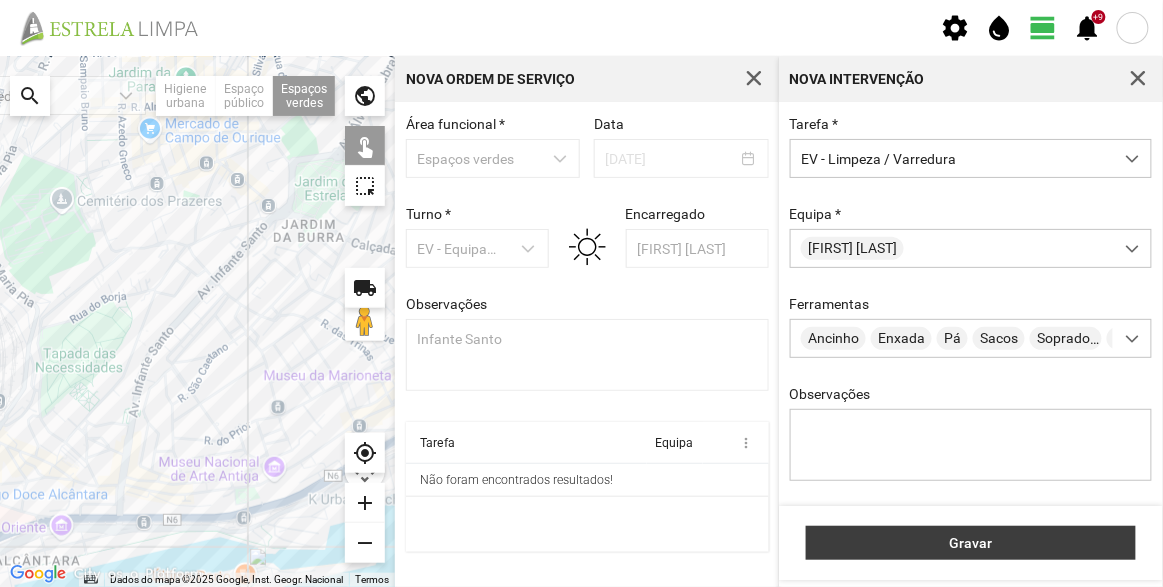 click on "Gravar" at bounding box center [971, 543] 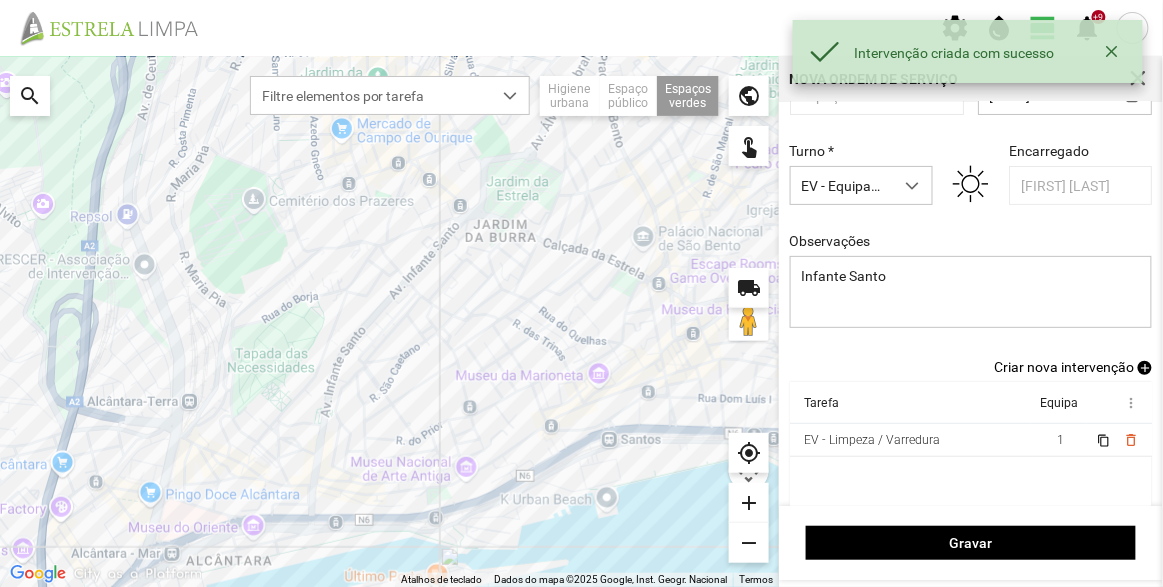 scroll, scrollTop: 83, scrollLeft: 0, axis: vertical 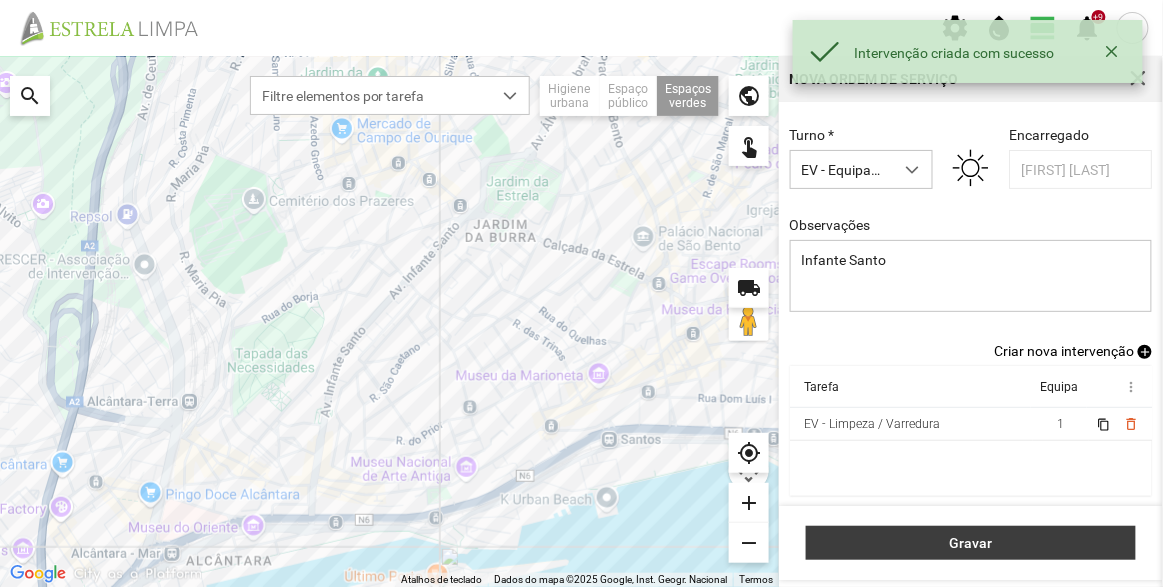 click on "Gravar" at bounding box center [971, 543] 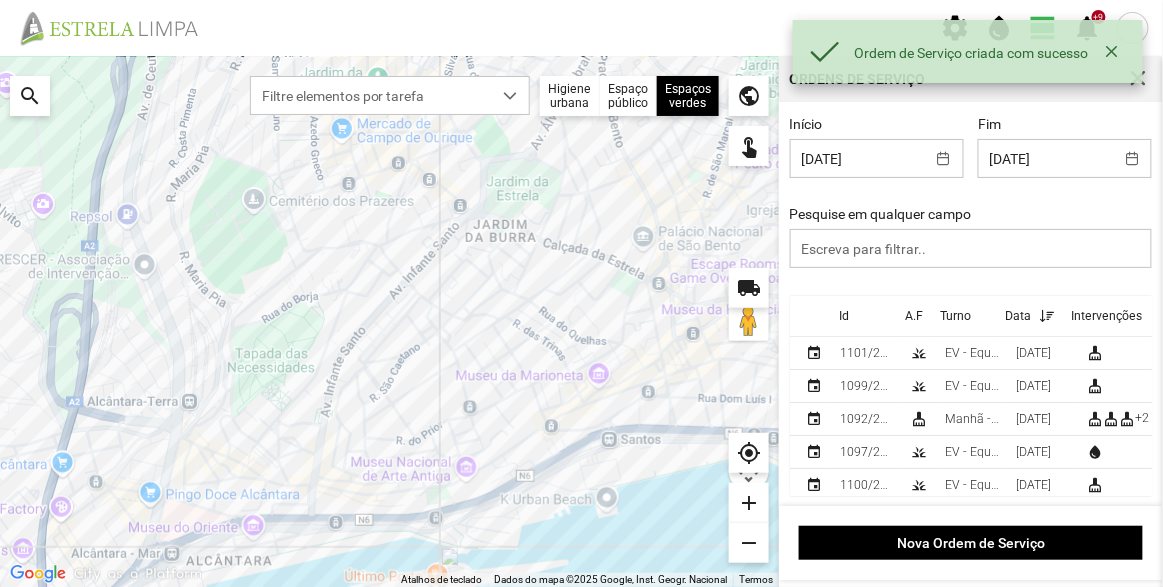 click on "Início 04/08/2025   Fim 04/08/2025   Pesquise em qualquer campo" at bounding box center (971, 206) 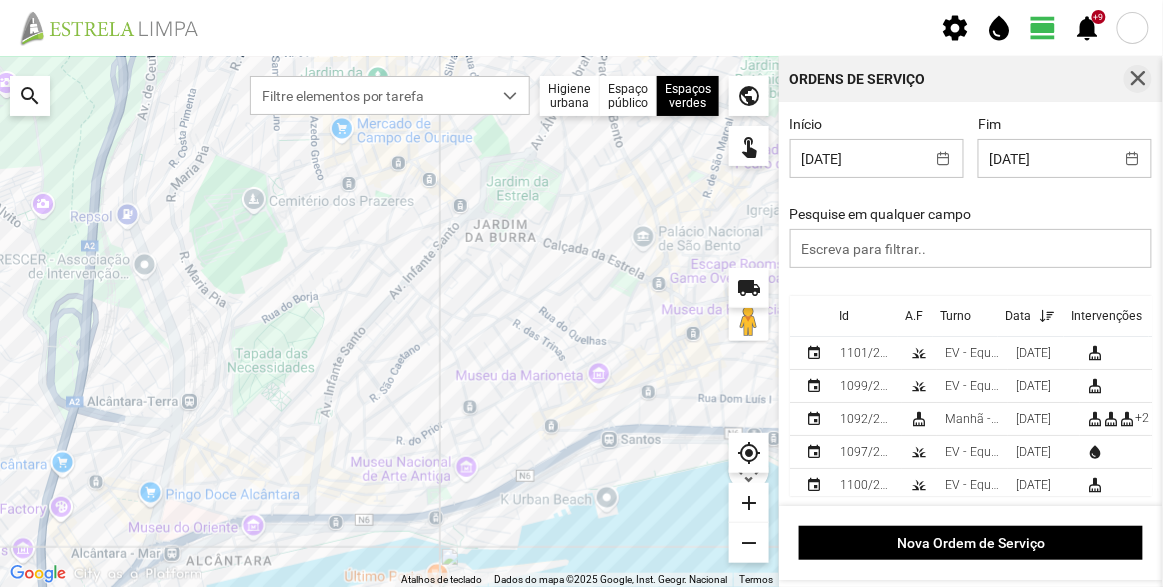 click at bounding box center [1138, 79] 